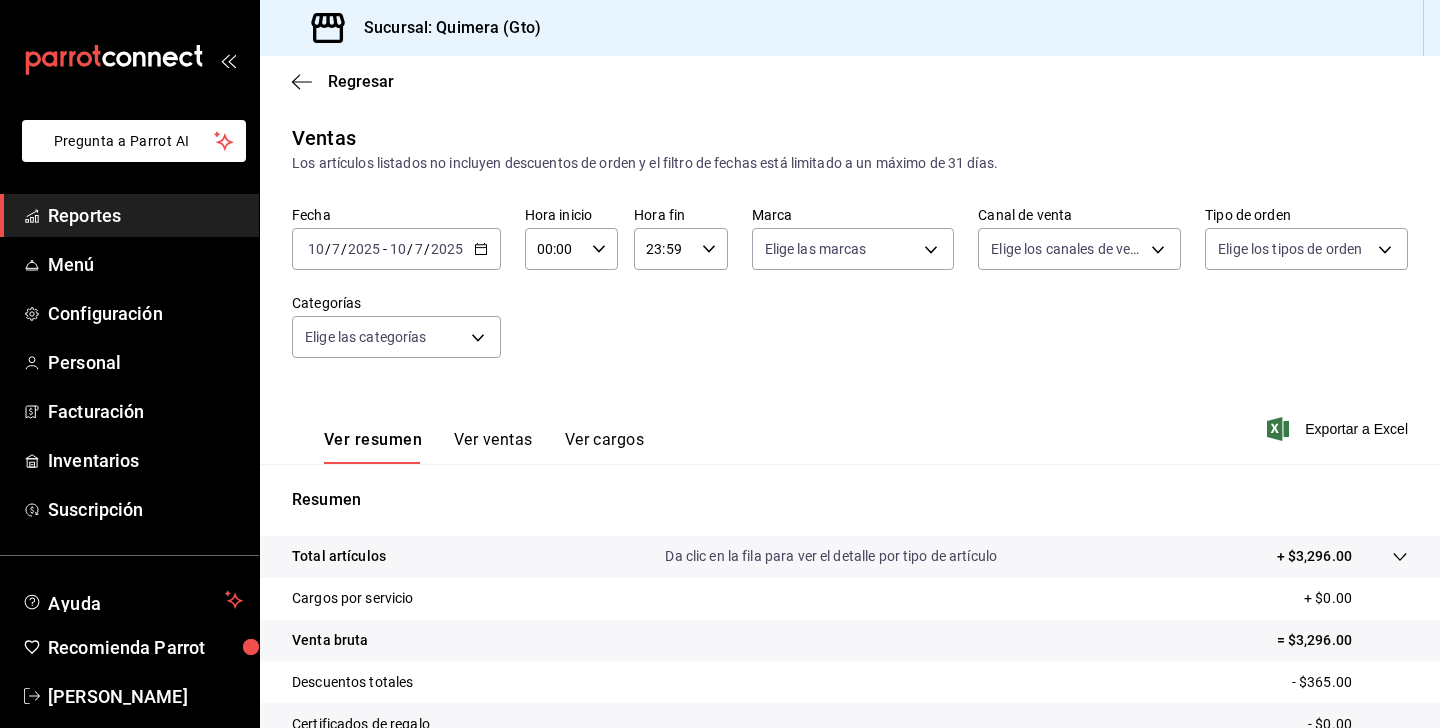 scroll, scrollTop: 0, scrollLeft: 0, axis: both 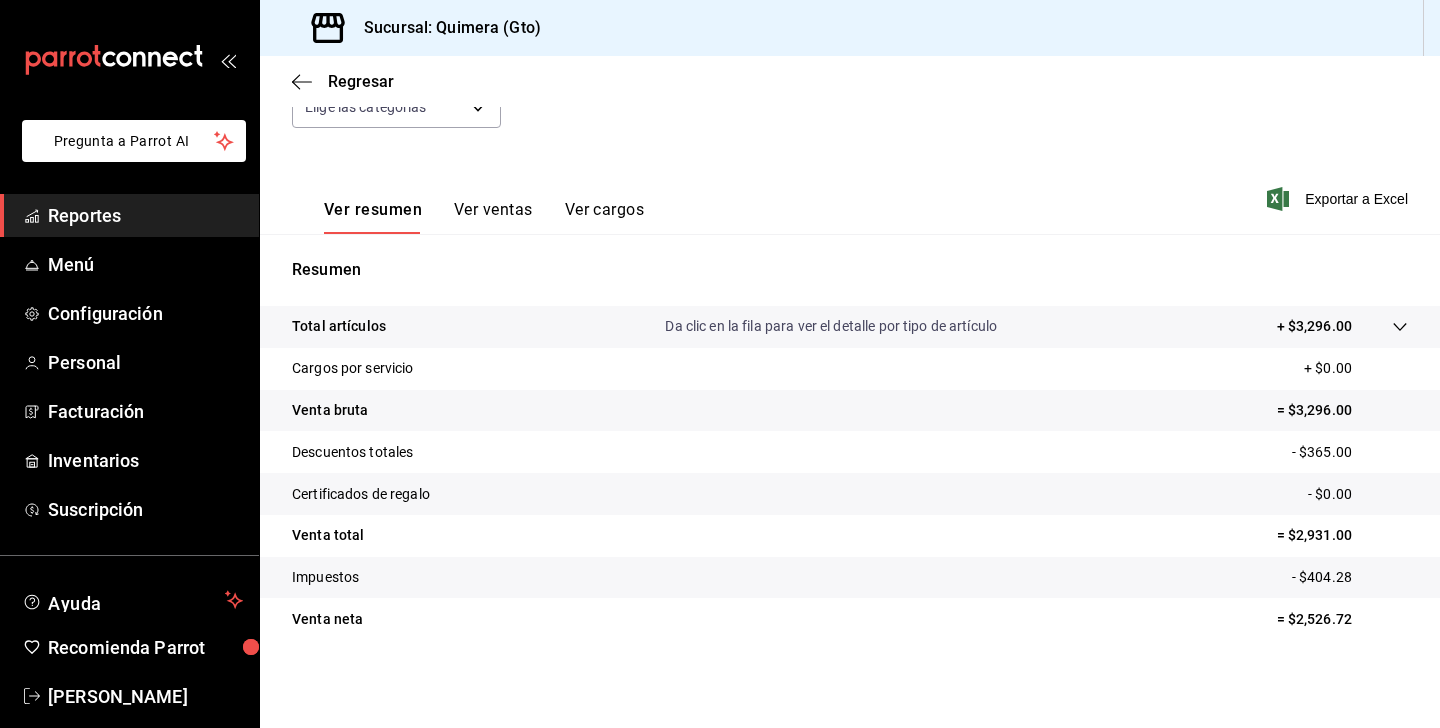 click at bounding box center [129, 60] 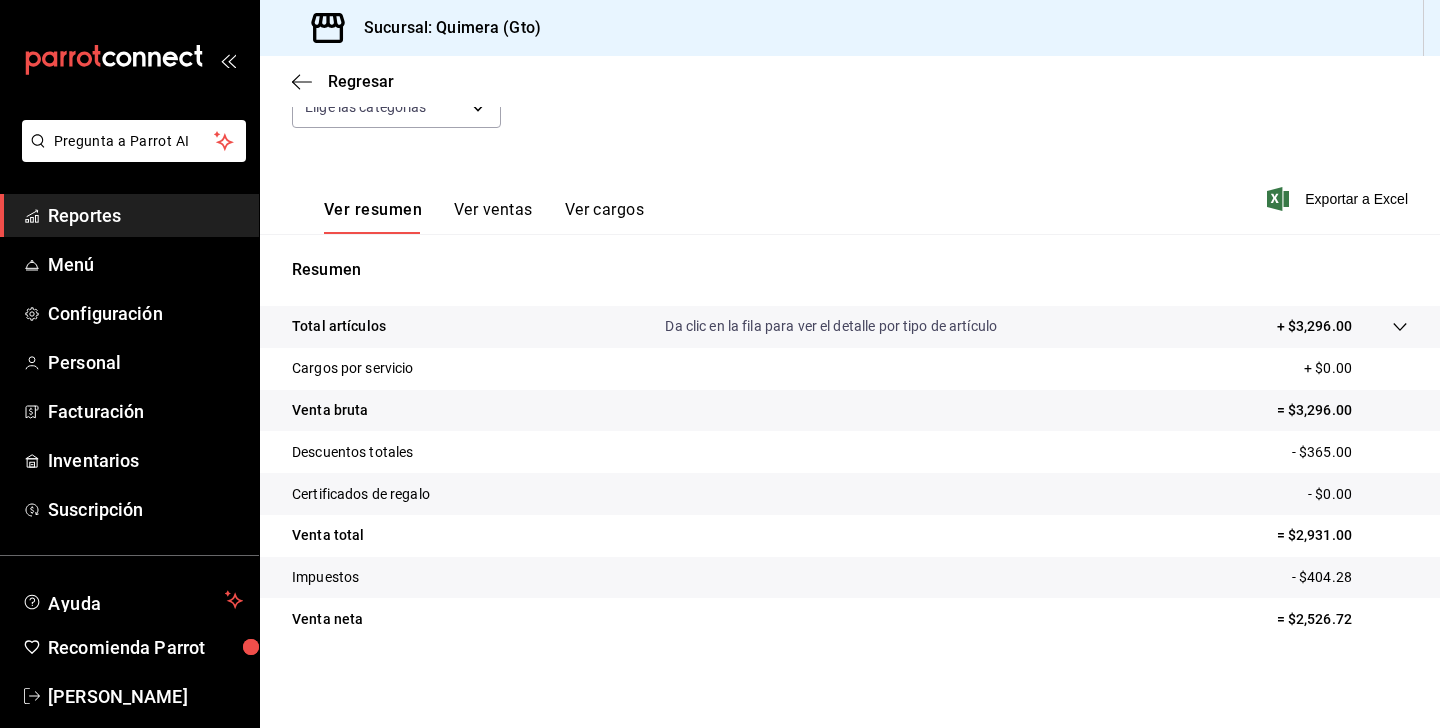 click 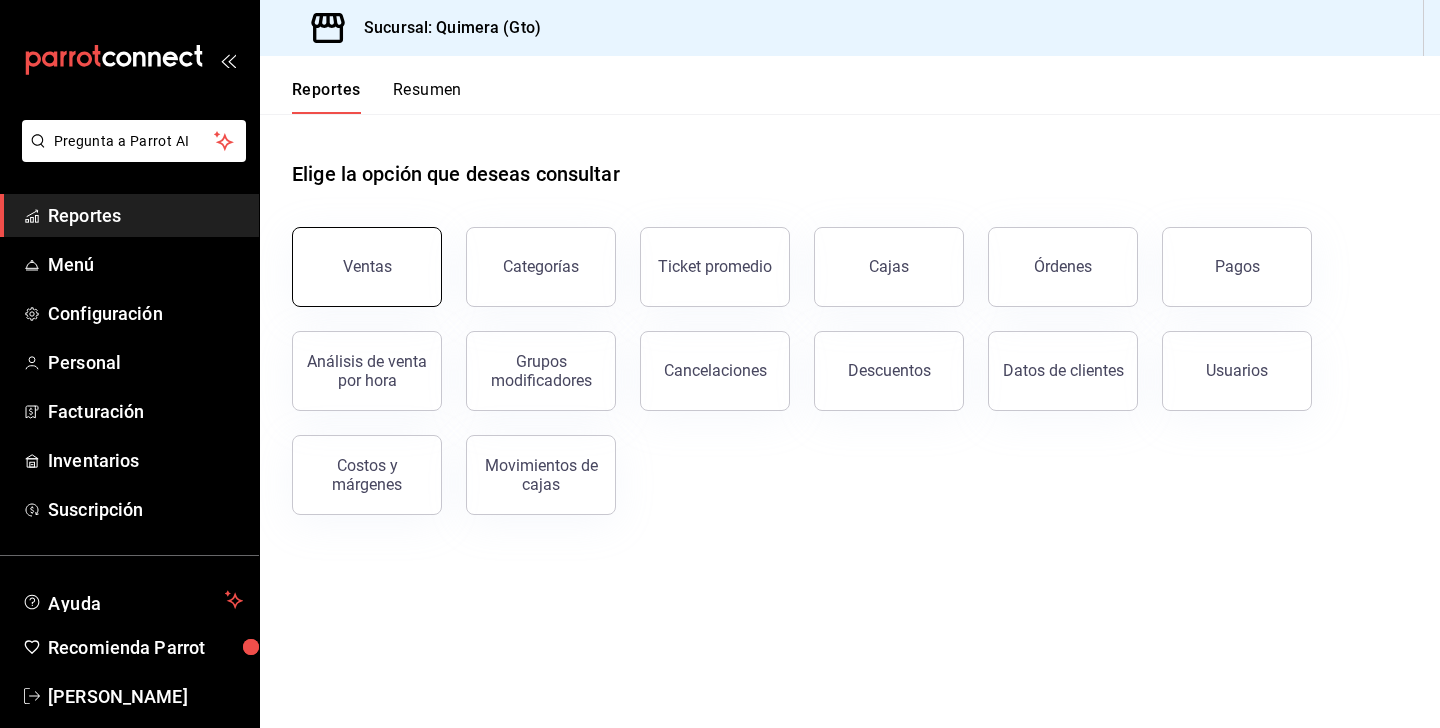 click on "Ventas" at bounding box center [367, 267] 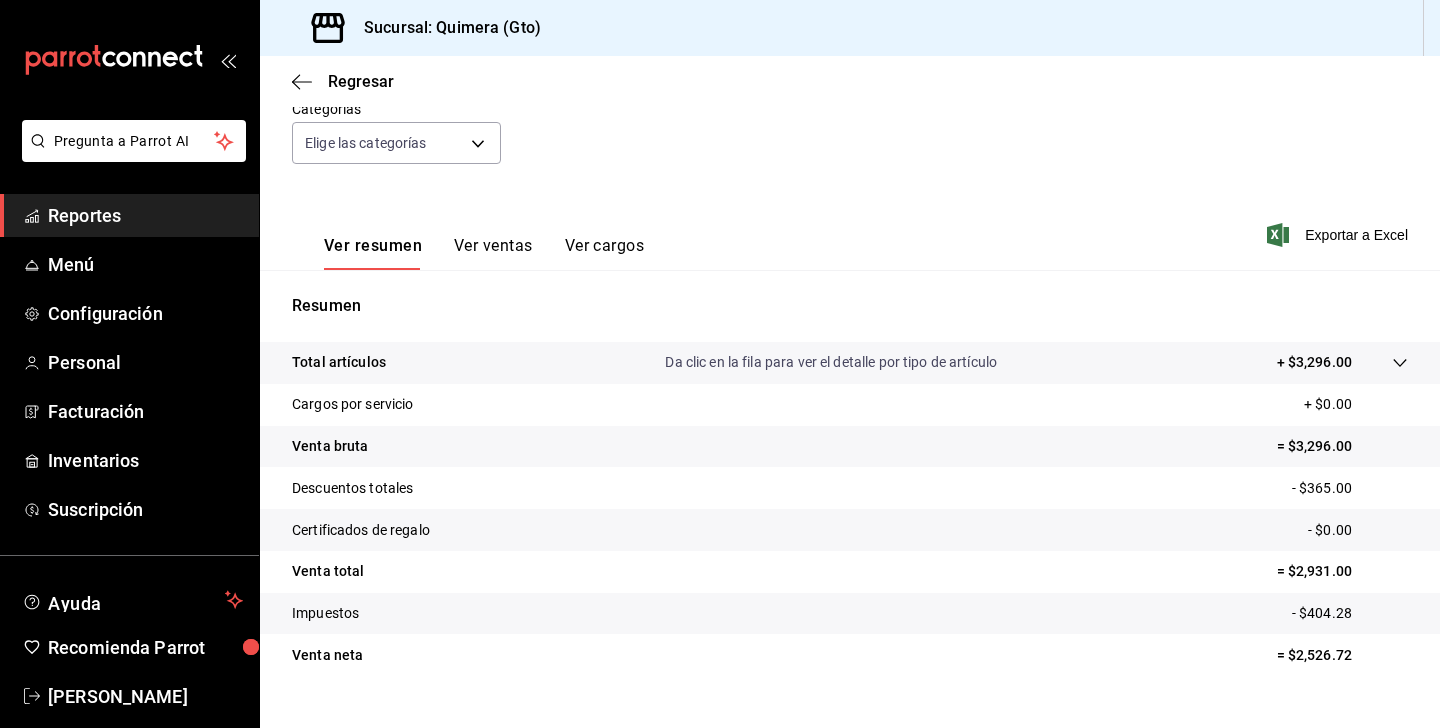 scroll, scrollTop: 230, scrollLeft: 0, axis: vertical 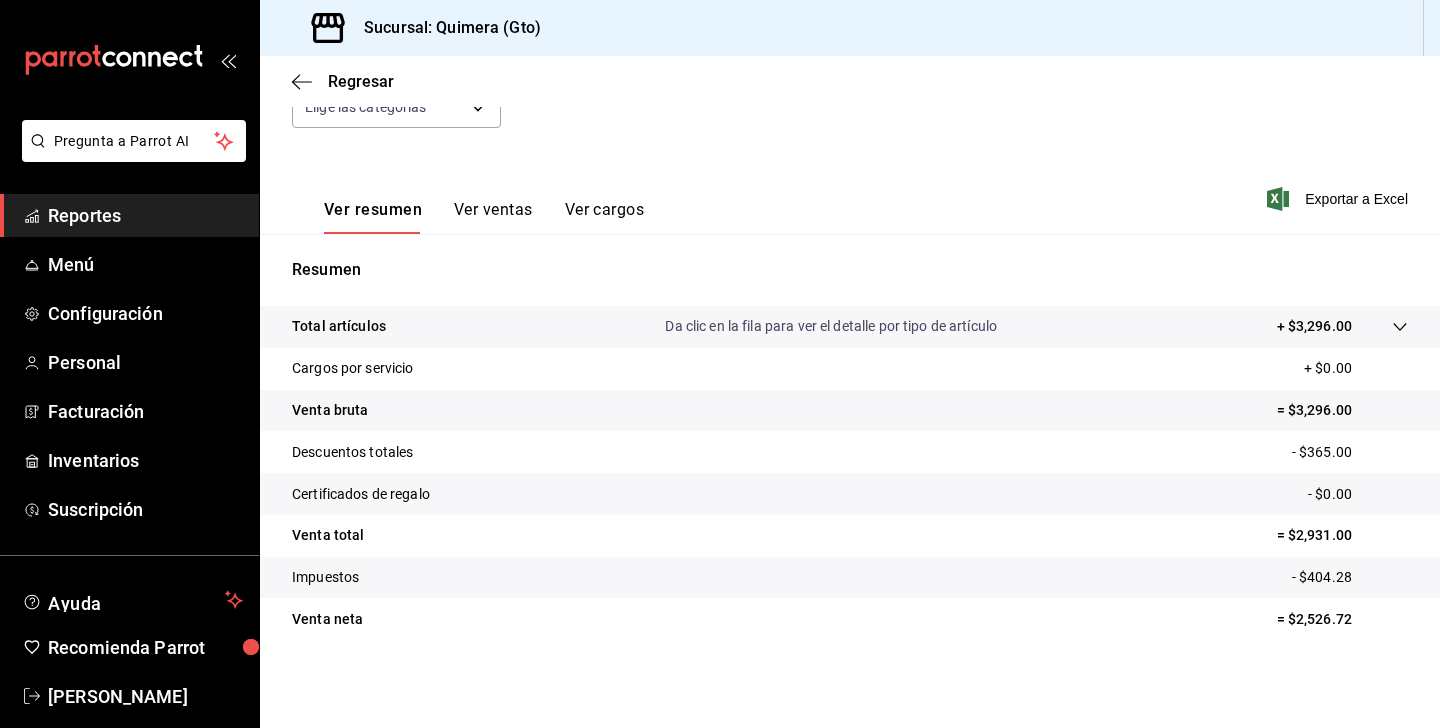 click on "Ver ventas" at bounding box center [493, 217] 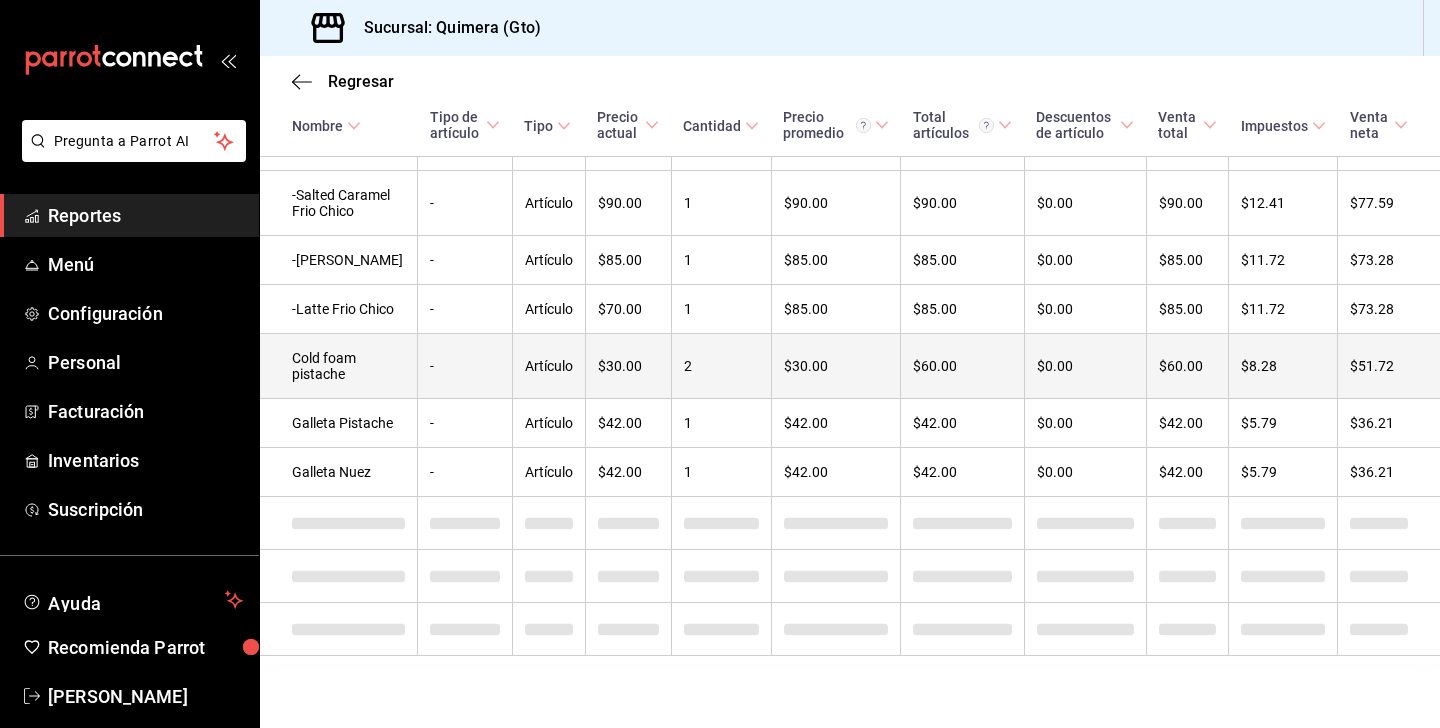 scroll, scrollTop: 1395, scrollLeft: 0, axis: vertical 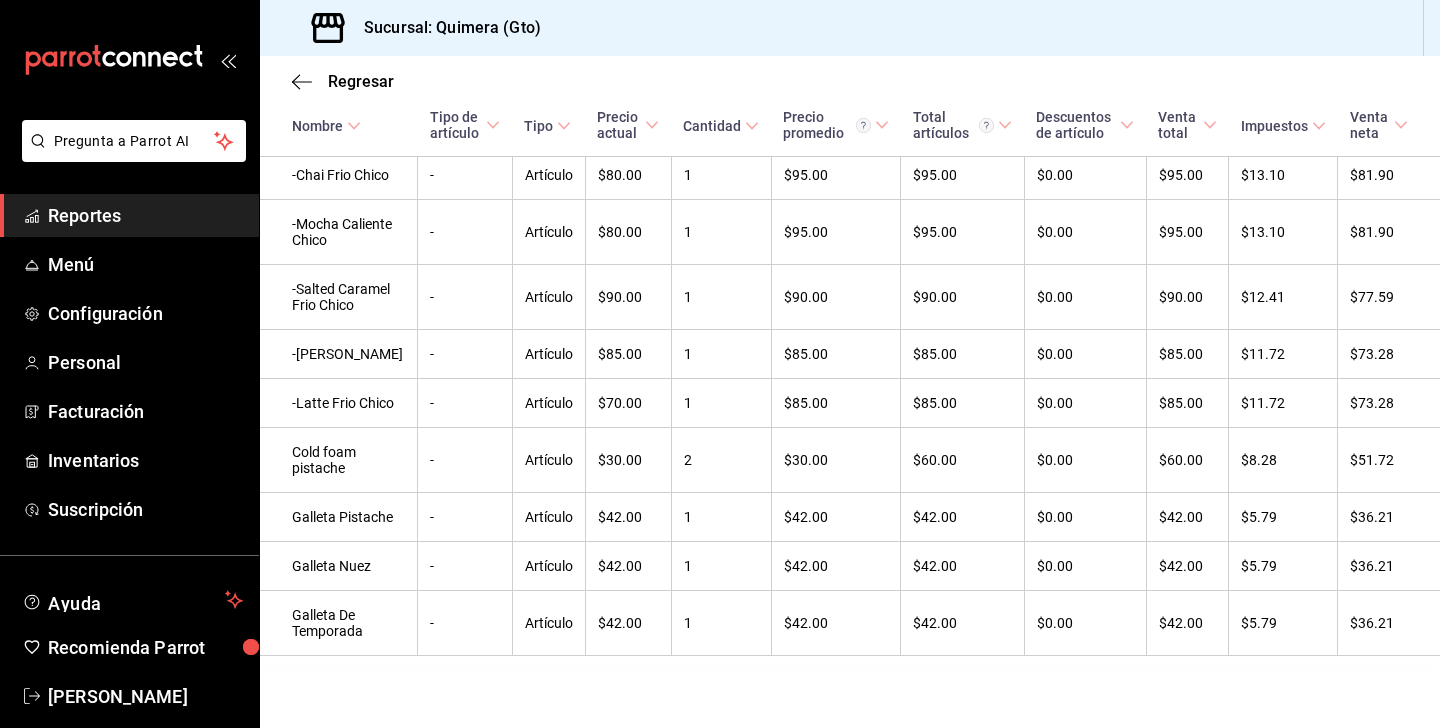 click at bounding box center (129, 60) 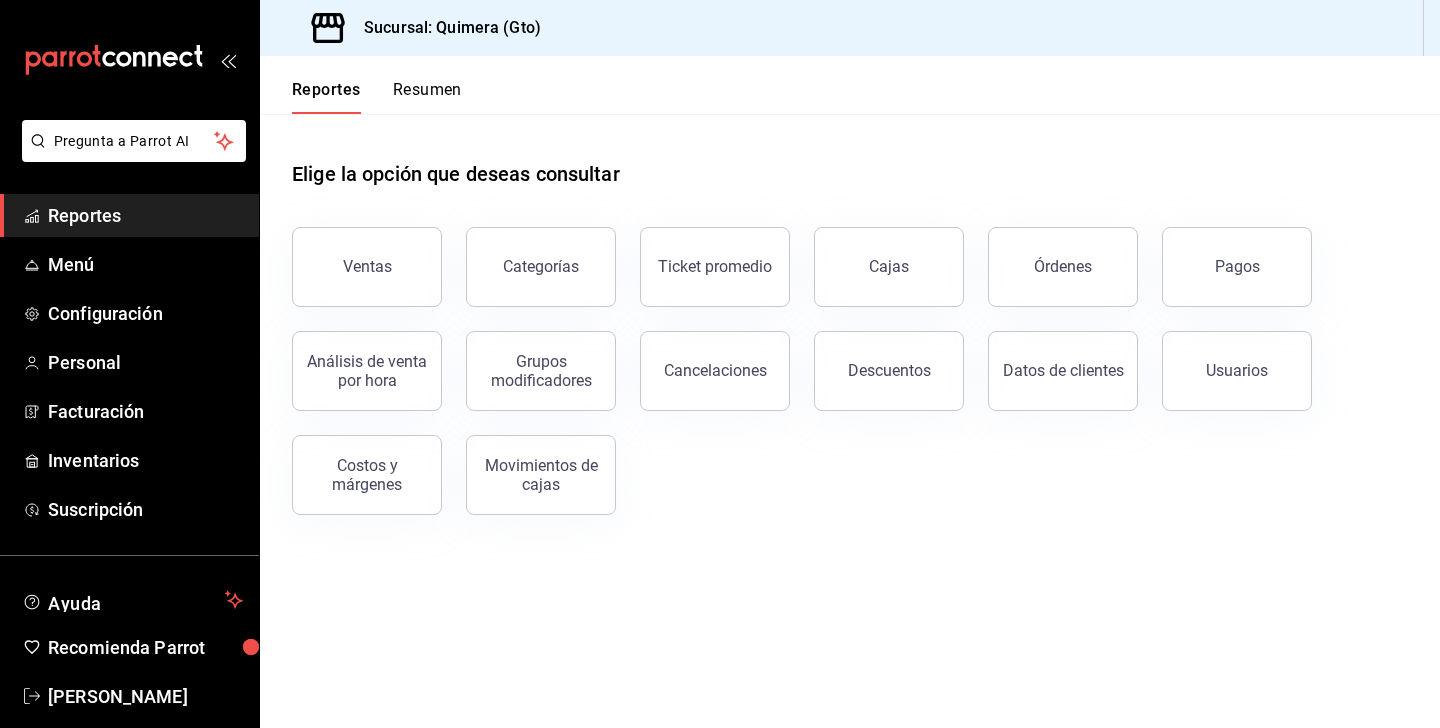 drag, startPoint x: 476, startPoint y: 282, endPoint x: 632, endPoint y: 94, distance: 244.2949 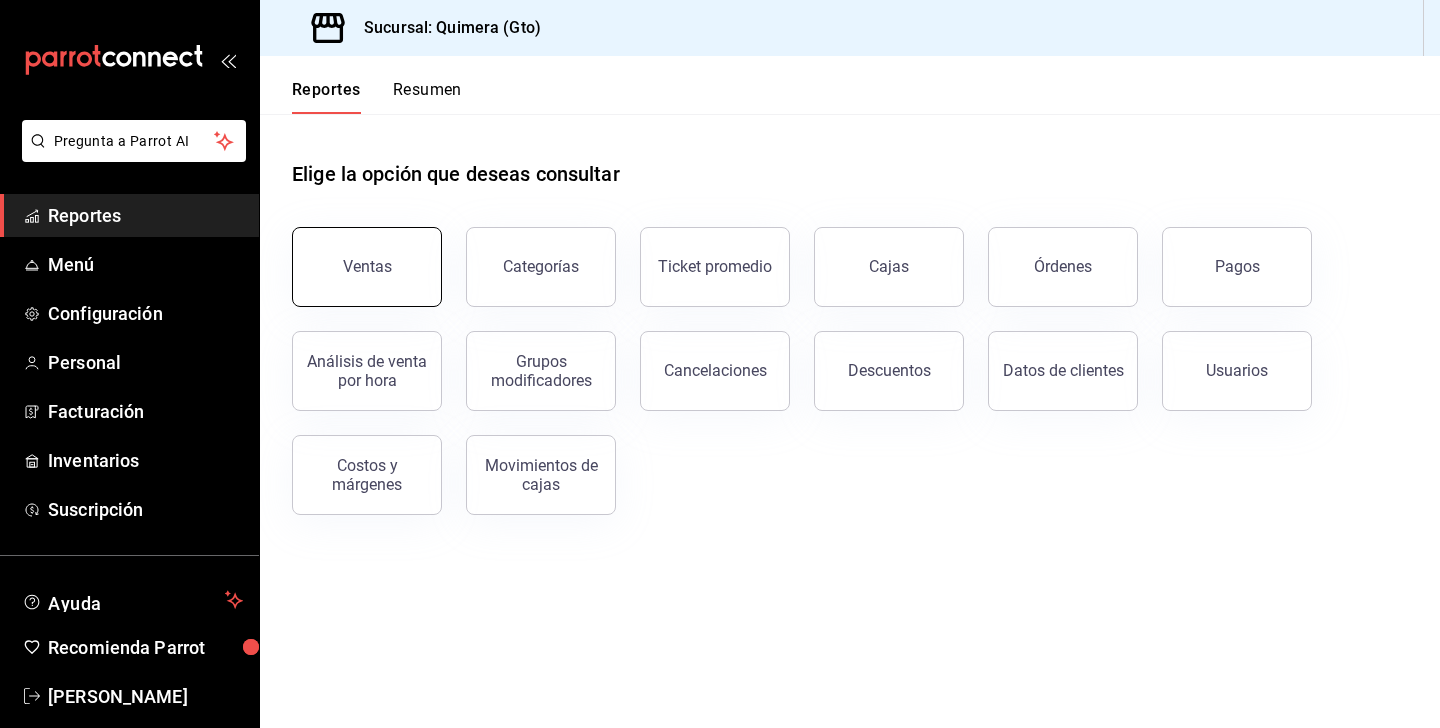 click on "Ventas" at bounding box center [367, 267] 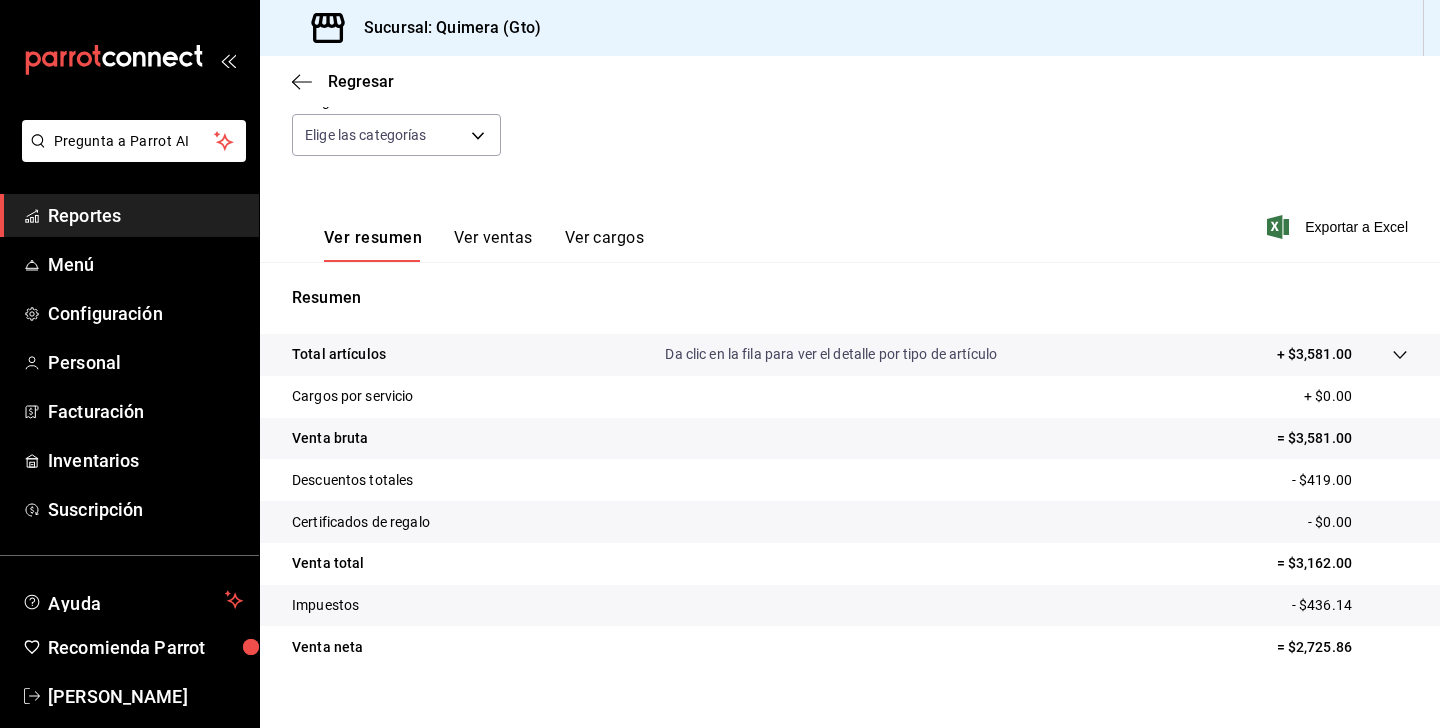 scroll, scrollTop: 230, scrollLeft: 0, axis: vertical 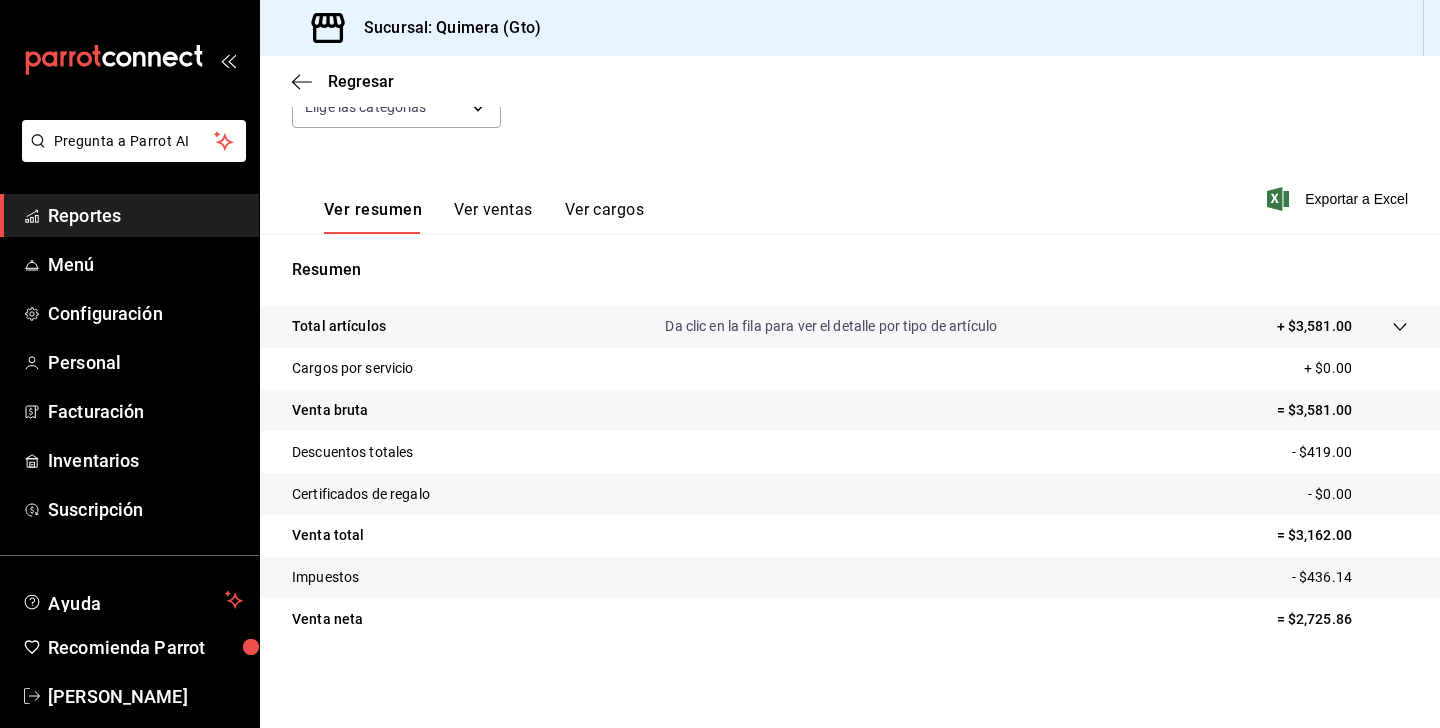 click on "Ver ventas" at bounding box center [493, 217] 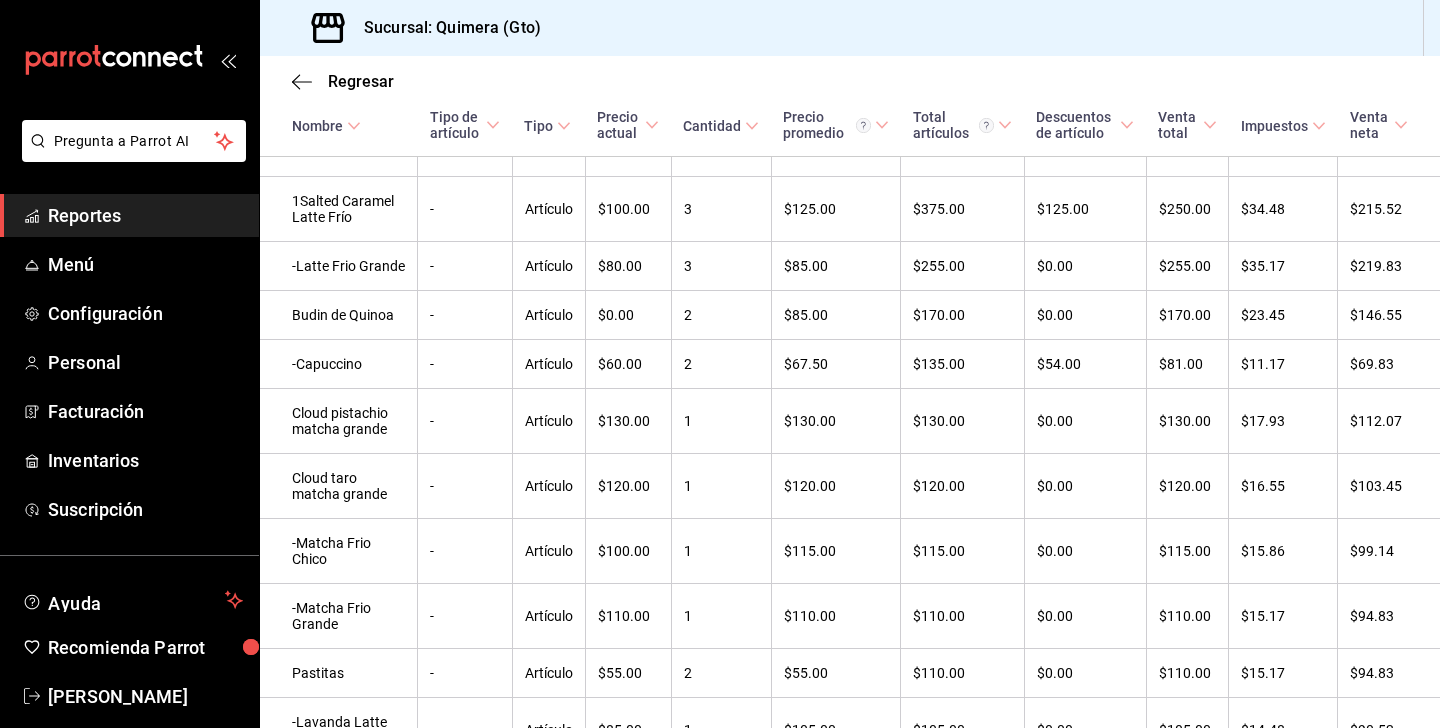 scroll, scrollTop: 790, scrollLeft: 0, axis: vertical 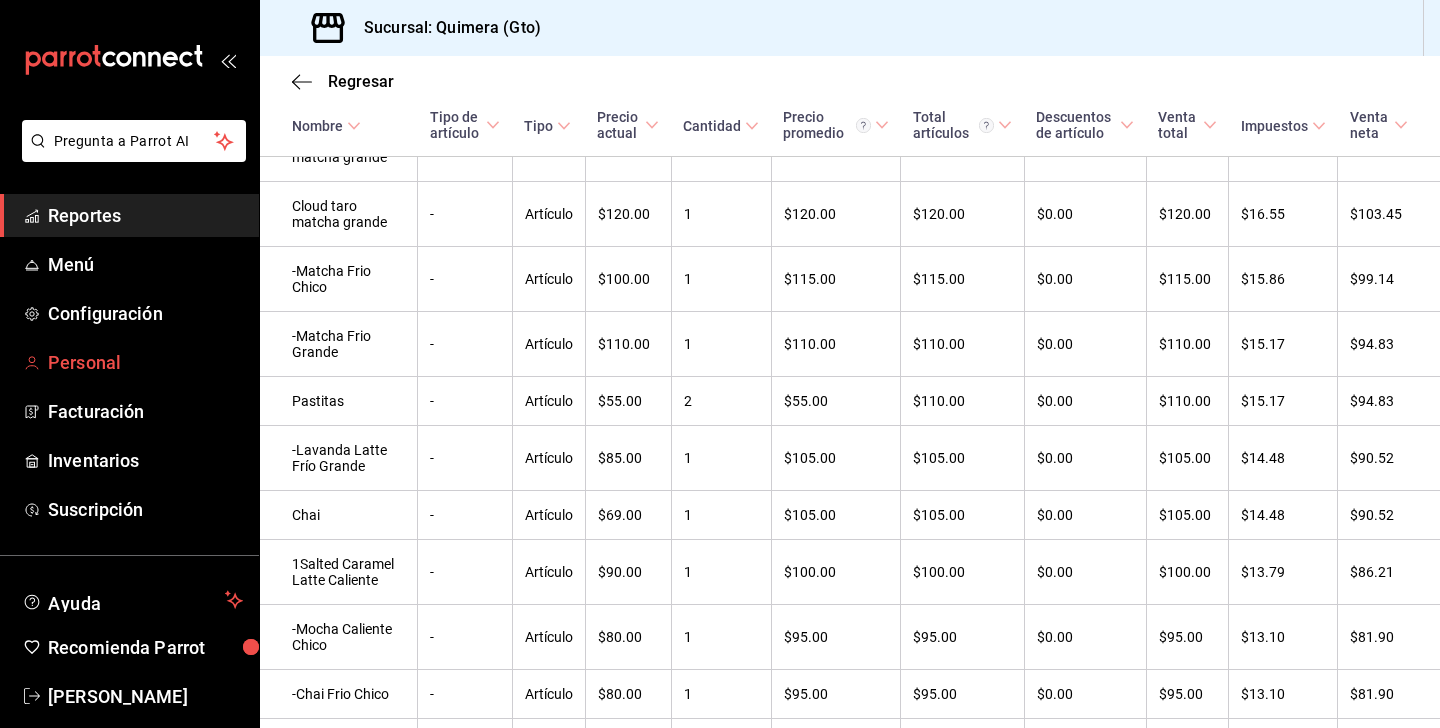 click on "Personal" at bounding box center (129, 362) 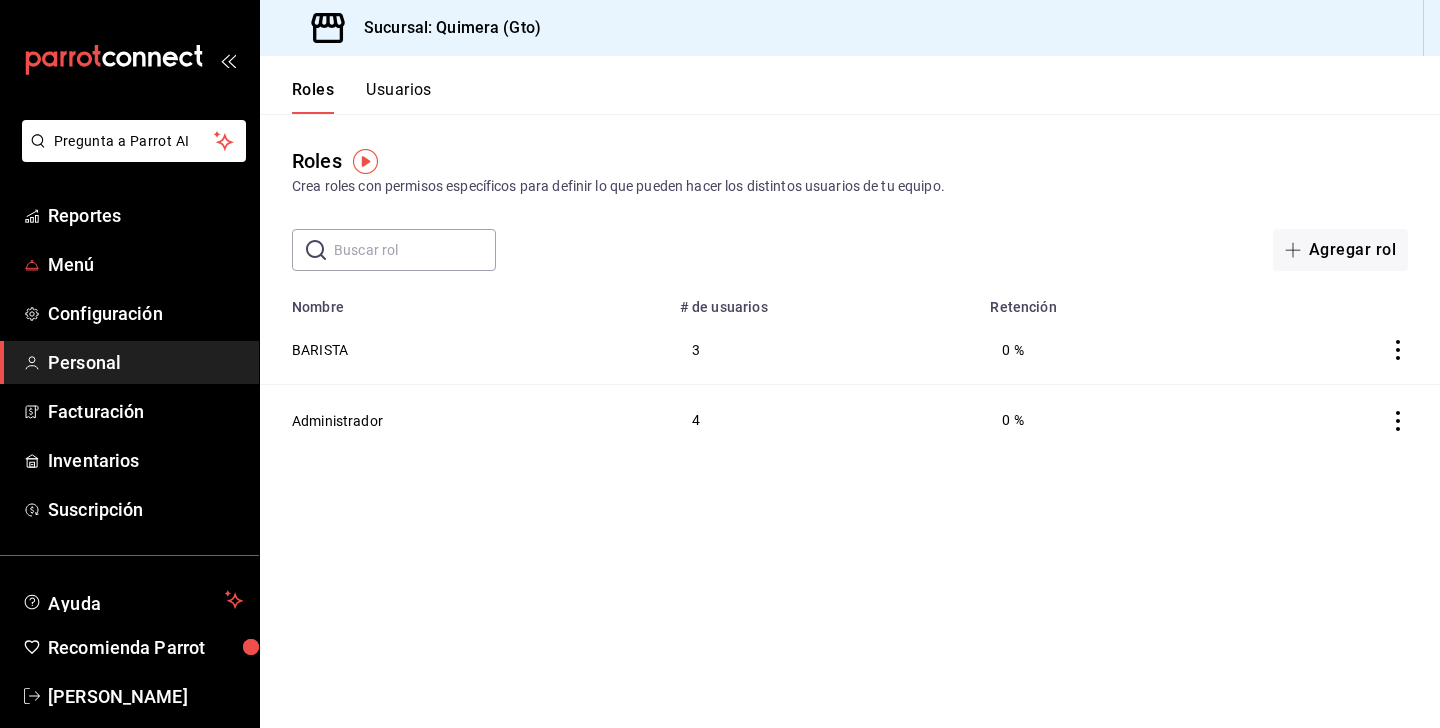 click on "Reportes   Menú   Configuración   Personal   Facturación   Inventarios   Suscripción" at bounding box center (129, 362) 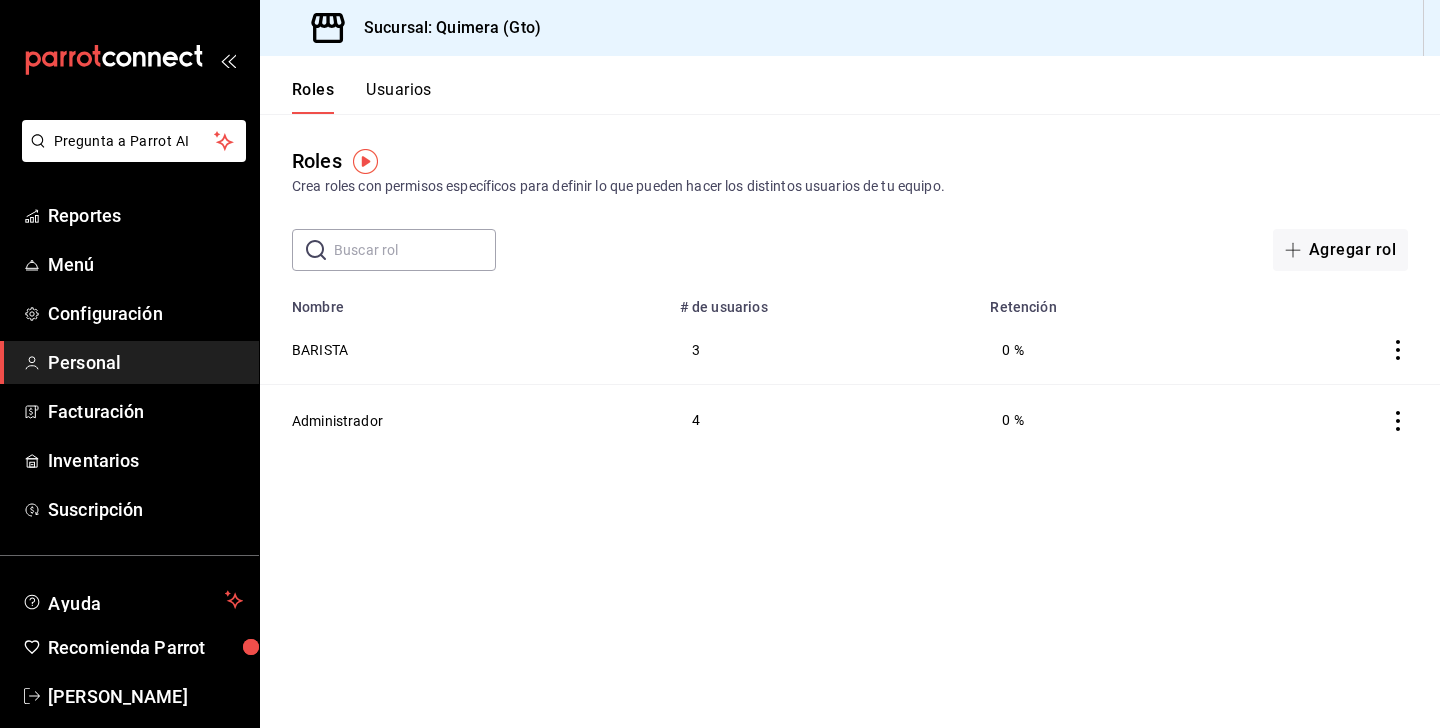 click 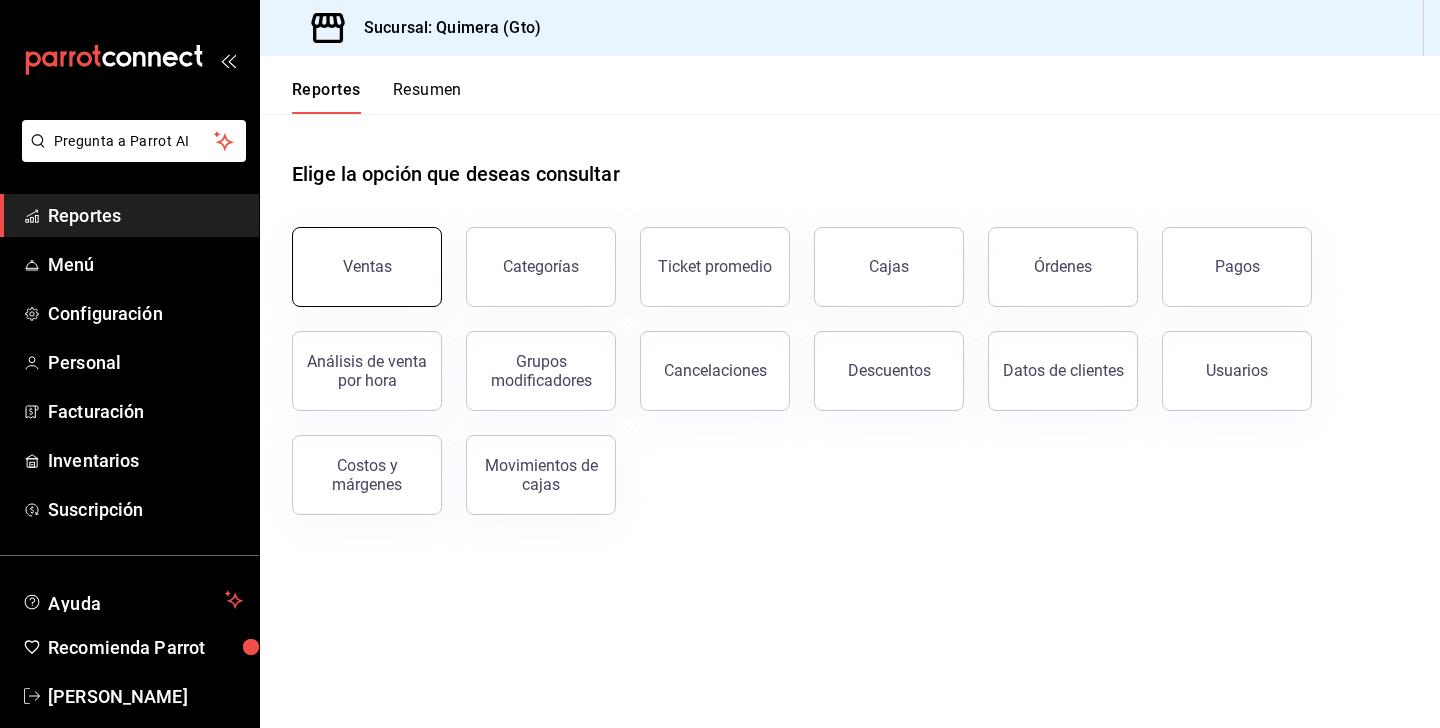 click on "Ventas" at bounding box center (367, 267) 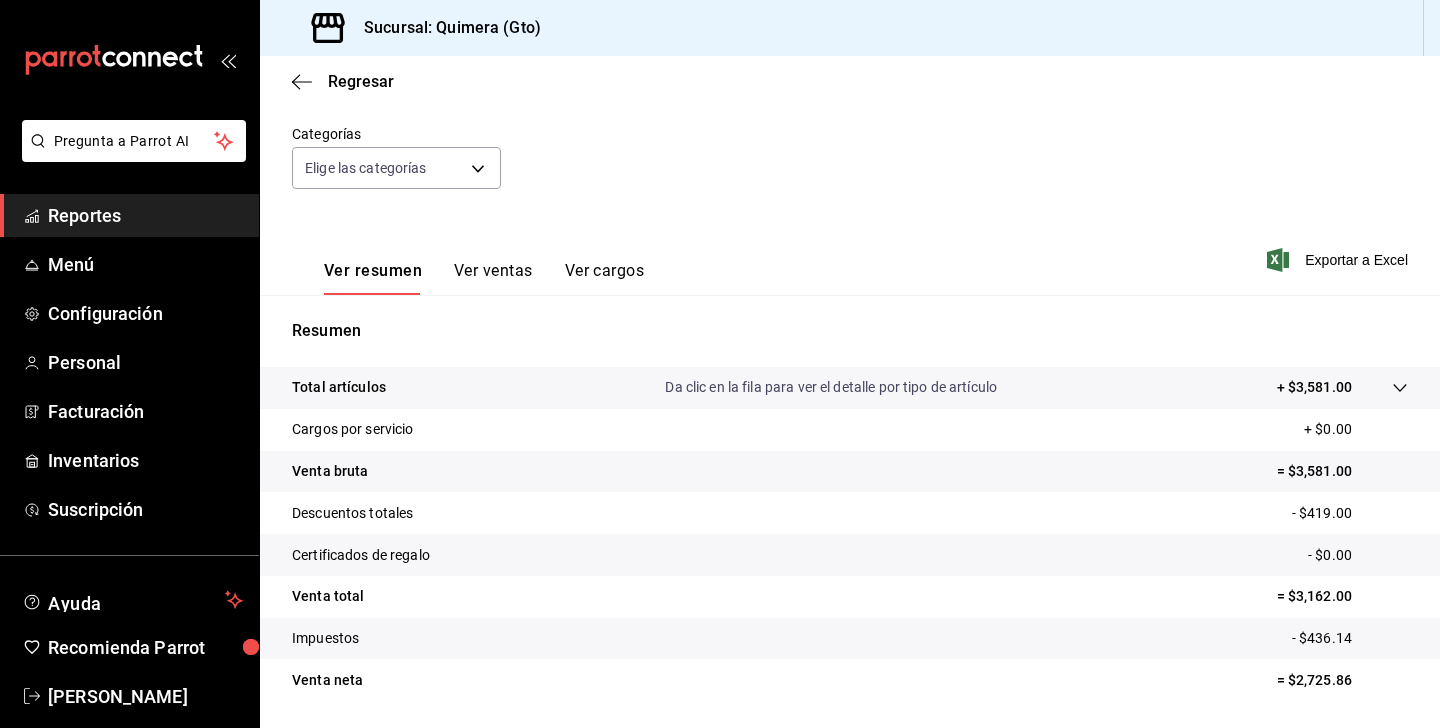 scroll, scrollTop: 230, scrollLeft: 0, axis: vertical 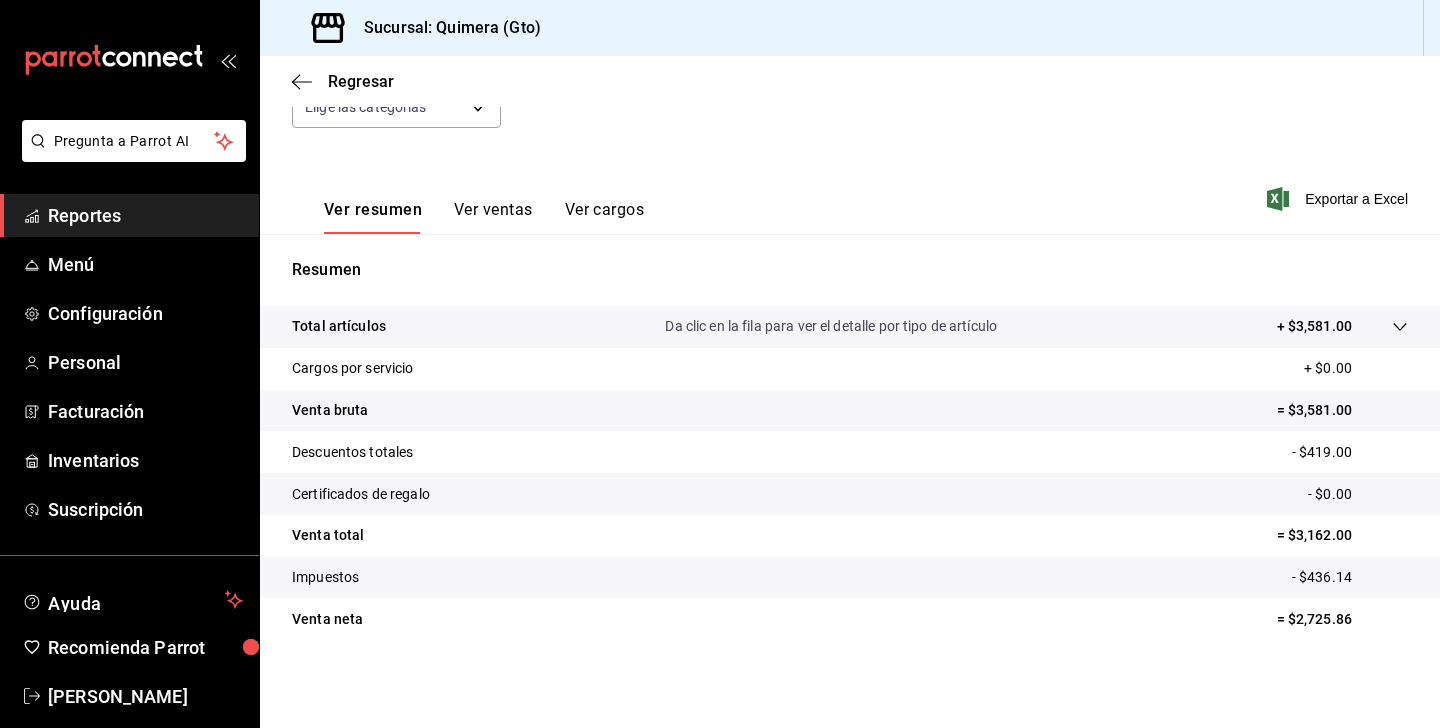 click on "Ver ventas" at bounding box center [493, 217] 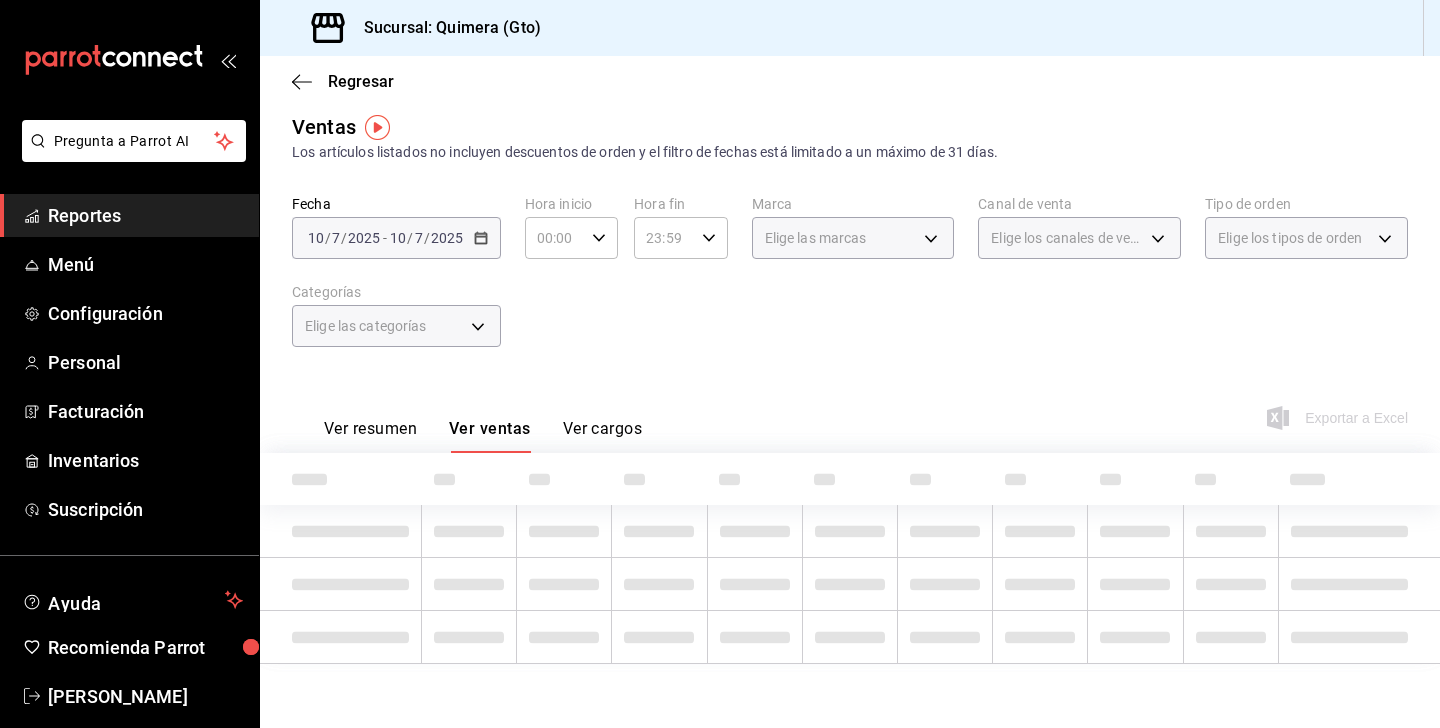 scroll, scrollTop: 230, scrollLeft: 0, axis: vertical 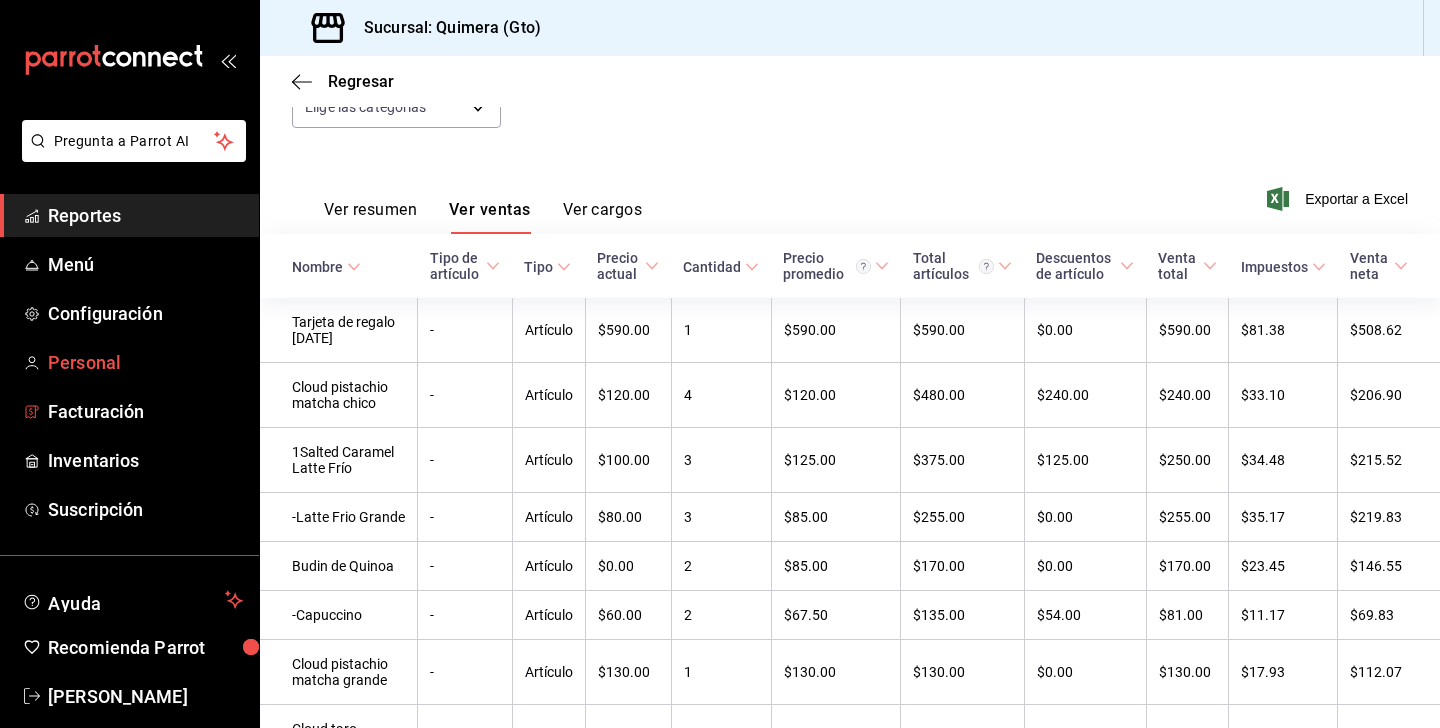 click on "Personal" at bounding box center [145, 362] 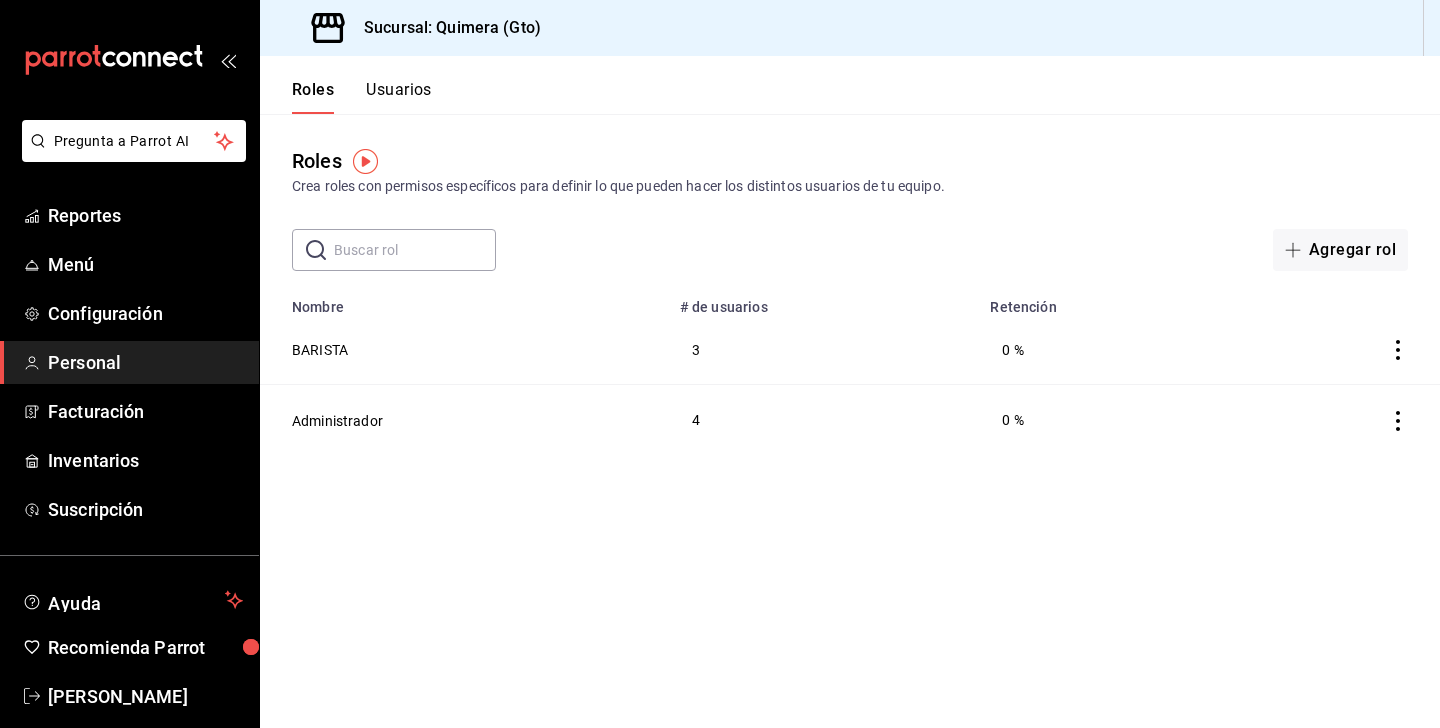 click on "Roles Crea roles con permisos específicos para definir lo que pueden hacer los distintos usuarios de tu equipo. ​ ​ Agregar rol" at bounding box center [850, 192] 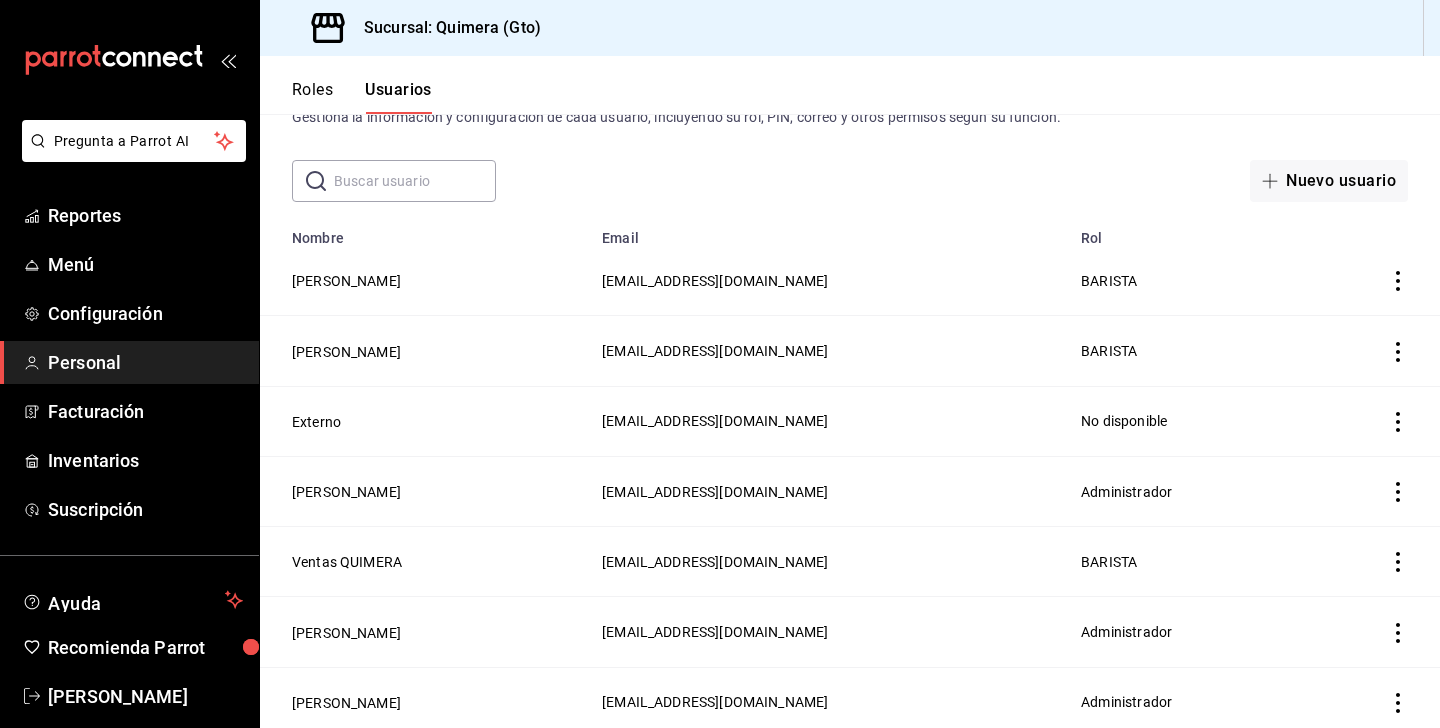 scroll, scrollTop: 215, scrollLeft: 0, axis: vertical 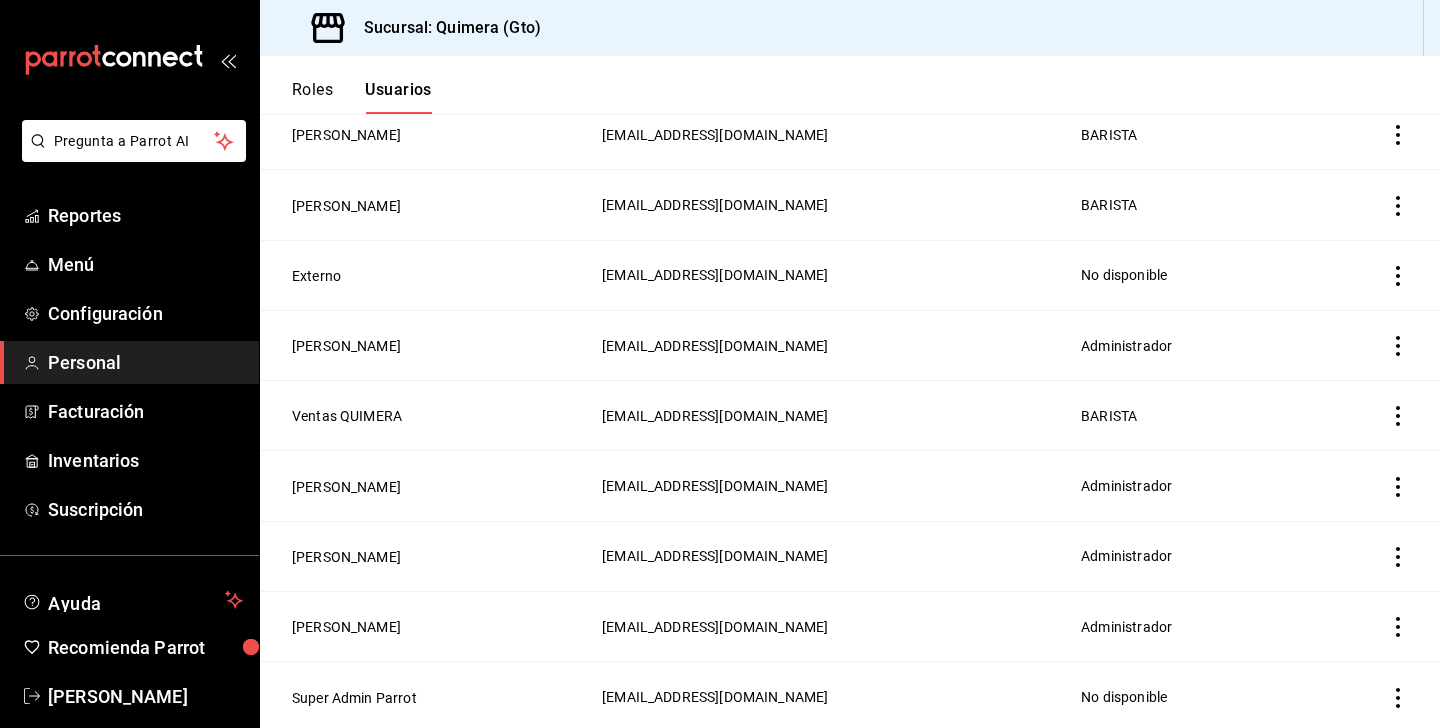 click at bounding box center [1370, 556] 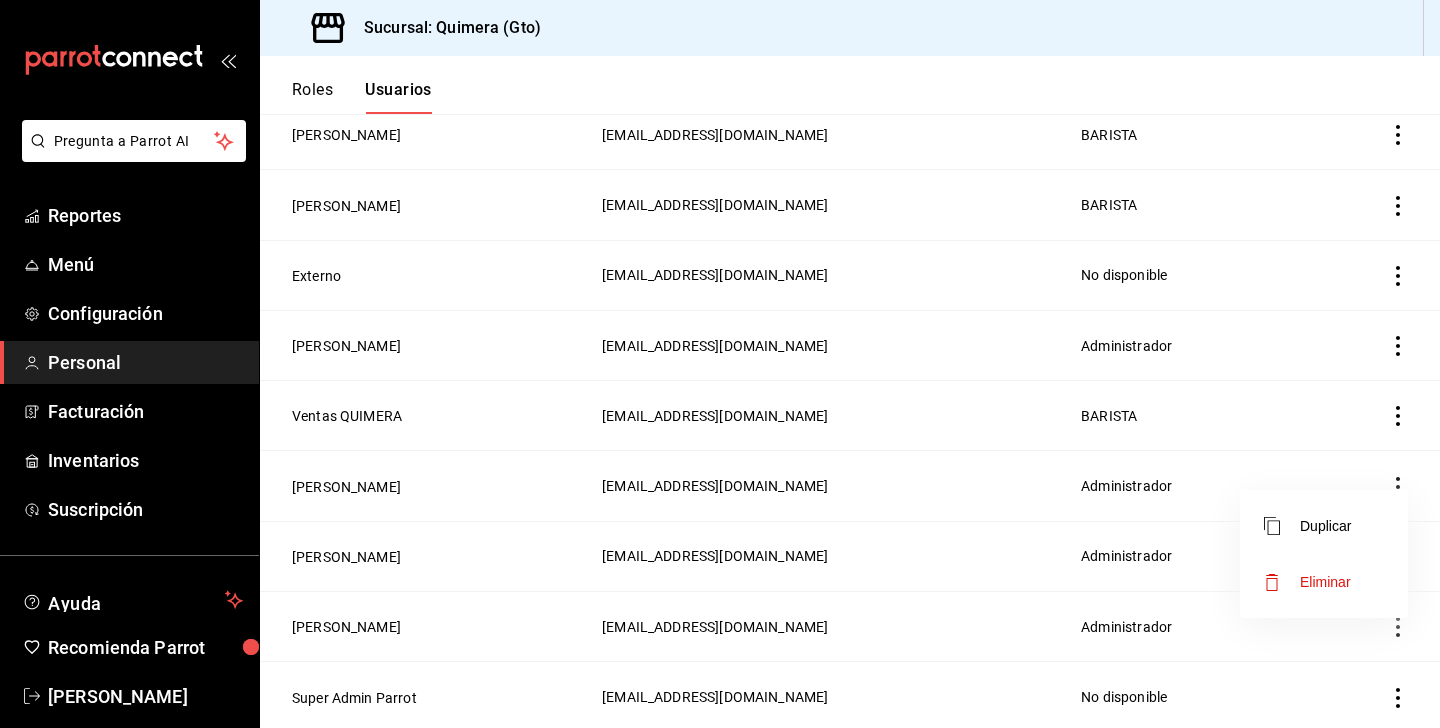click at bounding box center (720, 364) 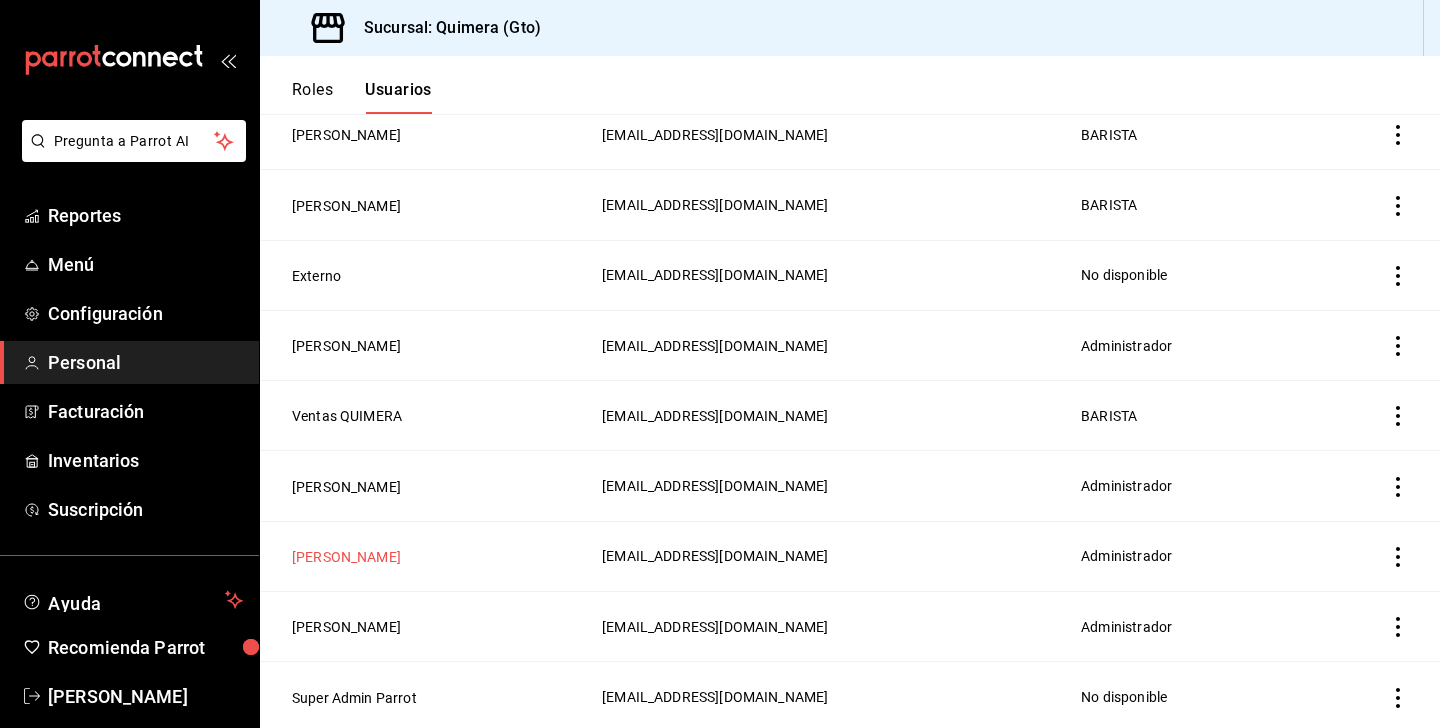 click on "[PERSON_NAME]" at bounding box center [346, 557] 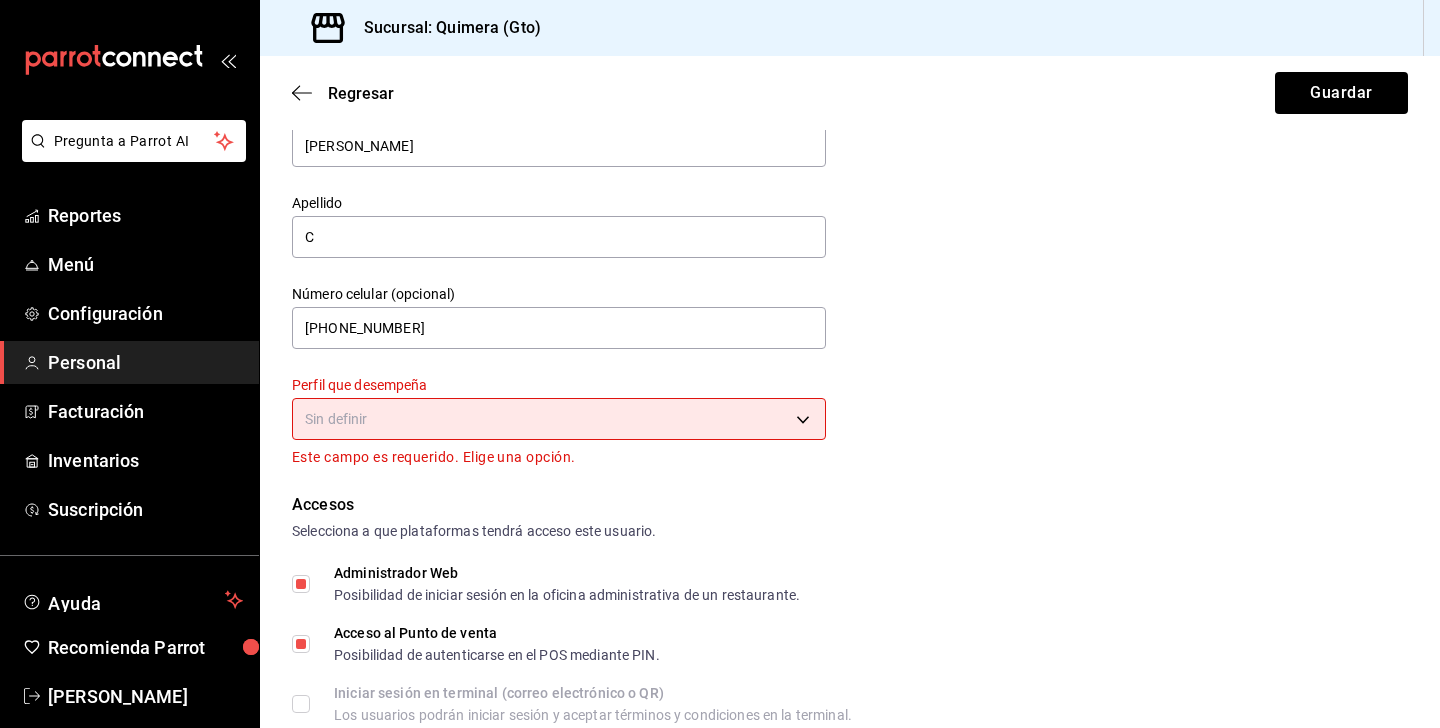 scroll, scrollTop: 0, scrollLeft: 0, axis: both 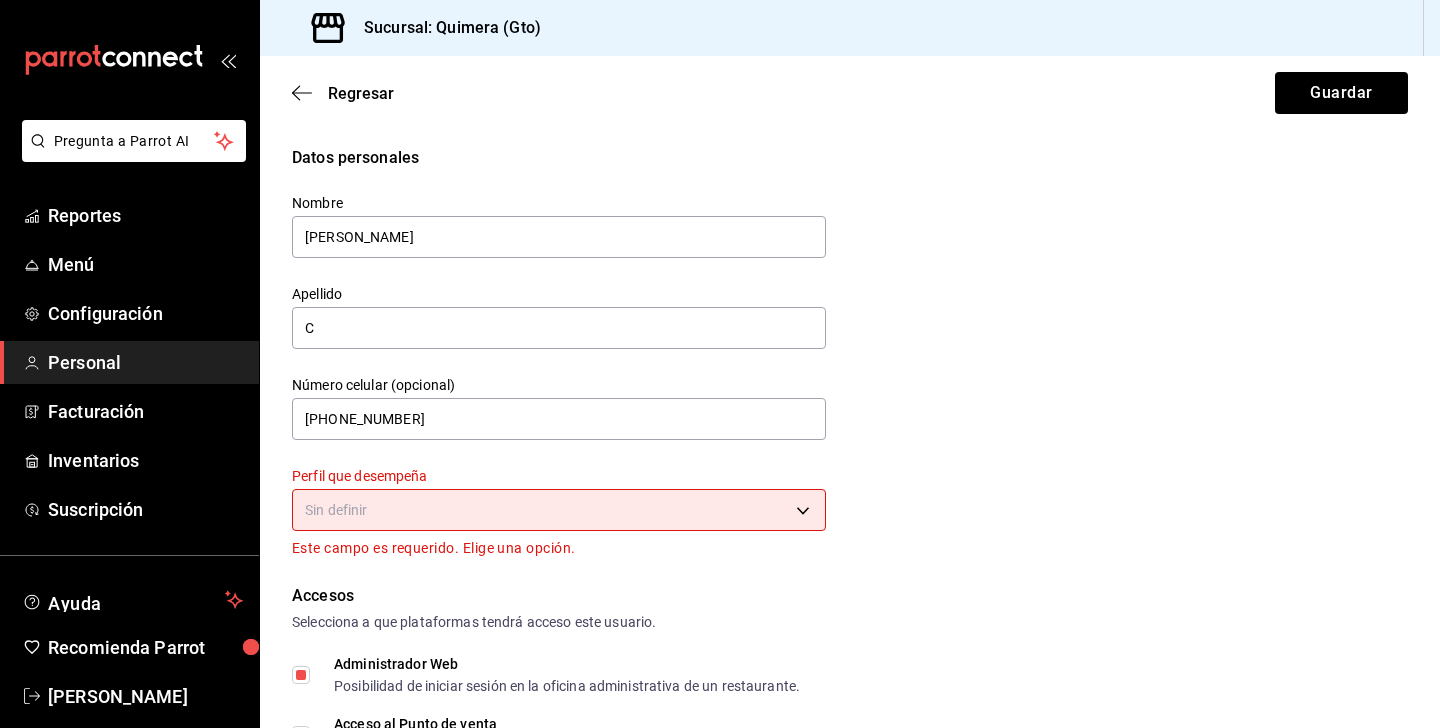 click on "Regresar Guardar" at bounding box center (850, 93) 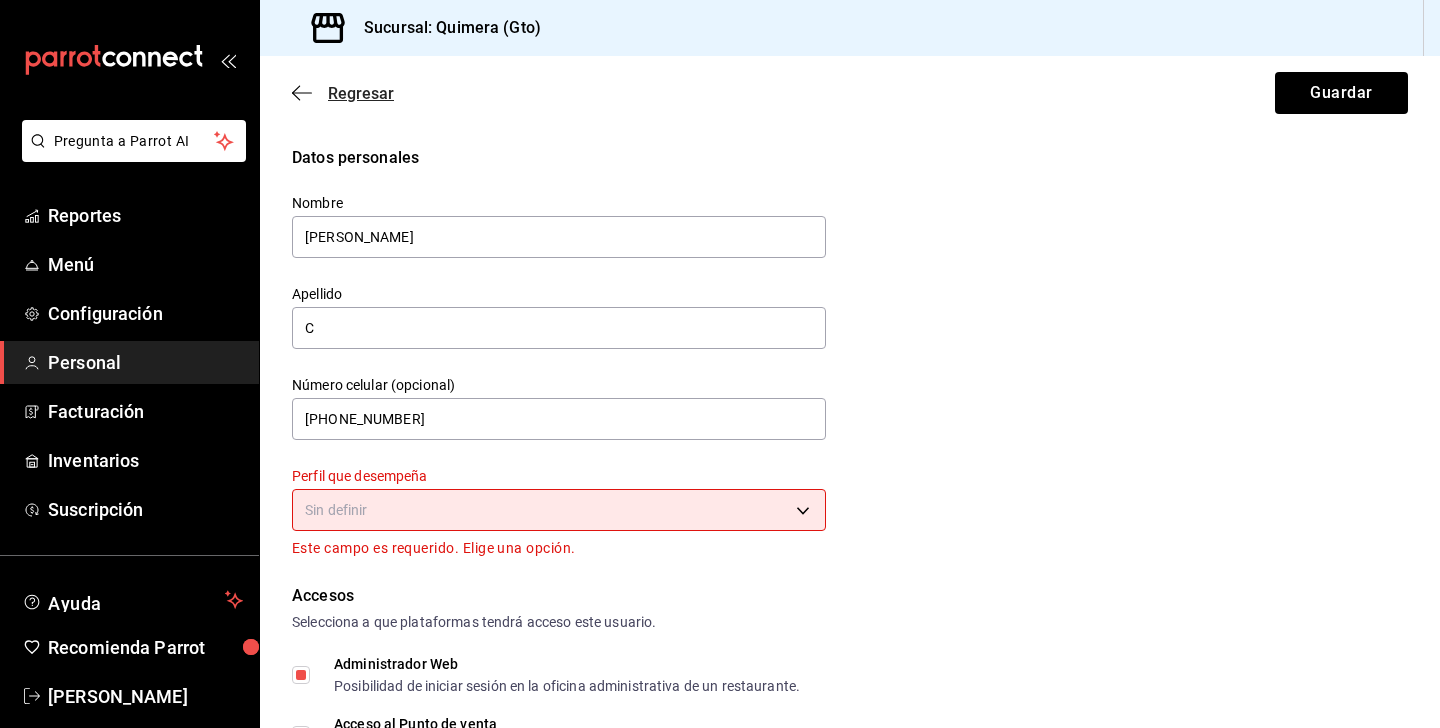 click 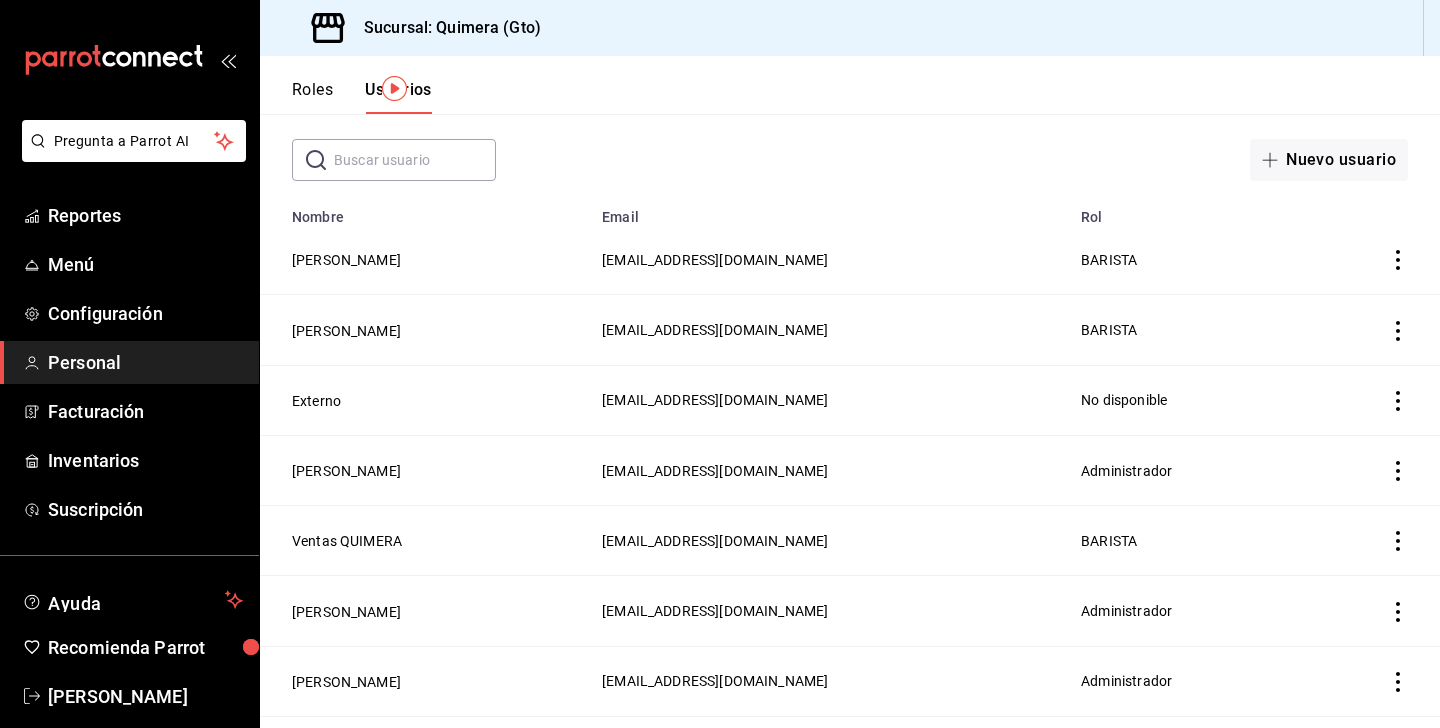 scroll, scrollTop: 95, scrollLeft: 0, axis: vertical 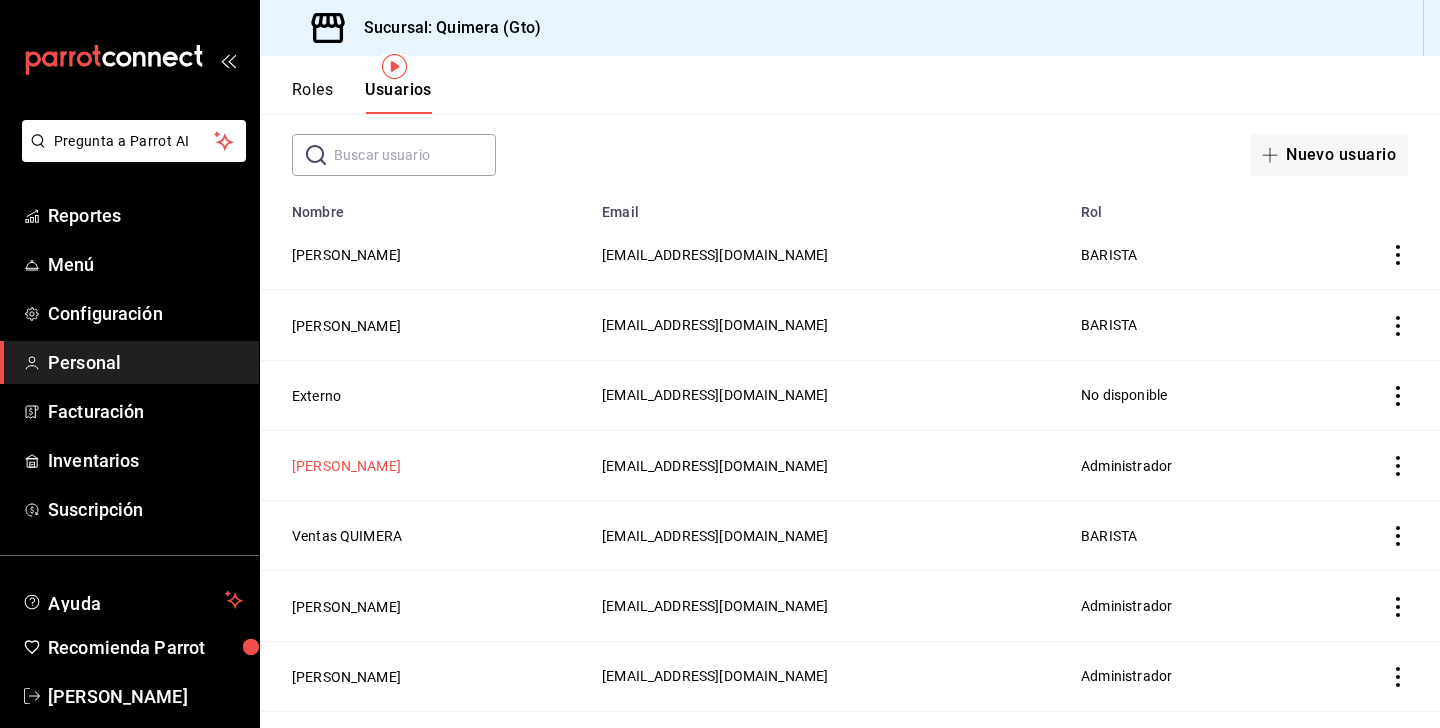 click on "[PERSON_NAME]" at bounding box center (346, 466) 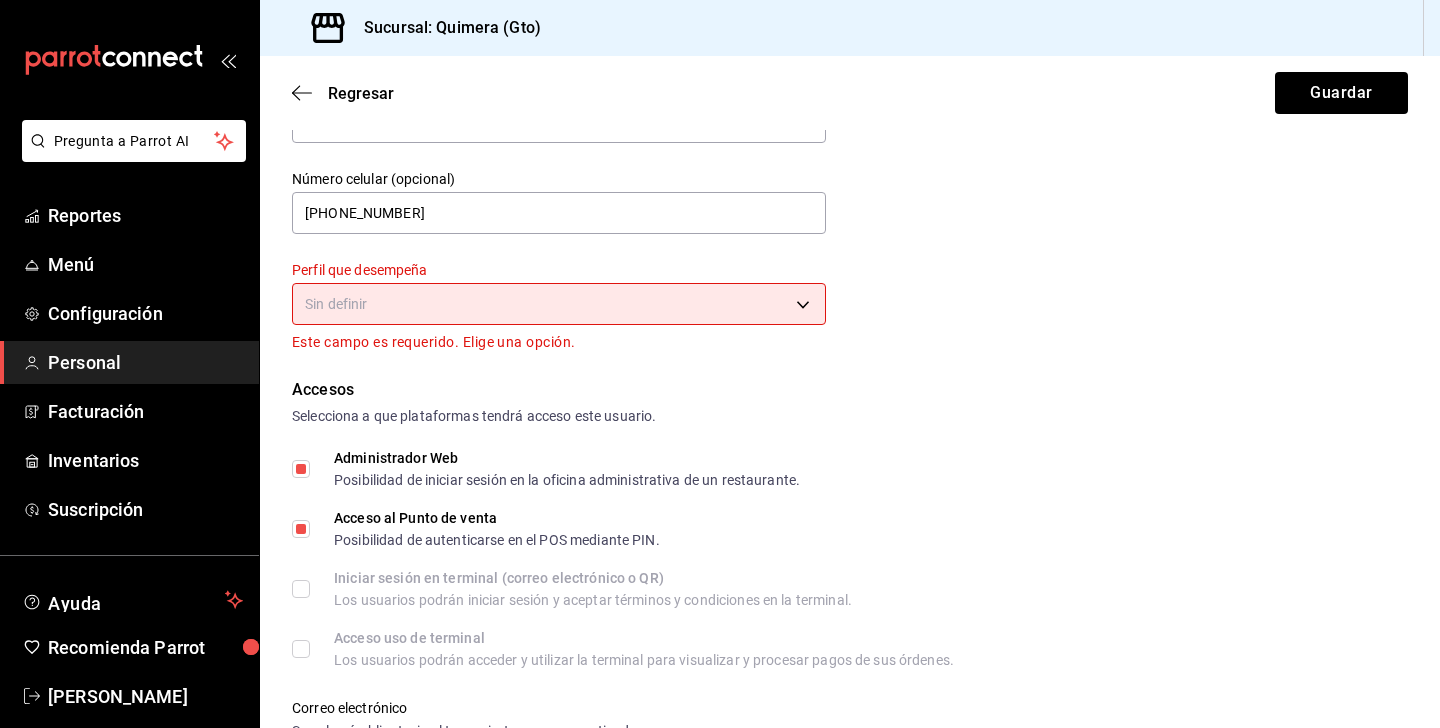scroll, scrollTop: 0, scrollLeft: 0, axis: both 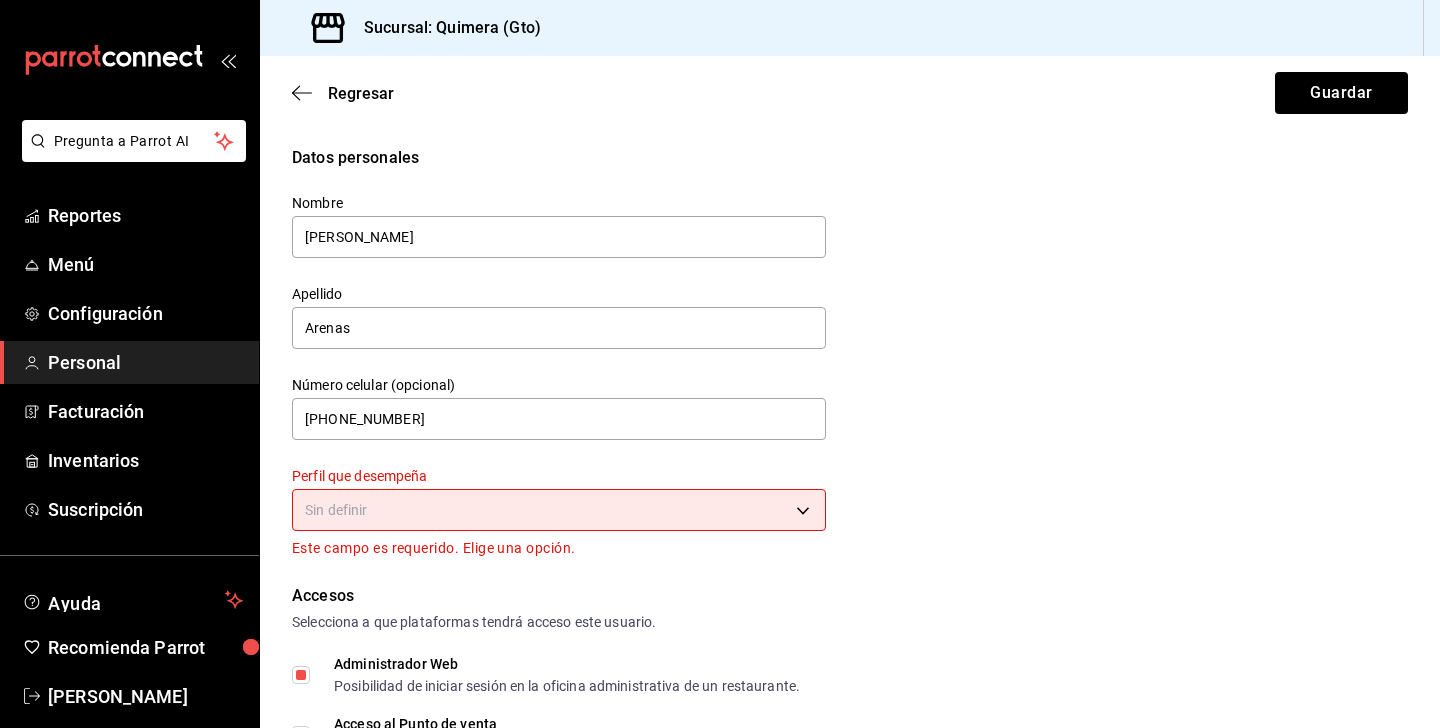 click on "Pregunta a Parrot AI Reportes   Menú   Configuración   Personal   Facturación   Inventarios   Suscripción   Ayuda Recomienda Parrot   [PERSON_NAME] nueva función   Sucursal: Quimera (Gto) Regresar Guardar Datos personales Nombre [PERSON_NAME] [PERSON_NAME] Número celular (opcional) [PHONE_NUMBER] Perfil que desempeña Sin definir Este campo es requerido. Elige una opción. Accesos Selecciona a que plataformas tendrá acceso este usuario. Administrador Web Posibilidad de iniciar sesión en la oficina administrativa de un restaurante.  Acceso al Punto de venta Posibilidad de autenticarse en el POS mediante PIN.  Iniciar sesión en terminal (correo electrónico o QR) Los usuarios podrán iniciar sesión y aceptar términos y condiciones en la terminal. Acceso uso de terminal Los usuarios podrán acceder y utilizar la terminal para visualizar y procesar pagos de sus órdenes. Correo electrónico Se volverá obligatorio al tener ciertos accesos activados. [EMAIL_ADDRESS][DOMAIN_NAME] Contraseña PIN 0535" at bounding box center (720, 364) 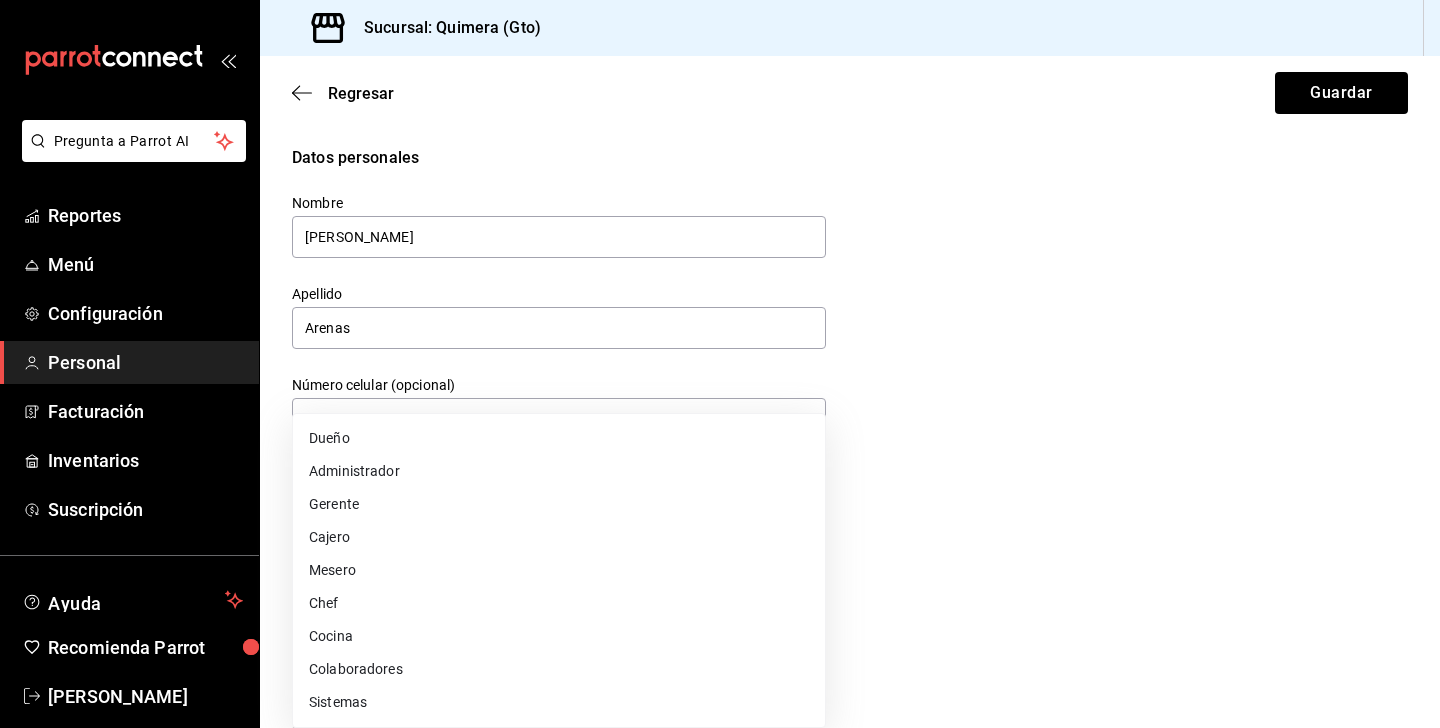 click at bounding box center [720, 364] 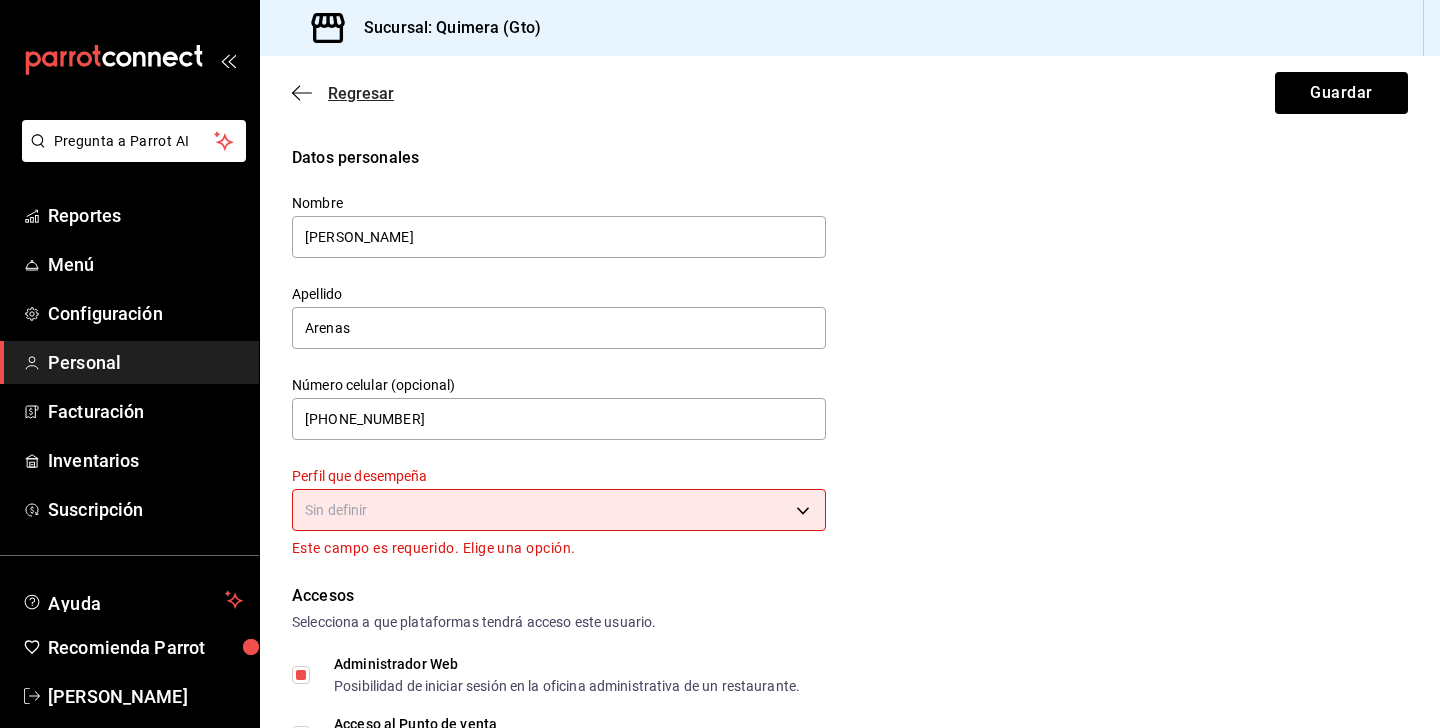 click 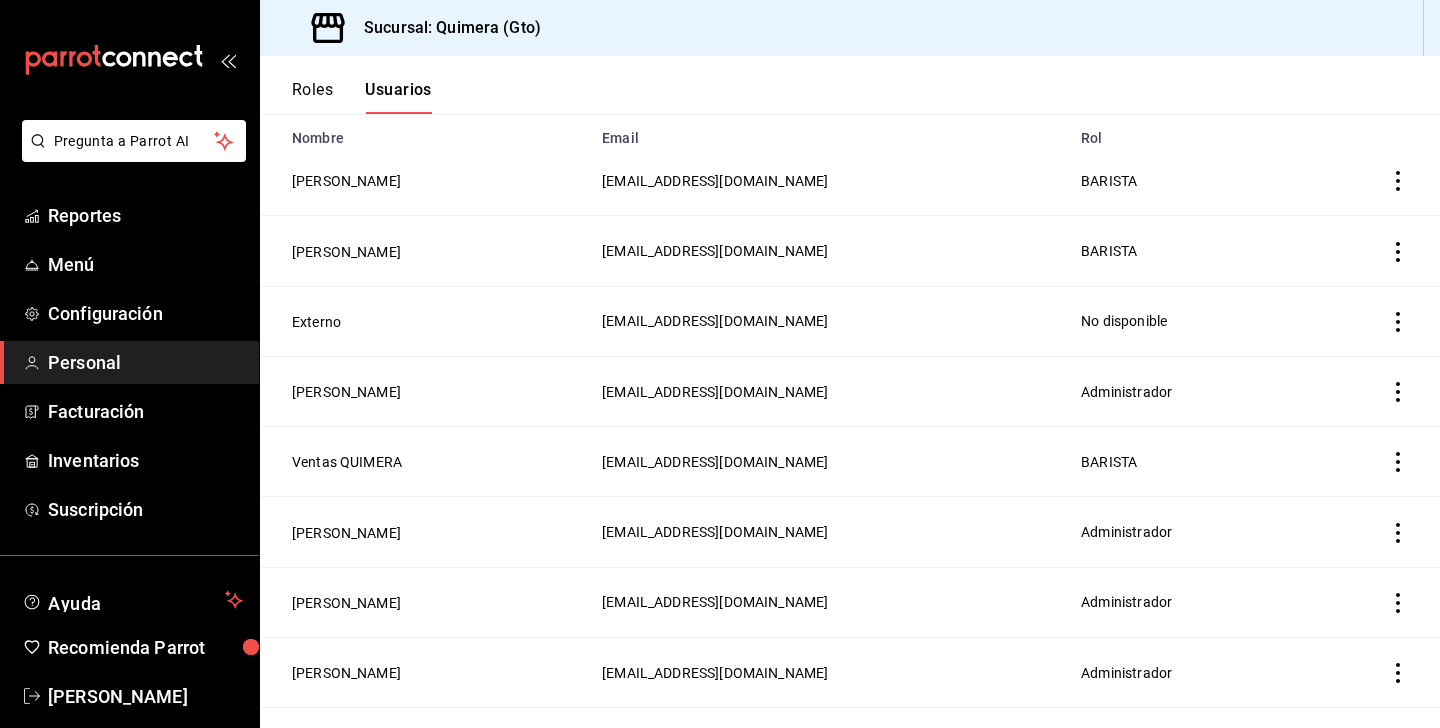 scroll, scrollTop: 215, scrollLeft: 0, axis: vertical 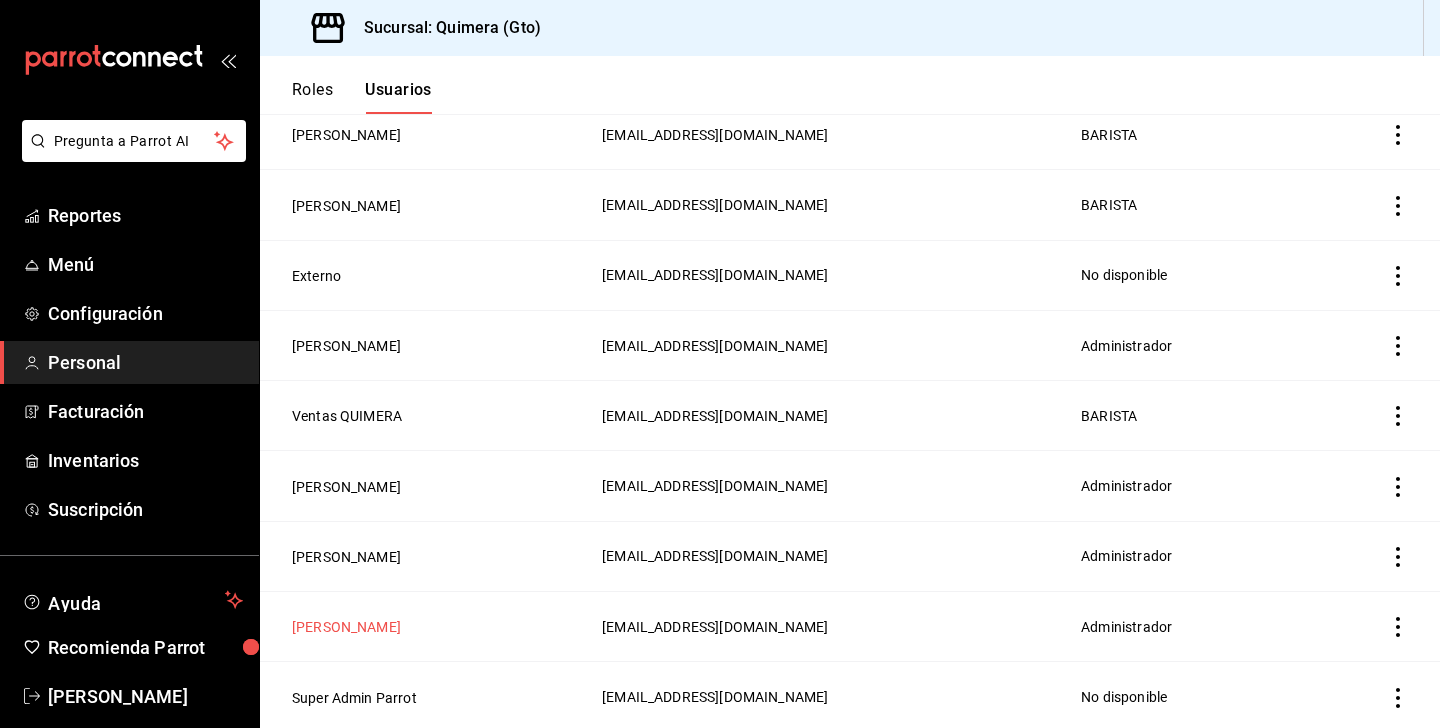 click on "[PERSON_NAME]" at bounding box center (346, 627) 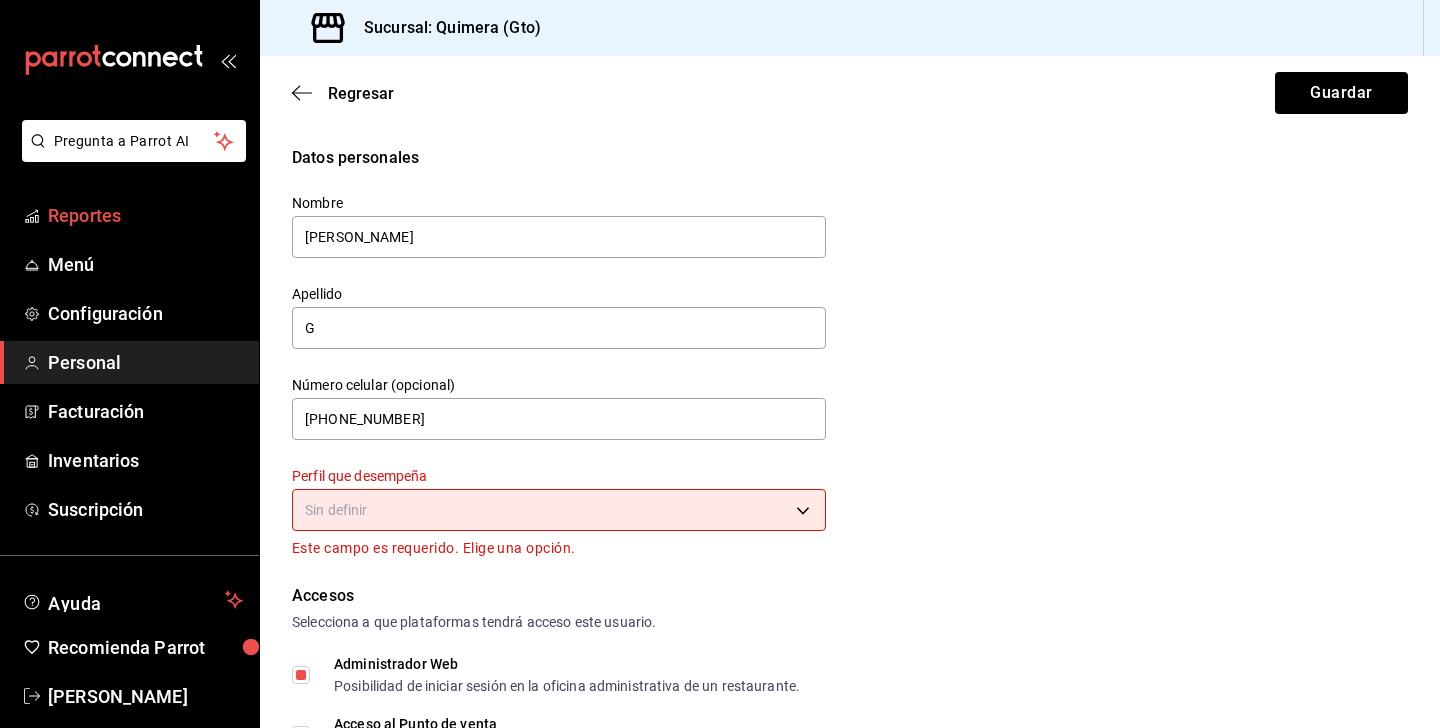 drag, startPoint x: 407, startPoint y: 221, endPoint x: 256, endPoint y: 227, distance: 151.11916 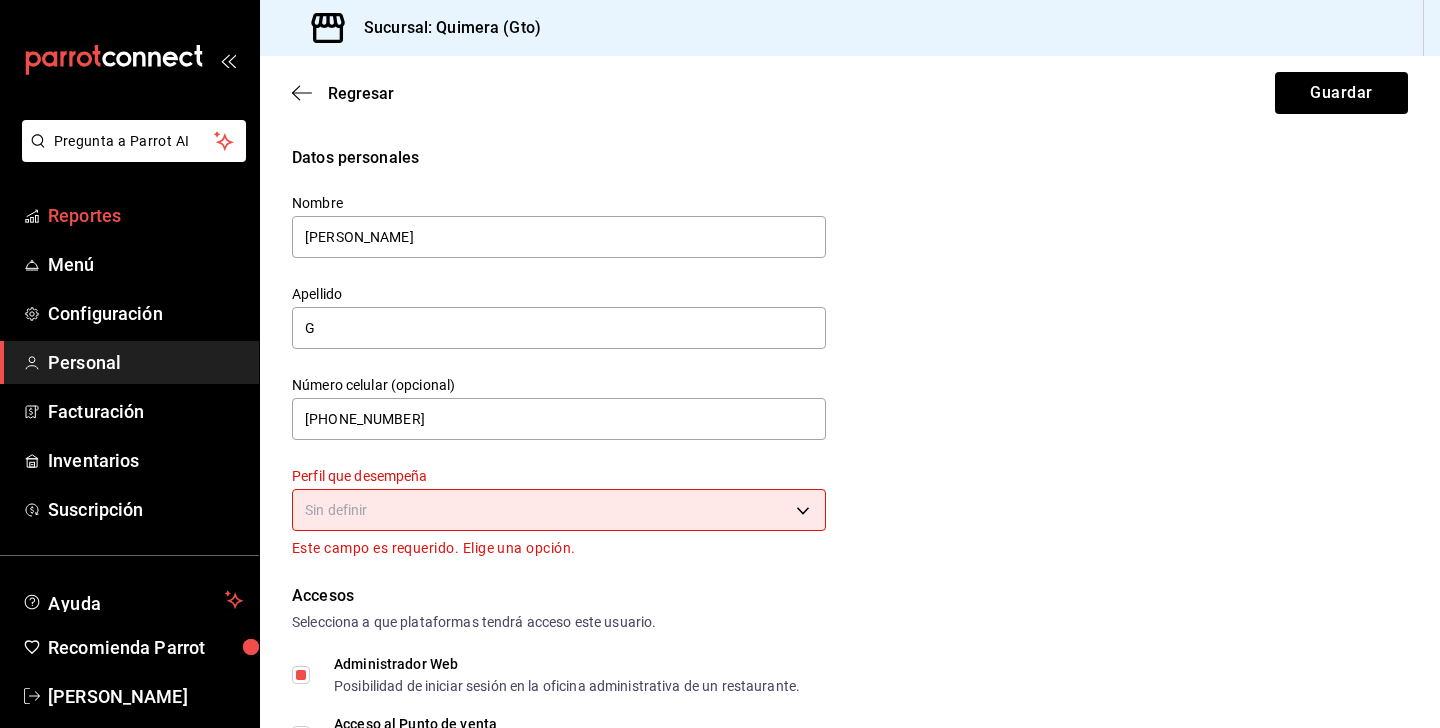 click on "Pregunta a Parrot AI Reportes   Menú   Configuración   Personal   Facturación   Inventarios   Suscripción   Ayuda Recomienda Parrot   [PERSON_NAME] nueva función   Sucursal: Quimera (Gto) Regresar Guardar Datos personales Nombre [PERSON_NAME] G Número celular (opcional) [PHONE_NUMBER] Perfil que desempeña Sin definir Este campo es requerido. Elige una opción. Accesos Selecciona a que plataformas tendrá acceso este usuario. Administrador Web Posibilidad de iniciar sesión en la oficina administrativa de un restaurante.  Acceso al Punto de venta Posibilidad de autenticarse en el POS mediante PIN.  Iniciar sesión en terminal (correo electrónico o QR) Los usuarios podrán iniciar sesión y aceptar términos y condiciones en la terminal. Acceso uso de terminal Los usuarios podrán acceder y utilizar la terminal para visualizar y procesar pagos de sus órdenes. Correo electrónico Se volverá obligatorio al tener ciertos accesos activados. [EMAIL_ADDRESS][DOMAIN_NAME] Contraseña Contraseña PIN 0715" at bounding box center (720, 364) 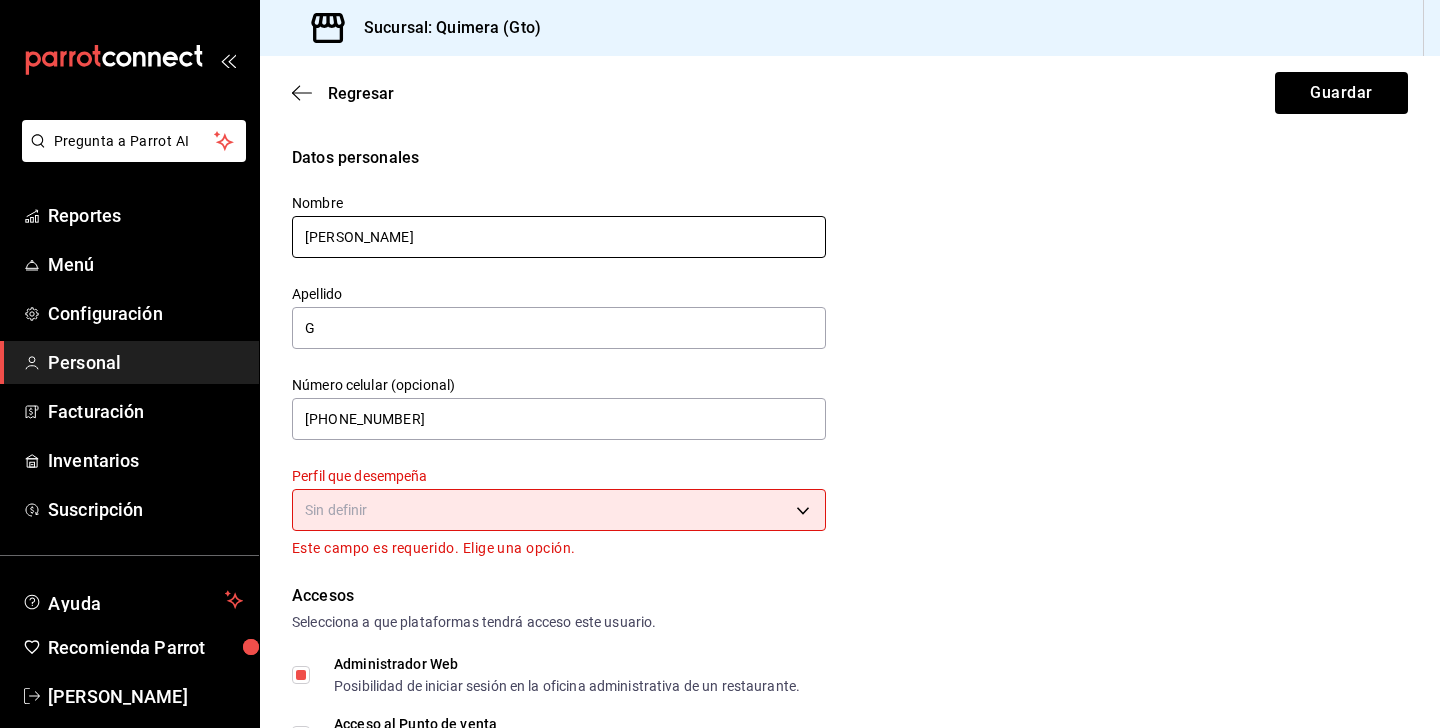 click on "[PERSON_NAME]" at bounding box center (559, 237) 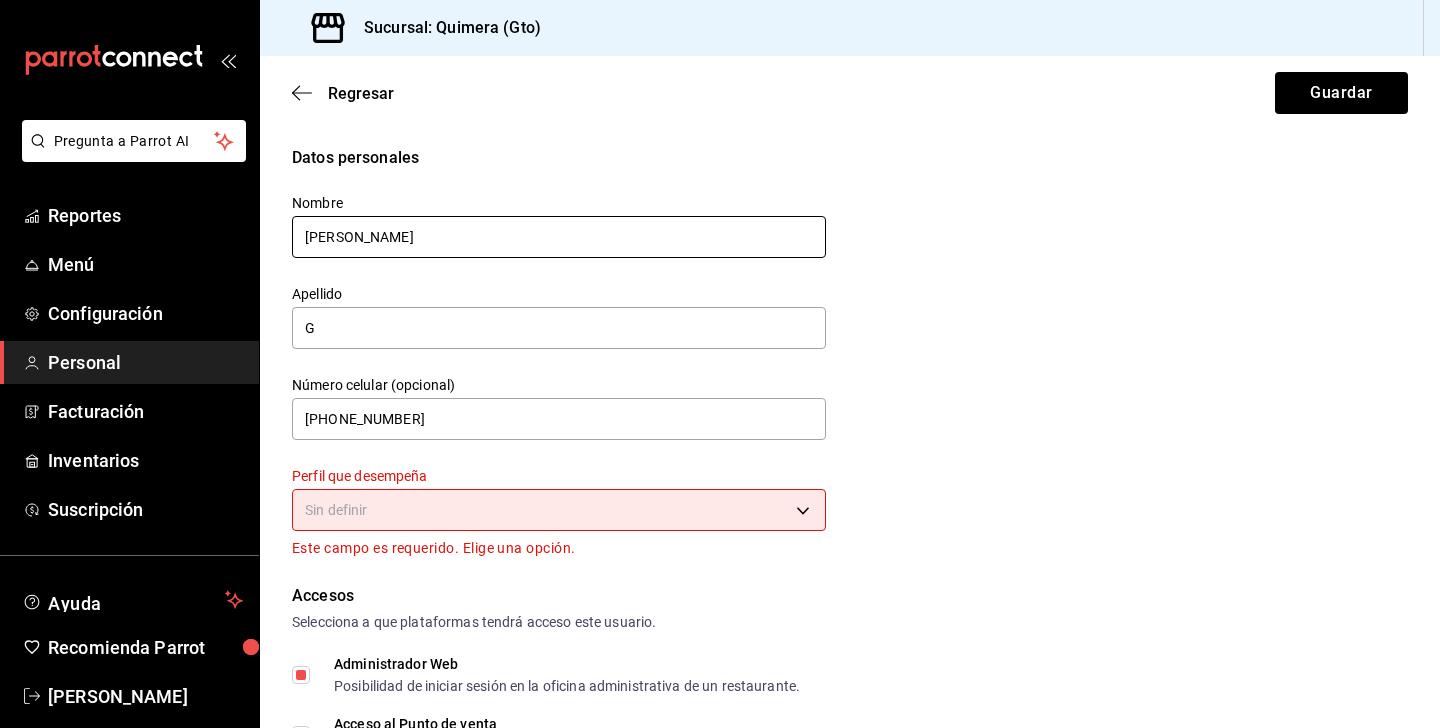 click on "[PERSON_NAME]" at bounding box center (559, 237) 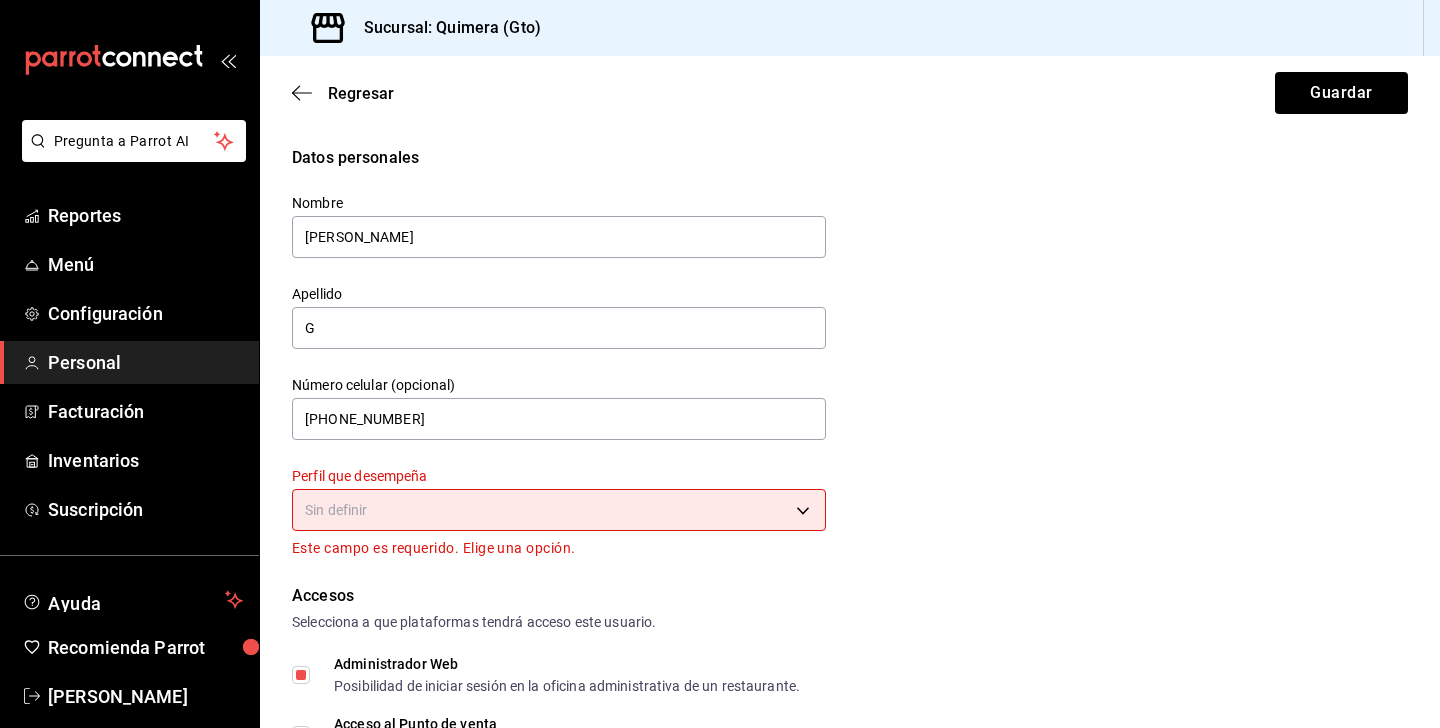 type on "[PERSON_NAME]" 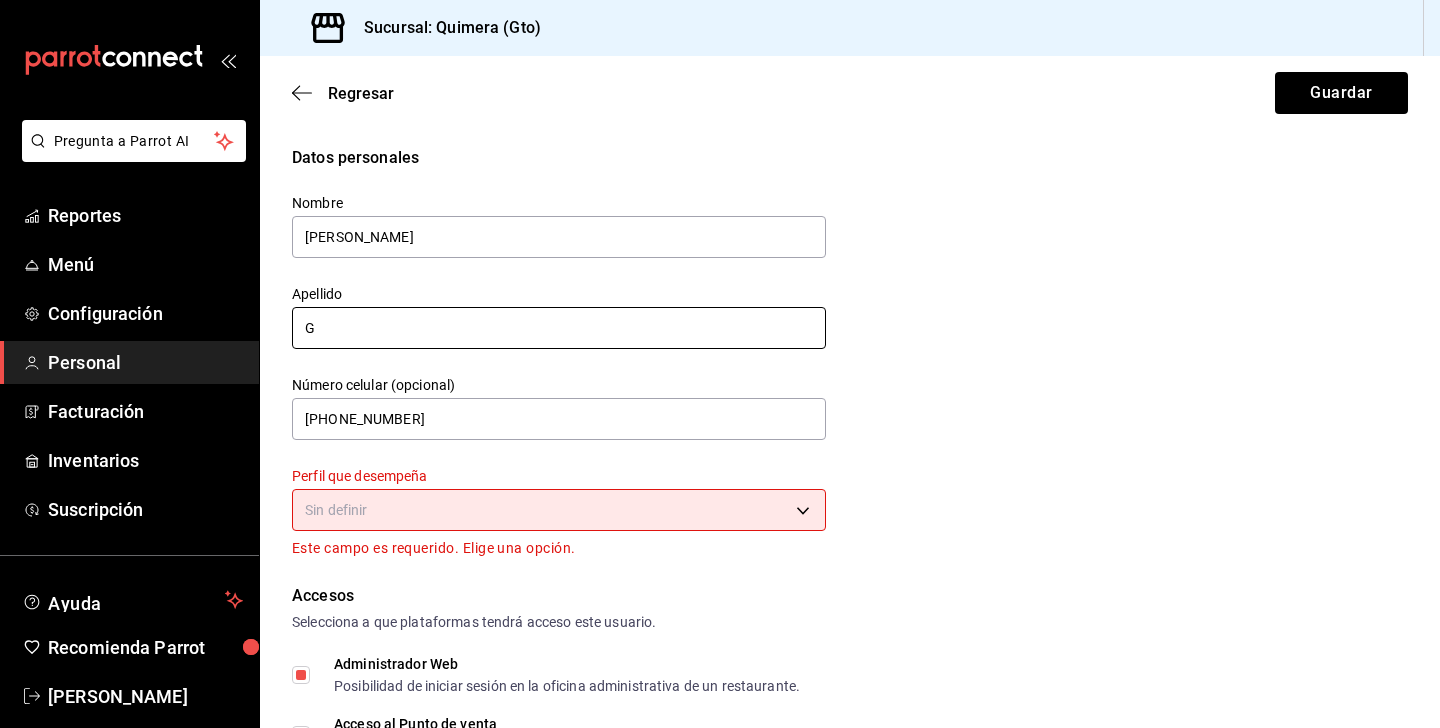 click on "G" at bounding box center (559, 328) 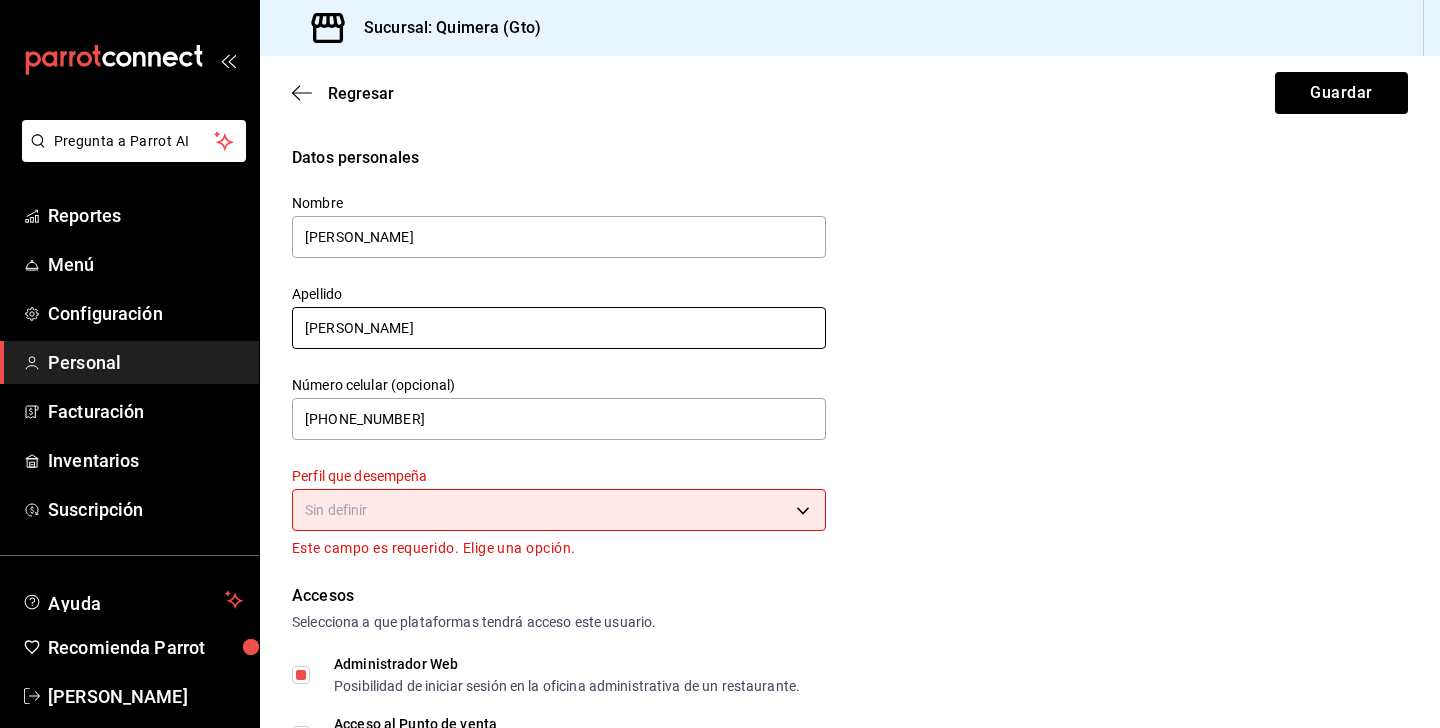 type on "[PERSON_NAME]" 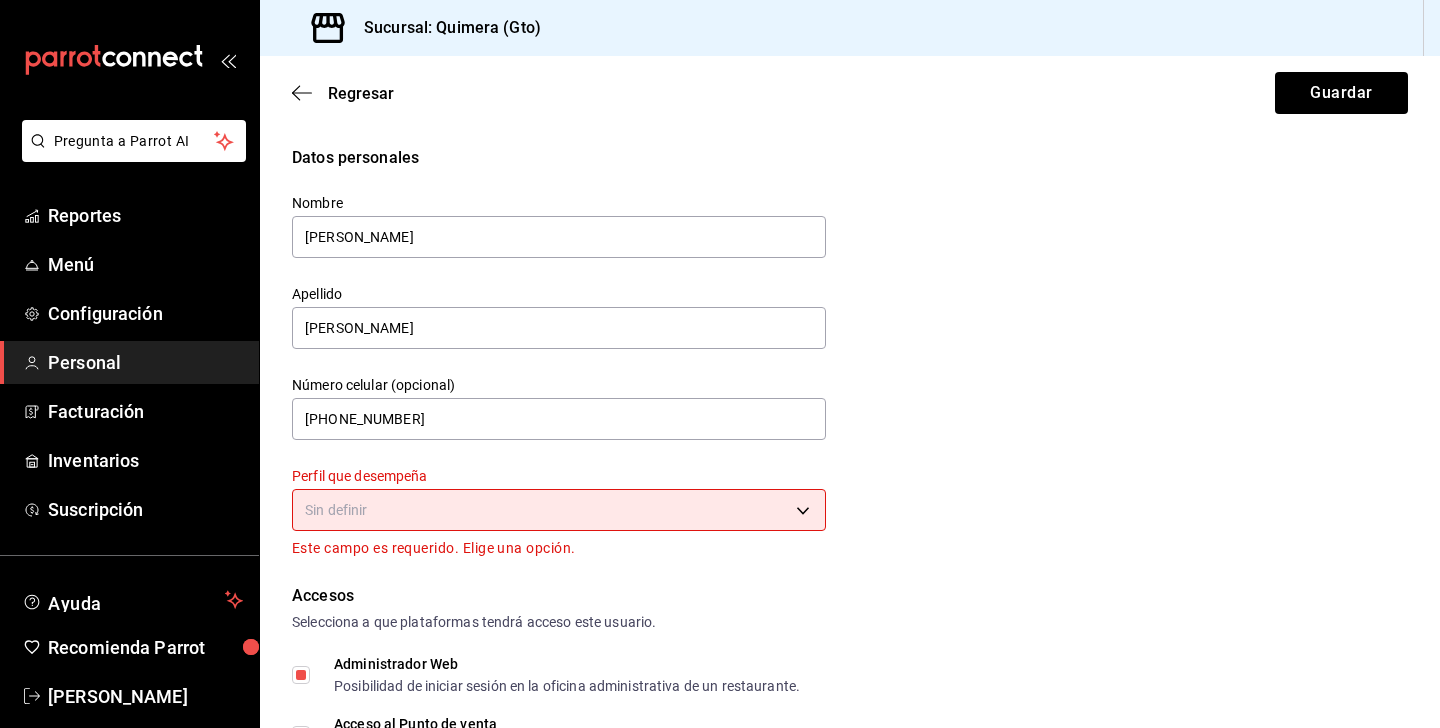 click on "Pregunta a Parrot AI Reportes   Menú   Configuración   Personal   Facturación   Inventarios   Suscripción   Ayuda Recomienda Parrot   [PERSON_NAME] nueva función   Sucursal: Quimera (Gto) Regresar Guardar Datos personales Nombre [PERSON_NAME] Apellido [PERSON_NAME] Número celular (opcional) [PHONE_NUMBER] Perfil que desempeña Sin definir Este campo es requerido. Elige una opción. Accesos Selecciona a que plataformas tendrá acceso este usuario. Administrador Web Posibilidad de iniciar sesión en la oficina administrativa de un restaurante.  Acceso al Punto de venta Posibilidad de autenticarse en el POS mediante PIN.  Iniciar sesión en terminal (correo electrónico o QR) Los usuarios podrán iniciar sesión y aceptar términos y condiciones en la terminal. Acceso uso de terminal Los usuarios podrán acceder y utilizar la terminal para visualizar y procesar pagos de sus órdenes. Correo electrónico Se volverá obligatorio al tener ciertos accesos activados. [EMAIL_ADDRESS][DOMAIN_NAME] Contraseña Contraseña PIN" at bounding box center [720, 364] 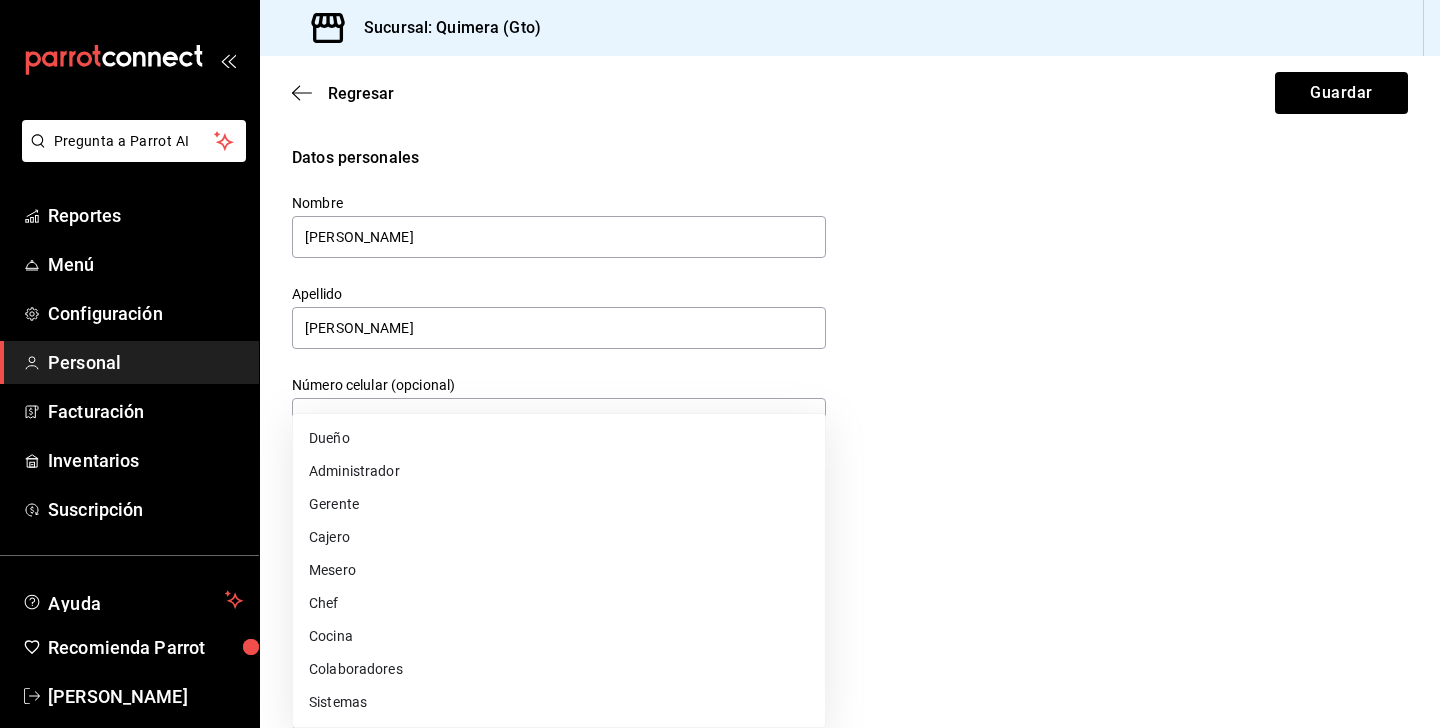 click on "Administrador" at bounding box center [559, 471] 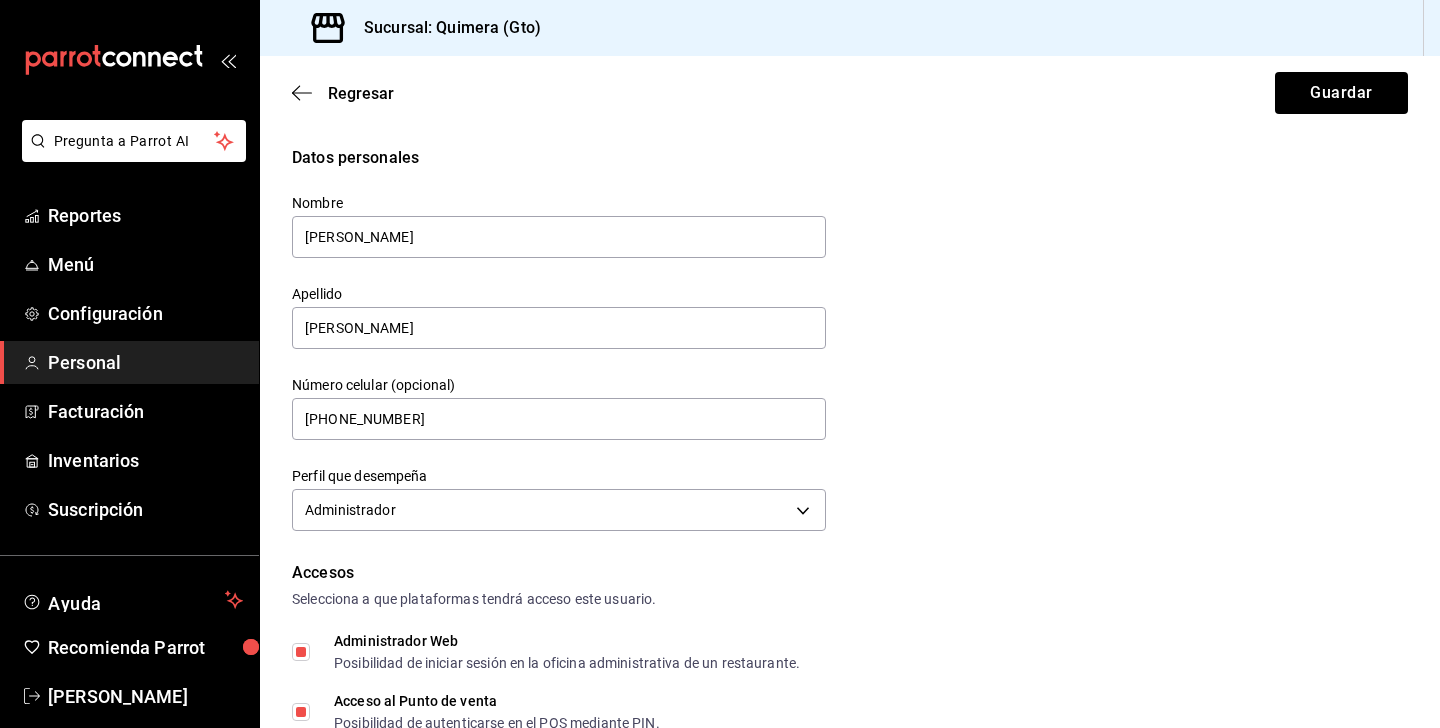 click on "Datos personales Nombre [PERSON_NAME] Apellido [PERSON_NAME] Número celular (opcional) [PHONE_NUMBER] Perfil que desempeña Administrador ADMIN" at bounding box center [850, 341] 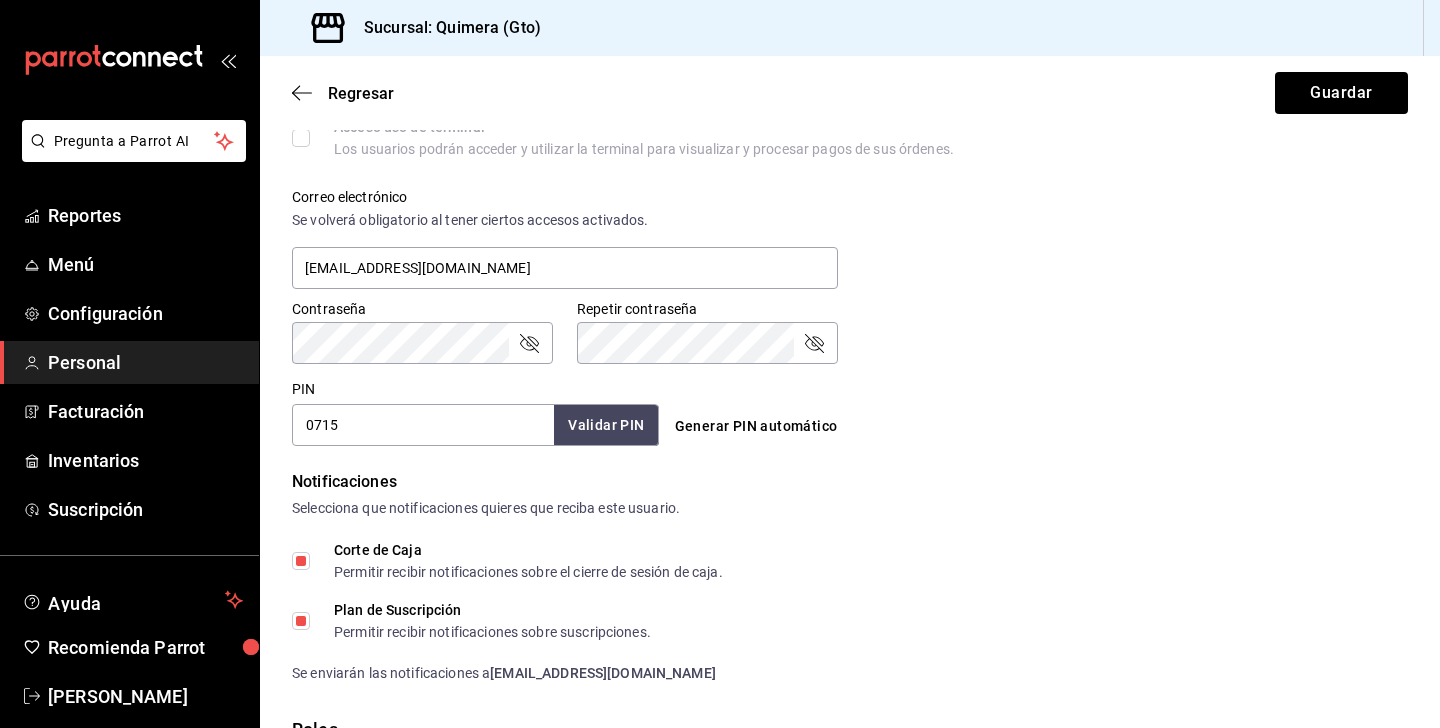 scroll, scrollTop: 704, scrollLeft: 0, axis: vertical 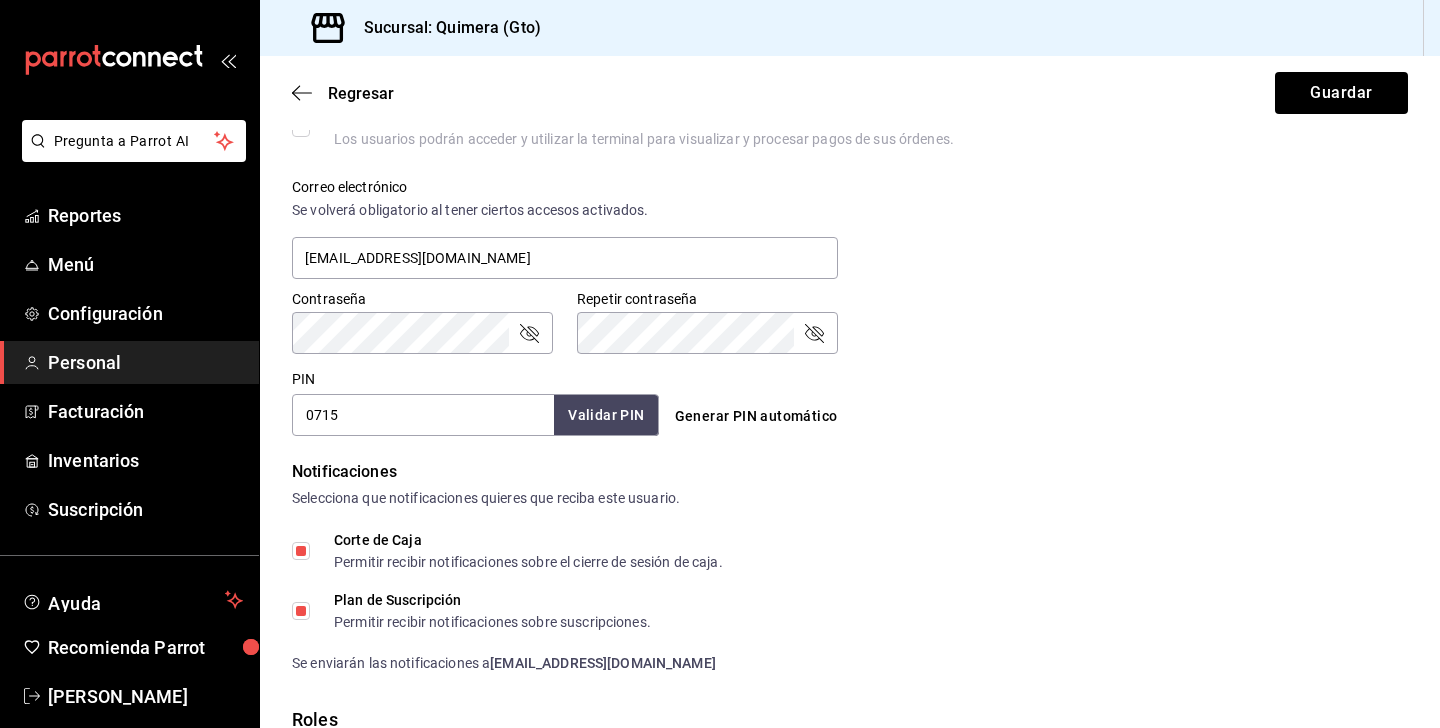 click 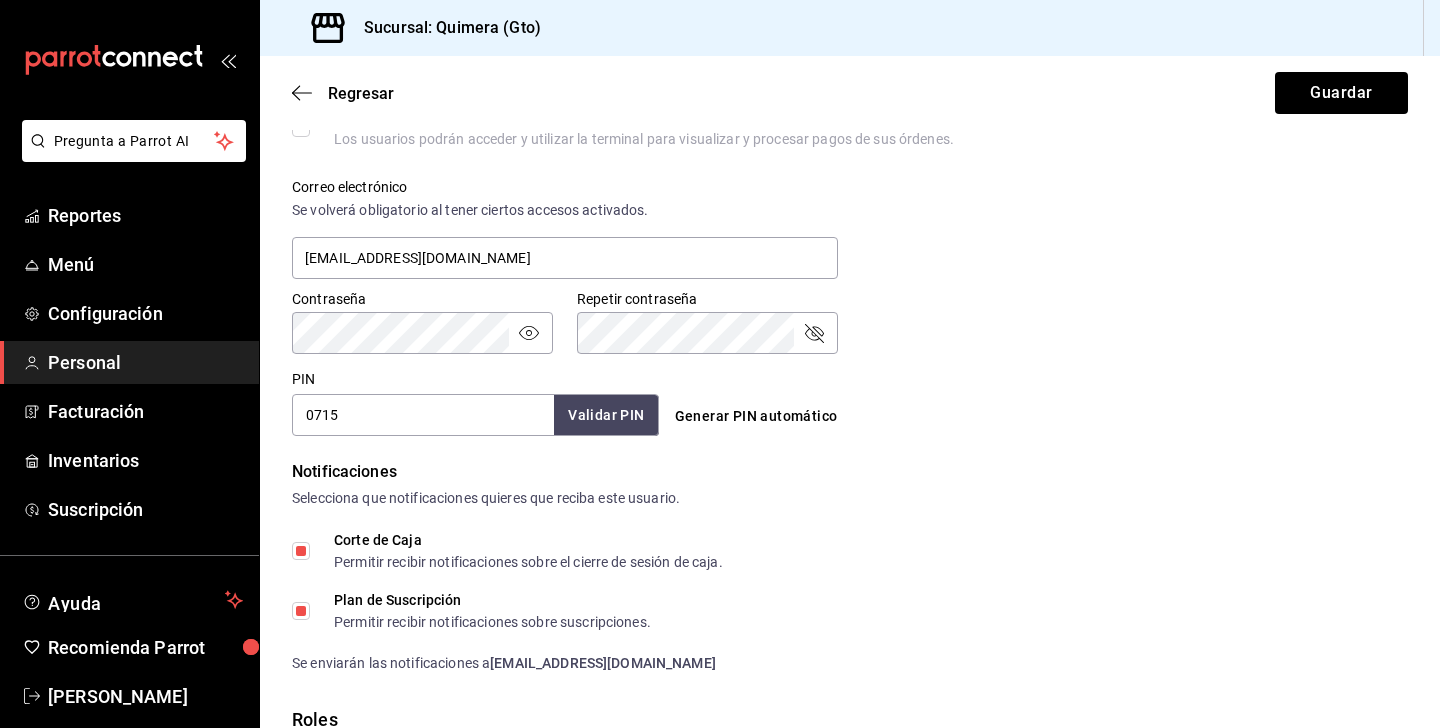 click on "Accesos Selecciona a que plataformas tendrá acceso este usuario. Administrador Web Posibilidad de iniciar sesión en la oficina administrativa de un restaurante.  Acceso al Punto de venta Posibilidad de autenticarse en el POS mediante PIN.  Iniciar sesión en terminal (correo electrónico o QR) Los usuarios podrán iniciar sesión y aceptar términos y condiciones en la terminal. Acceso uso de terminal Los usuarios podrán acceder y utilizar la terminal para visualizar y procesar pagos de sus órdenes. Correo electrónico Se volverá obligatorio al tener ciertos accesos activados. [EMAIL_ADDRESS][DOMAIN_NAME] Contraseña Contraseña Repetir contraseña Repetir contraseña PIN 0715 Validar PIN ​ Generar PIN automático" at bounding box center [850, 146] 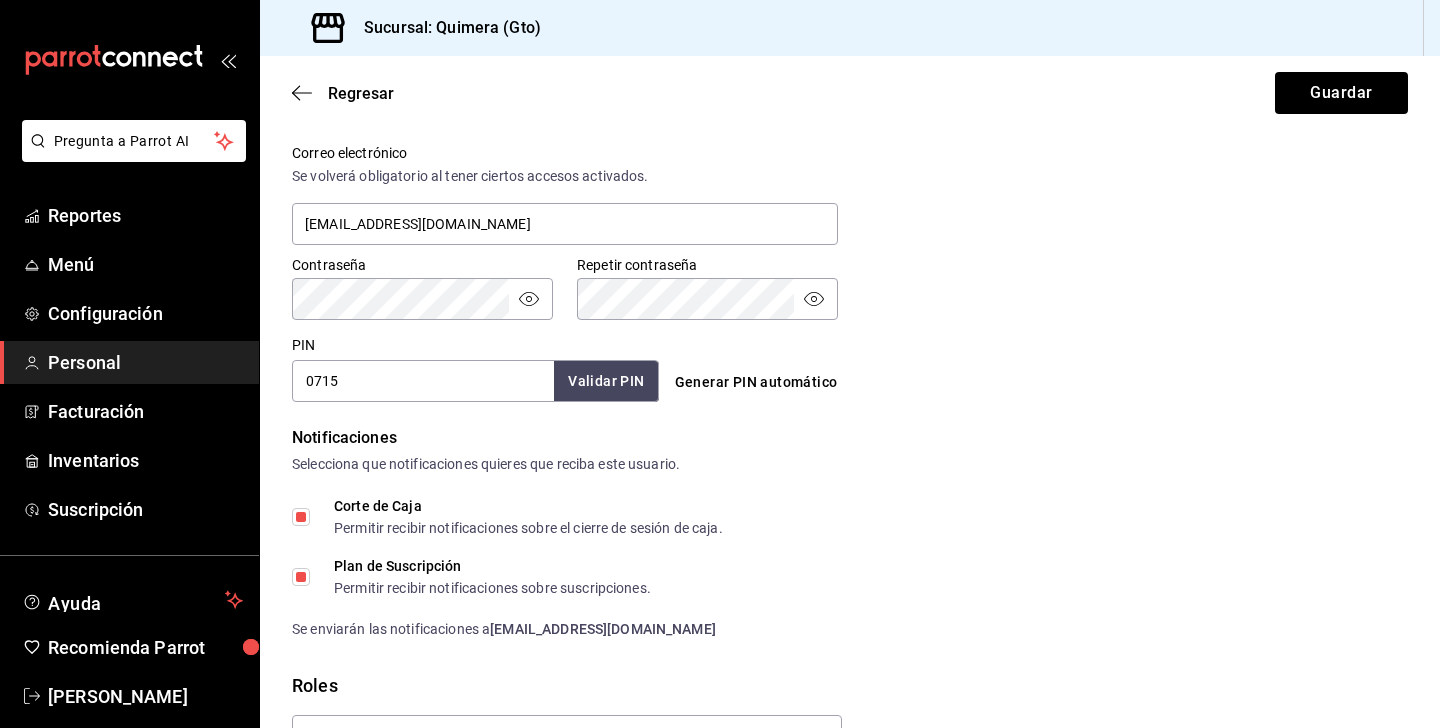click on "Notificaciones" at bounding box center (850, 438) 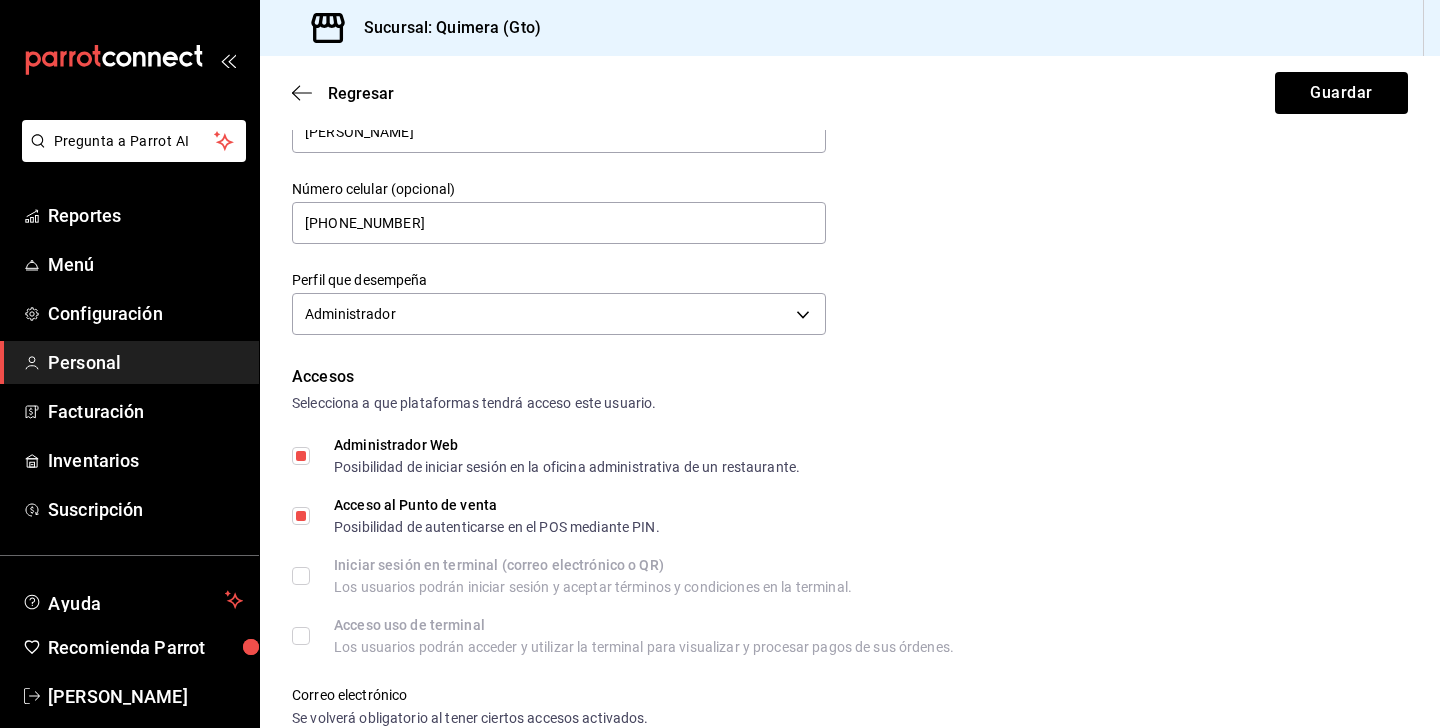 scroll, scrollTop: 0, scrollLeft: 0, axis: both 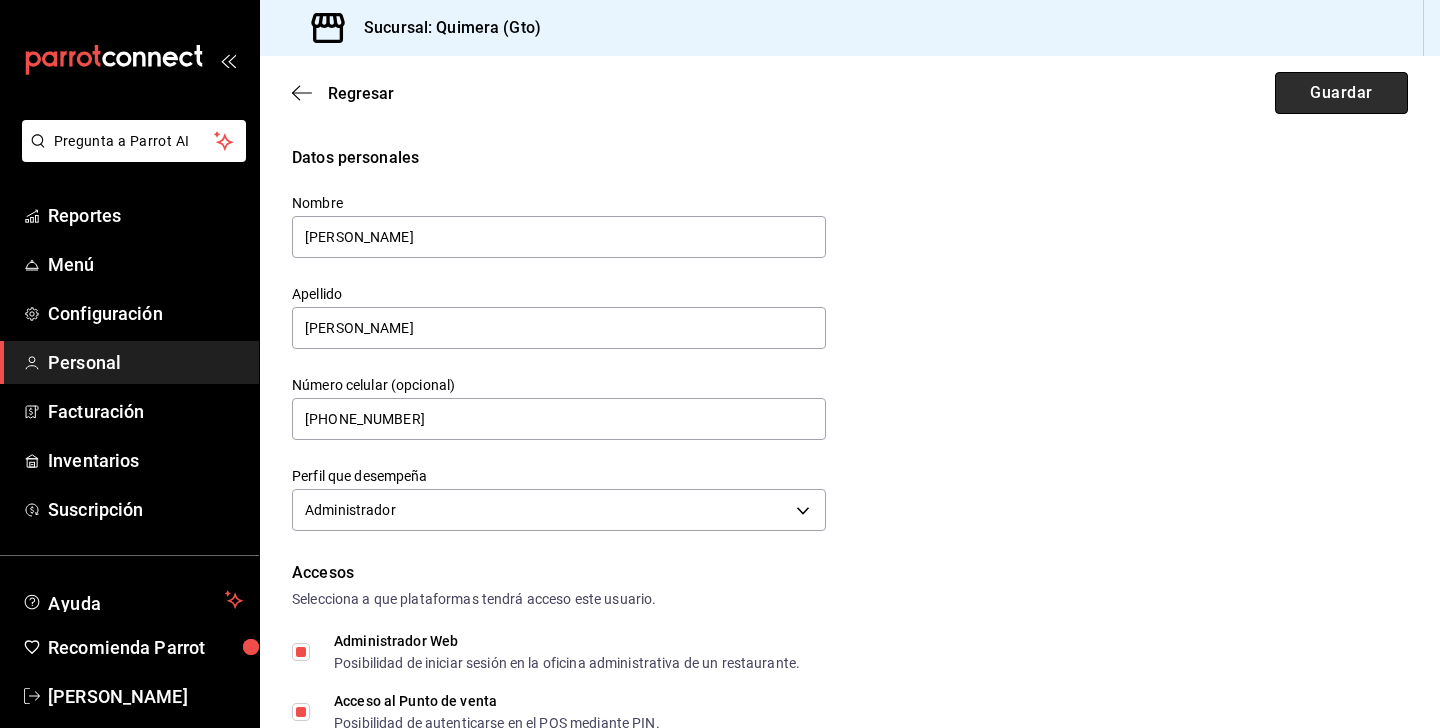 click on "Guardar" at bounding box center (1341, 93) 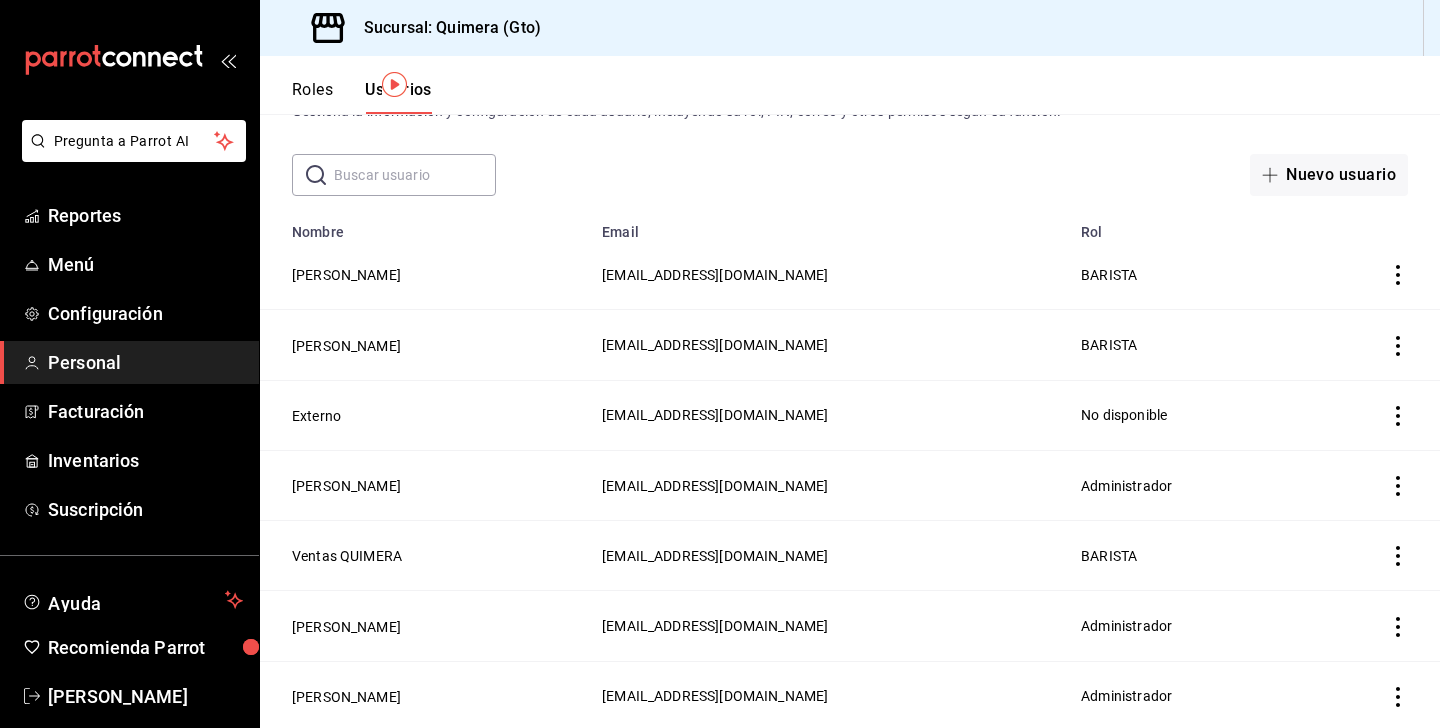 scroll, scrollTop: 77, scrollLeft: 0, axis: vertical 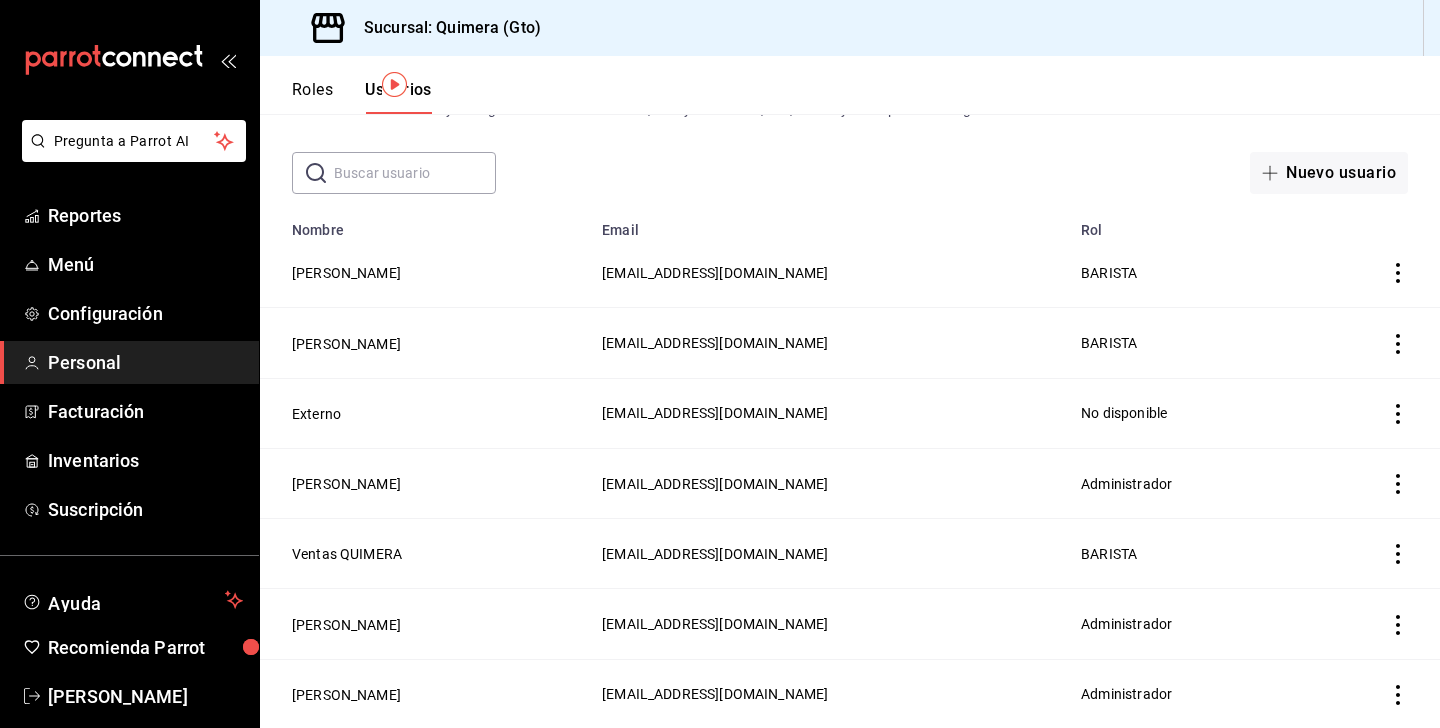 click 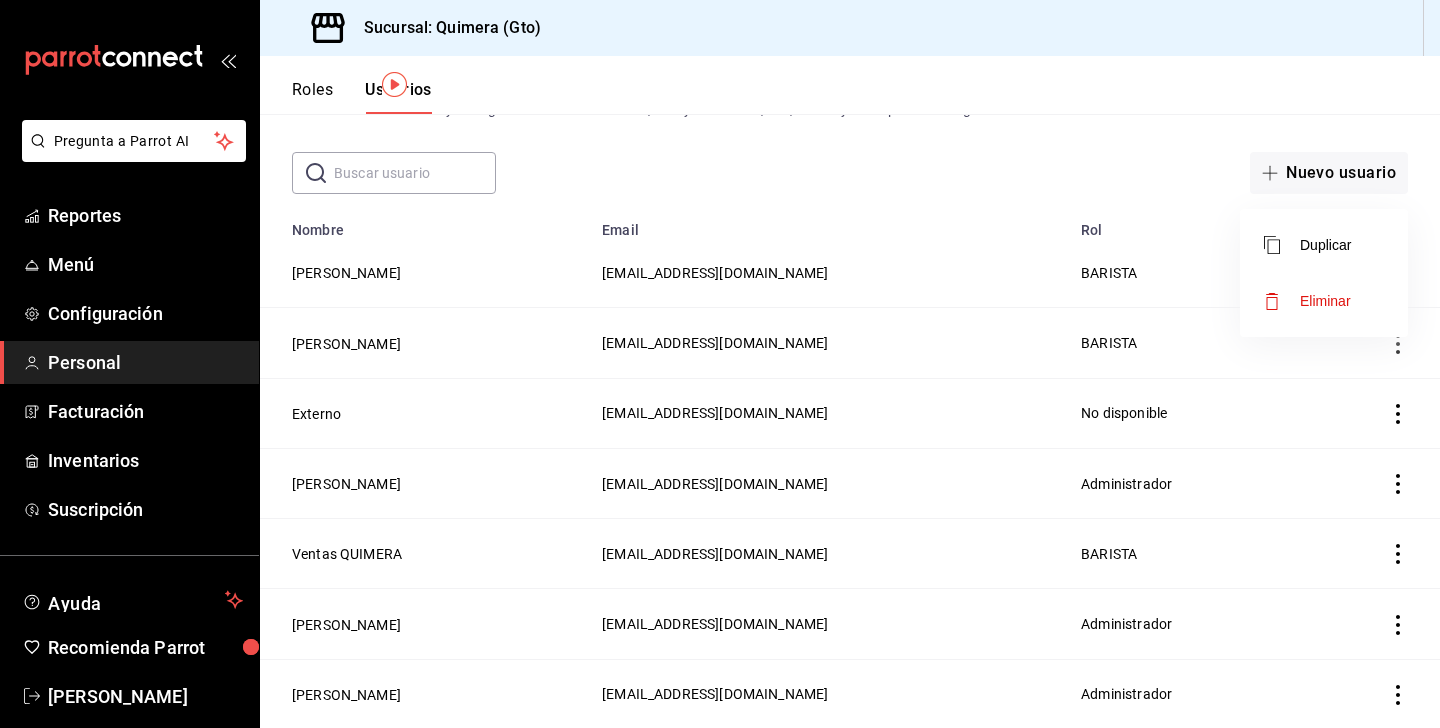 click at bounding box center [720, 364] 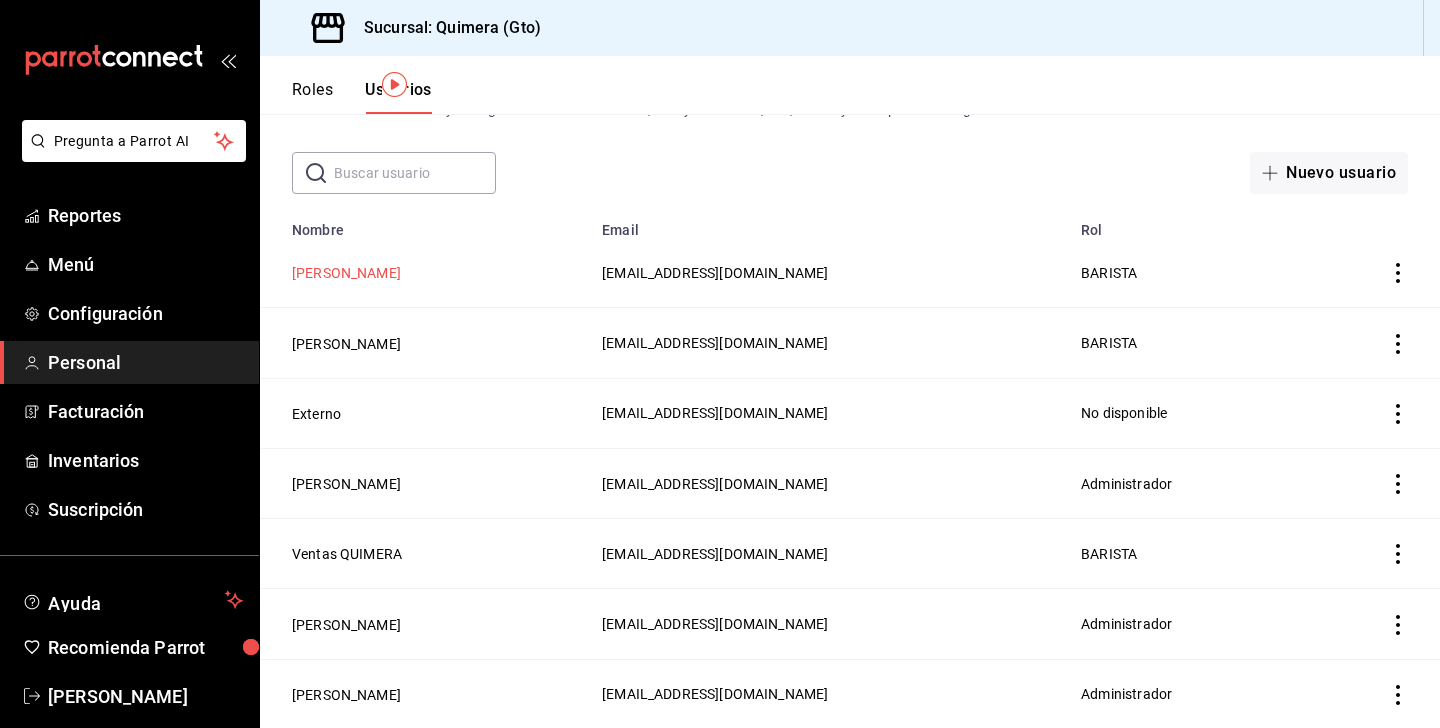 click on "[PERSON_NAME]" at bounding box center (346, 273) 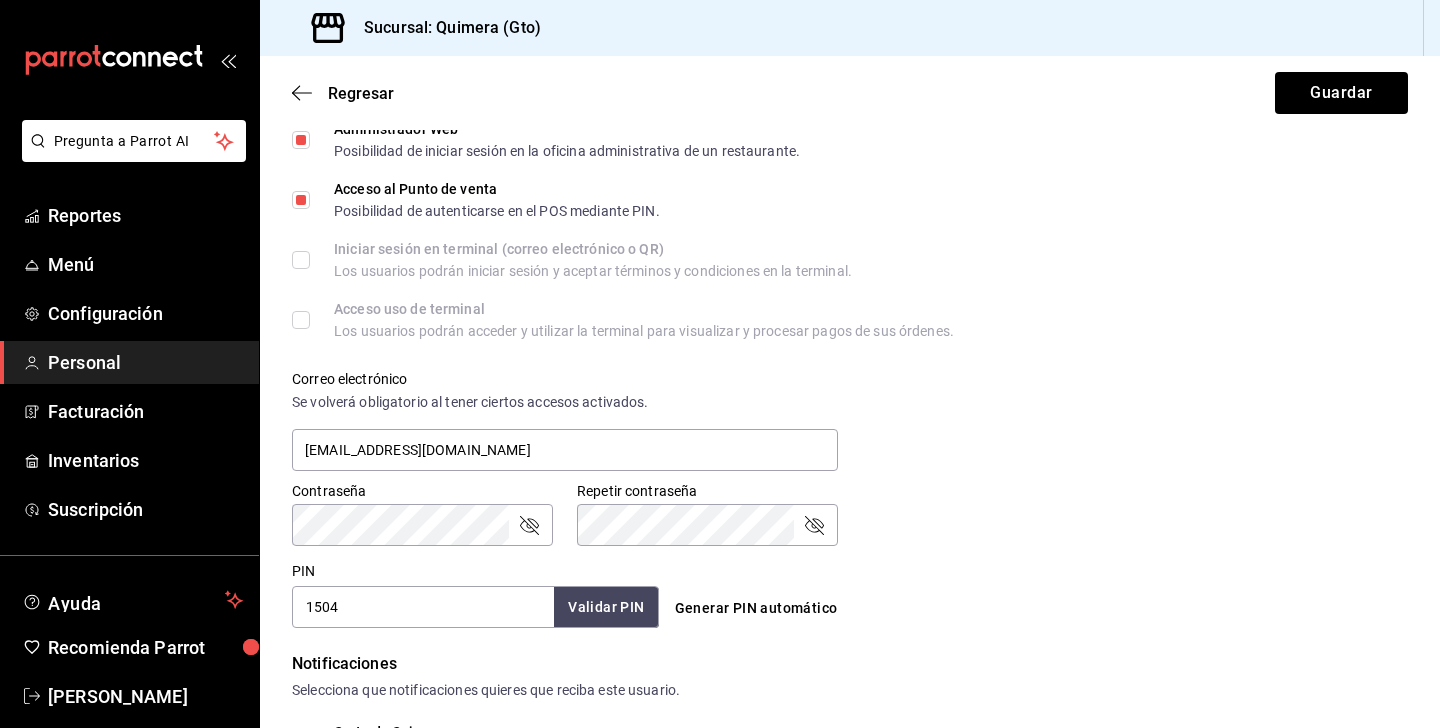 scroll, scrollTop: 0, scrollLeft: 0, axis: both 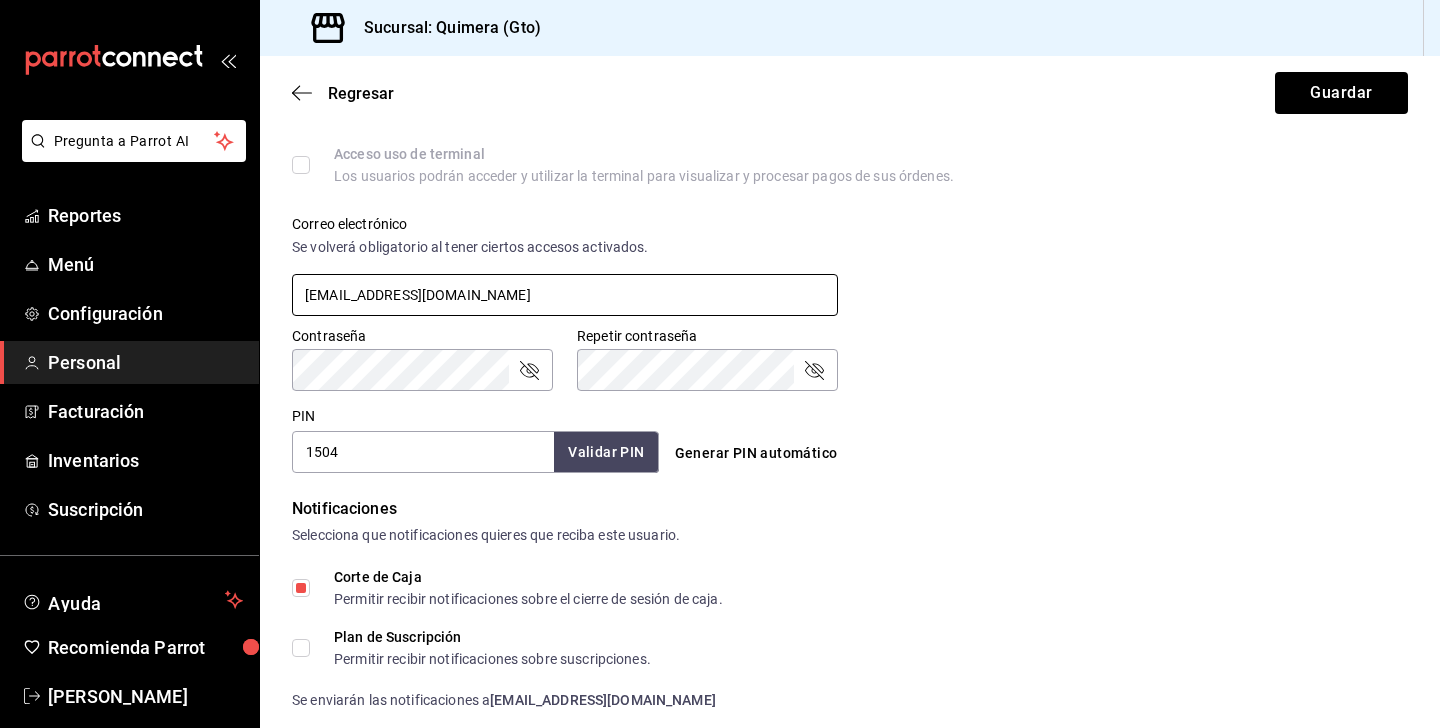 click on "[EMAIL_ADDRESS][DOMAIN_NAME]" at bounding box center [565, 295] 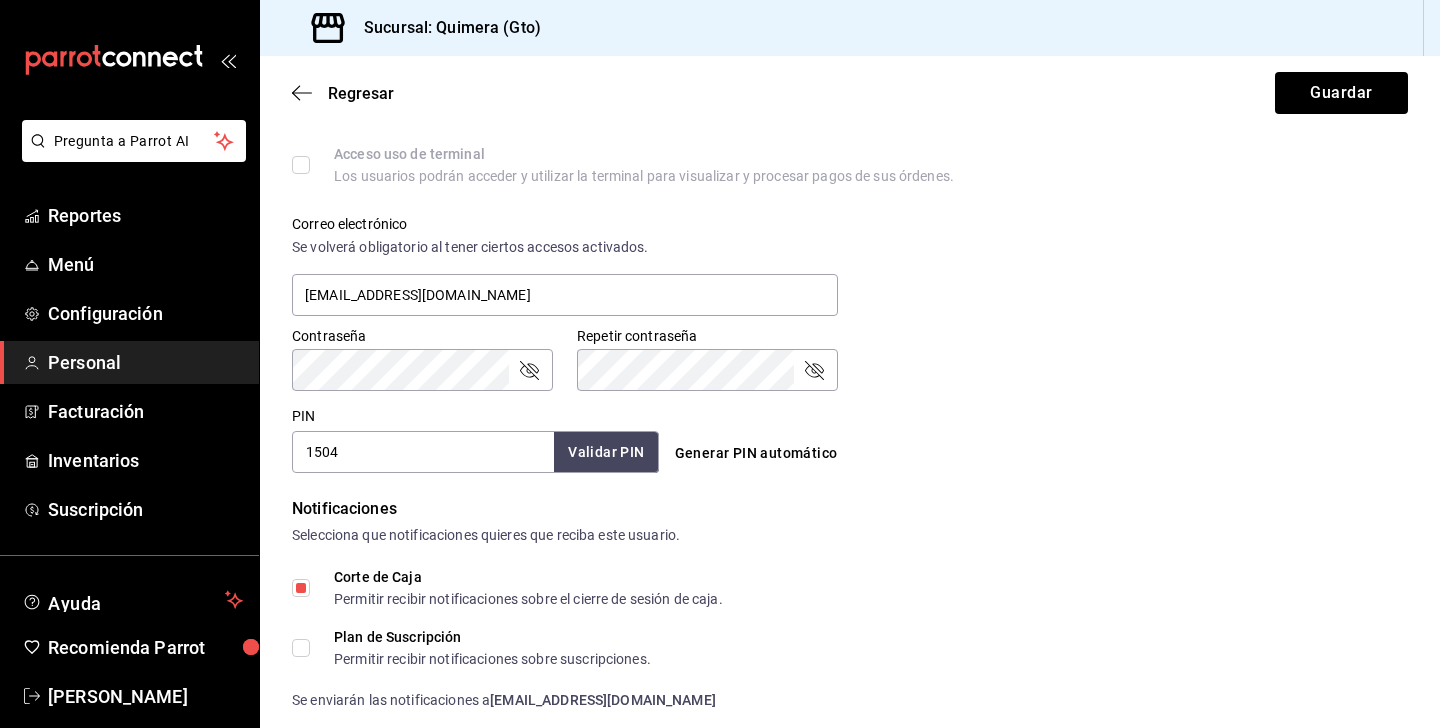 click on "Contraseña Contraseña Repetir contraseña Repetir contraseña" at bounding box center [838, 347] 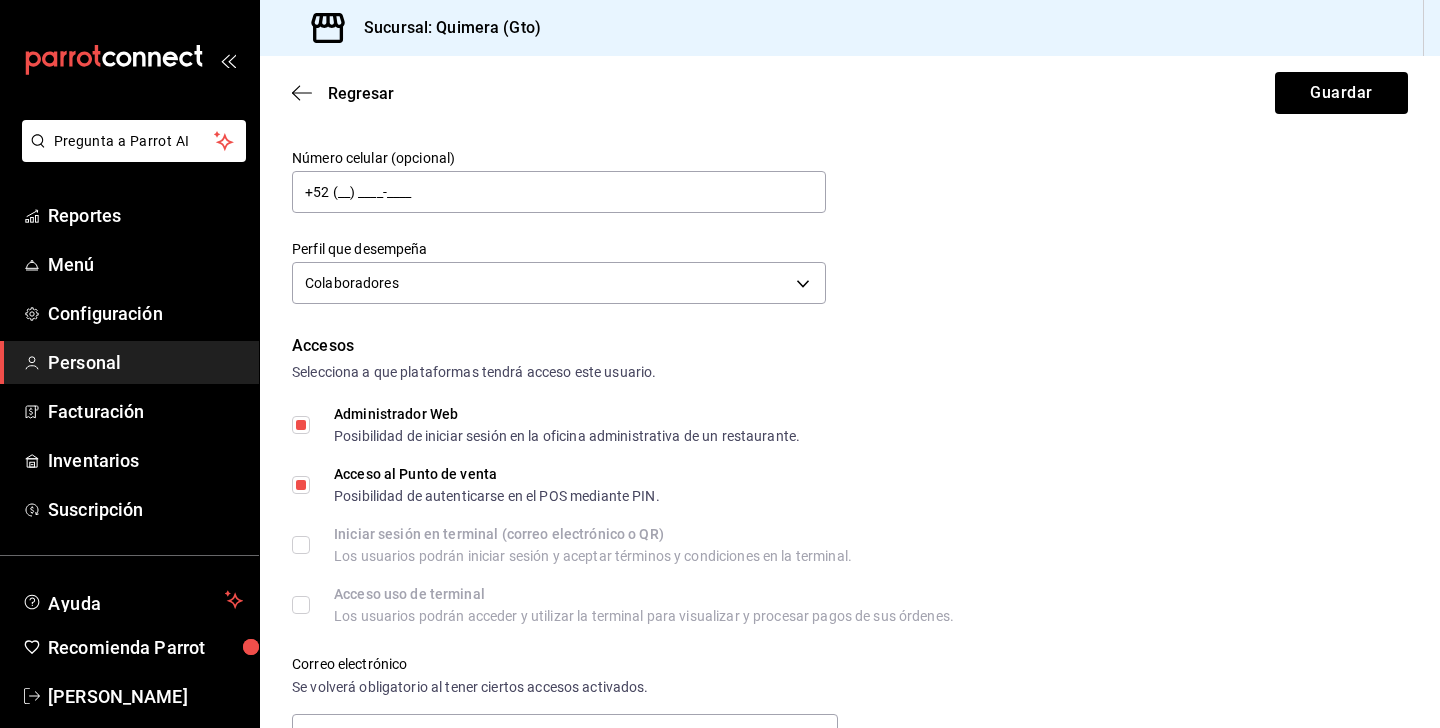 scroll, scrollTop: 230, scrollLeft: 0, axis: vertical 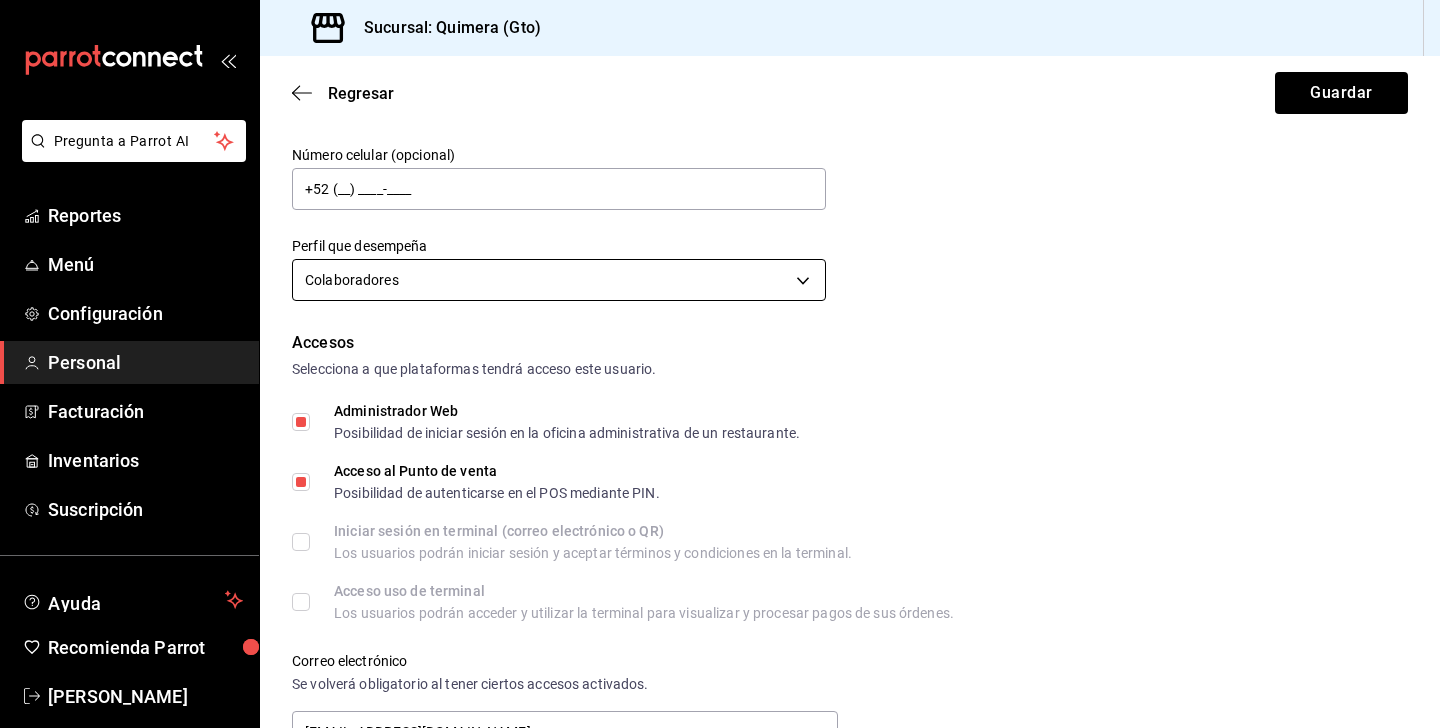 click on "Pregunta a Parrot AI Reportes   Menú   Configuración   Personal   Facturación   Inventarios   Suscripción   Ayuda Recomienda Parrot   [PERSON_NAME] C   Sugerir nueva función   Sucursal: Quimera (Gto) Regresar Guardar Datos personales Nombre Fer Apellido [PERSON_NAME] Número celular (opcional) +52 (__) ____-____ Perfil que desempeña Colaboradores STAFF Accesos Selecciona a que plataformas tendrá acceso este usuario. Administrador Web Posibilidad de iniciar sesión en la oficina administrativa de un restaurante.  Acceso al Punto de venta Posibilidad de autenticarse en el POS mediante PIN.  Iniciar sesión en terminal (correo electrónico o QR) Los usuarios podrán iniciar sesión y aceptar términos y condiciones en la terminal. Acceso uso de terminal Los usuarios podrán acceder y utilizar la terminal para visualizar y procesar pagos de sus órdenes. Correo electrónico Se volverá obligatorio al tener ciertos accesos activados. [EMAIL_ADDRESS][DOMAIN_NAME] Contraseña Contraseña Repetir contraseña Repetir contraseña PIN" at bounding box center (720, 364) 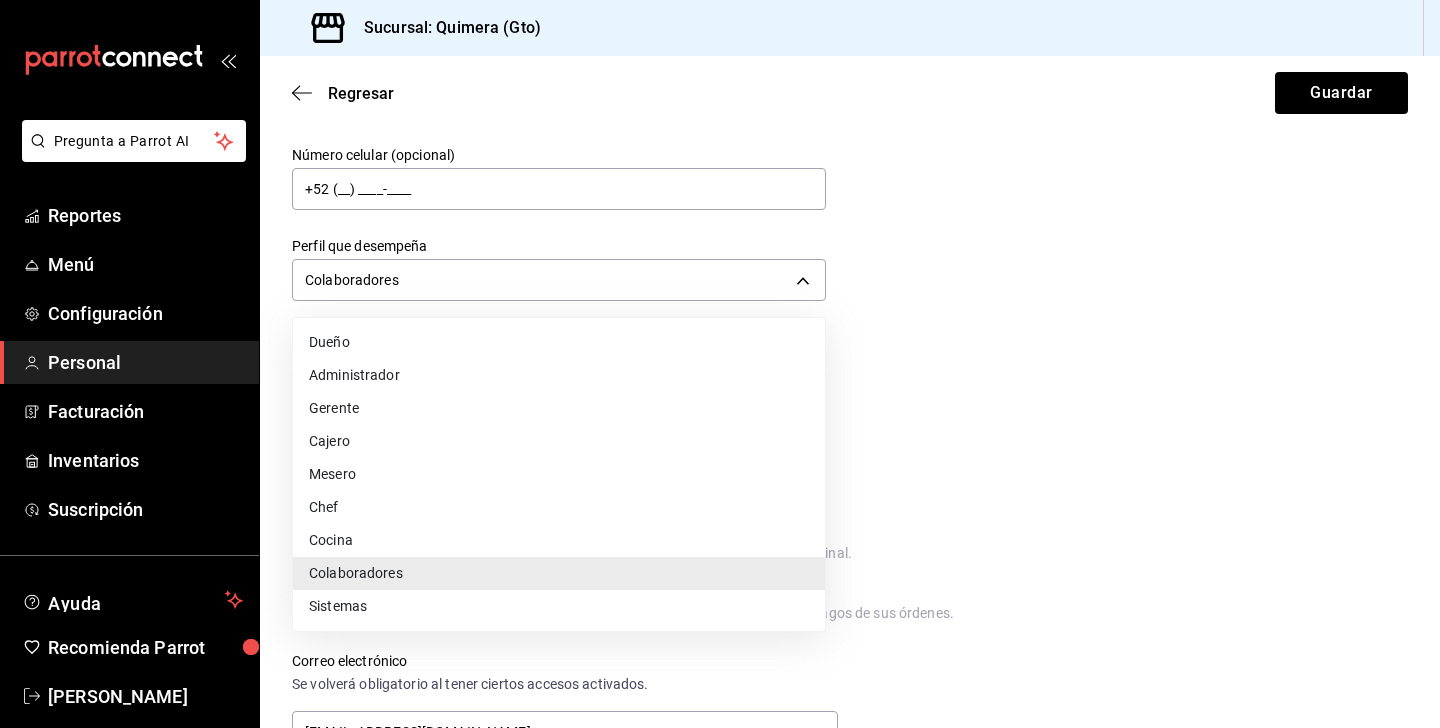 click at bounding box center [720, 364] 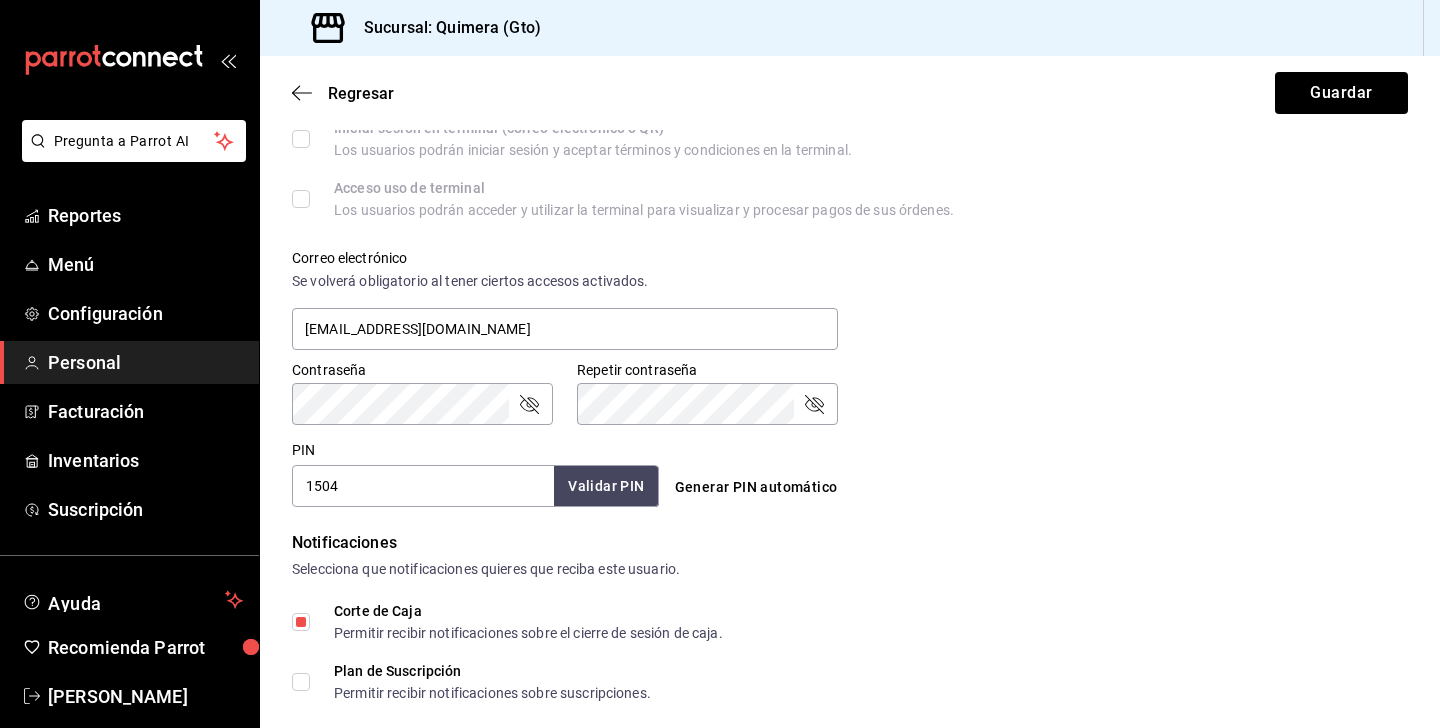 scroll, scrollTop: 639, scrollLeft: 0, axis: vertical 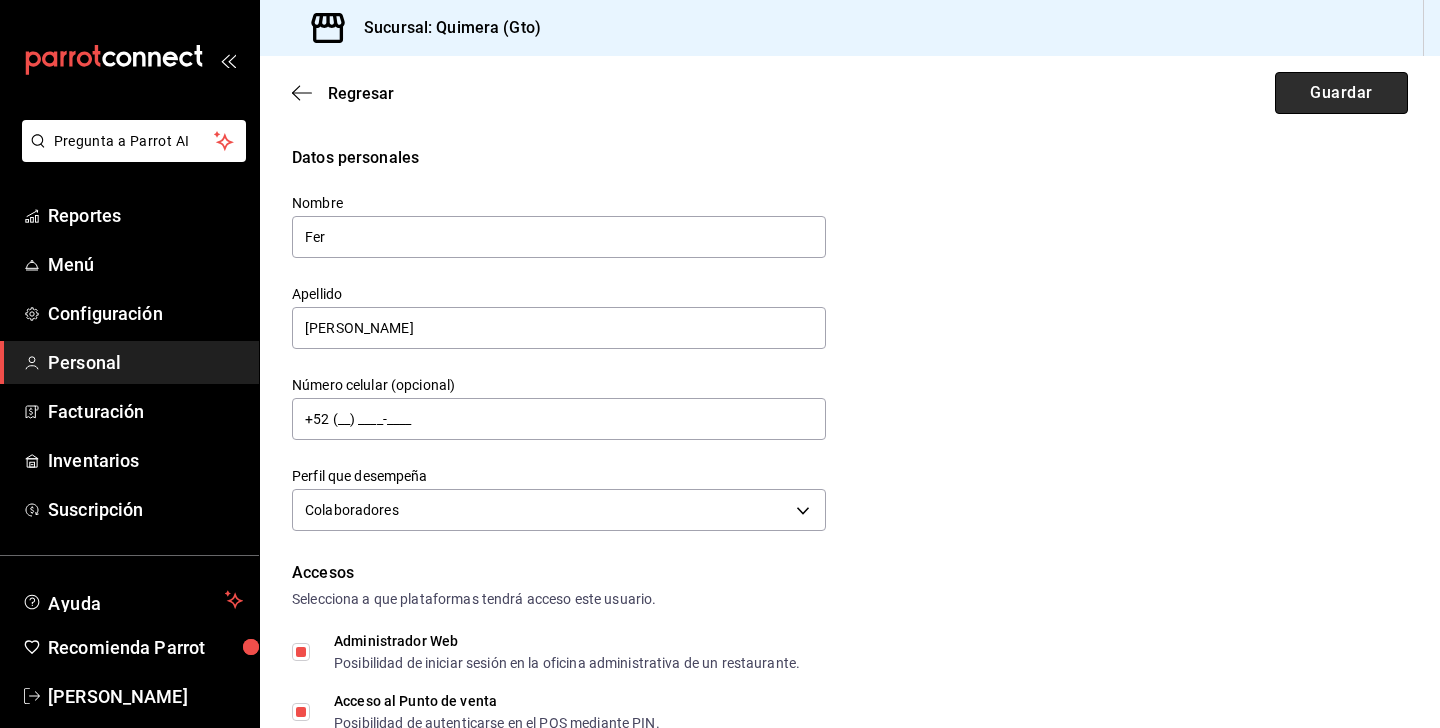 click on "Guardar" at bounding box center [1341, 93] 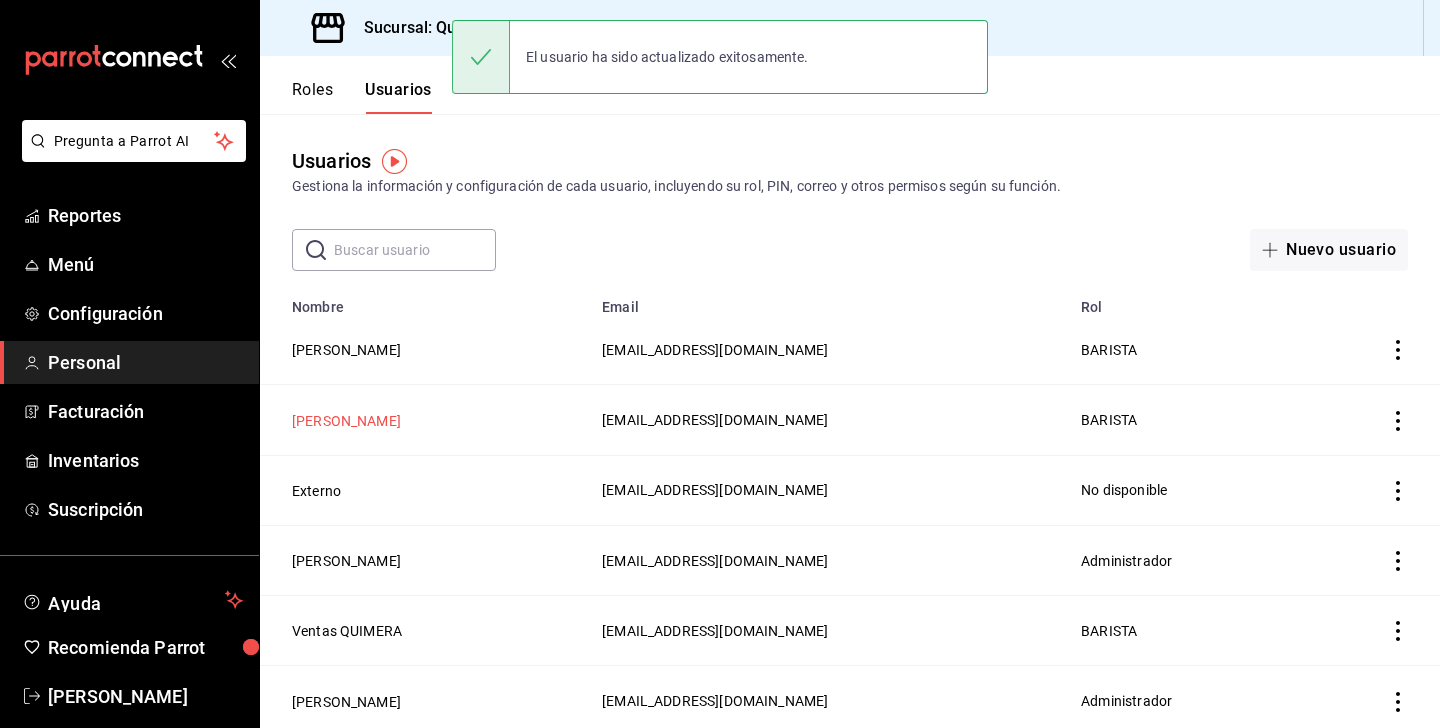 click on "[PERSON_NAME]" at bounding box center [346, 421] 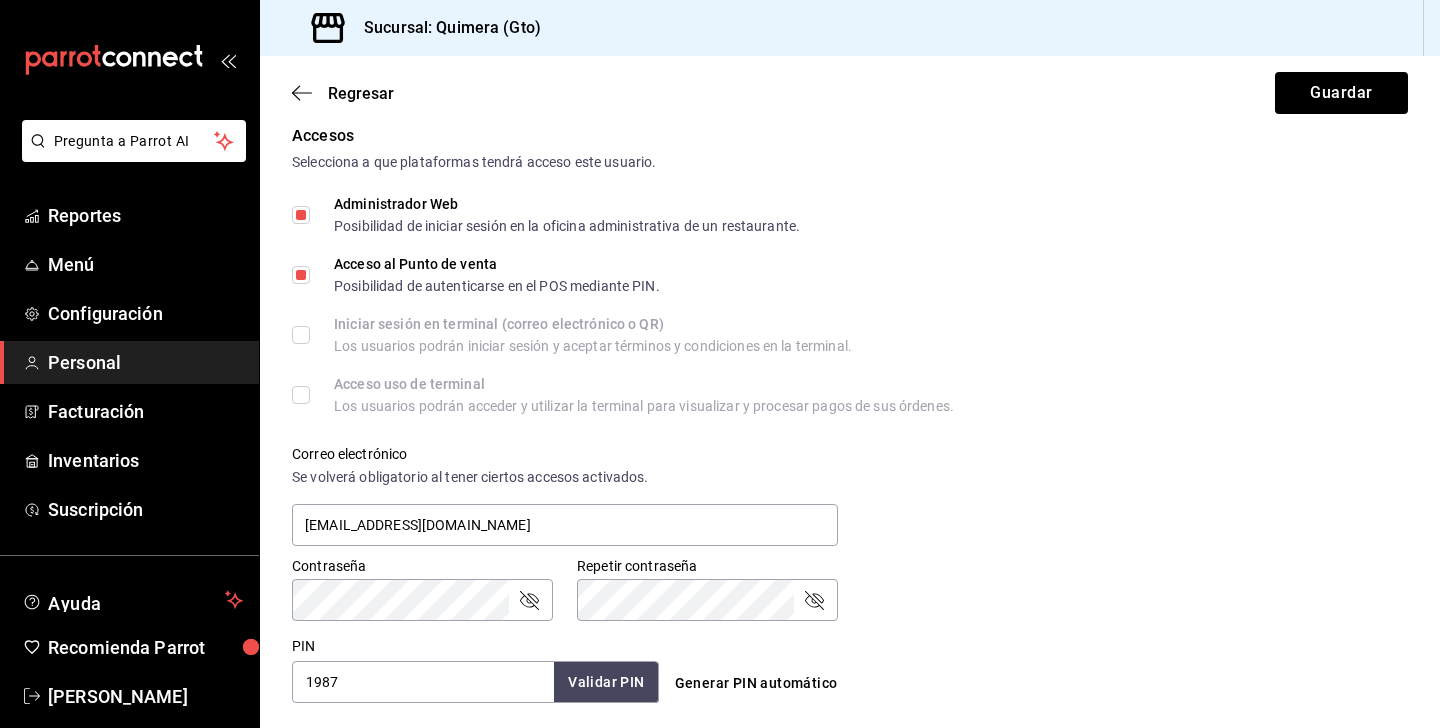 scroll, scrollTop: 490, scrollLeft: 0, axis: vertical 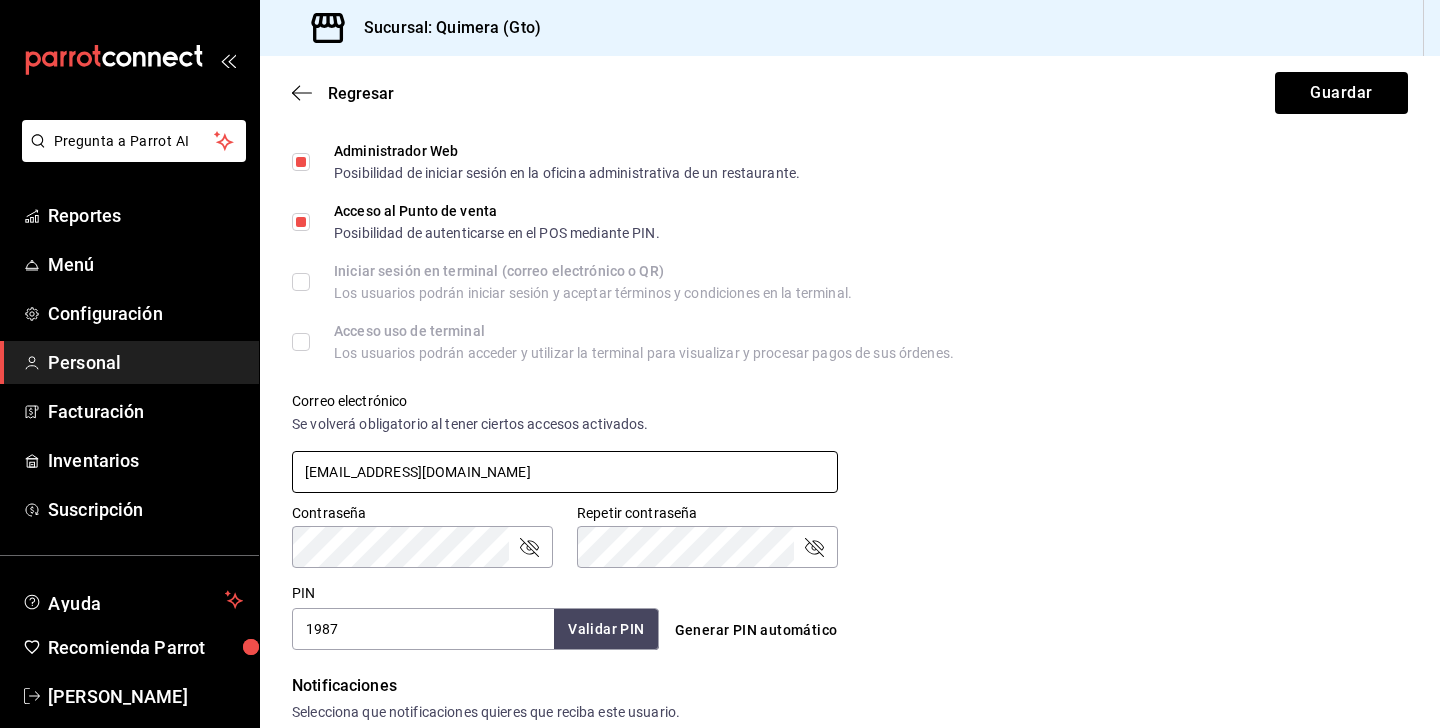 click on "[EMAIL_ADDRESS][DOMAIN_NAME]" at bounding box center (565, 472) 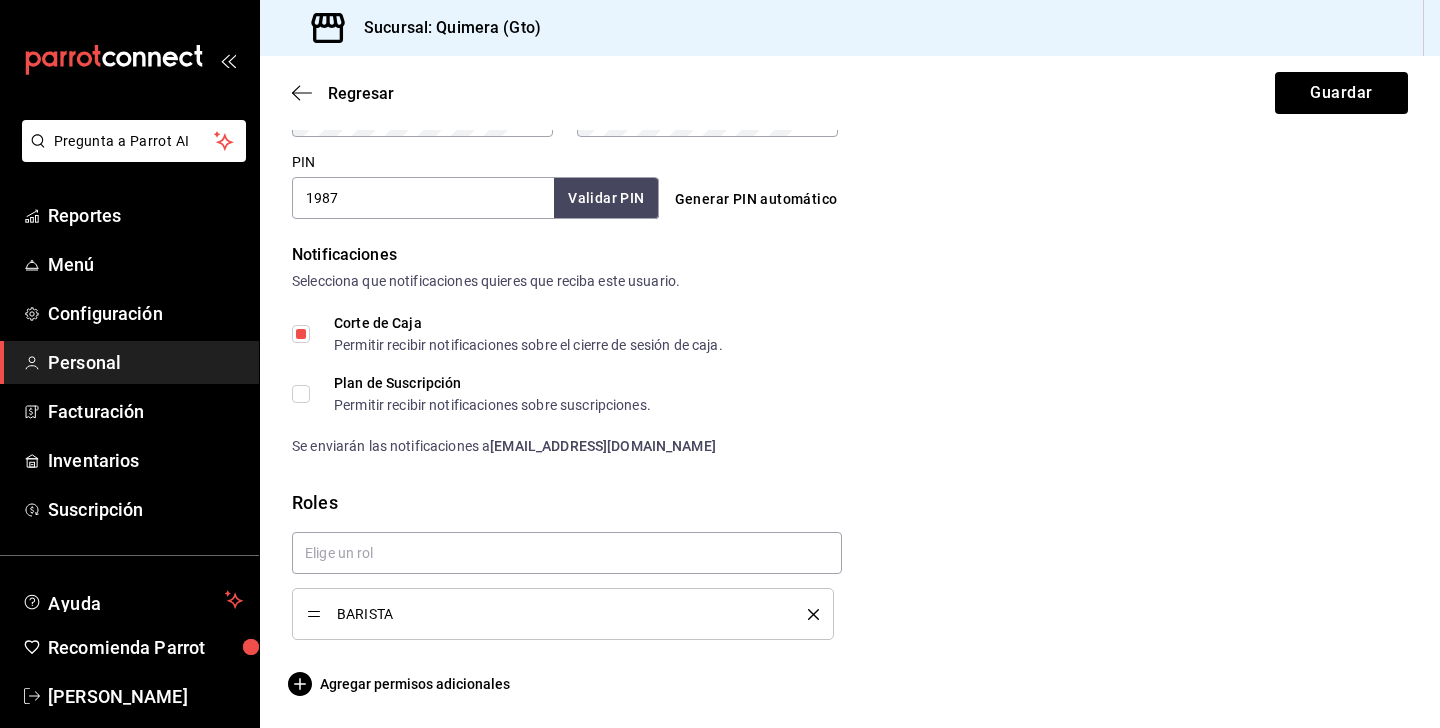 scroll, scrollTop: 0, scrollLeft: 0, axis: both 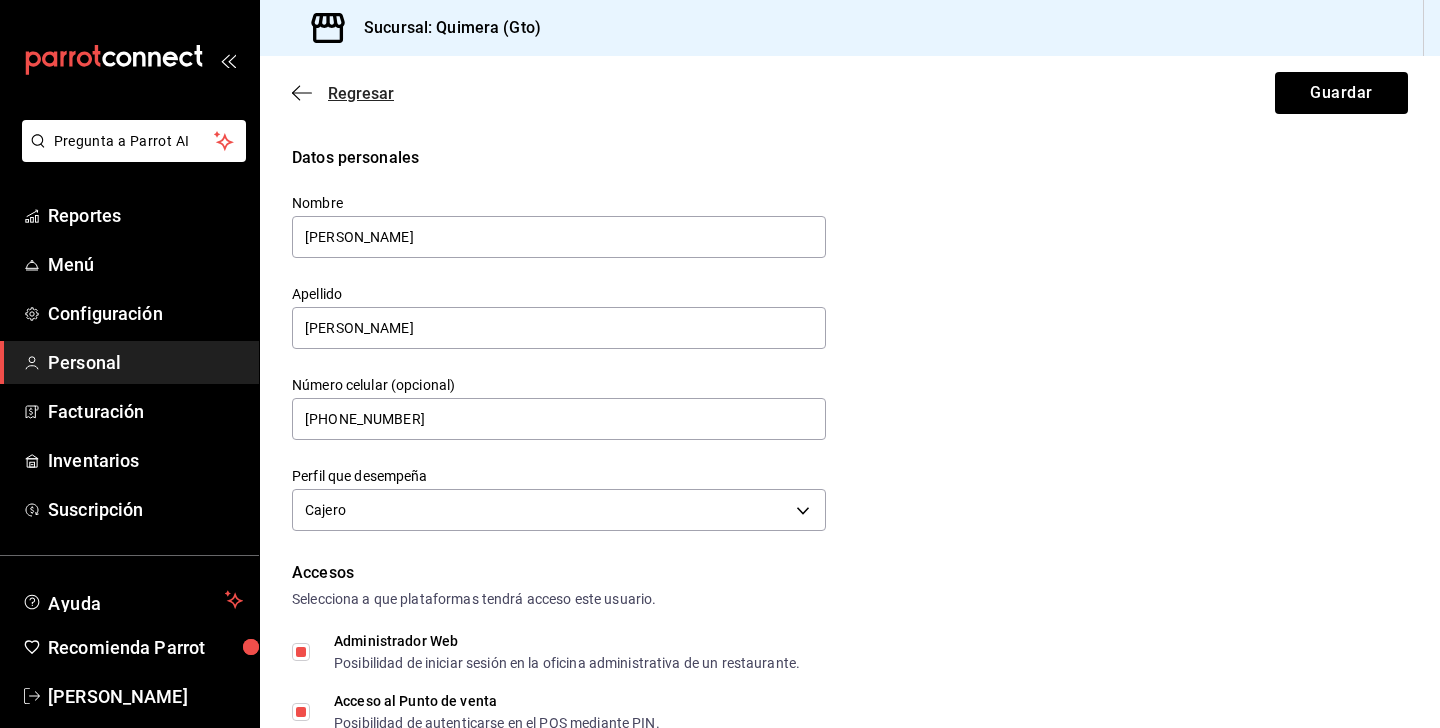 click 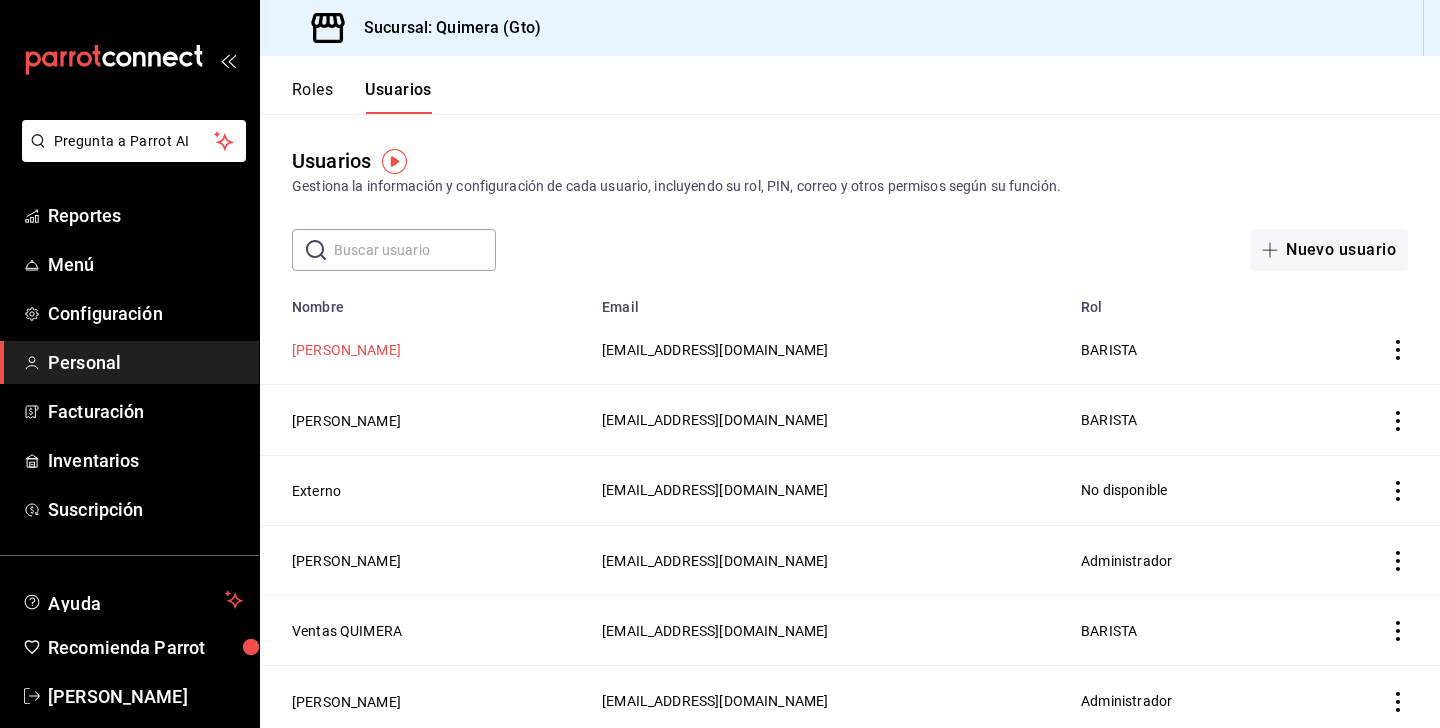click on "[PERSON_NAME]" at bounding box center [346, 350] 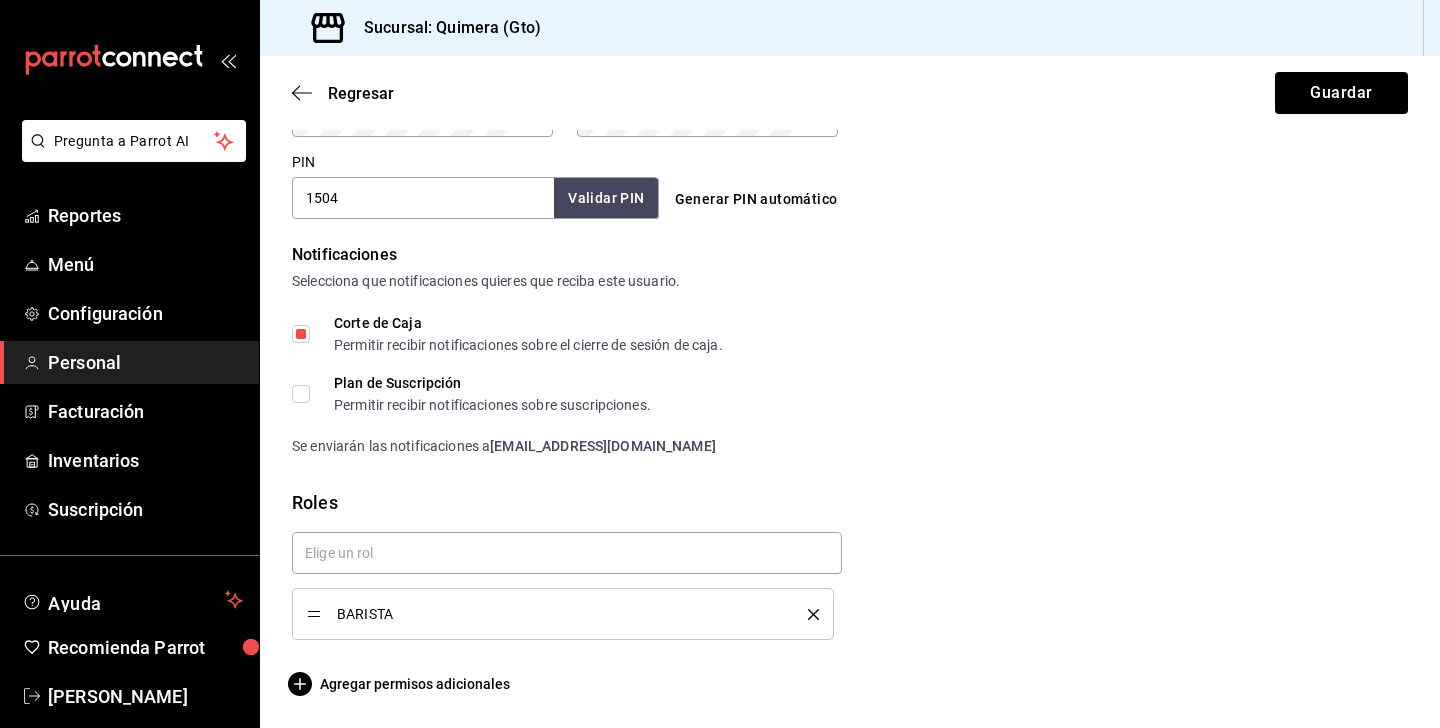 scroll, scrollTop: 0, scrollLeft: 0, axis: both 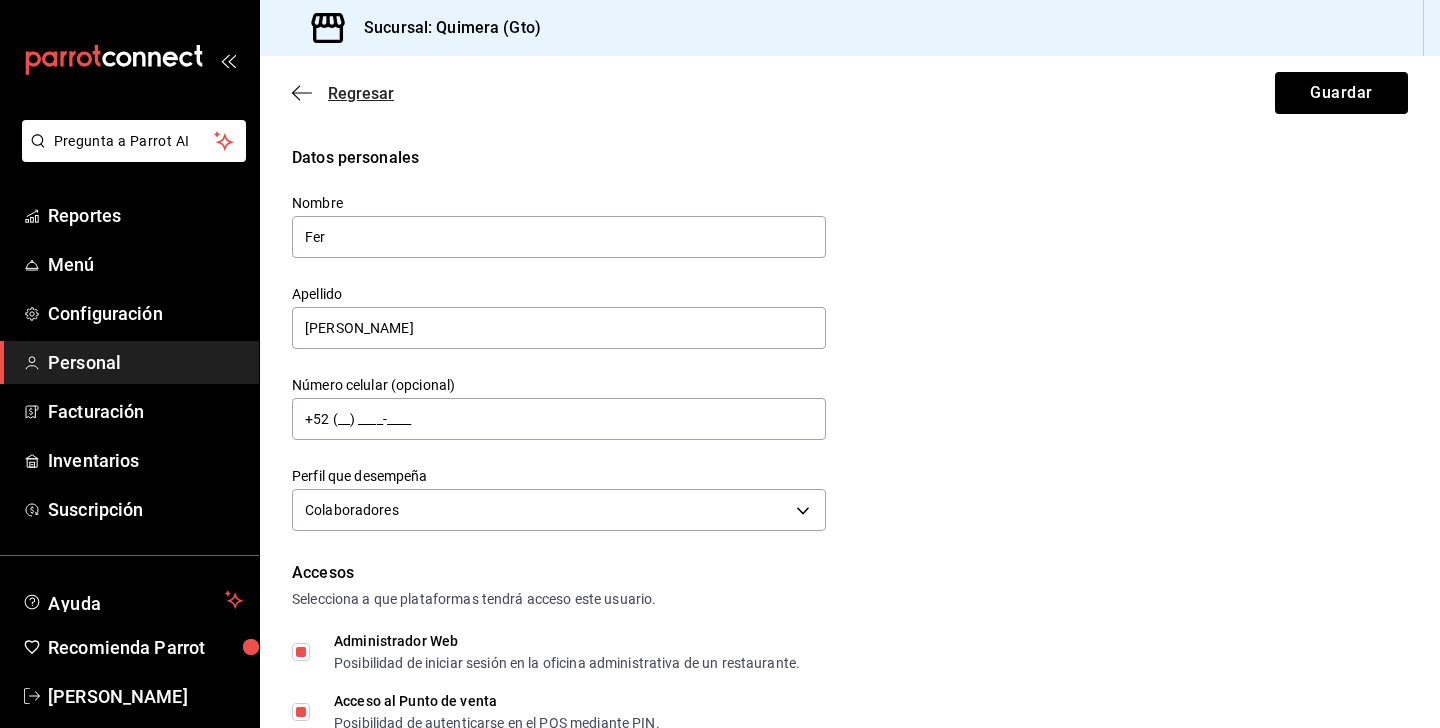 click 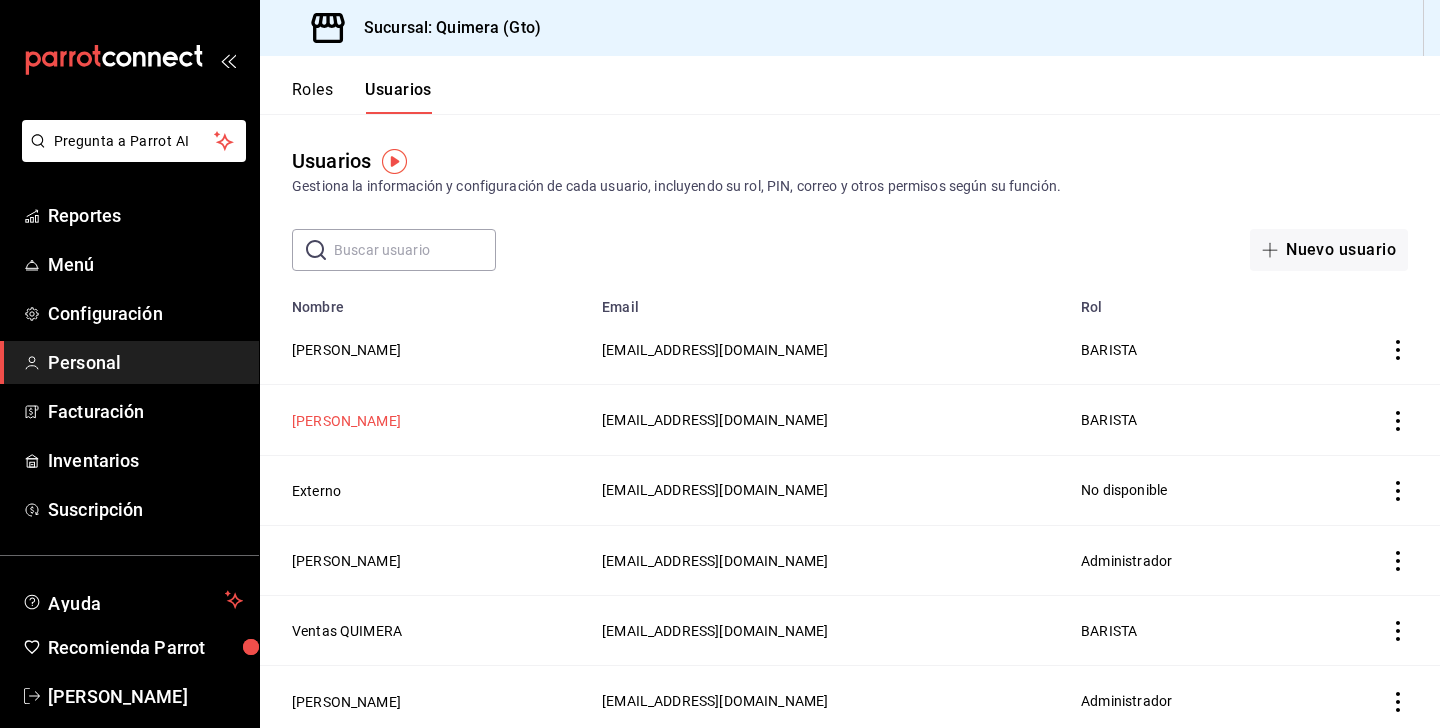 click on "[PERSON_NAME]" at bounding box center [346, 421] 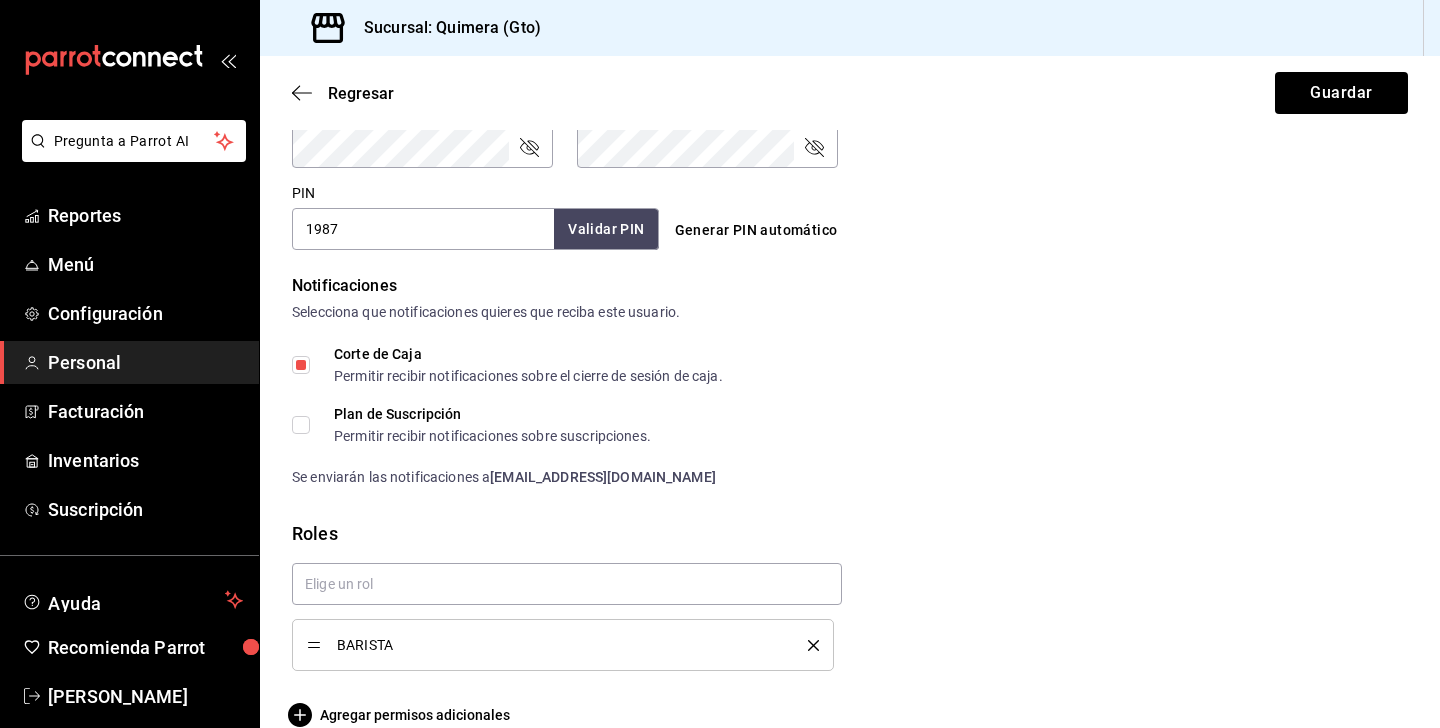 scroll, scrollTop: 921, scrollLeft: 0, axis: vertical 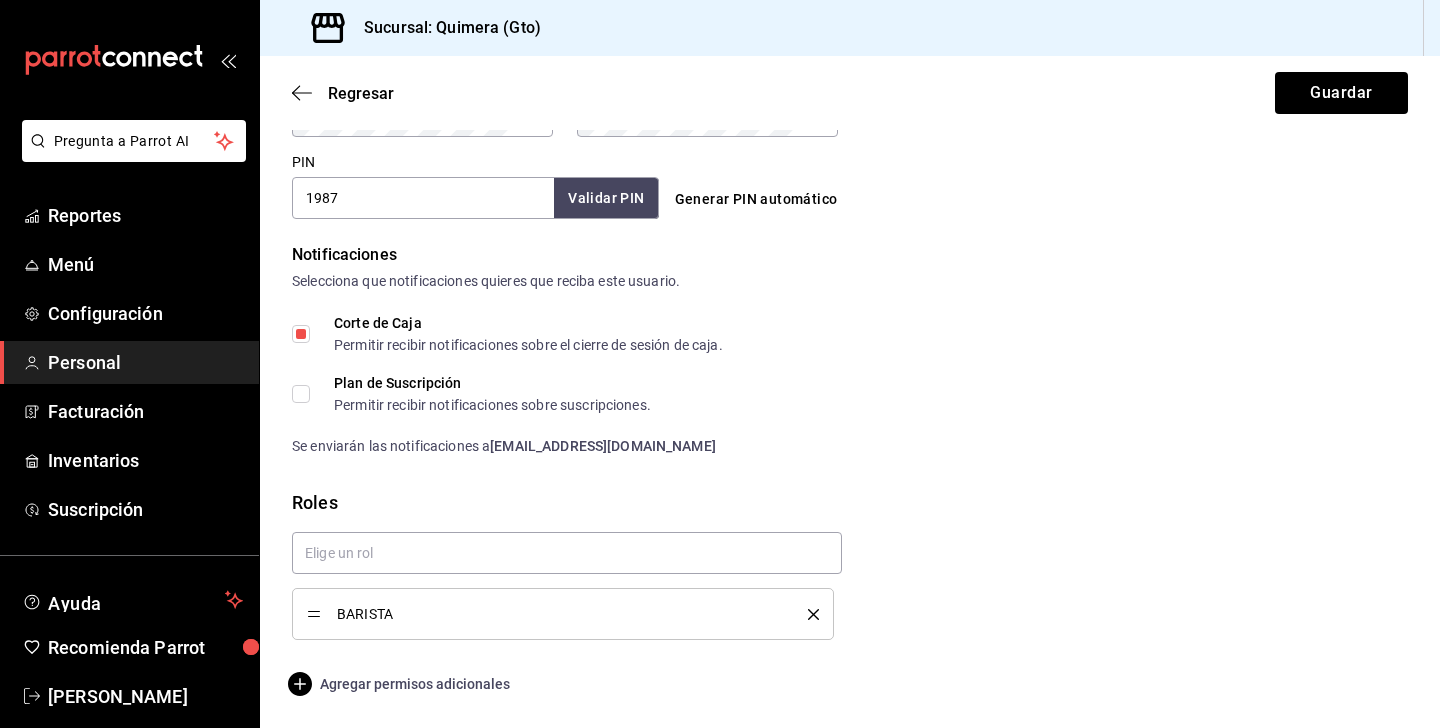click on "Agregar permisos adicionales" at bounding box center [401, 684] 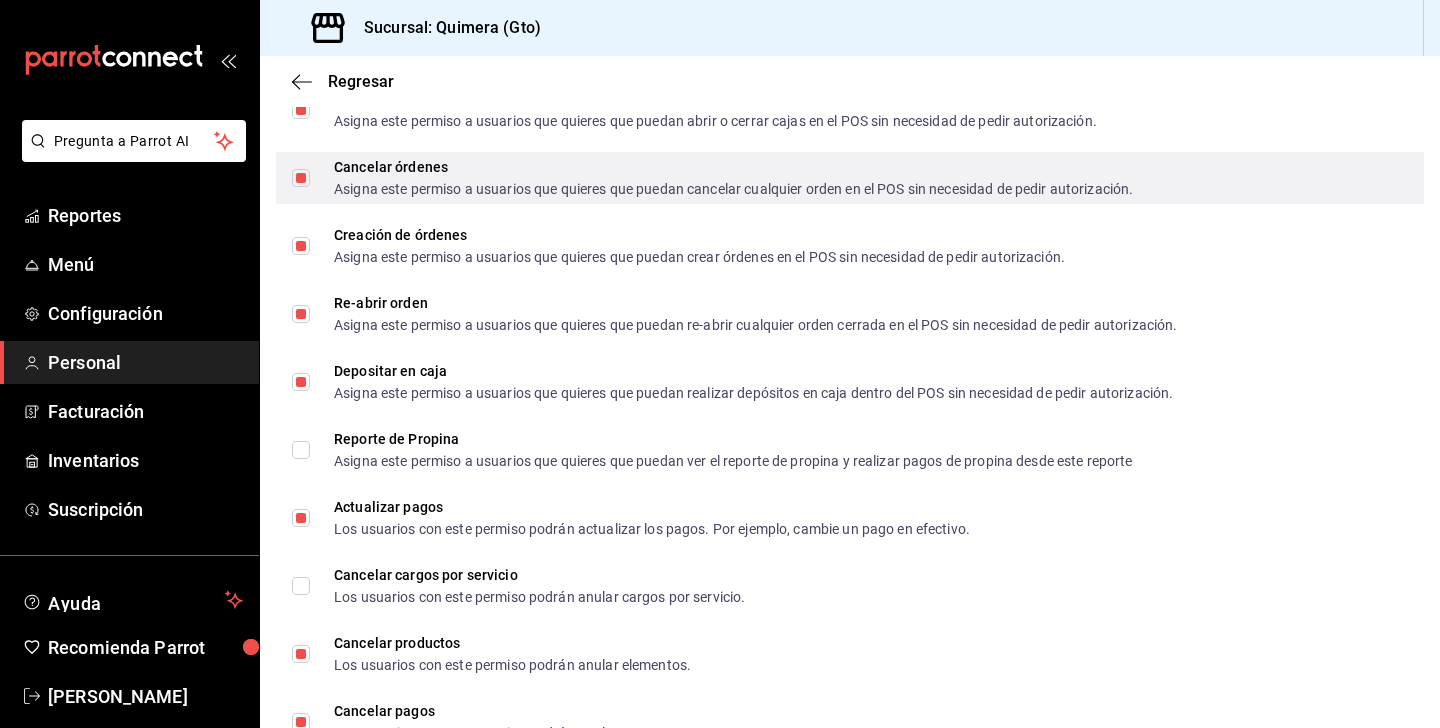 scroll, scrollTop: 1773, scrollLeft: 0, axis: vertical 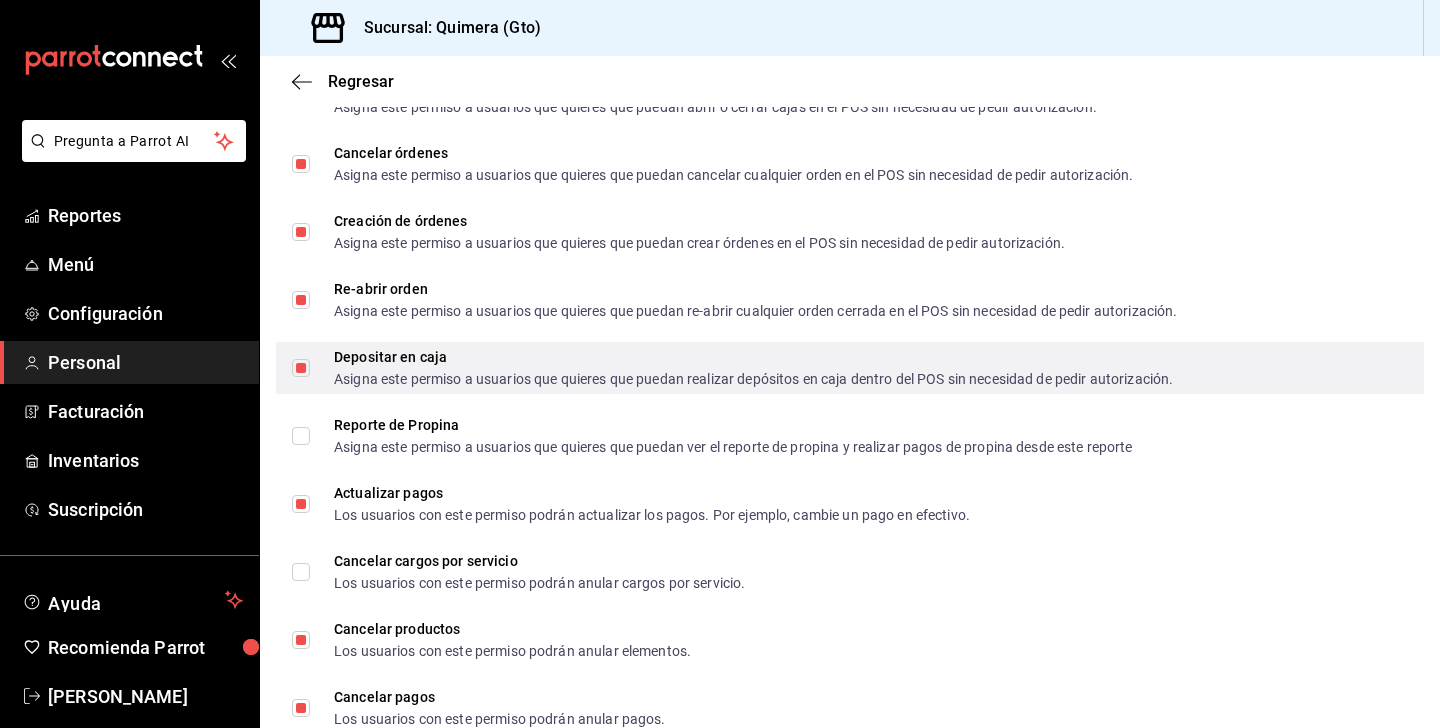 click on "Depositar en caja Asigna este permiso a usuarios que quieres que puedan realizar depósitos en caja dentro del POS sin necesidad de pedir autorización." at bounding box center (732, 368) 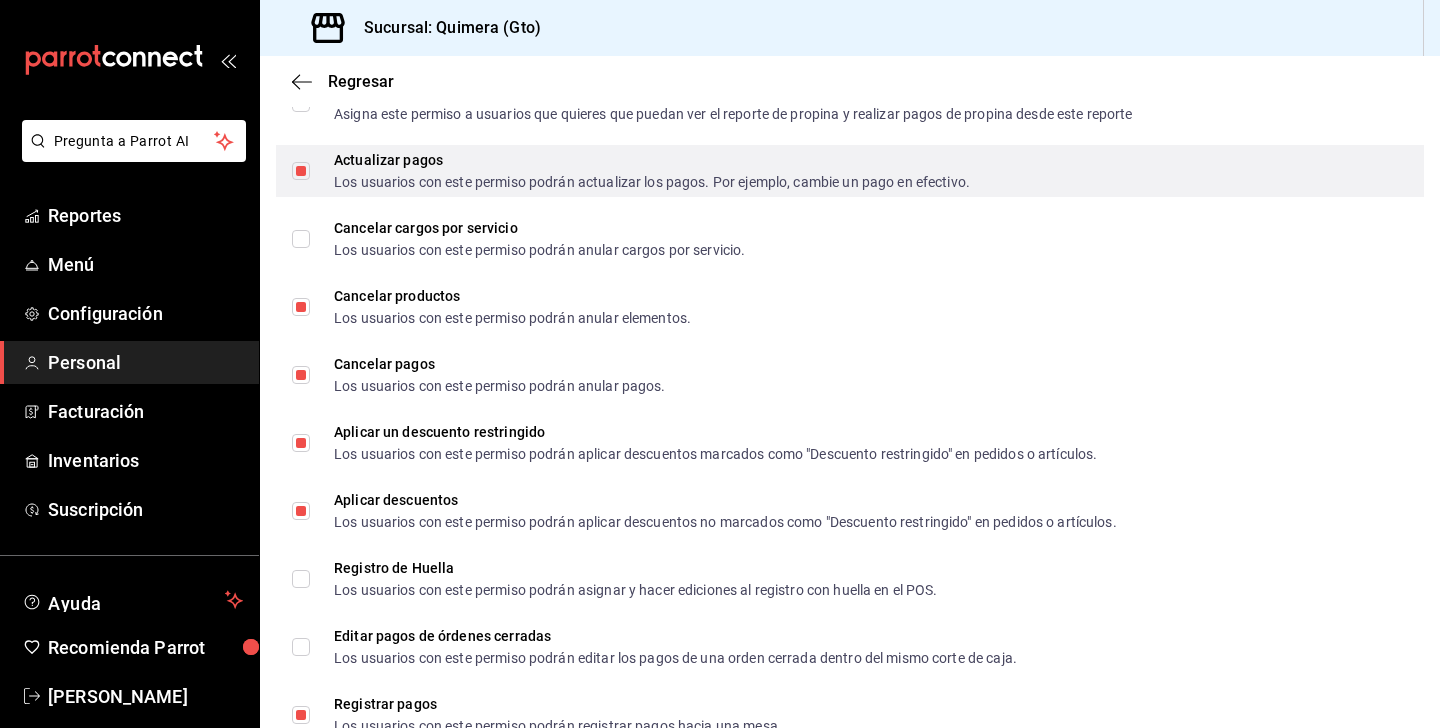 scroll, scrollTop: 2156, scrollLeft: 0, axis: vertical 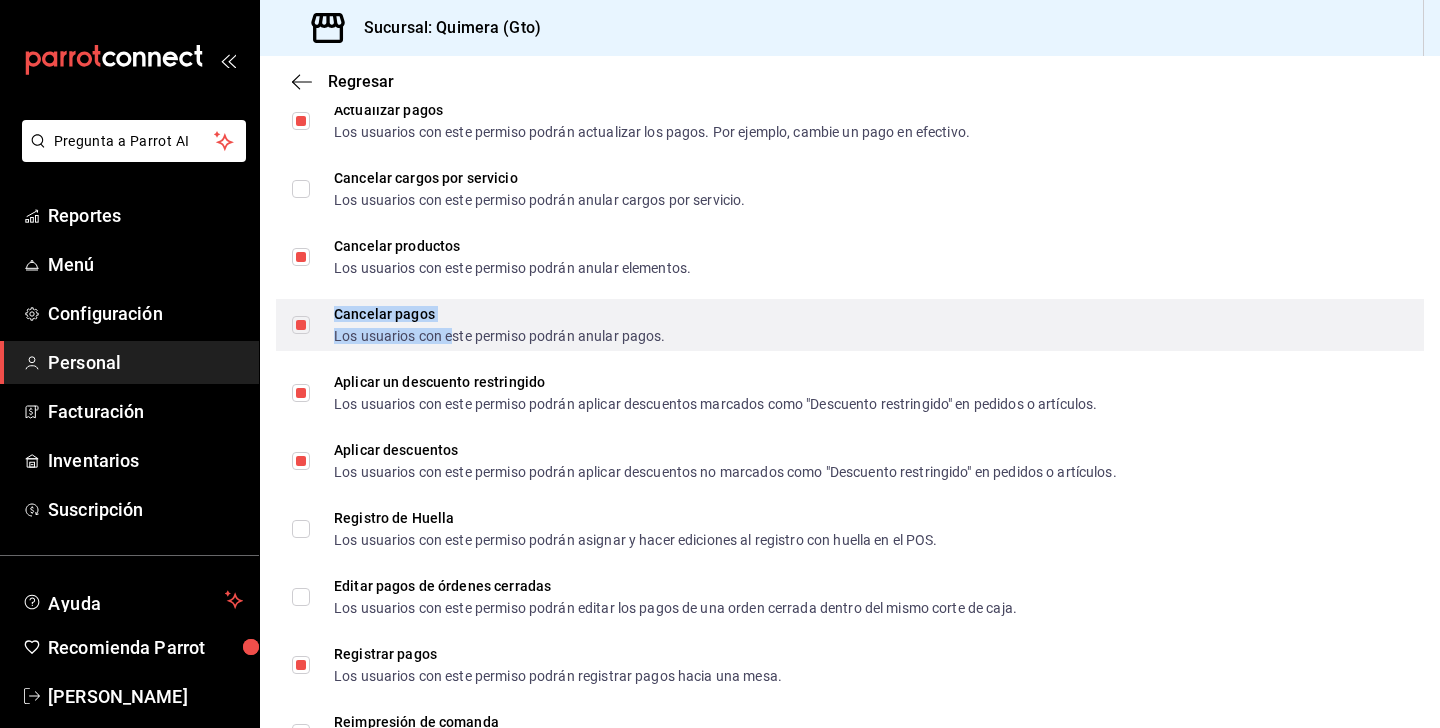 click on "Los usuarios con este permiso podrán anular pagos." at bounding box center (500, 336) 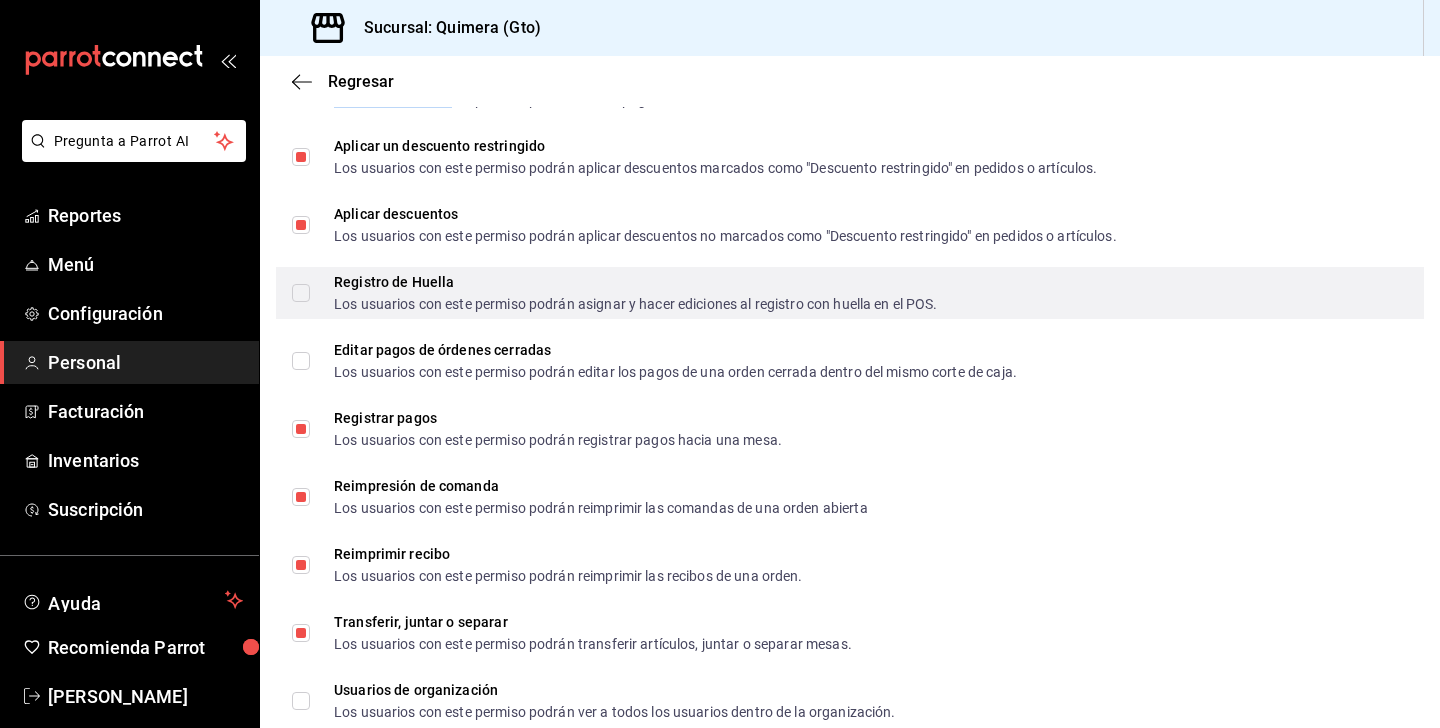 scroll, scrollTop: 2395, scrollLeft: 0, axis: vertical 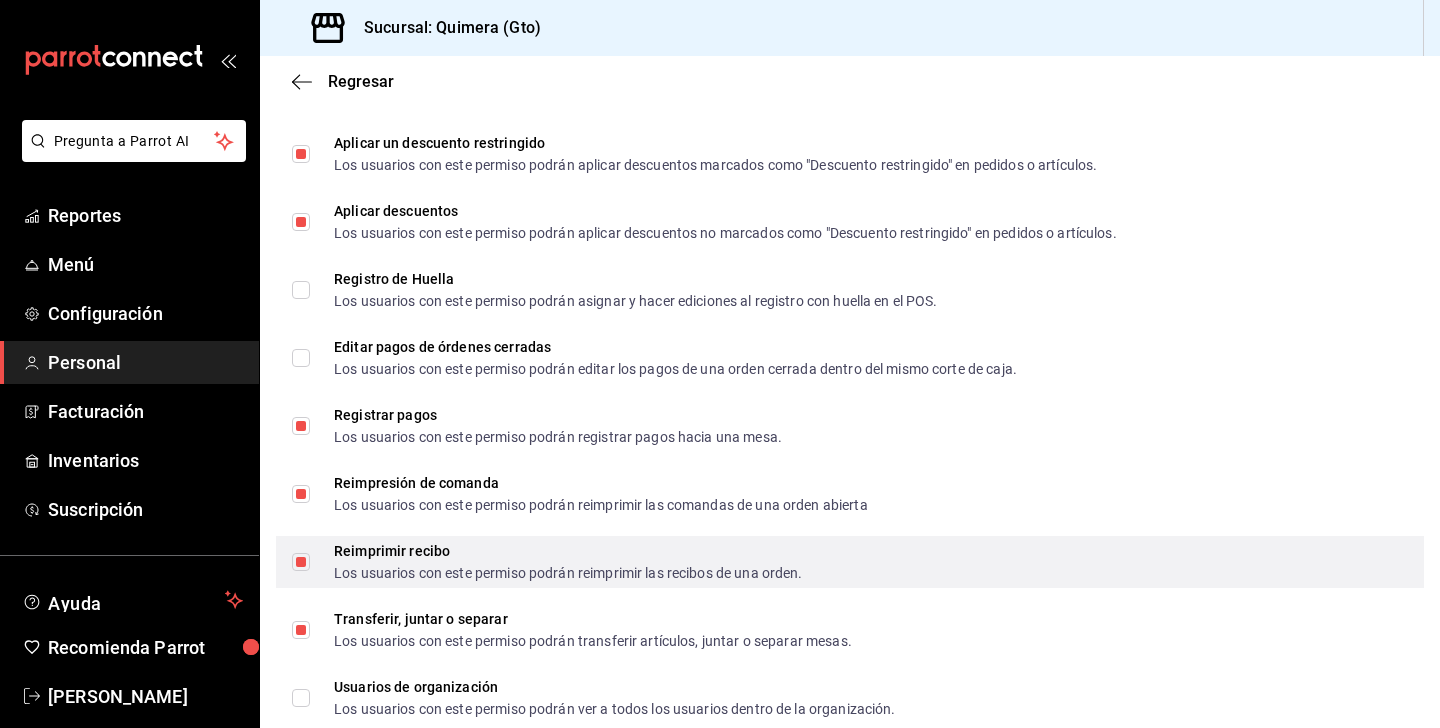 click on "Reimprimir recibo Los usuarios con este permiso podrán reimprimir las recibos de una orden." at bounding box center (556, 562) 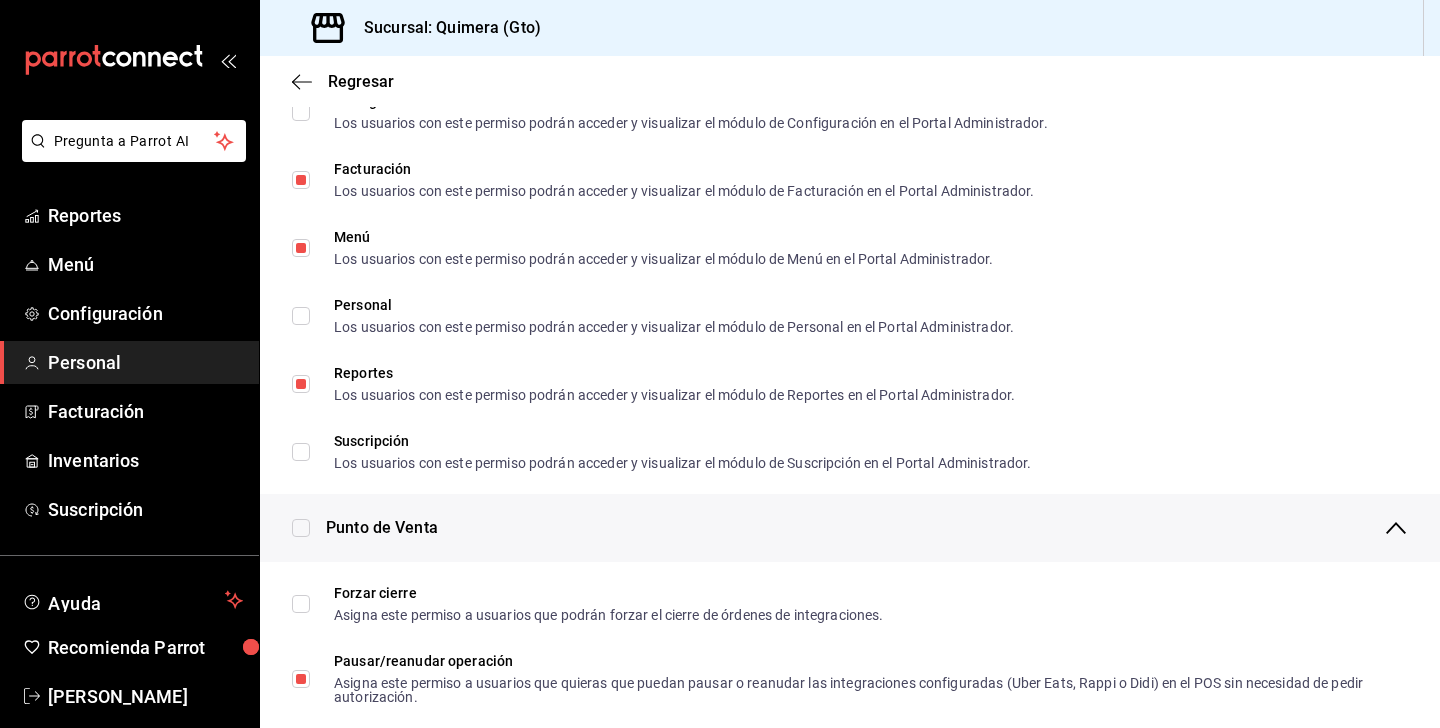 scroll, scrollTop: 0, scrollLeft: 0, axis: both 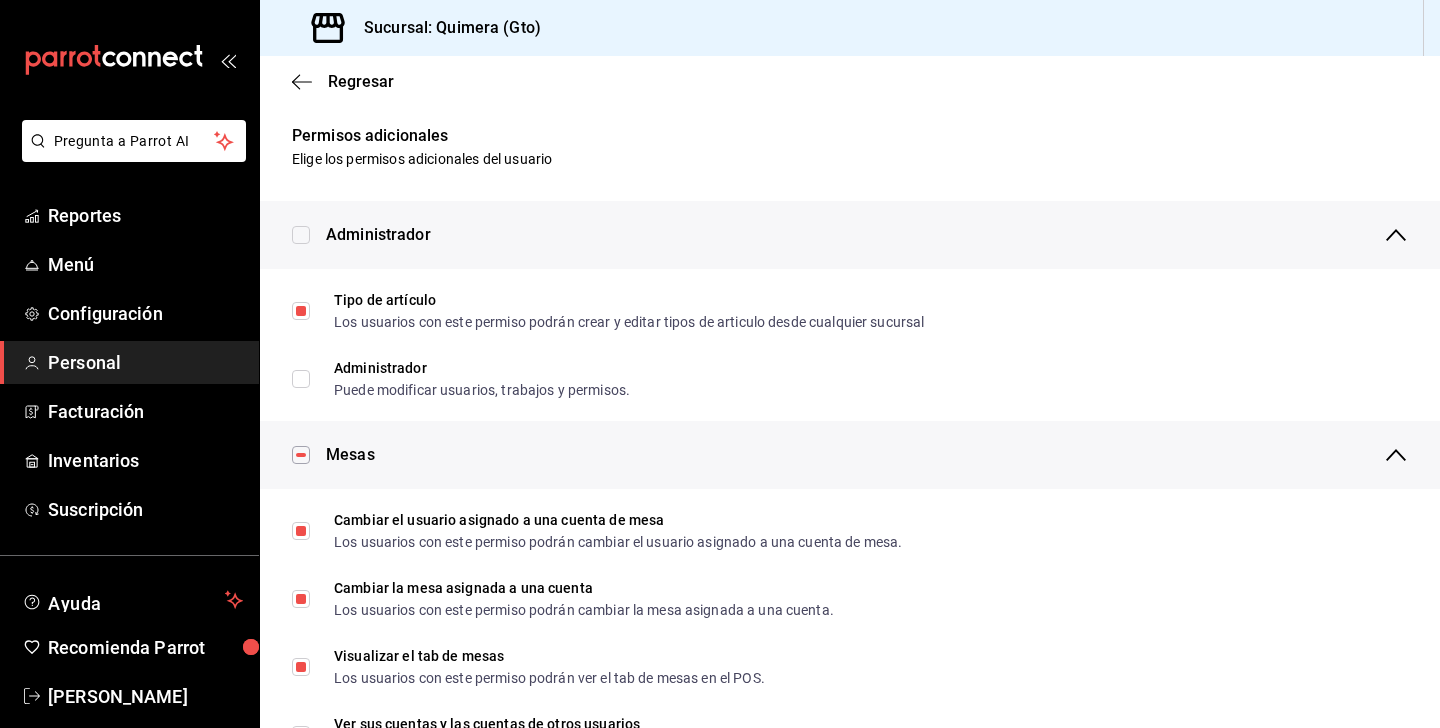 click 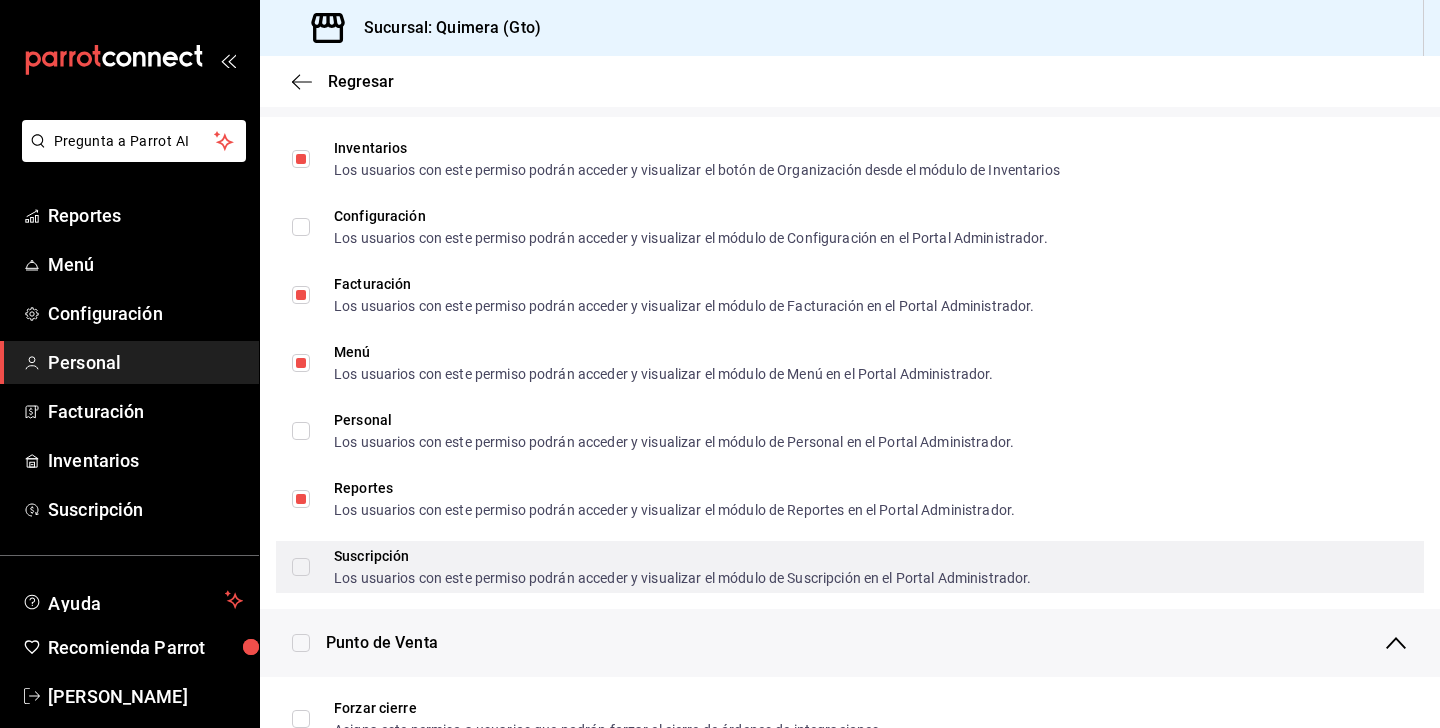 scroll, scrollTop: 444, scrollLeft: 0, axis: vertical 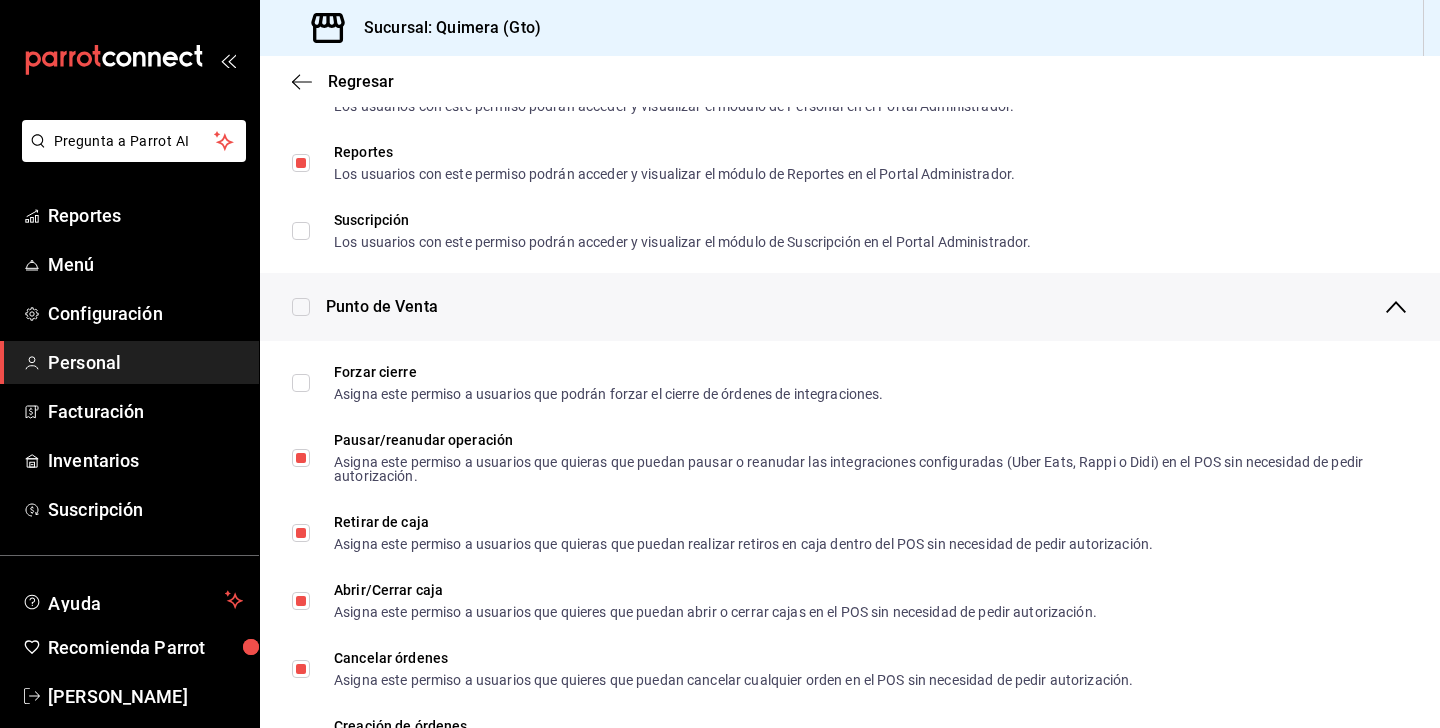 click on "Punto de Venta" at bounding box center (867, 307) 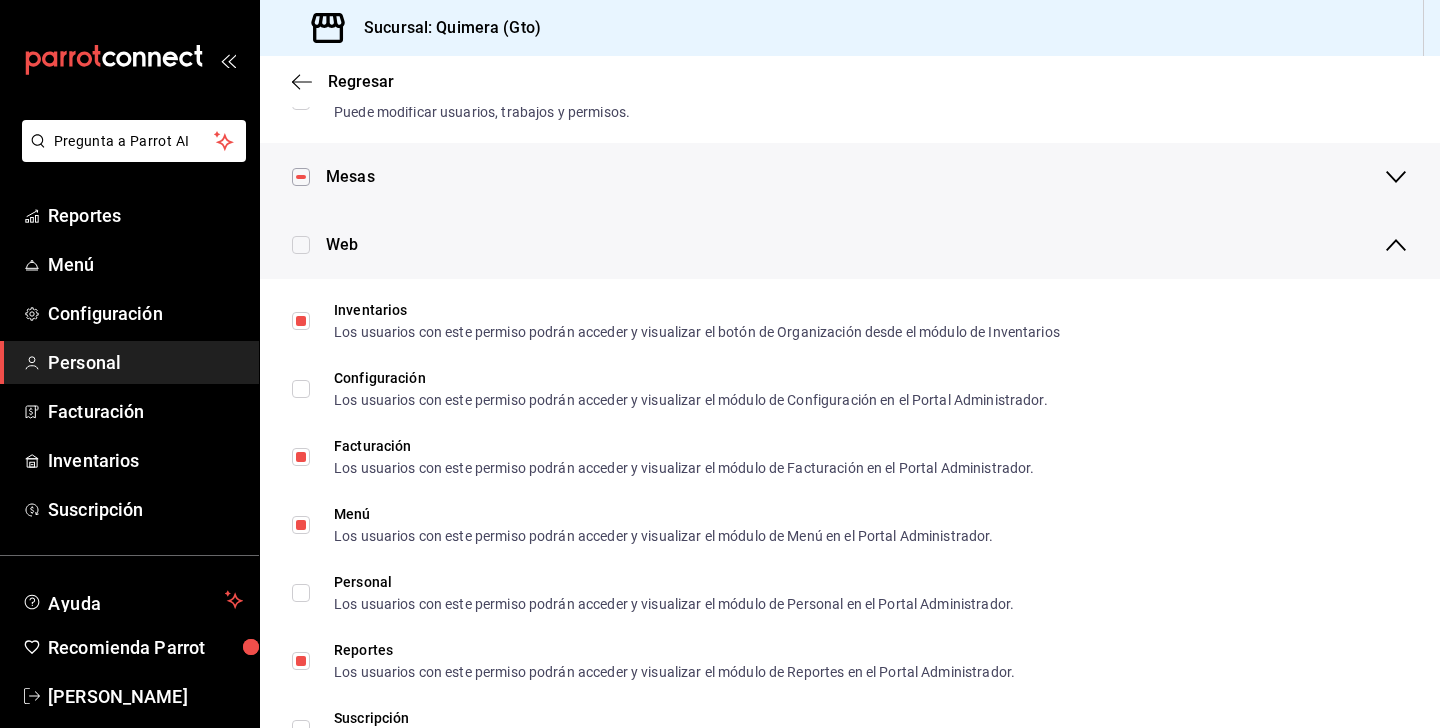 scroll, scrollTop: 249, scrollLeft: 0, axis: vertical 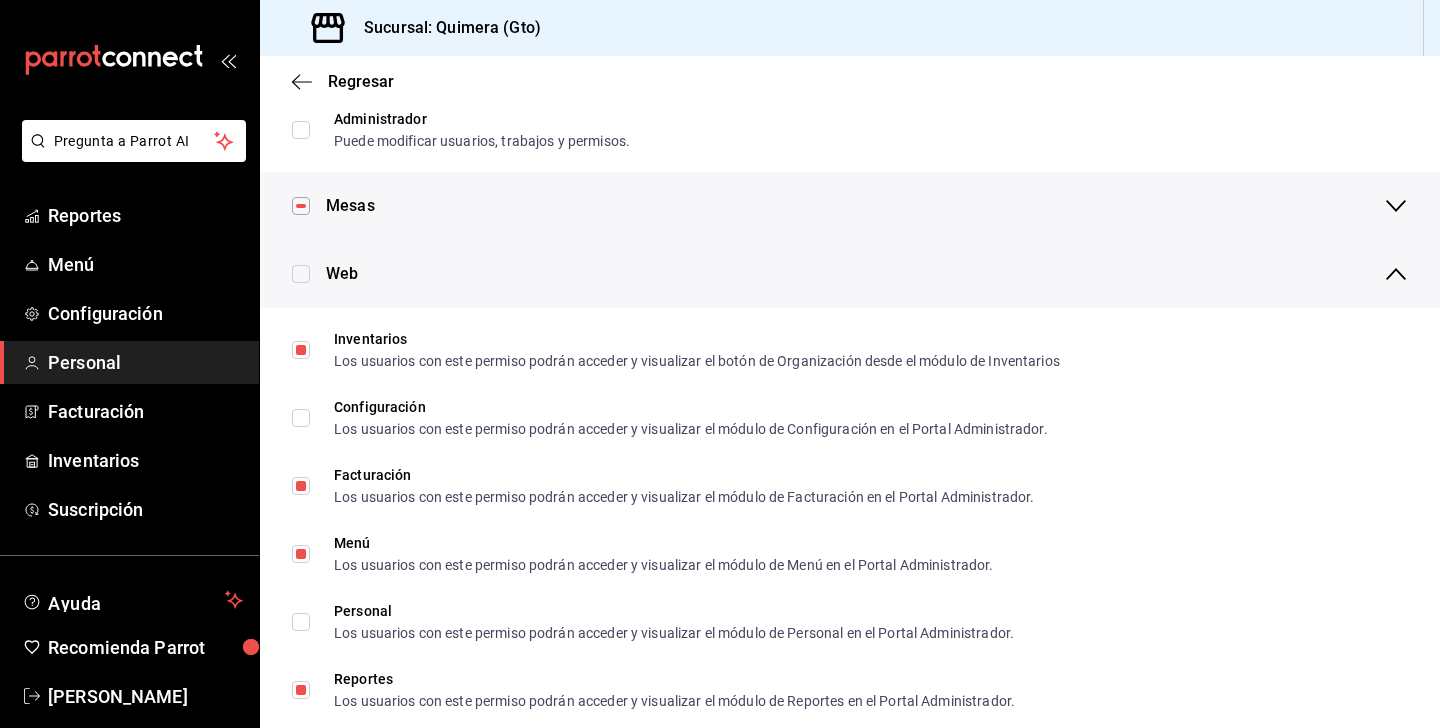 click on "Web" at bounding box center (850, 274) 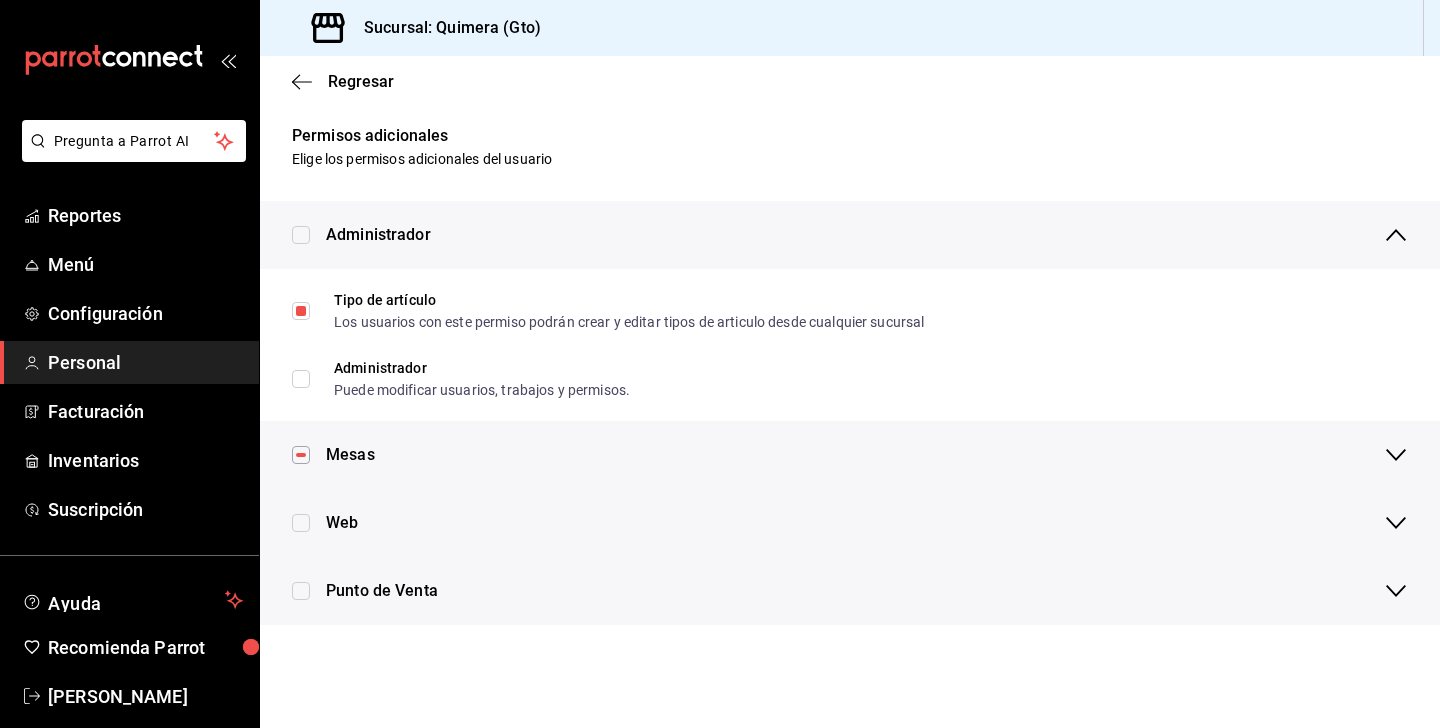 scroll, scrollTop: 0, scrollLeft: 0, axis: both 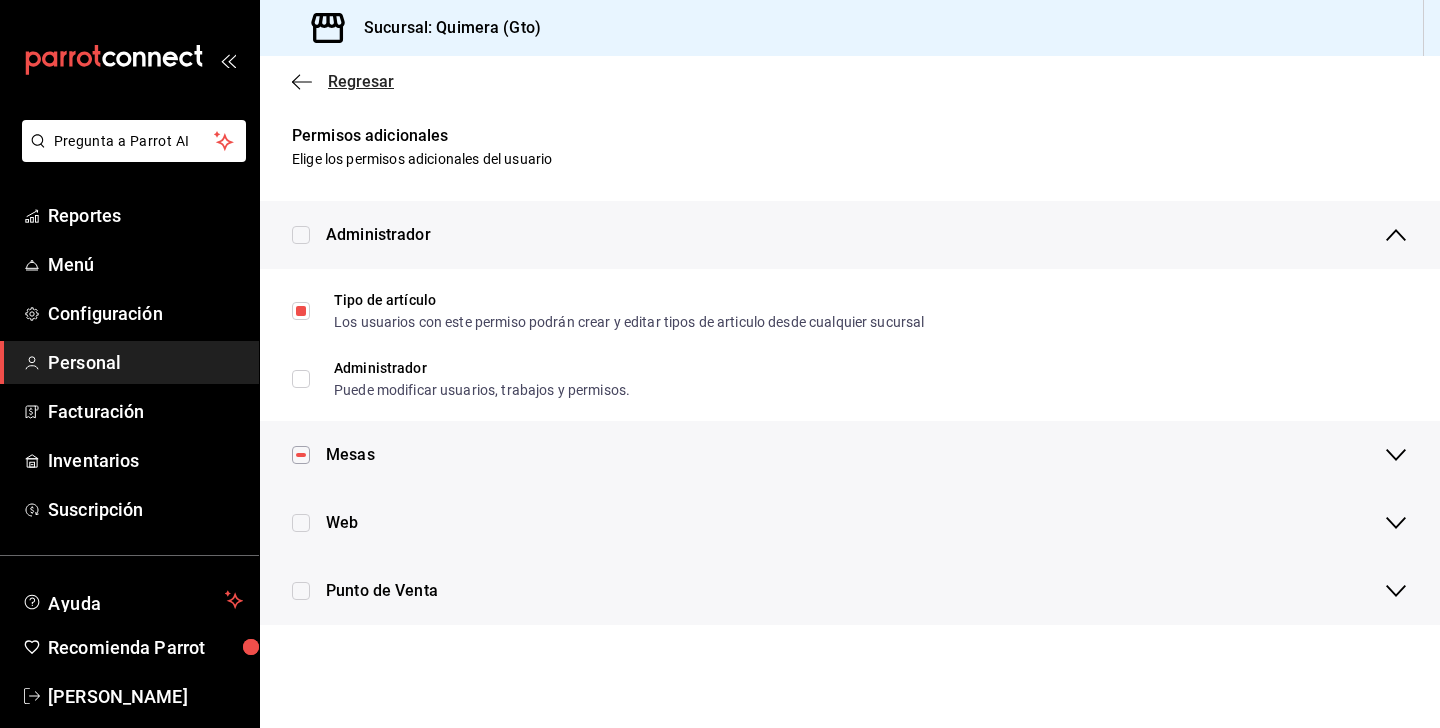 click 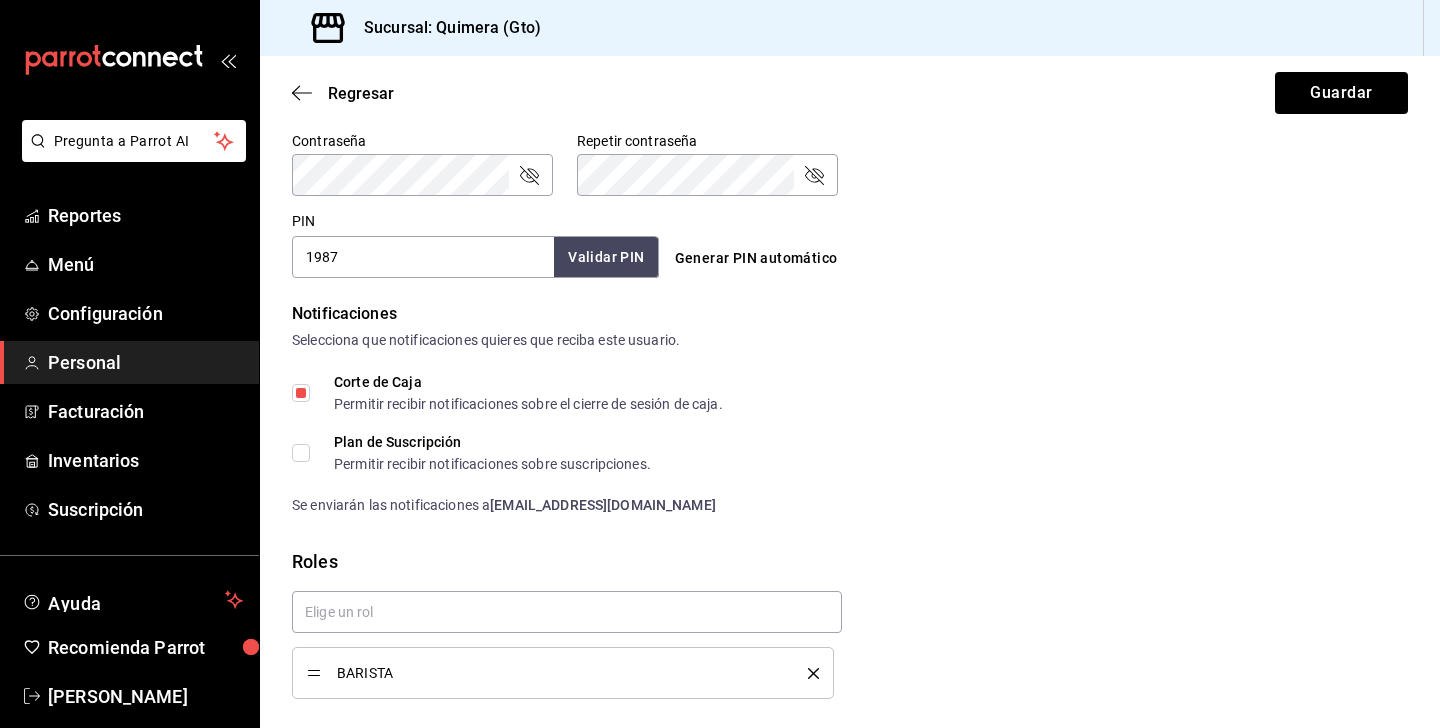 scroll, scrollTop: 921, scrollLeft: 0, axis: vertical 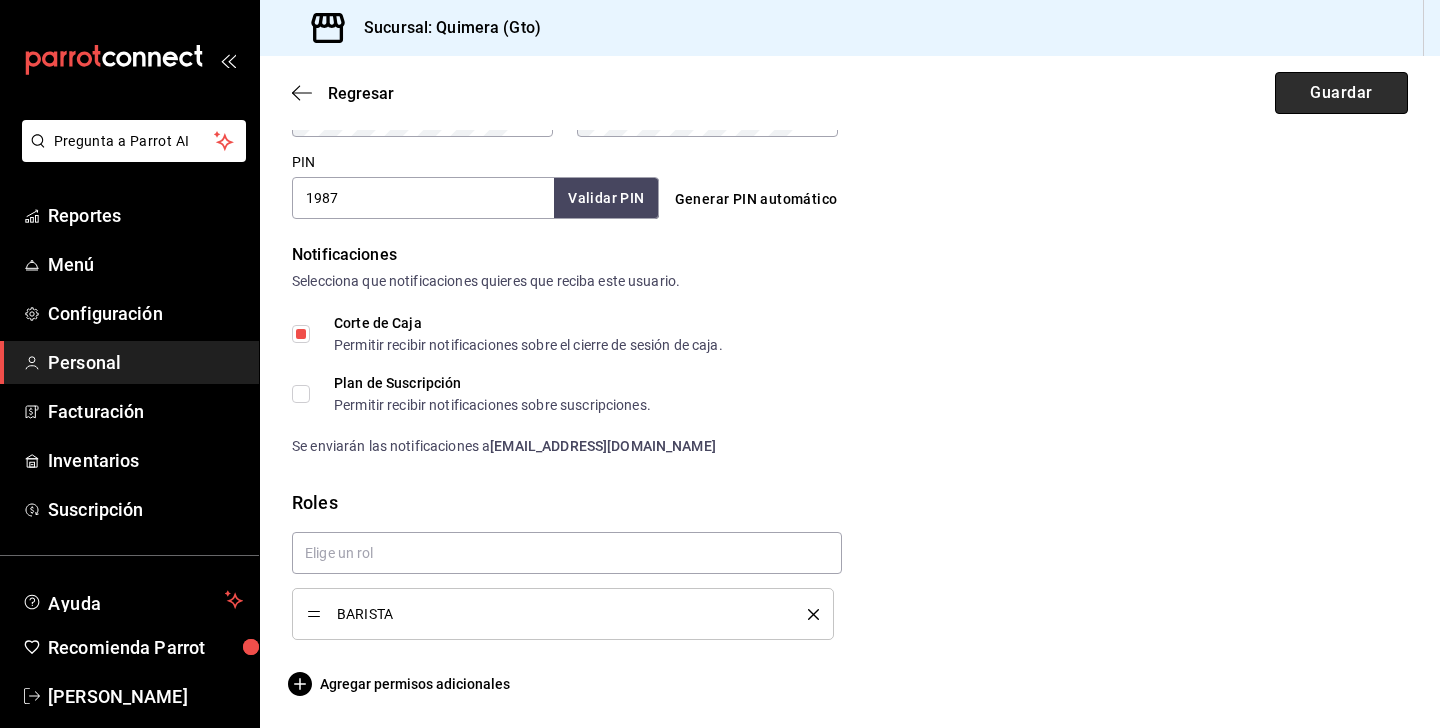 click on "Guardar" at bounding box center (1341, 93) 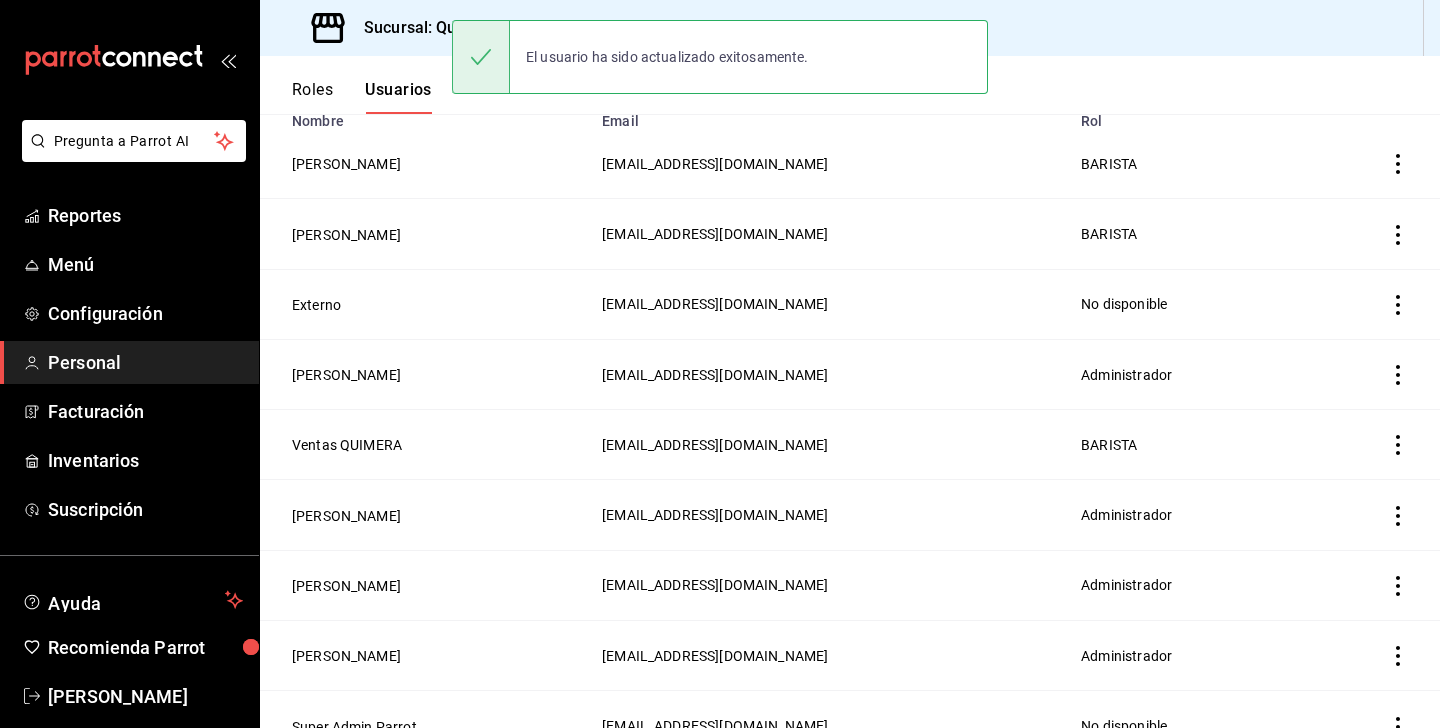 scroll, scrollTop: 196, scrollLeft: 0, axis: vertical 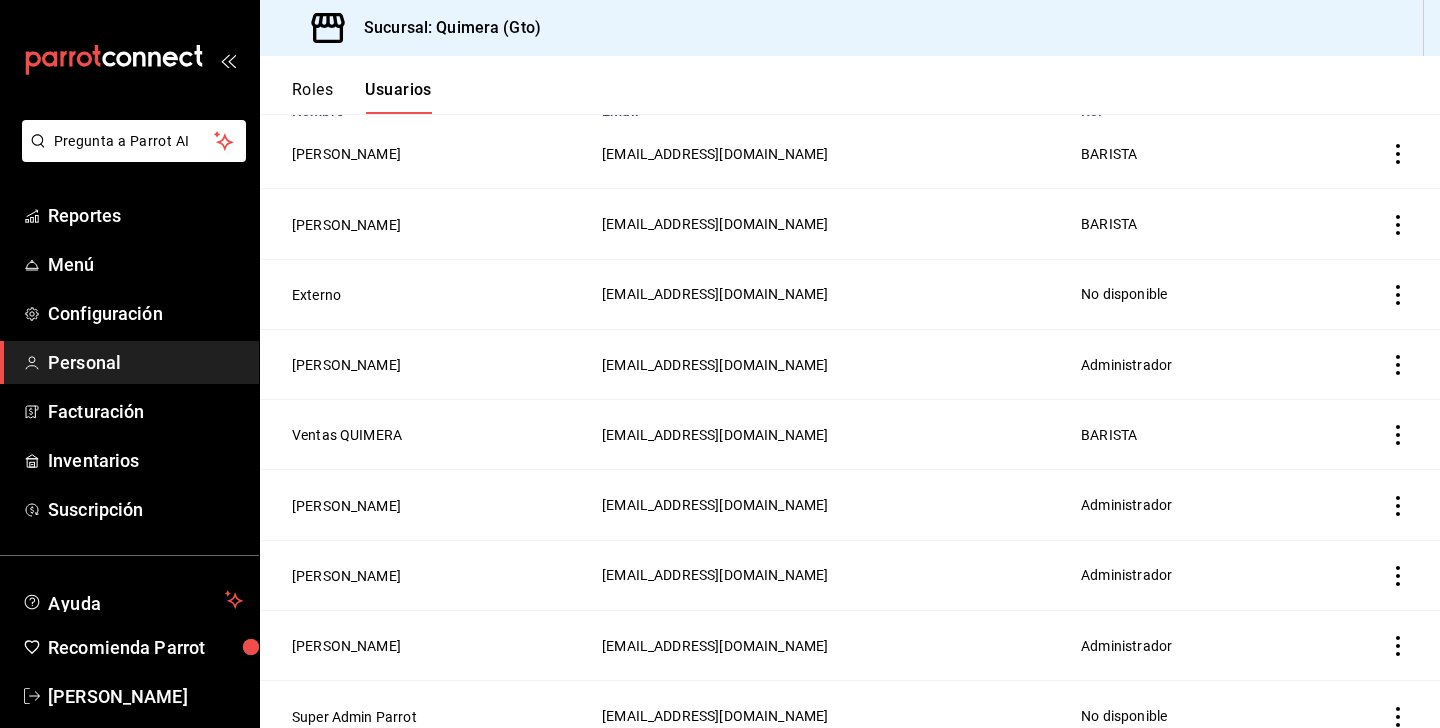 click 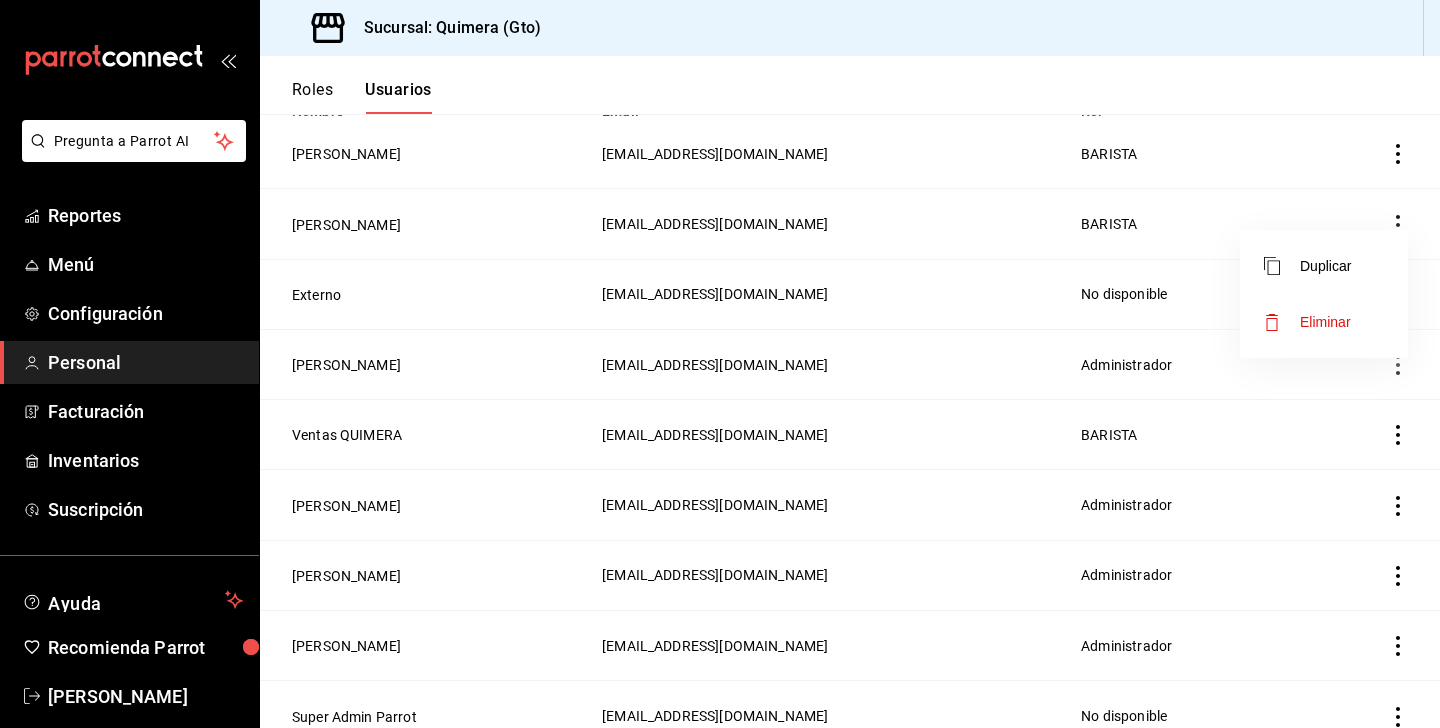 click on "Eliminar" at bounding box center (1324, 322) 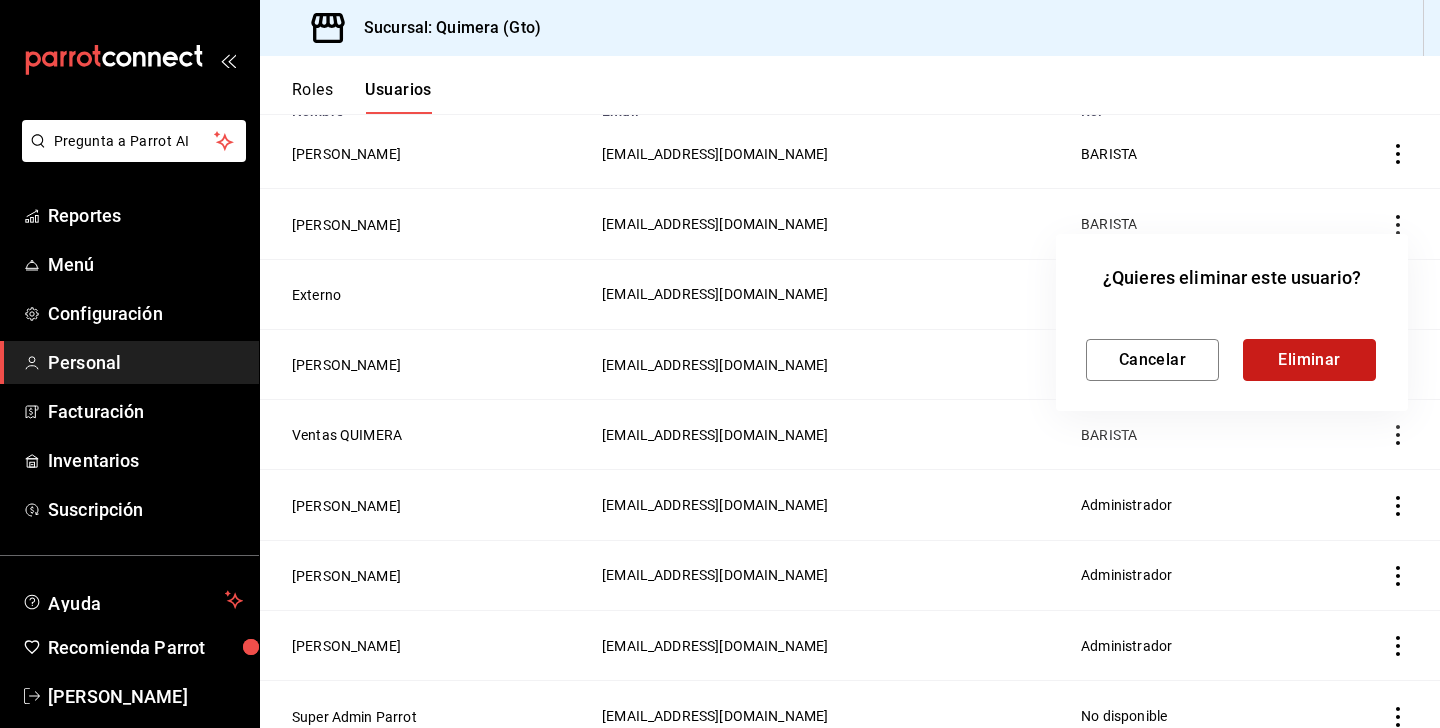 click on "Eliminar" at bounding box center [1309, 360] 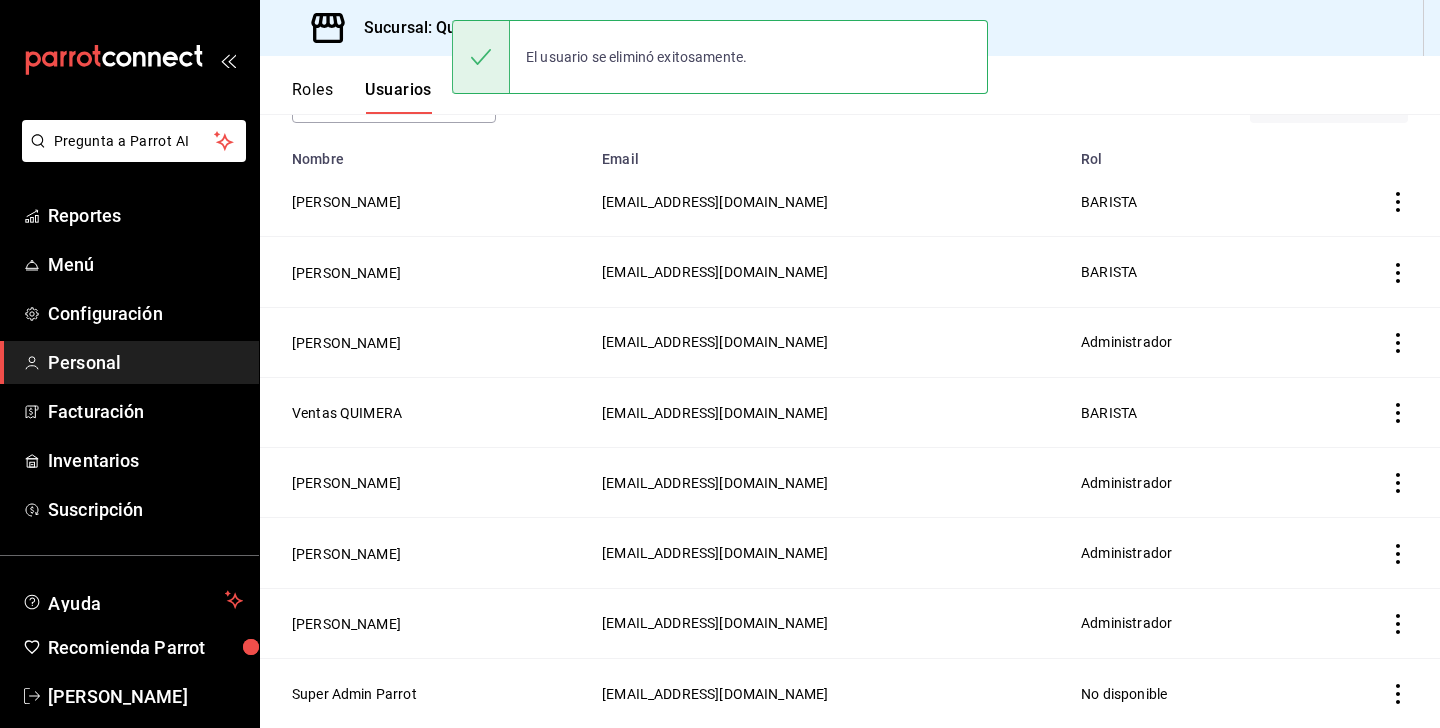 scroll, scrollTop: 145, scrollLeft: 0, axis: vertical 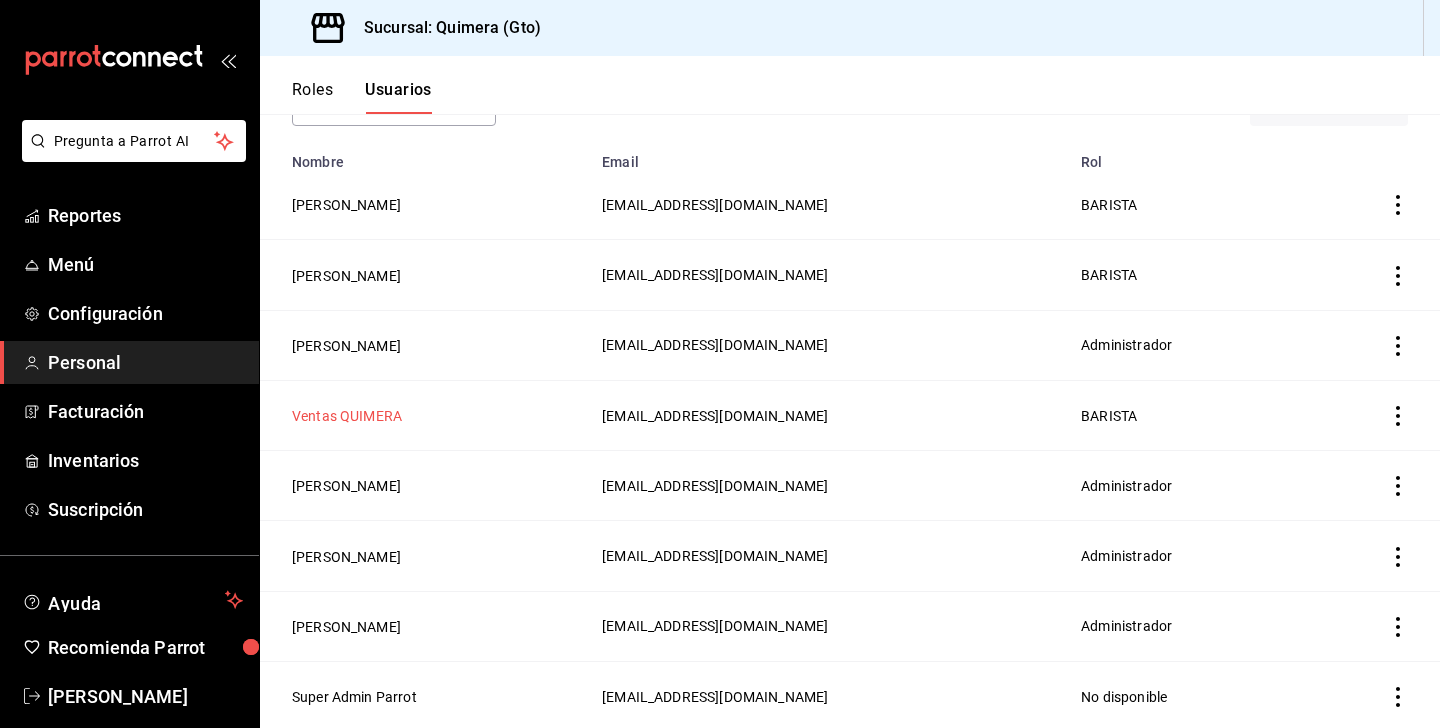 click on "Ventas QUIMERA" at bounding box center [347, 416] 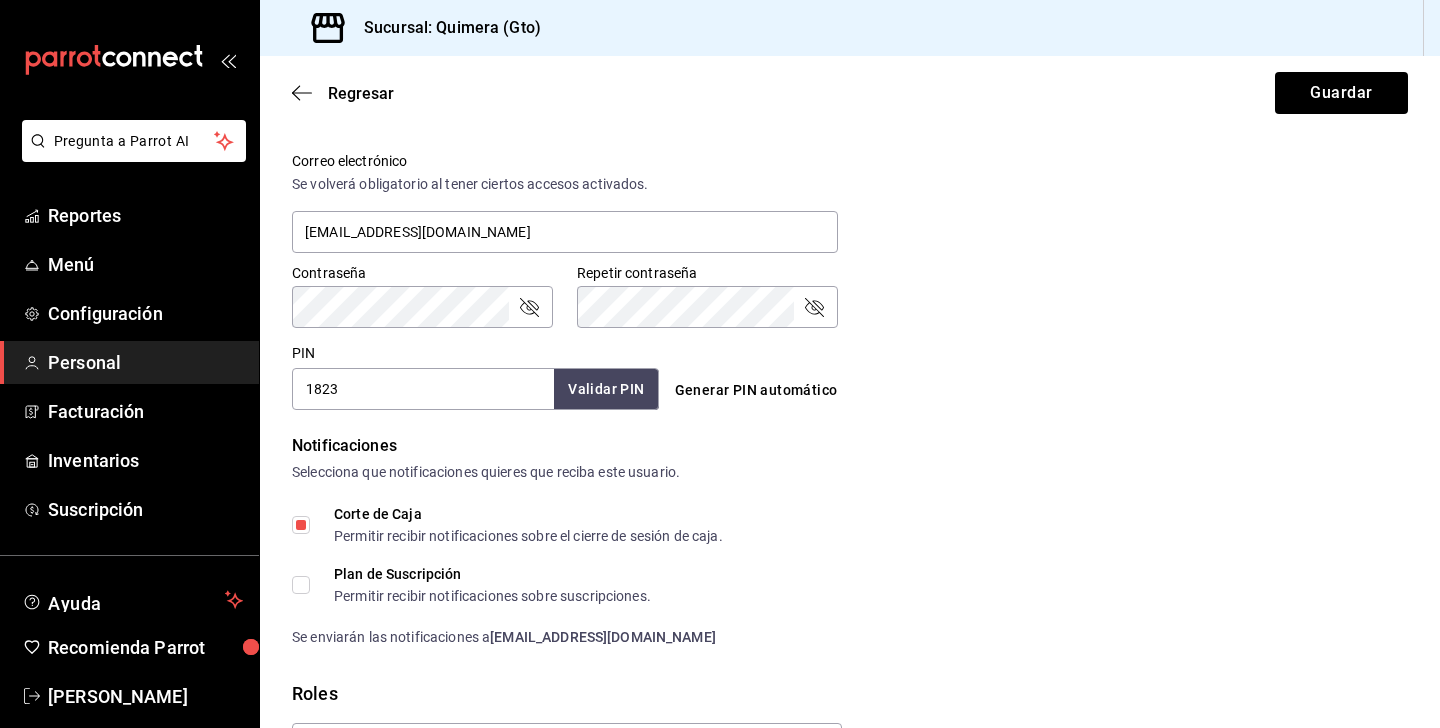scroll, scrollTop: 0, scrollLeft: 0, axis: both 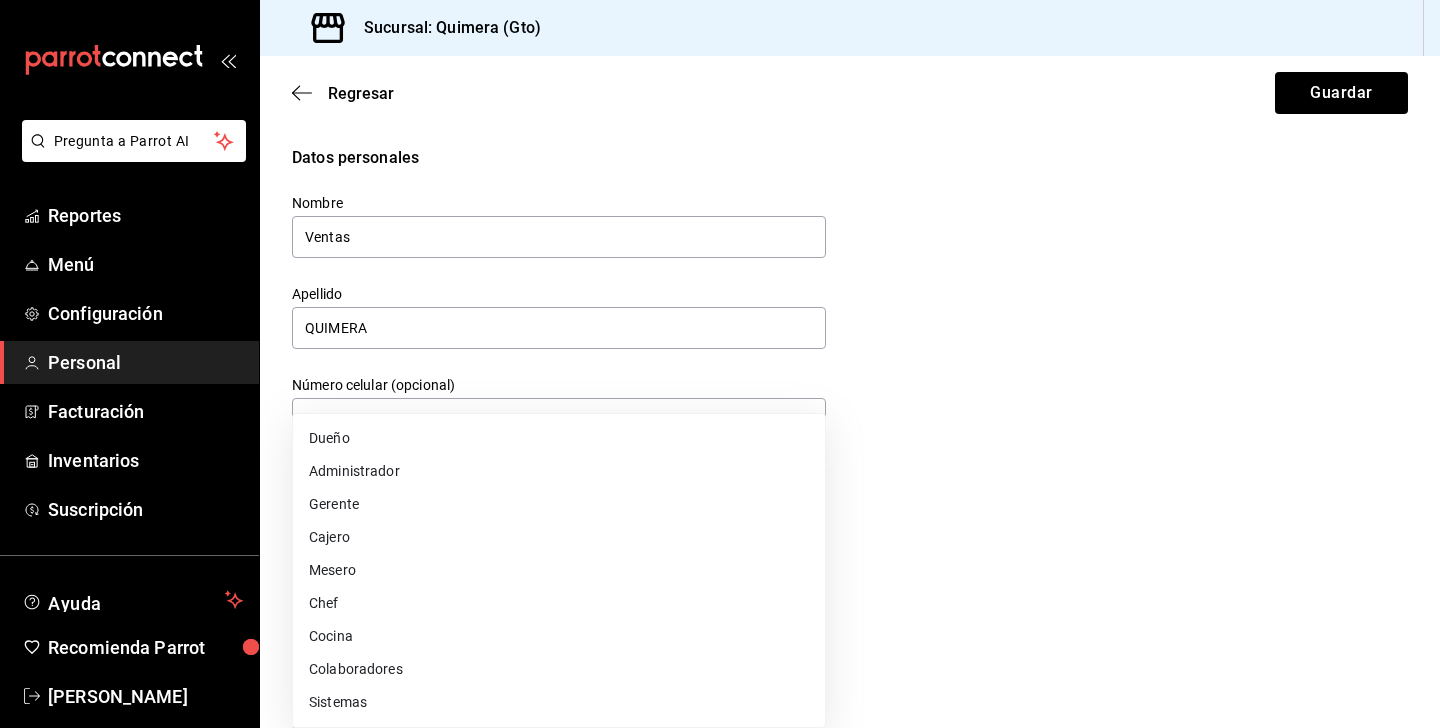 click on "Pregunta a Parrot AI Reportes   Menú   Configuración   Personal   Facturación   Inventarios   Suscripción   Ayuda Recomienda Parrot   [PERSON_NAME] nueva función   Sucursal: Quimera (Gto) Regresar Guardar Datos personales Nombre Ventas Apellido QUIMERA Número celular (opcional) [PHONE_NUMBER] Perfil que desempeña Sin definir Este campo es requerido. Elige una opción. Accesos Selecciona a que plataformas tendrá acceso este usuario. Administrador Web Posibilidad de iniciar sesión en la oficina administrativa de un restaurante.  Acceso al Punto de venta Posibilidad de autenticarse en el POS mediante PIN.  Iniciar sesión en terminal (correo electrónico o QR) Los usuarios podrán iniciar sesión y aceptar términos y condiciones en la terminal. Acceso uso de terminal Los usuarios podrán acceder y utilizar la terminal para visualizar y procesar pagos de sus órdenes. Correo electrónico Se volverá obligatorio al tener ciertos accesos activados. [EMAIL_ADDRESS][DOMAIN_NAME] Contraseña Contraseña" at bounding box center [720, 364] 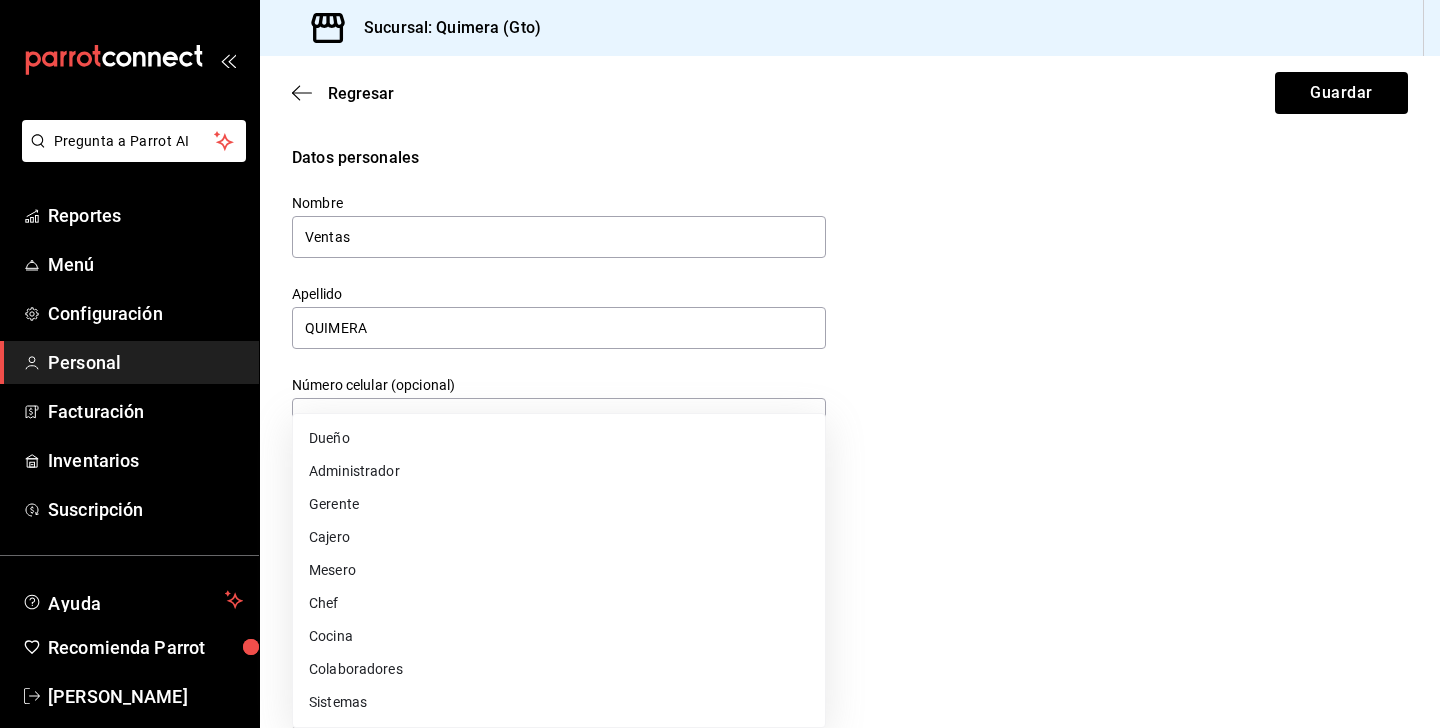 click on "Administrador" at bounding box center [559, 471] 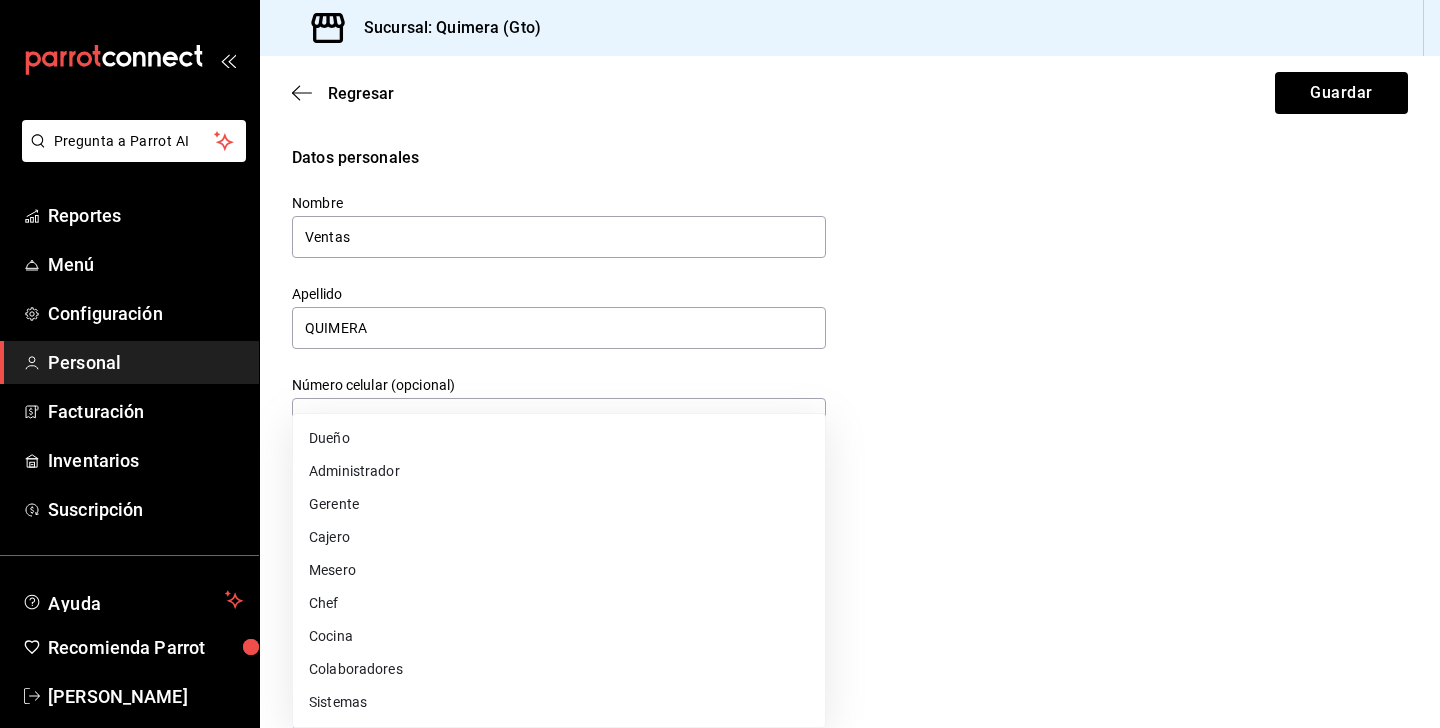type on "ADMIN" 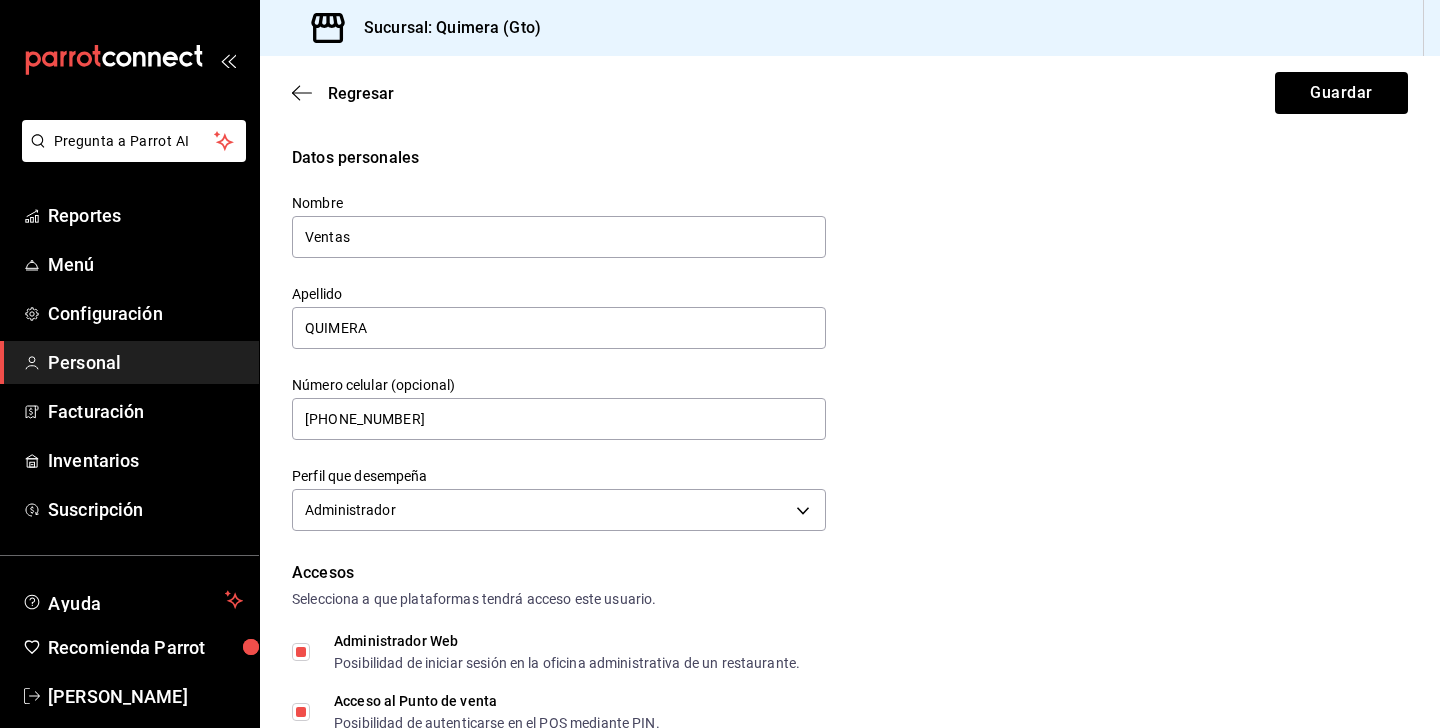 click on "Datos personales Nombre Ventas Apellido QUIMERA Número celular (opcional) [PHONE_NUMBER] Perfil que desempeña Administrador ADMIN" at bounding box center [850, 341] 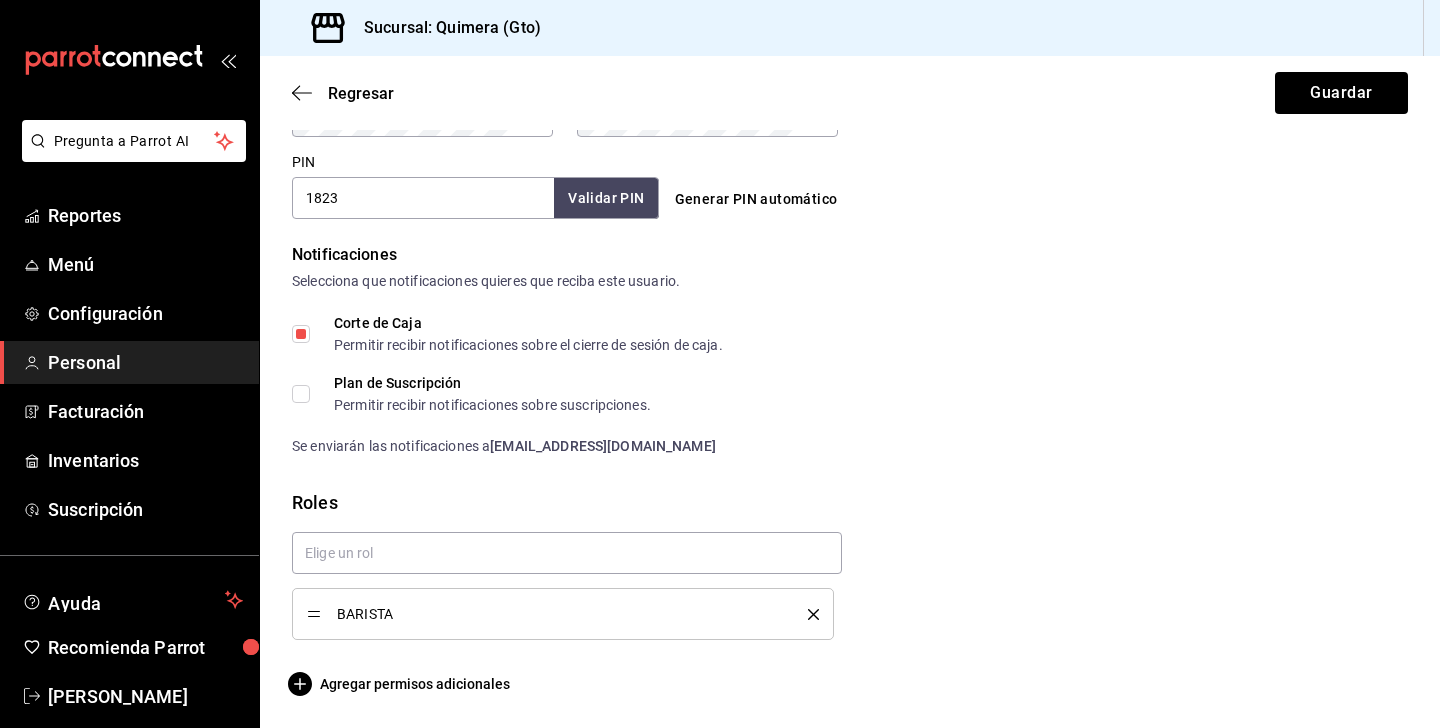 scroll, scrollTop: 0, scrollLeft: 0, axis: both 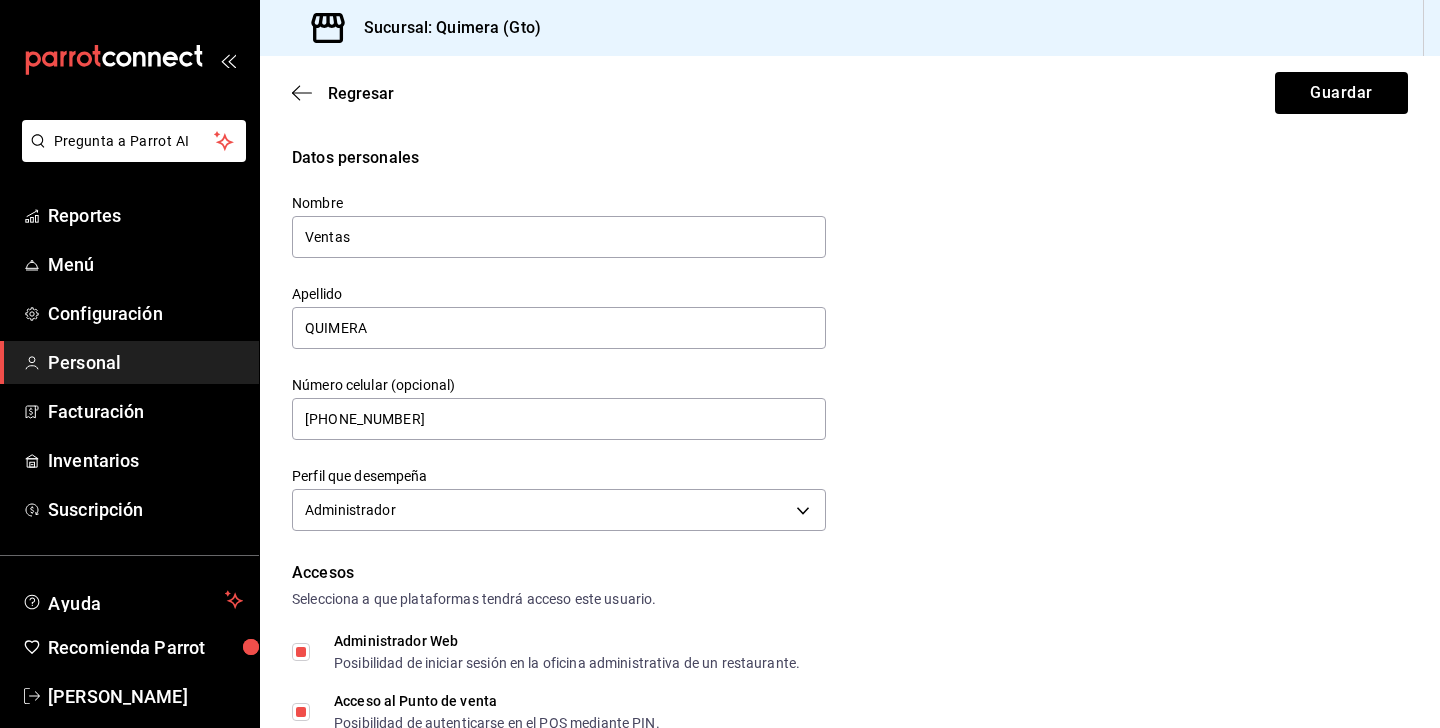 click on "Regresar Guardar" at bounding box center (850, 93) 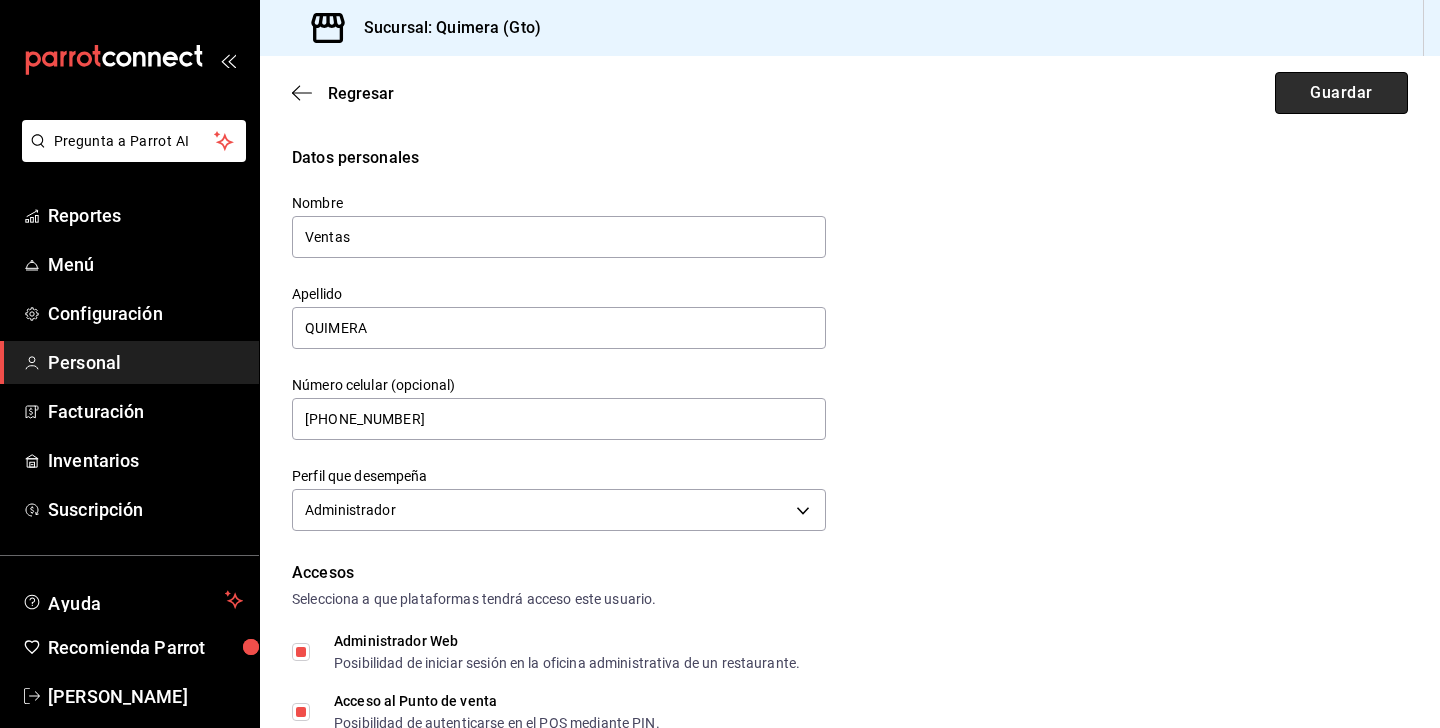 click on "Guardar" at bounding box center (1341, 93) 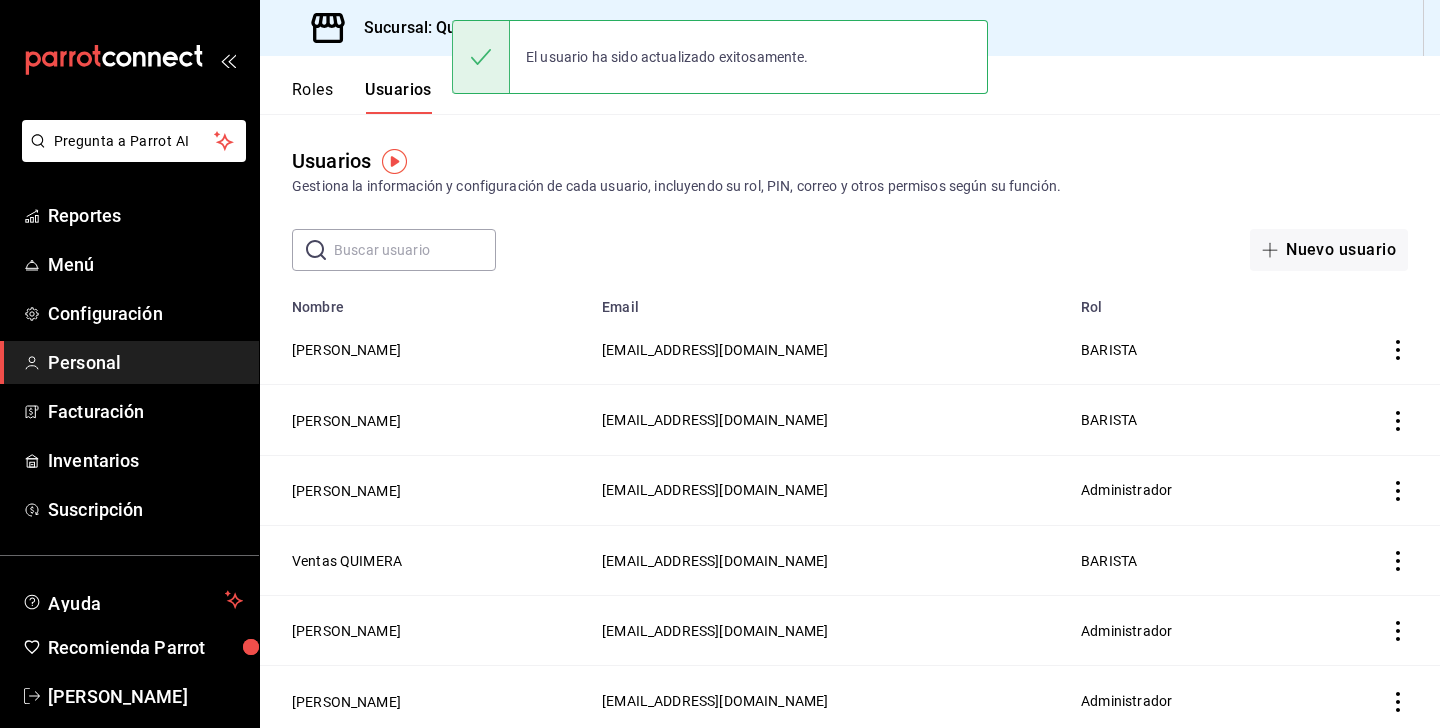 drag, startPoint x: 311, startPoint y: 88, endPoint x: 530, endPoint y: 231, distance: 261.55304 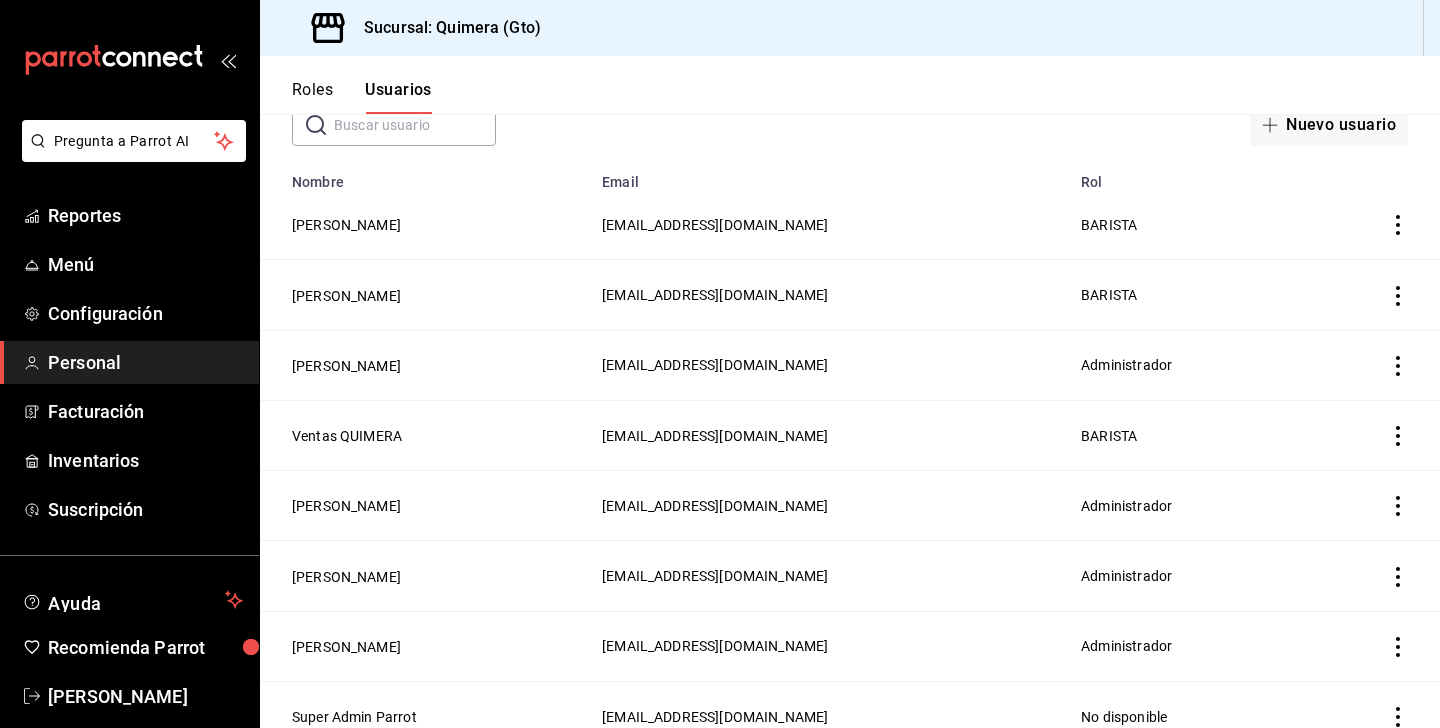 scroll, scrollTop: 145, scrollLeft: 0, axis: vertical 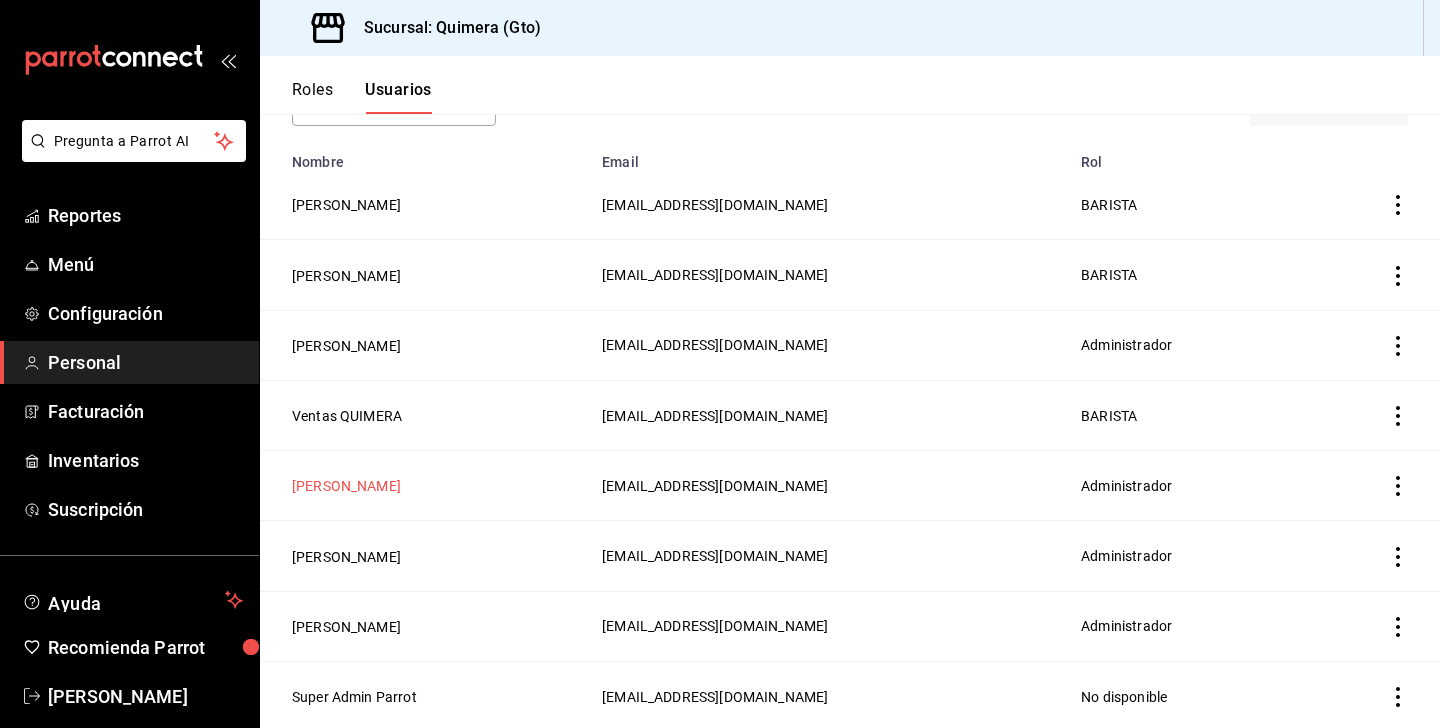 click on "[PERSON_NAME]" at bounding box center [346, 486] 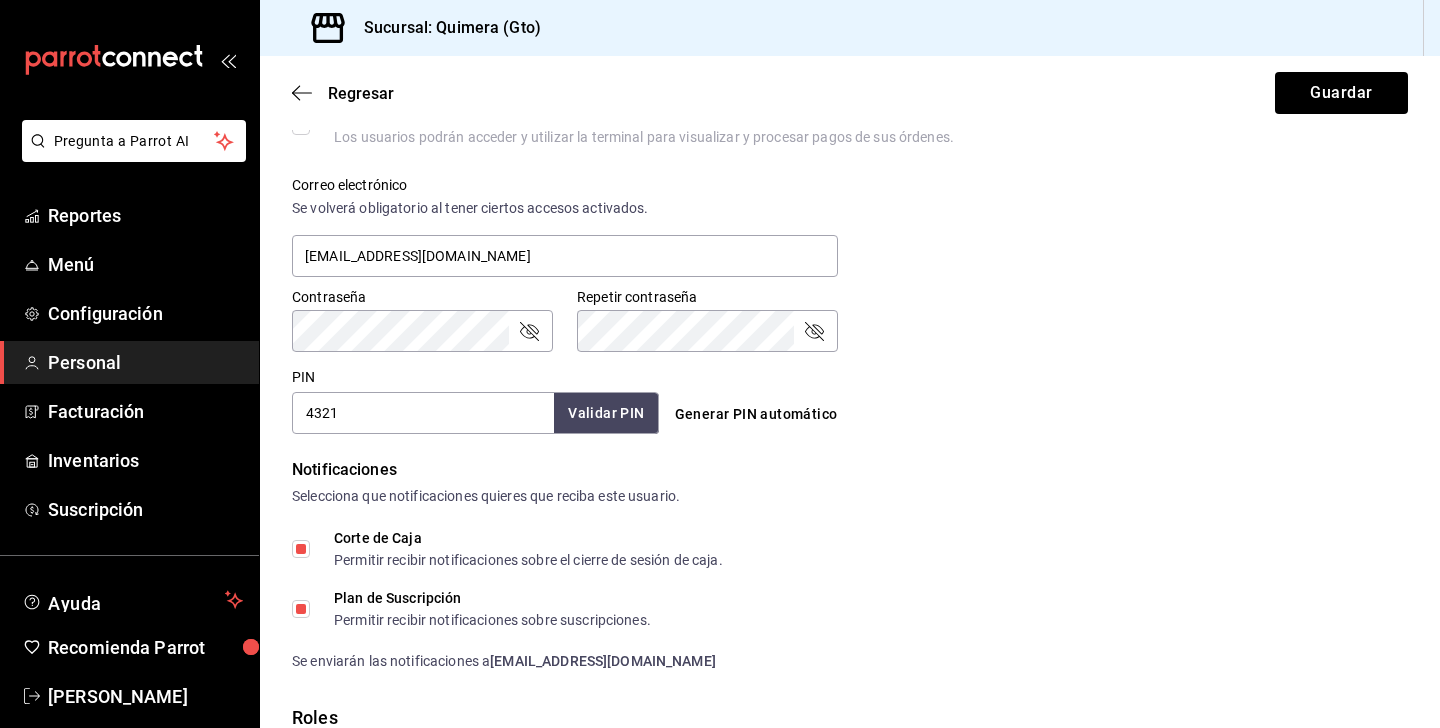 scroll, scrollTop: 944, scrollLeft: 0, axis: vertical 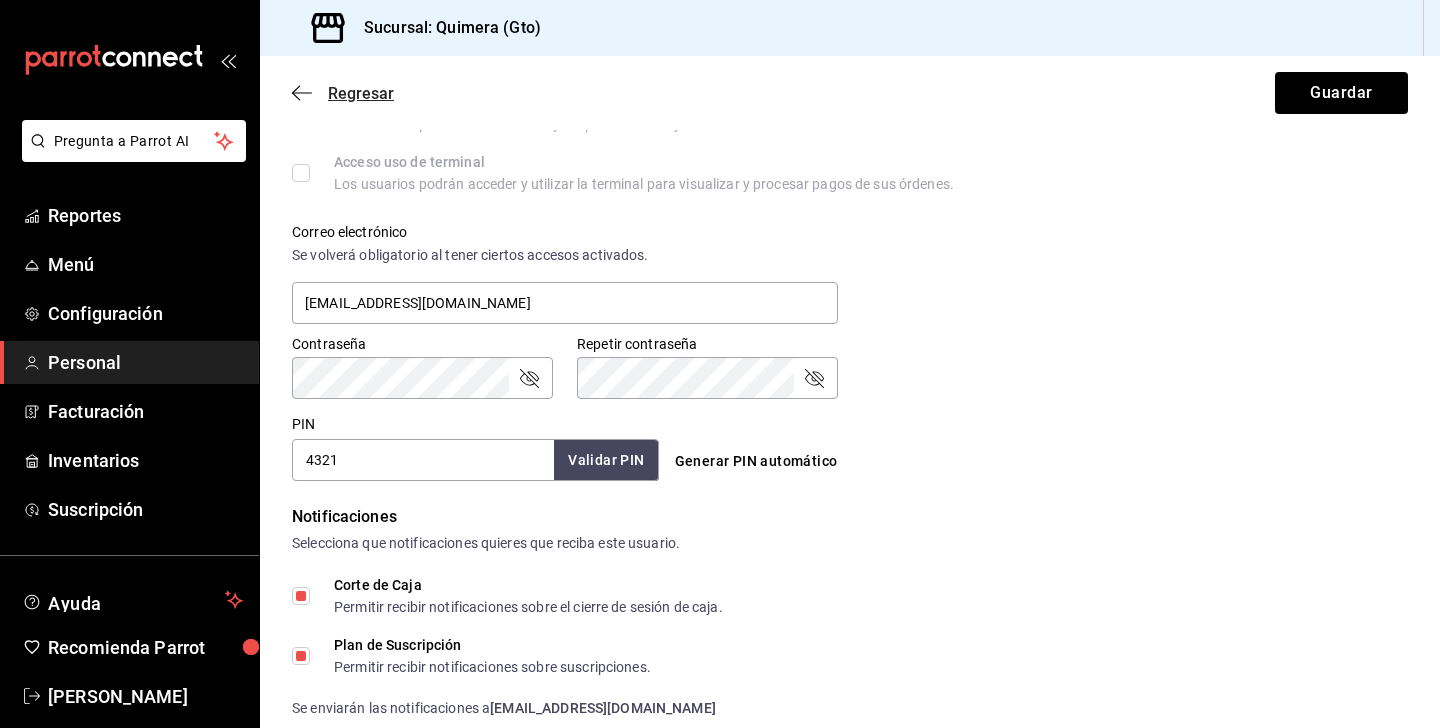click 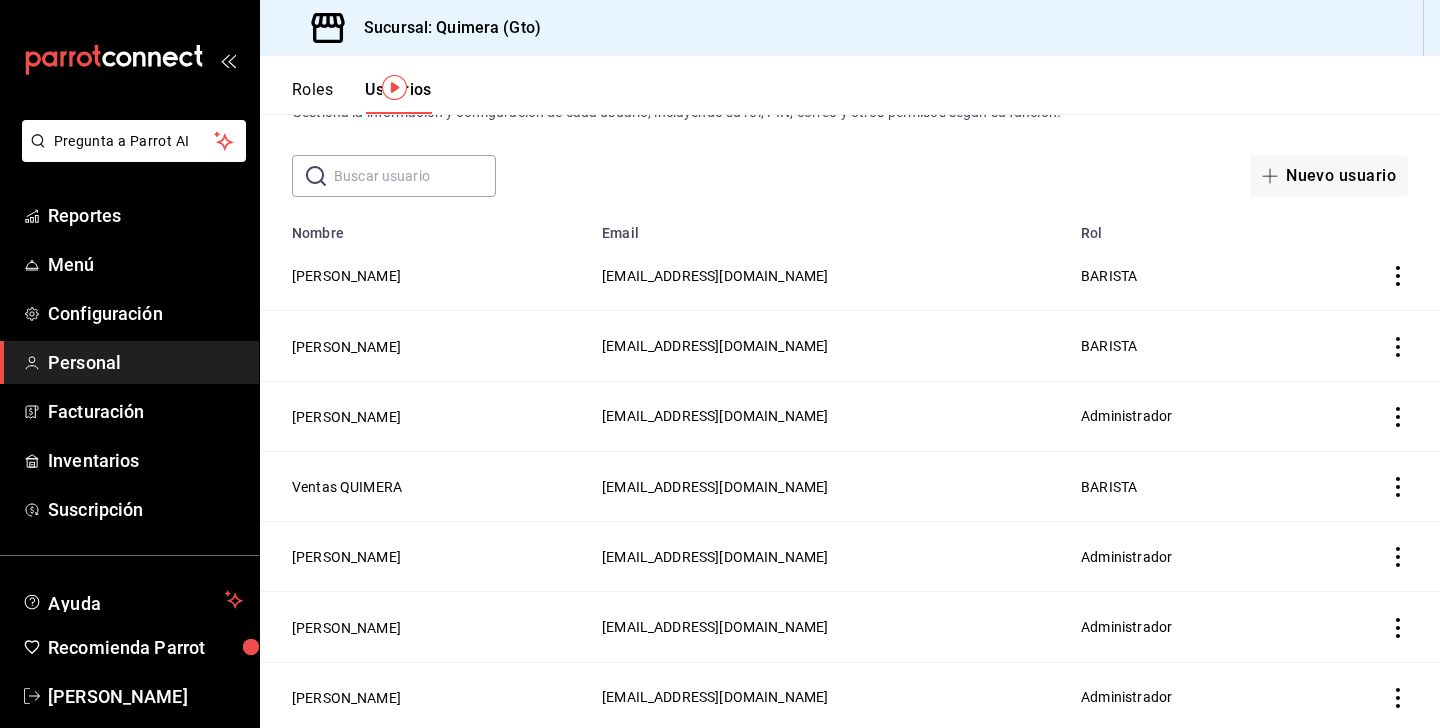 scroll, scrollTop: 145, scrollLeft: 0, axis: vertical 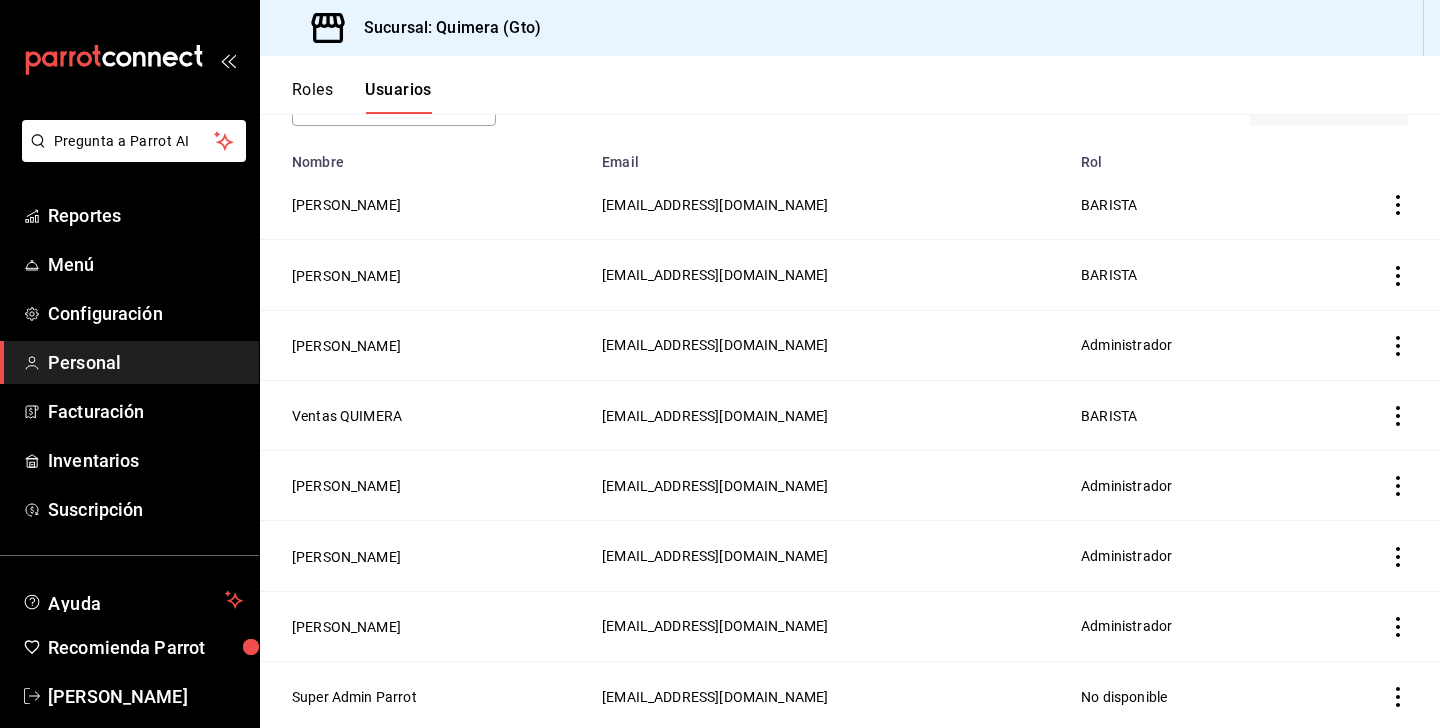 click on "[EMAIL_ADDRESS][DOMAIN_NAME]" at bounding box center [715, 556] 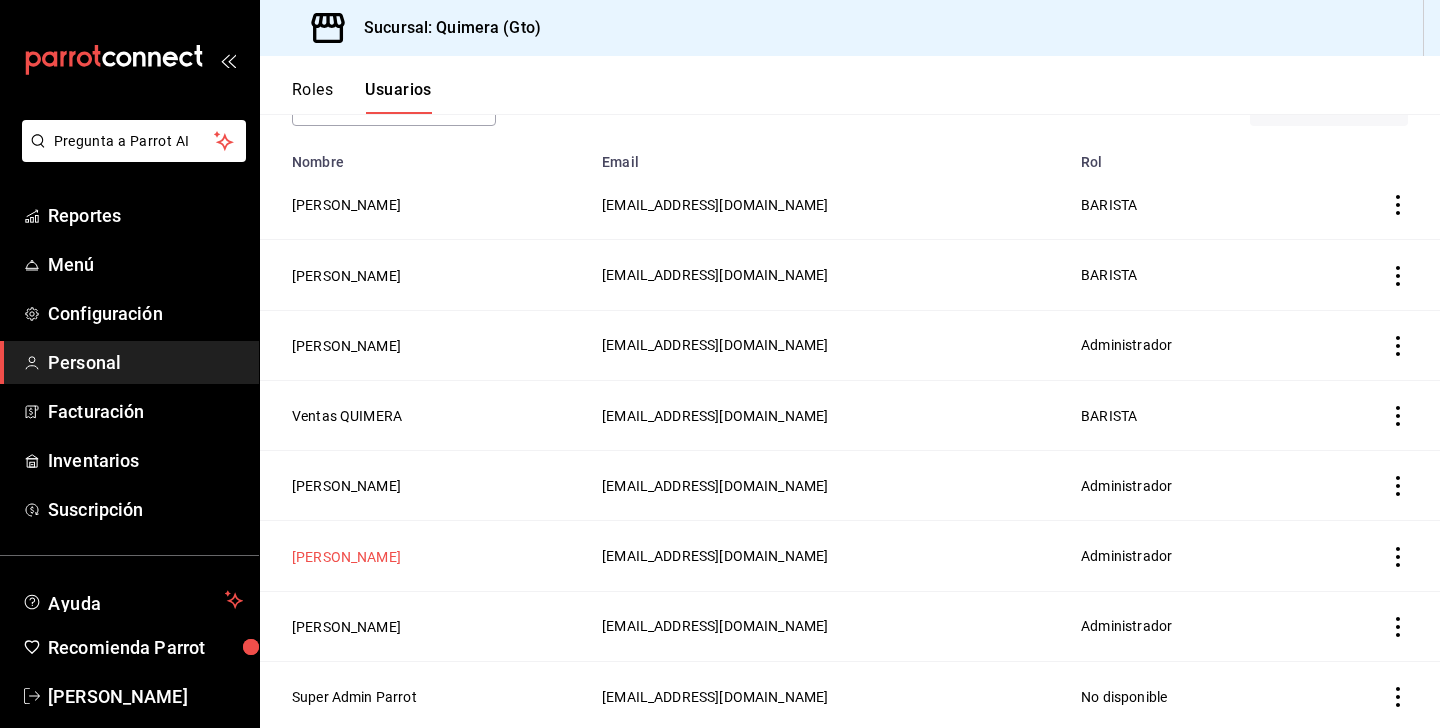 click on "[PERSON_NAME]" at bounding box center [346, 557] 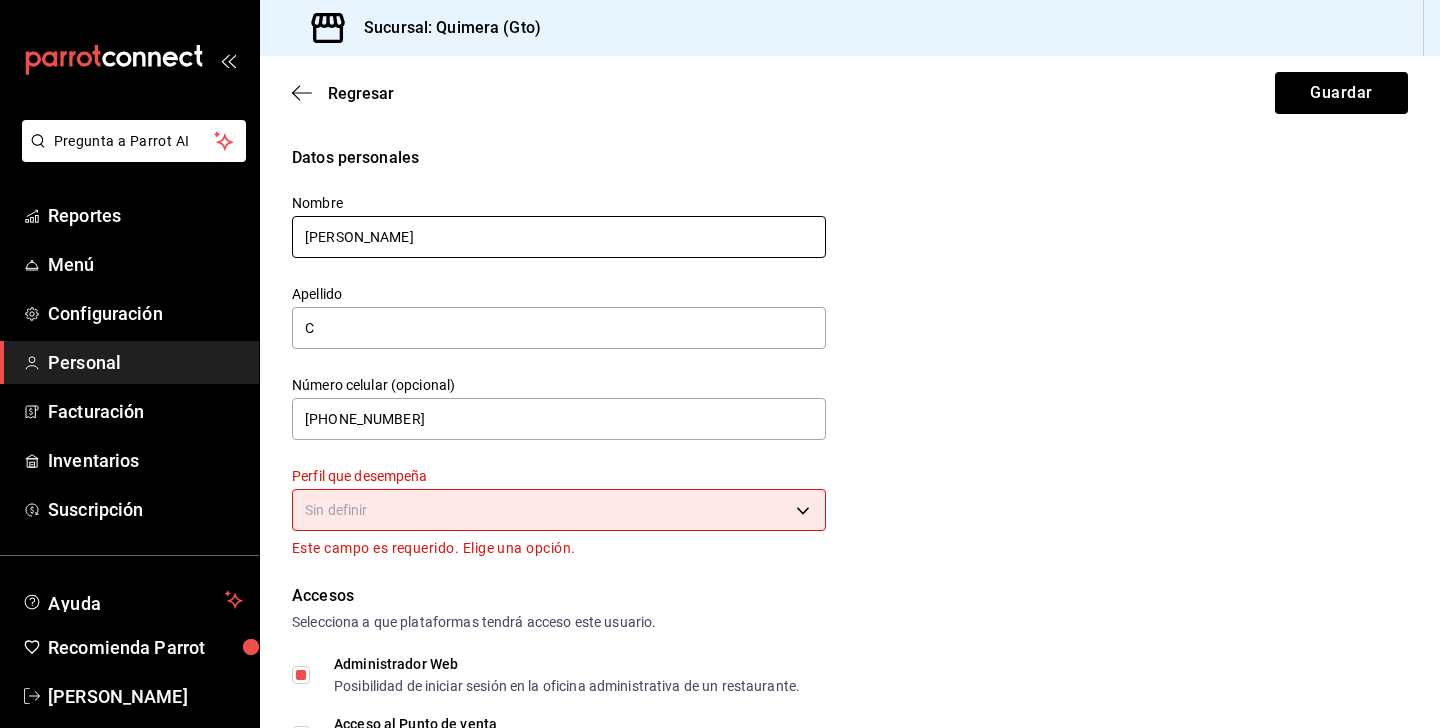 click on "[PERSON_NAME]" at bounding box center (559, 237) 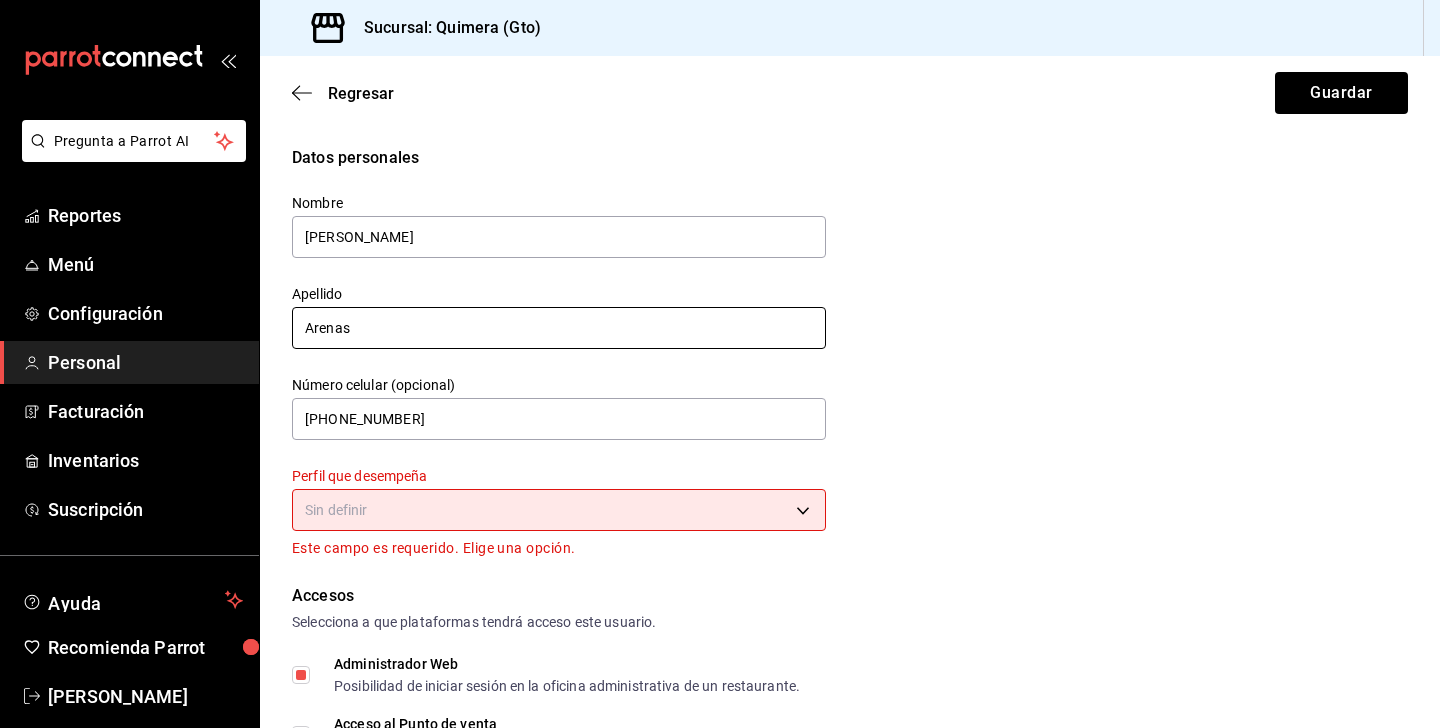 type on "Arenas" 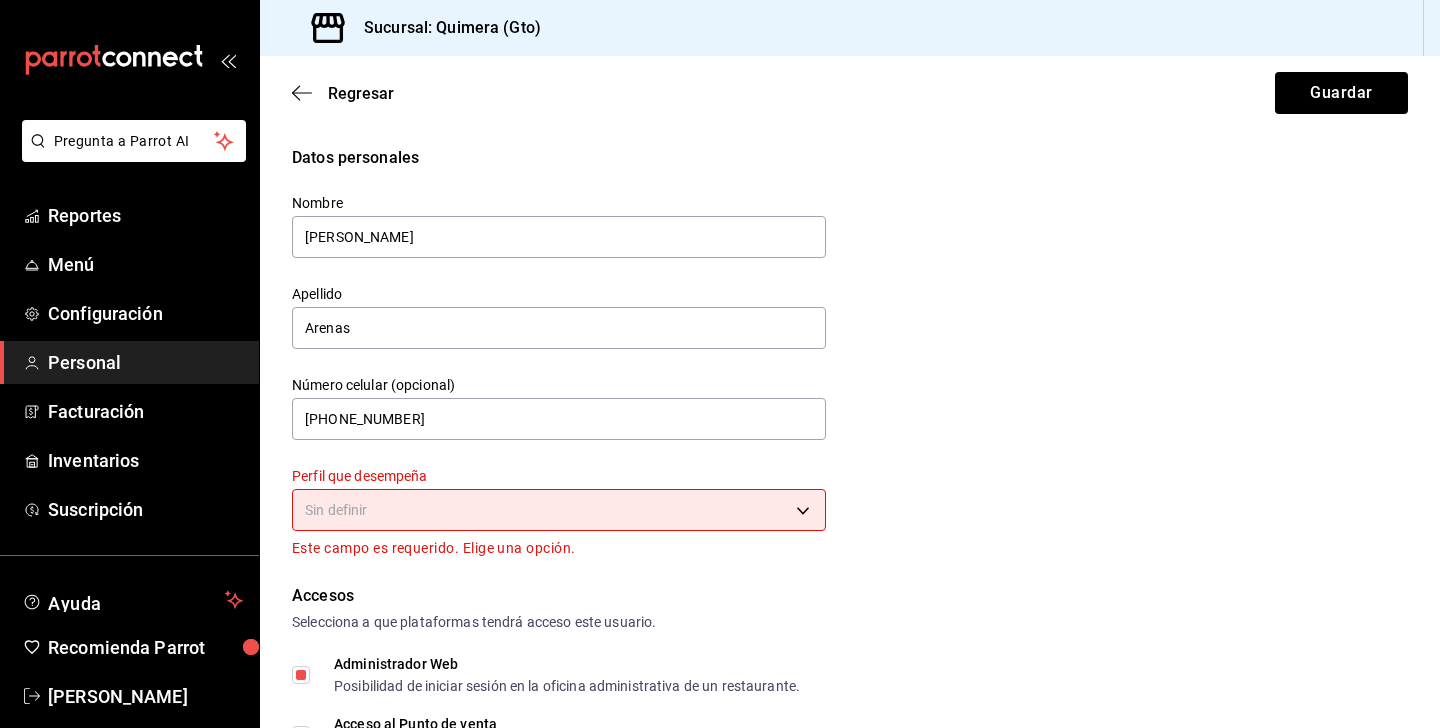 click on "Apellido" at bounding box center [559, 294] 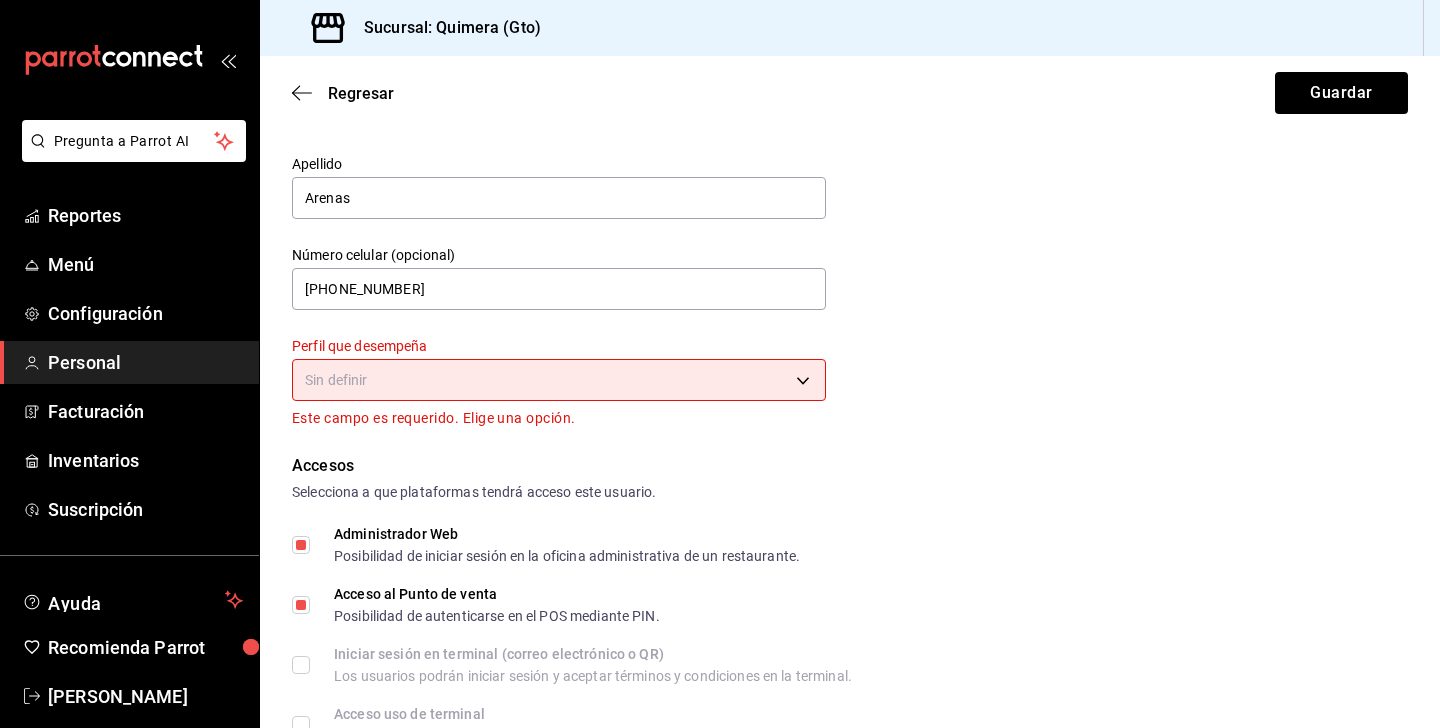 scroll, scrollTop: 141, scrollLeft: 0, axis: vertical 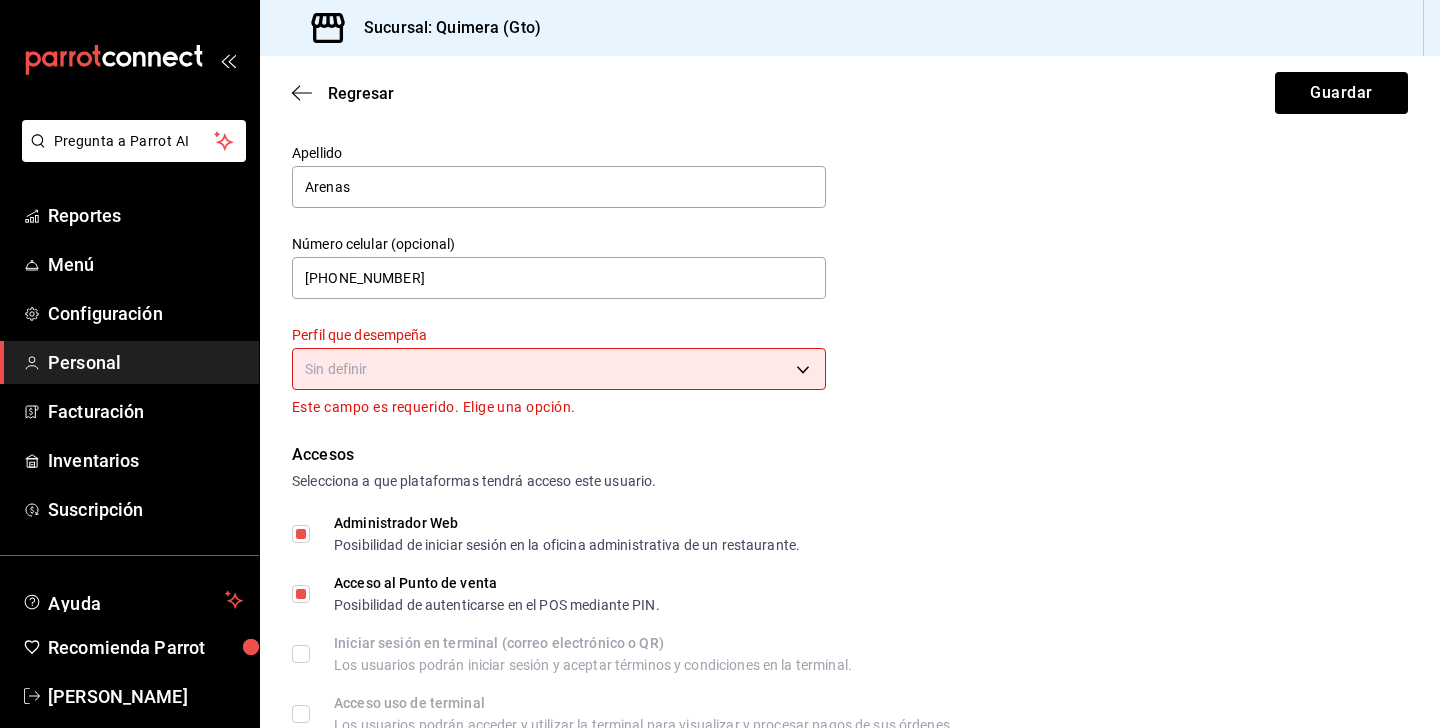 click on "Pregunta a Parrot AI Reportes   Menú   Configuración   Personal   Facturación   Inventarios   Suscripción   Ayuda Recomienda Parrot   [PERSON_NAME] nueva función   Sucursal: Quimera (Gto) Regresar Guardar Datos personales Nombre [PERSON_NAME] [PERSON_NAME] Número celular (opcional) [PHONE_NUMBER] Perfil que desempeña Sin definir Este campo es requerido. Elige una opción. Accesos Selecciona a que plataformas tendrá acceso este usuario. Administrador Web Posibilidad de iniciar sesión en la oficina administrativa de un restaurante.  Acceso al Punto de venta Posibilidad de autenticarse en el POS mediante PIN.  Iniciar sesión en terminal (correo electrónico o QR) Los usuarios podrán iniciar sesión y aceptar términos y condiciones en la terminal. Acceso uso de terminal Los usuarios podrán acceder y utilizar la terminal para visualizar y procesar pagos de sus órdenes. Correo electrónico Se volverá obligatorio al tener ciertos accesos activados. [EMAIL_ADDRESS][DOMAIN_NAME] Contraseña Contraseña" at bounding box center (720, 364) 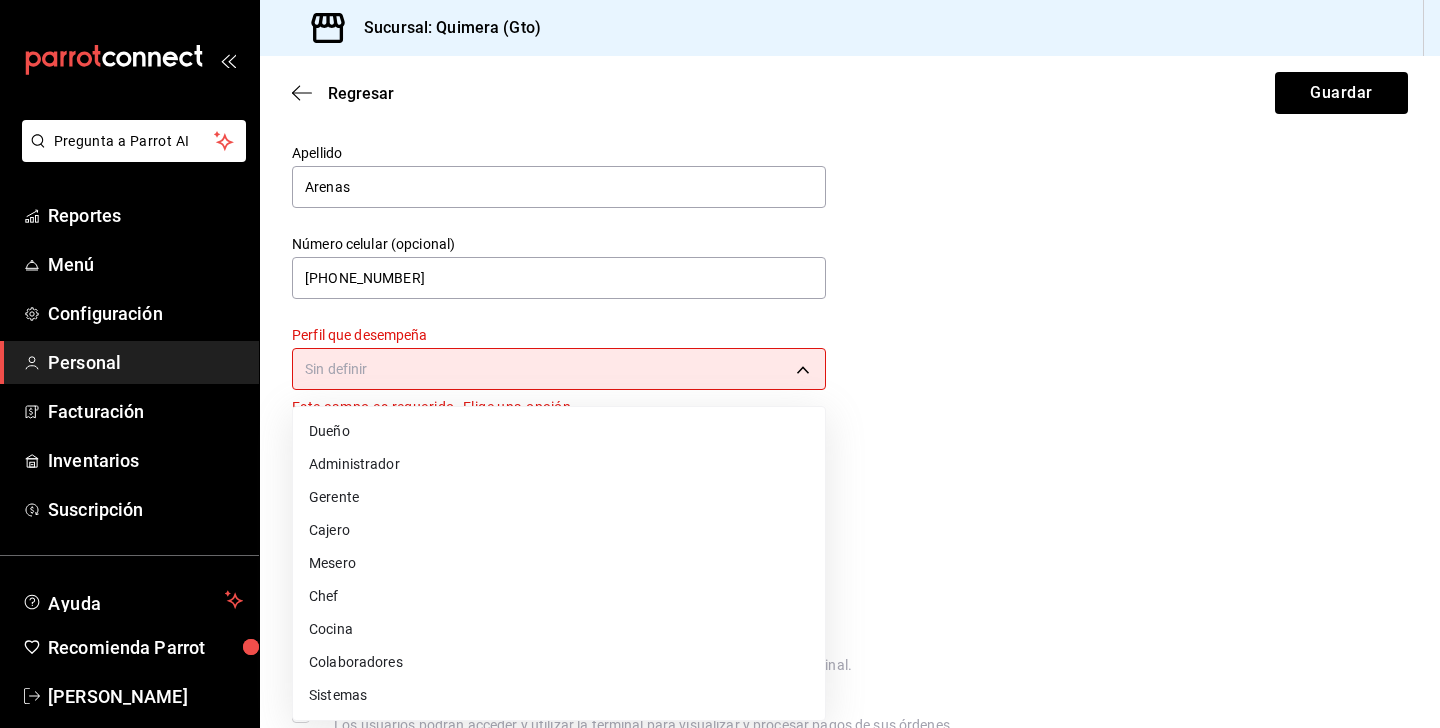 click on "Gerente" at bounding box center [559, 497] 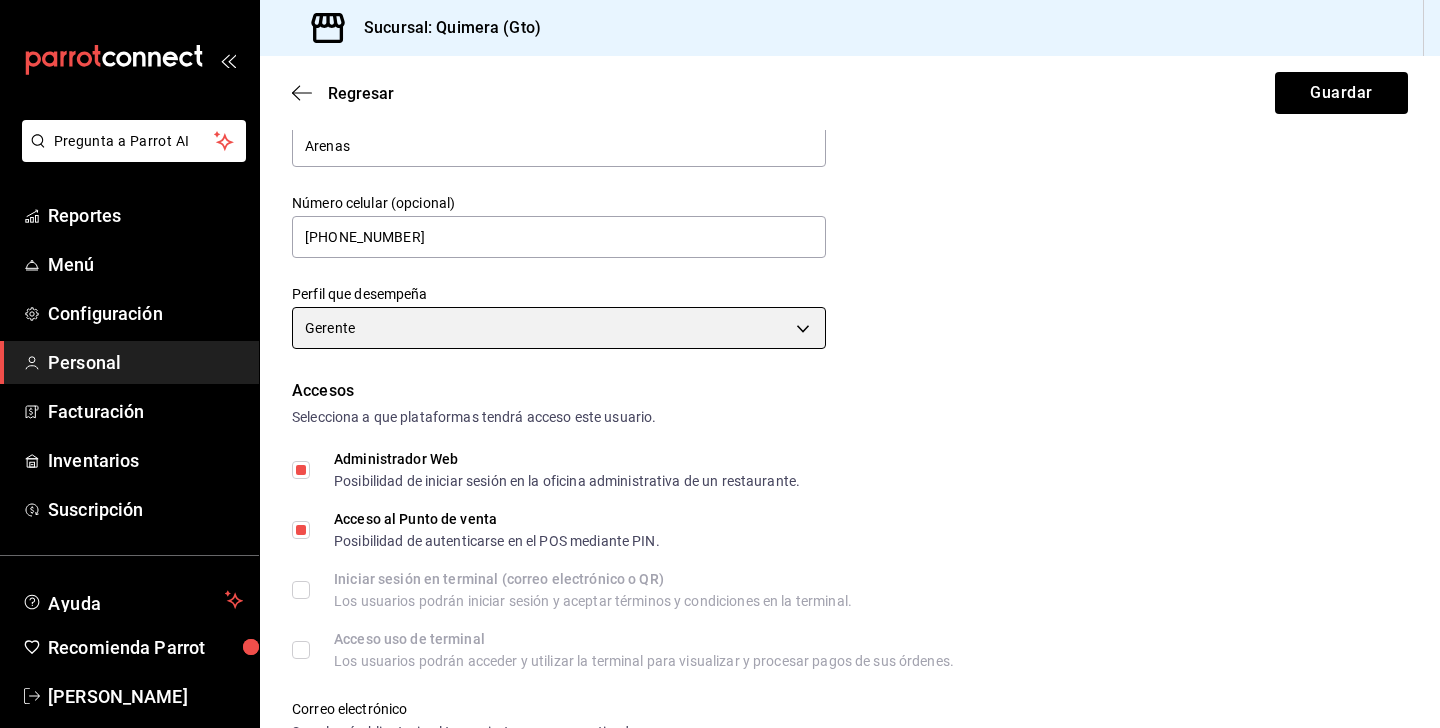 scroll, scrollTop: 188, scrollLeft: 0, axis: vertical 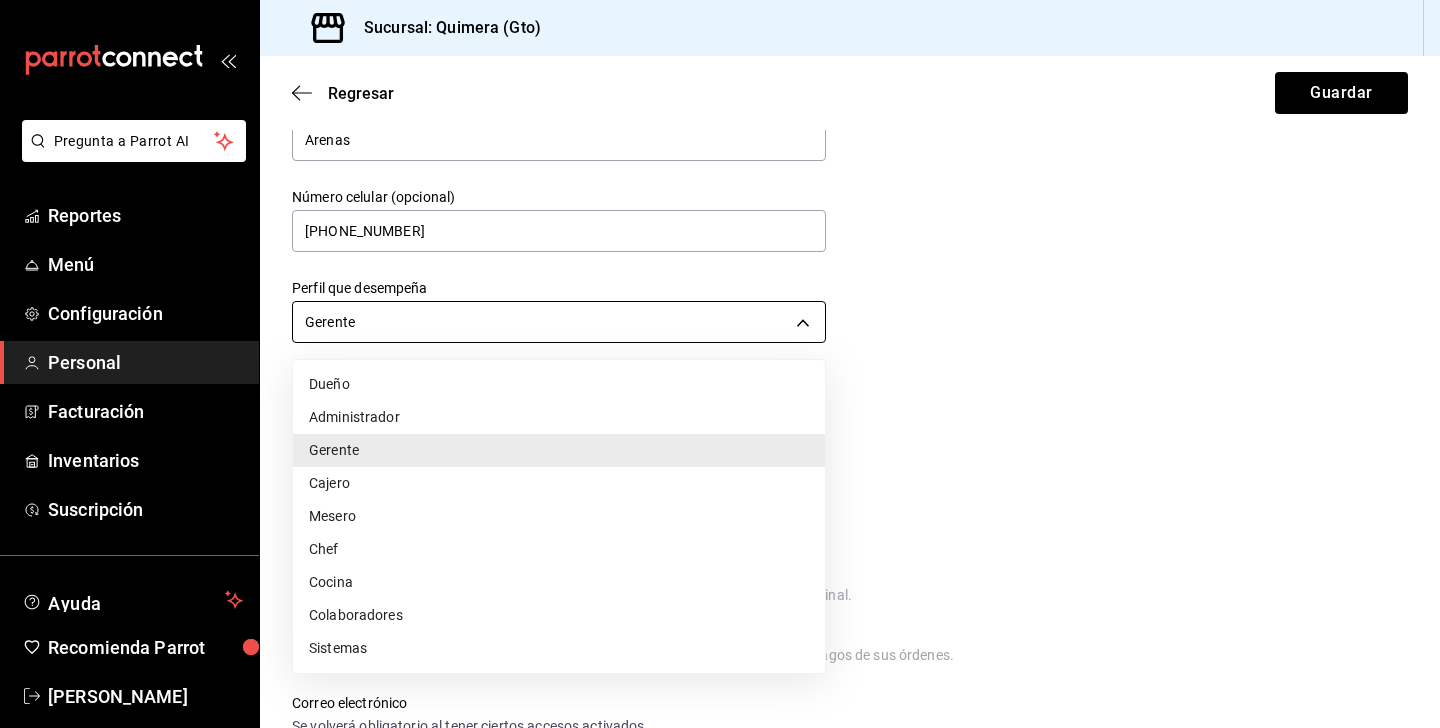 click on "Pregunta a Parrot AI Reportes   Menú   Configuración   Personal   Facturación   Inventarios   Suscripción   Ayuda Recomienda Parrot   [PERSON_NAME] nueva función   Sucursal: Quimera (Gto) Regresar Guardar Datos personales Nombre [PERSON_NAME] [PERSON_NAME] Número celular (opcional) [PHONE_NUMBER] Perfil que desempeña Gerente MANAGER Accesos Selecciona a que plataformas tendrá acceso este usuario. Administrador Web Posibilidad de iniciar sesión en la oficina administrativa de un restaurante.  Acceso al Punto de venta Posibilidad de autenticarse en el POS mediante PIN.  Iniciar sesión en terminal (correo electrónico o QR) Los usuarios podrán iniciar sesión y aceptar términos y condiciones en la terminal. Acceso uso de terminal Los usuarios podrán acceder y utilizar la terminal para visualizar y procesar pagos de sus órdenes. Correo electrónico Se volverá obligatorio al tener ciertos accesos activados. [EMAIL_ADDRESS][DOMAIN_NAME] Contraseña Contraseña Repetir contraseña Repetir contraseña" at bounding box center [720, 364] 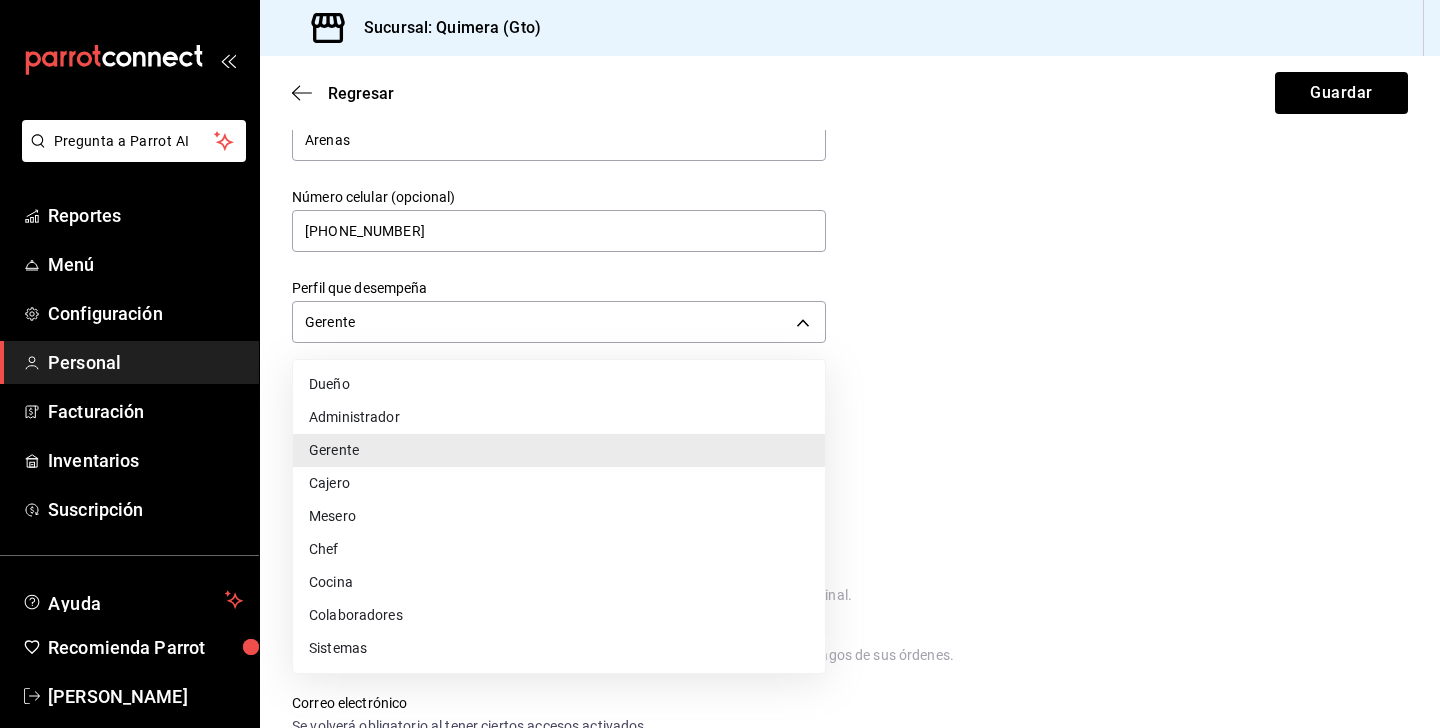 click on "Administrador" at bounding box center (559, 417) 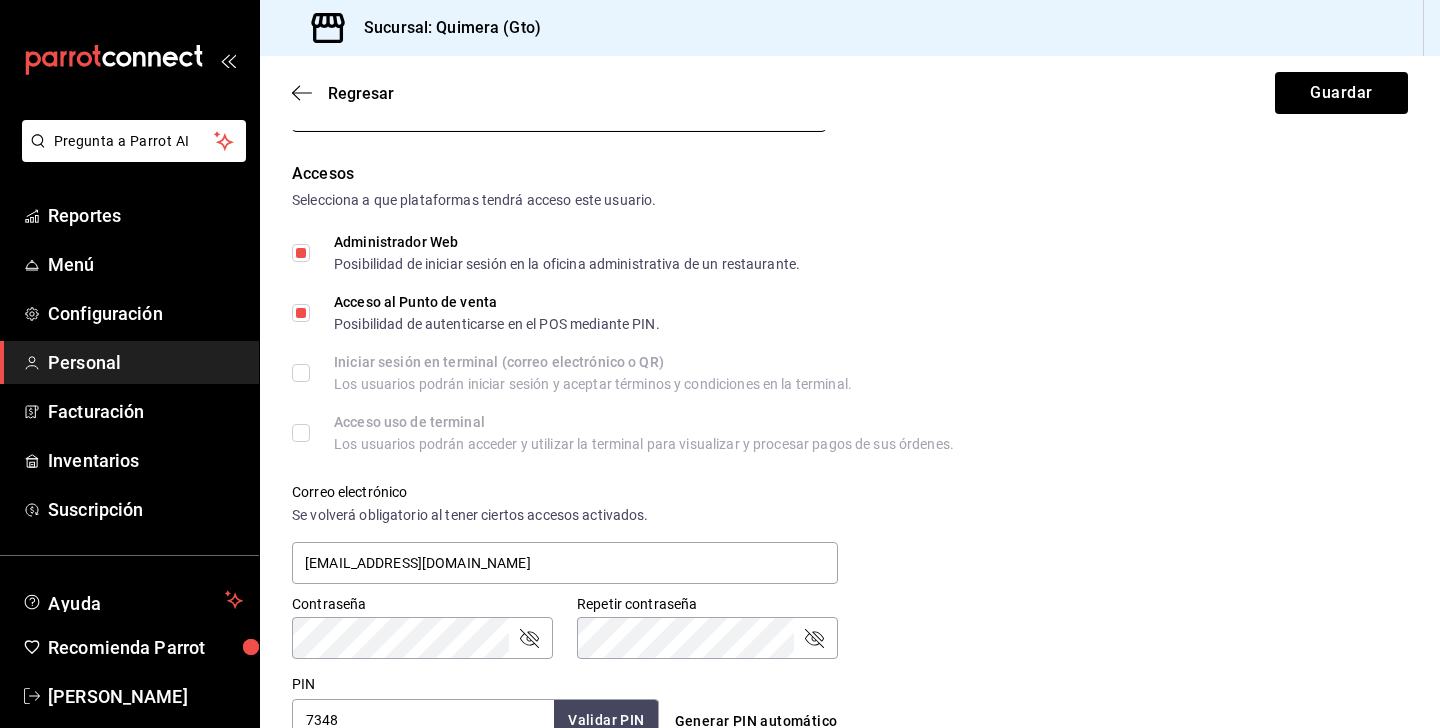 scroll, scrollTop: 348, scrollLeft: 0, axis: vertical 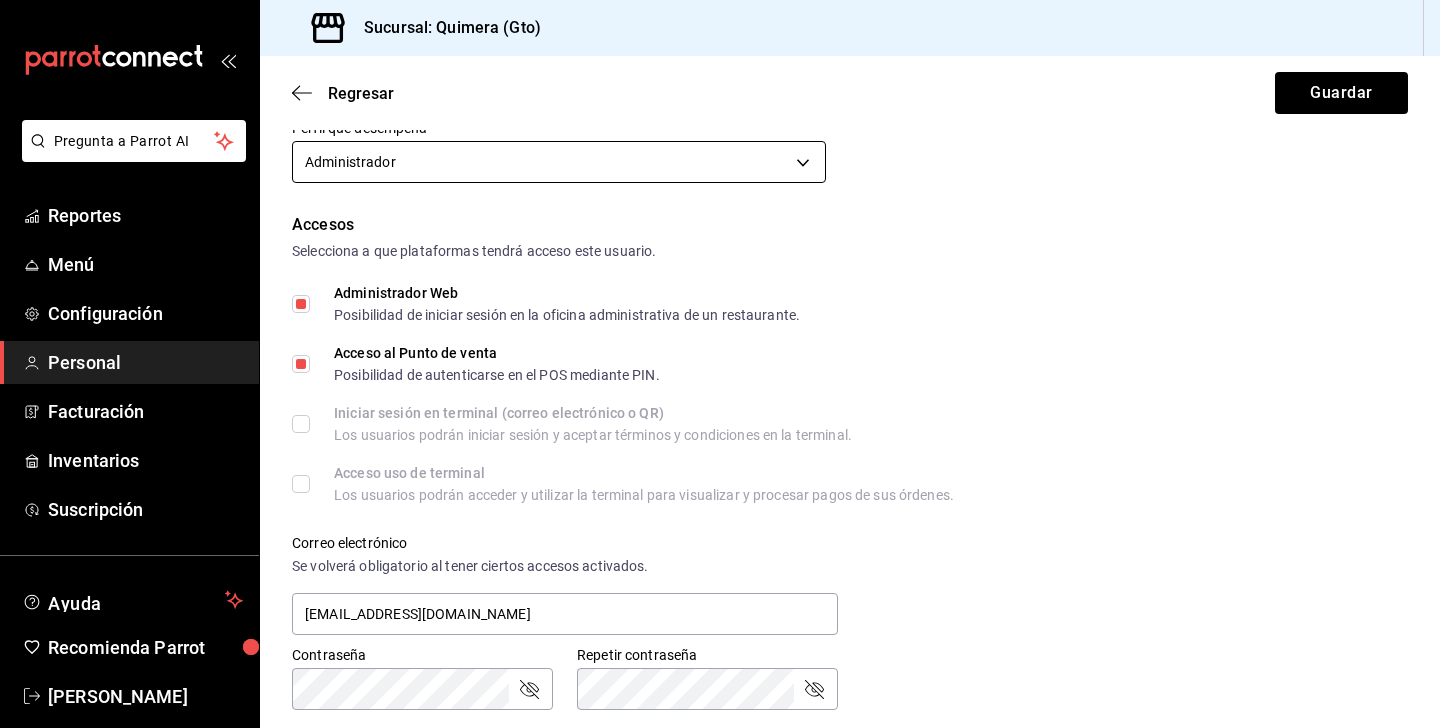click on "Pregunta a Parrot AI Reportes   Menú   Configuración   Personal   Facturación   Inventarios   Suscripción   Ayuda Recomienda Parrot   [PERSON_NAME] nueva función   Sucursal: Quimera (Gto) Regresar Guardar Datos personales Nombre [PERSON_NAME] [PERSON_NAME] Número celular (opcional) [PHONE_NUMBER] Perfil que desempeña Administrador ADMIN Accesos Selecciona a que plataformas tendrá acceso este usuario. Administrador Web Posibilidad de iniciar sesión en la oficina administrativa de un restaurante.  Acceso al Punto de venta Posibilidad de autenticarse en el POS mediante PIN.  Iniciar sesión en terminal (correo electrónico o QR) Los usuarios podrán iniciar sesión y aceptar términos y condiciones en la terminal. Acceso uso de terminal Los usuarios podrán acceder y utilizar la terminal para visualizar y procesar pagos de sus órdenes. Correo electrónico Se volverá obligatorio al tener ciertos accesos activados. [EMAIL_ADDRESS][DOMAIN_NAME] Contraseña Contraseña Repetir contraseña PIN 7348 ​" at bounding box center [720, 364] 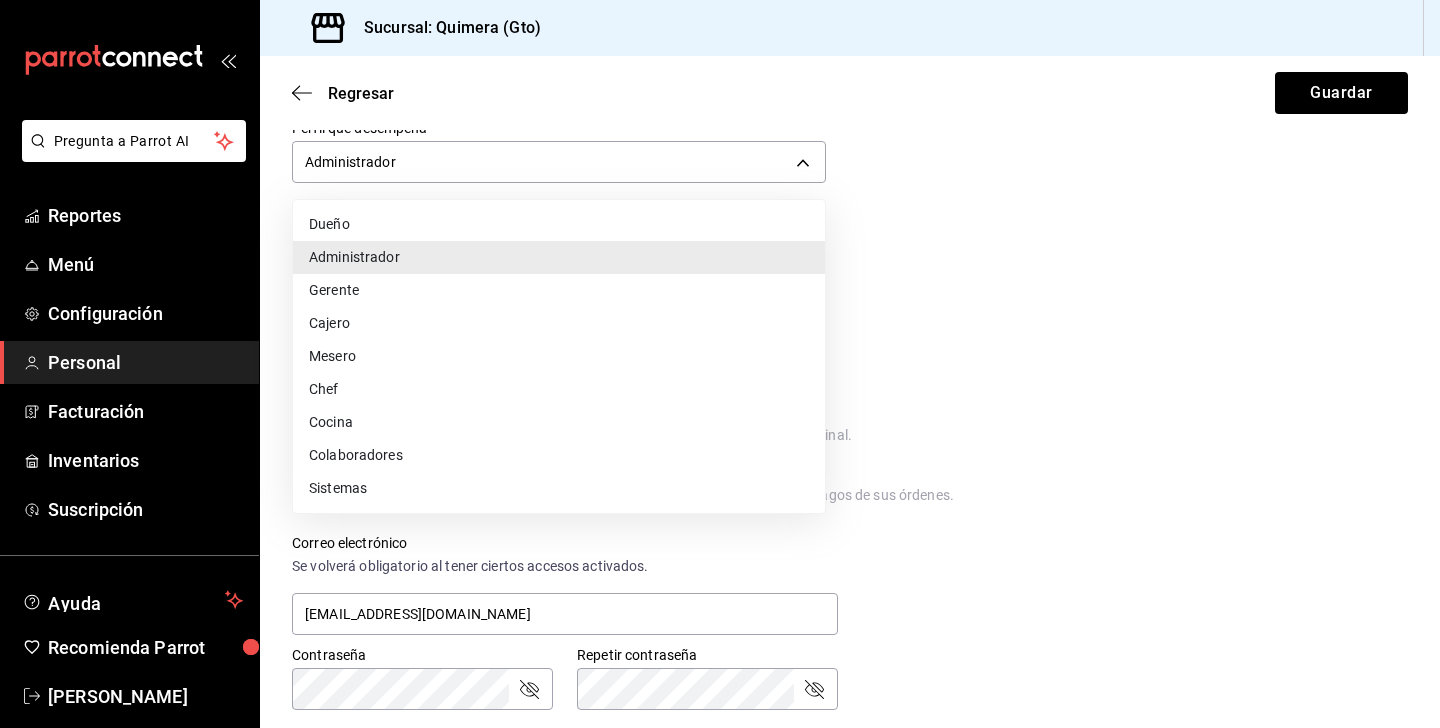 click on "Gerente" at bounding box center [559, 290] 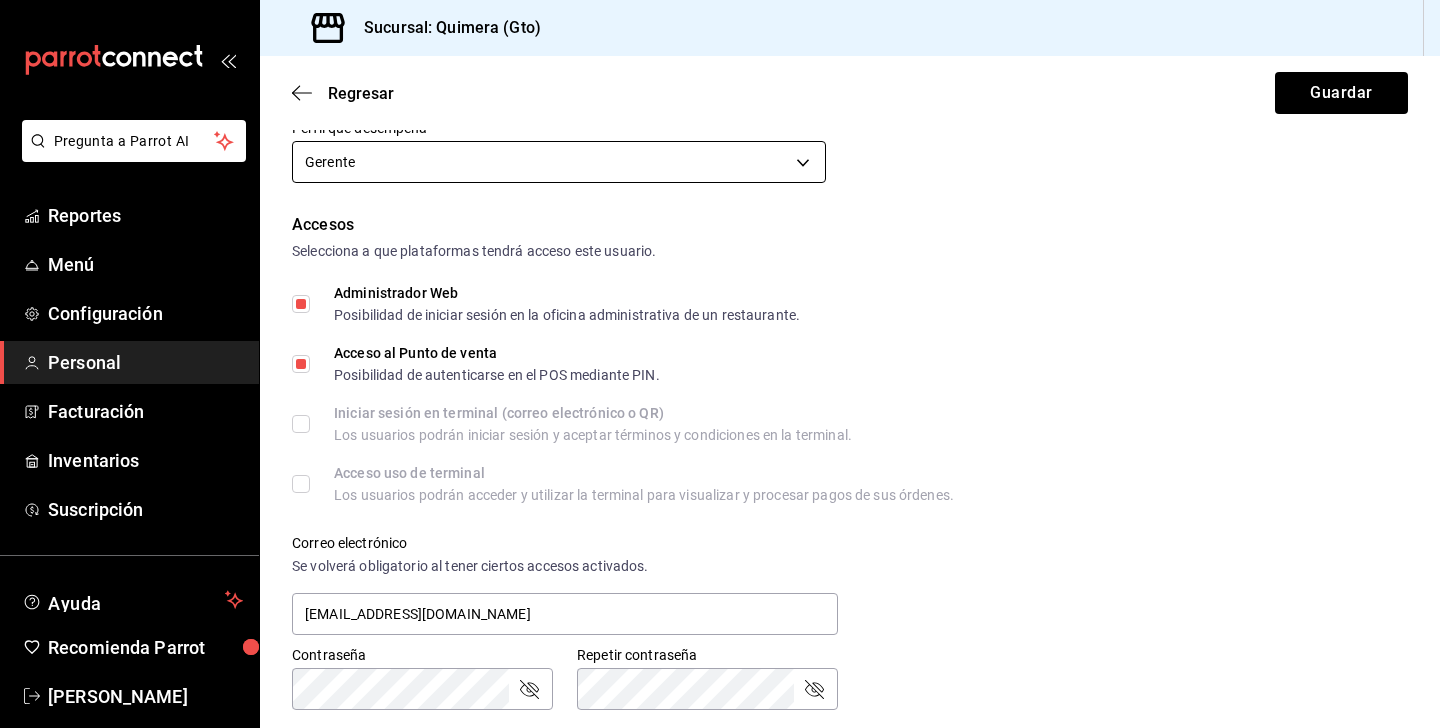 click on "Pregunta a Parrot AI Reportes   Menú   Configuración   Personal   Facturación   Inventarios   Suscripción   Ayuda Recomienda Parrot   [PERSON_NAME] nueva función   Sucursal: Quimera (Gto) Regresar Guardar Datos personales Nombre [PERSON_NAME] [PERSON_NAME] Número celular (opcional) [PHONE_NUMBER] Perfil que desempeña Gerente MANAGER Accesos Selecciona a que plataformas tendrá acceso este usuario. Administrador Web Posibilidad de iniciar sesión en la oficina administrativa de un restaurante.  Acceso al Punto de venta Posibilidad de autenticarse en el POS mediante PIN.  Iniciar sesión en terminal (correo electrónico o QR) Los usuarios podrán iniciar sesión y aceptar términos y condiciones en la terminal. Acceso uso de terminal Los usuarios podrán acceder y utilizar la terminal para visualizar y procesar pagos de sus órdenes. Correo electrónico Se volverá obligatorio al tener ciertos accesos activados. [EMAIL_ADDRESS][DOMAIN_NAME] Contraseña Contraseña Repetir contraseña Repetir contraseña" at bounding box center (720, 364) 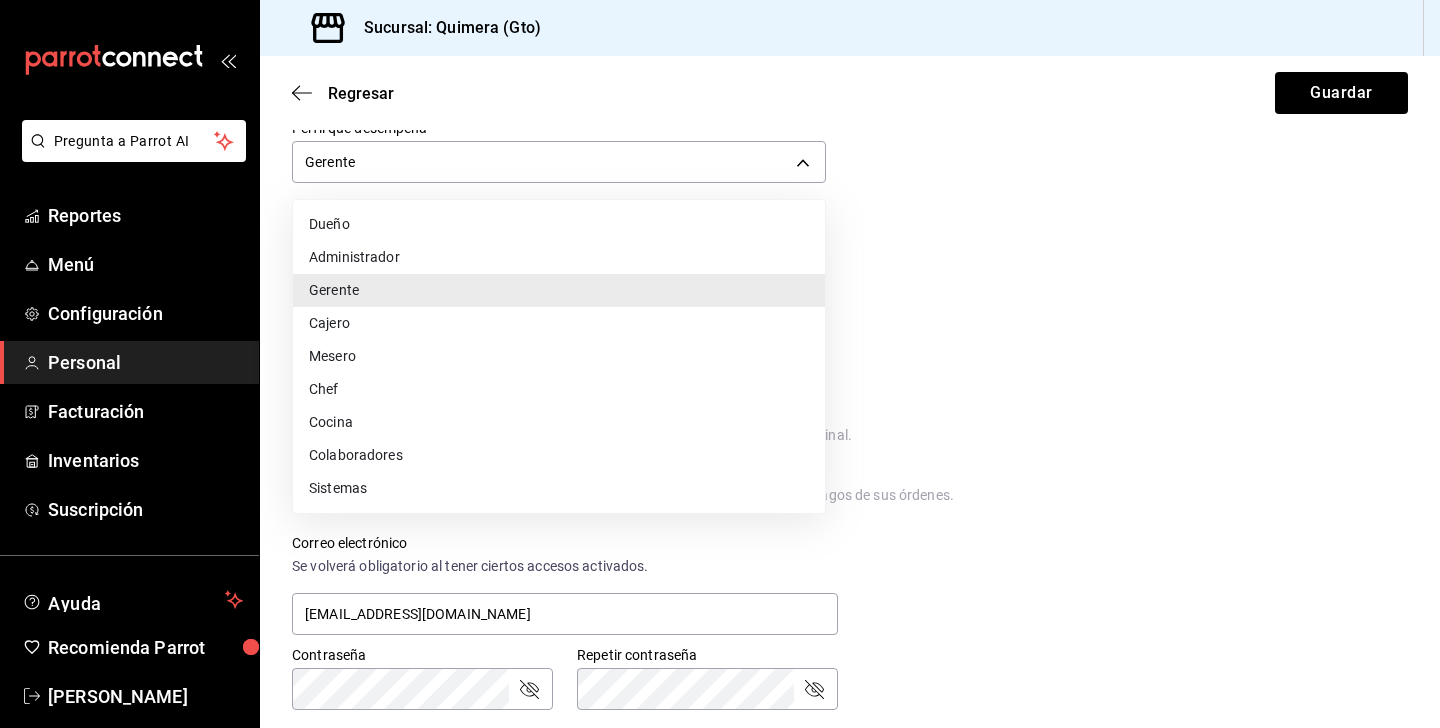 drag, startPoint x: 411, startPoint y: 221, endPoint x: 406, endPoint y: 253, distance: 32.38827 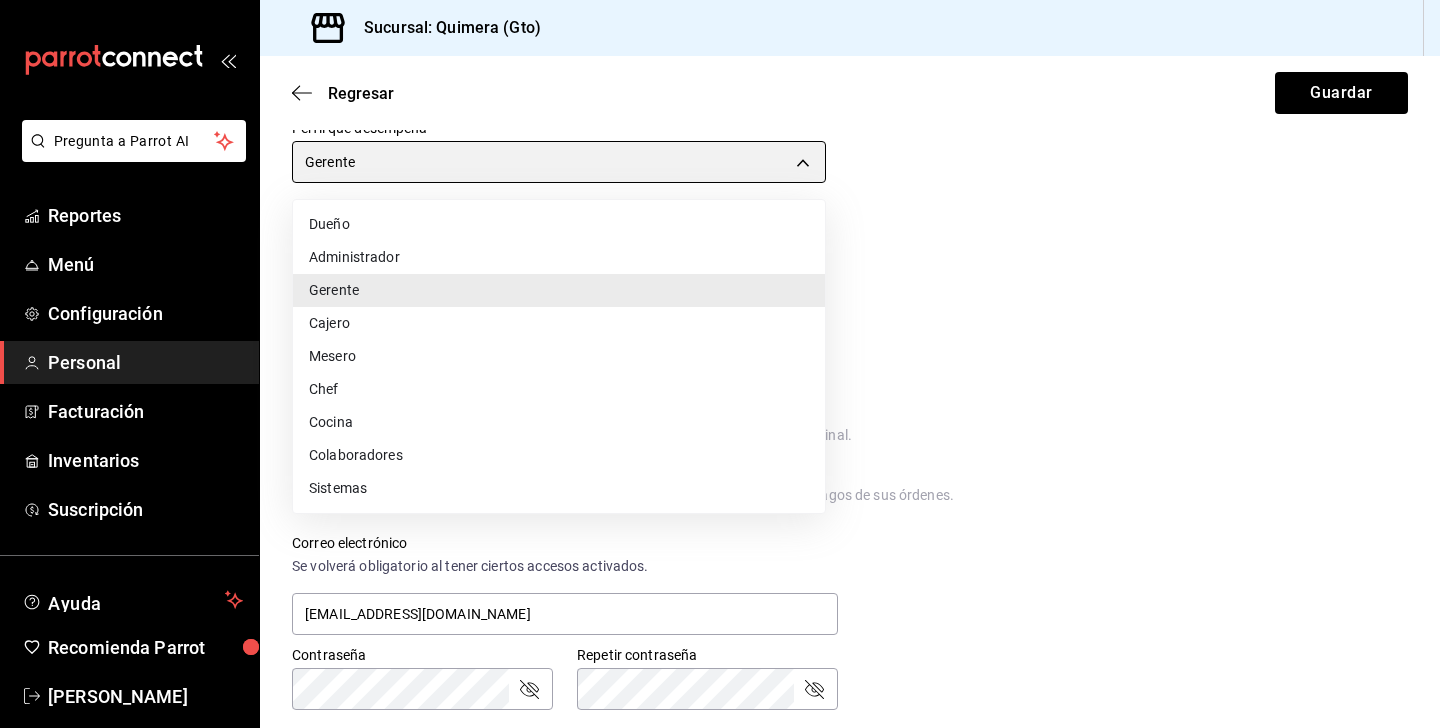 type on "ADMIN" 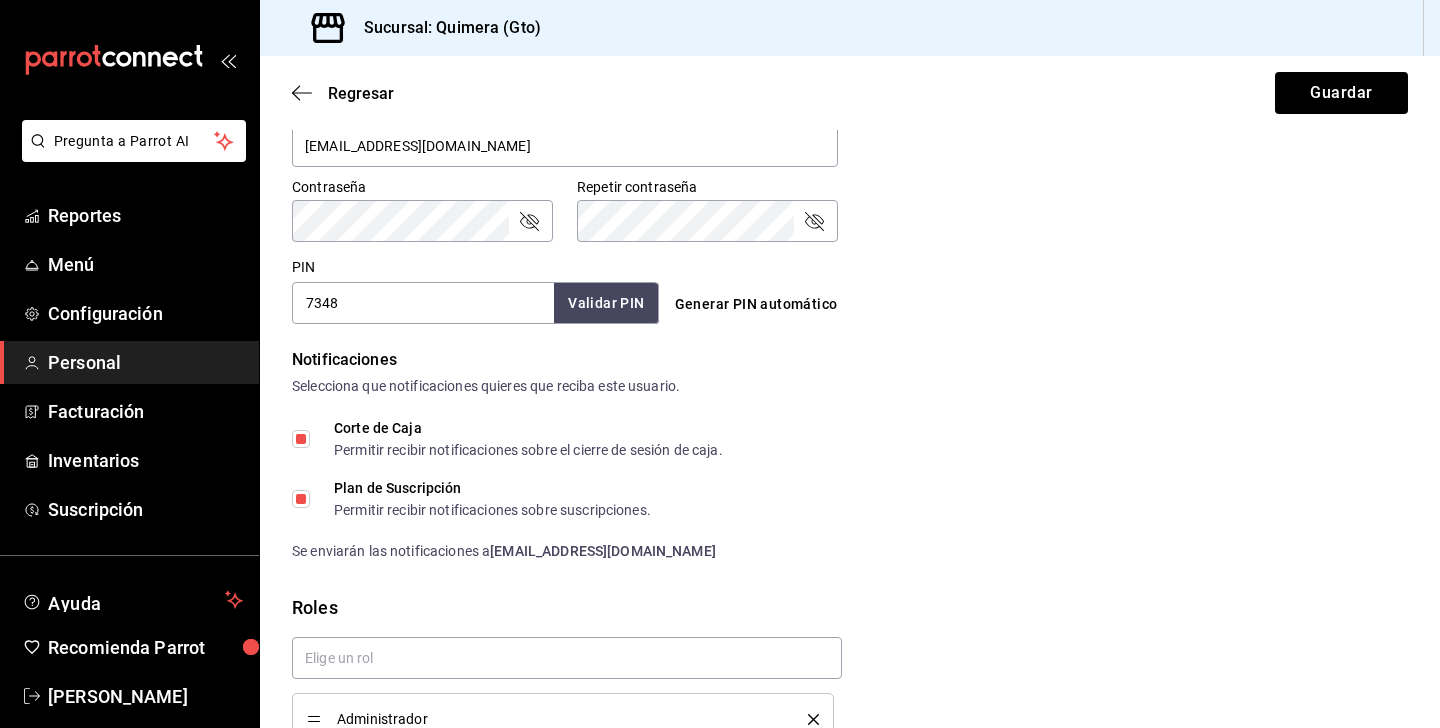 scroll, scrollTop: 819, scrollLeft: 0, axis: vertical 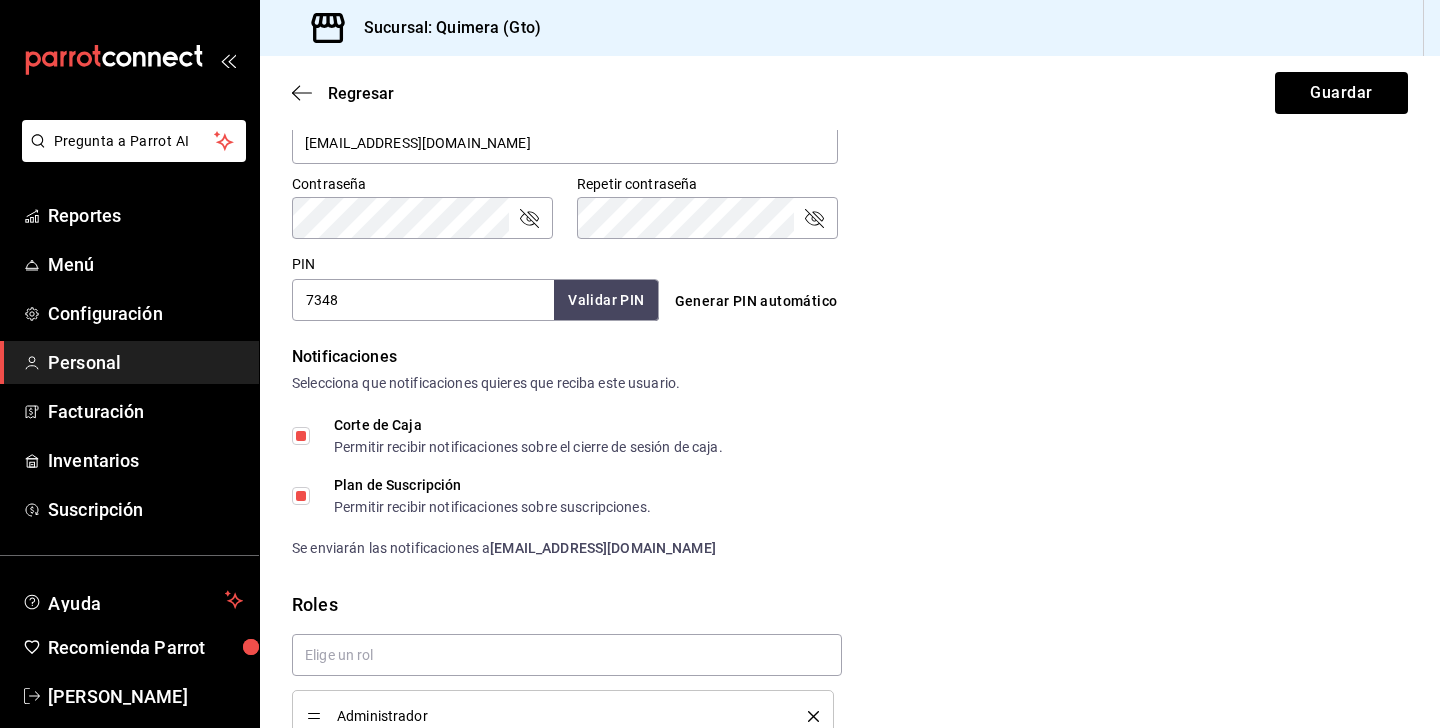 click on "7348" at bounding box center (423, 300) 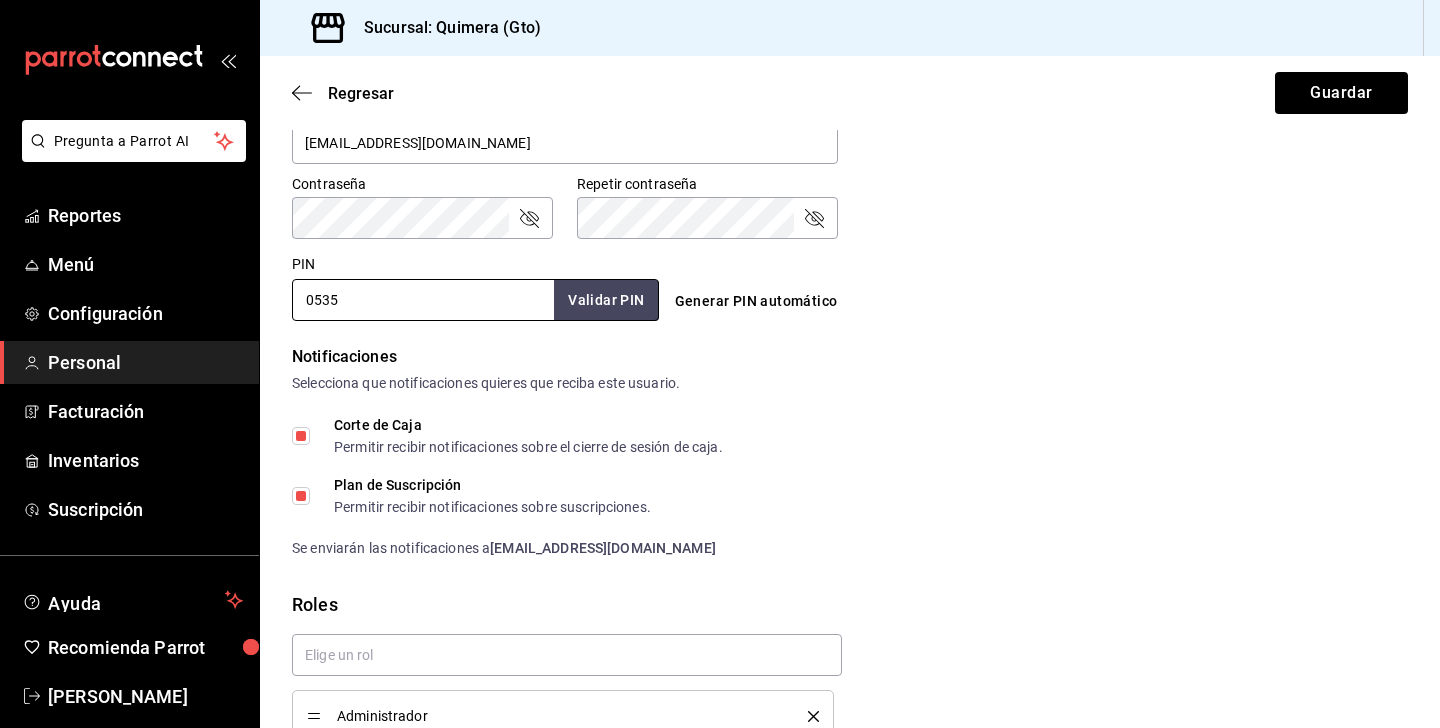 type on "0535" 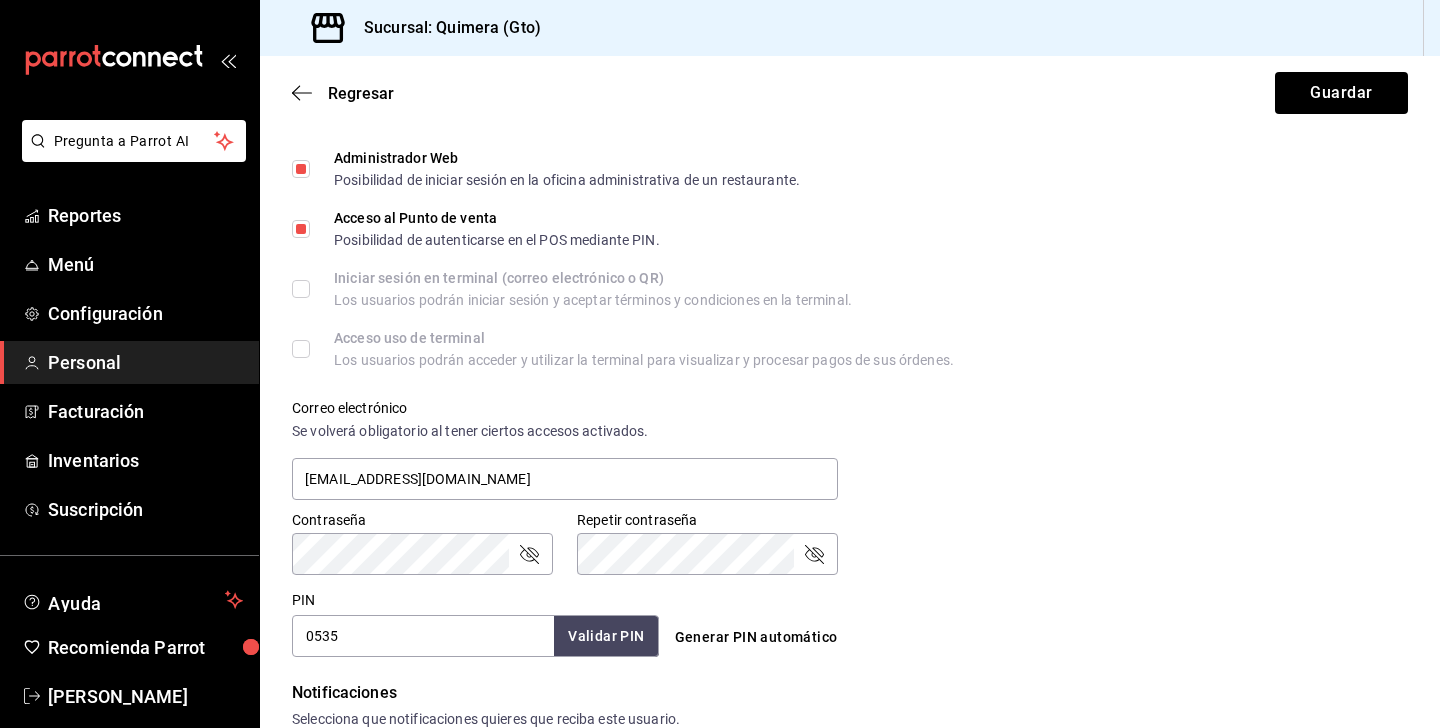 scroll, scrollTop: 533, scrollLeft: 0, axis: vertical 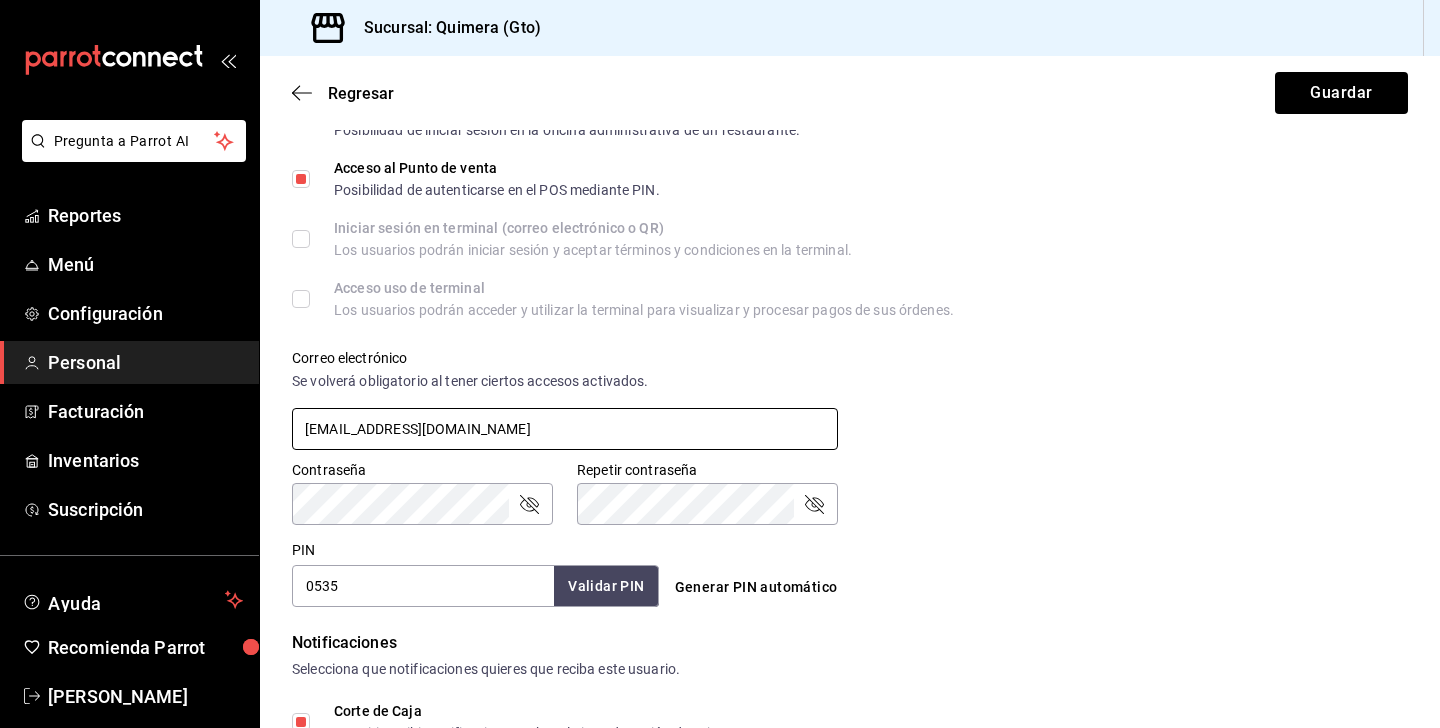 click on "[EMAIL_ADDRESS][DOMAIN_NAME]" at bounding box center (565, 429) 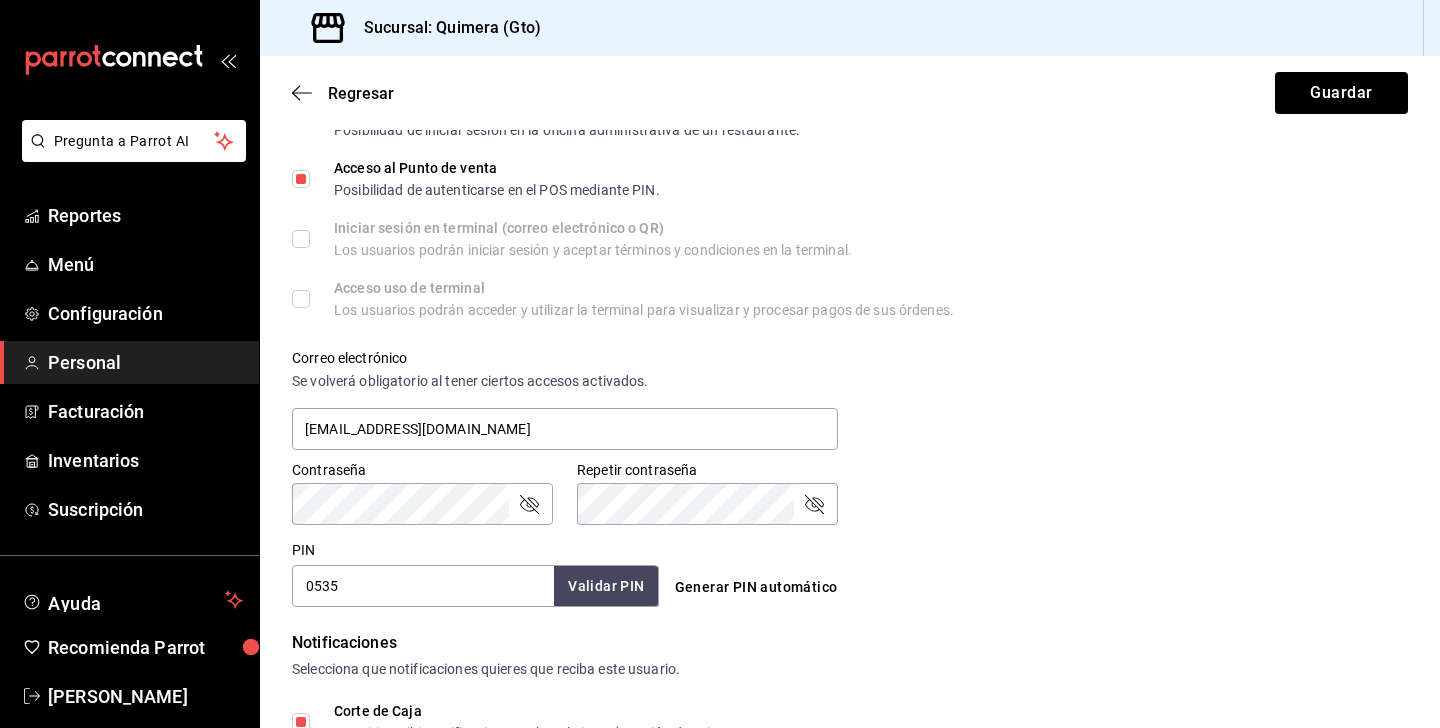 click on "Contraseña" at bounding box center (422, 504) 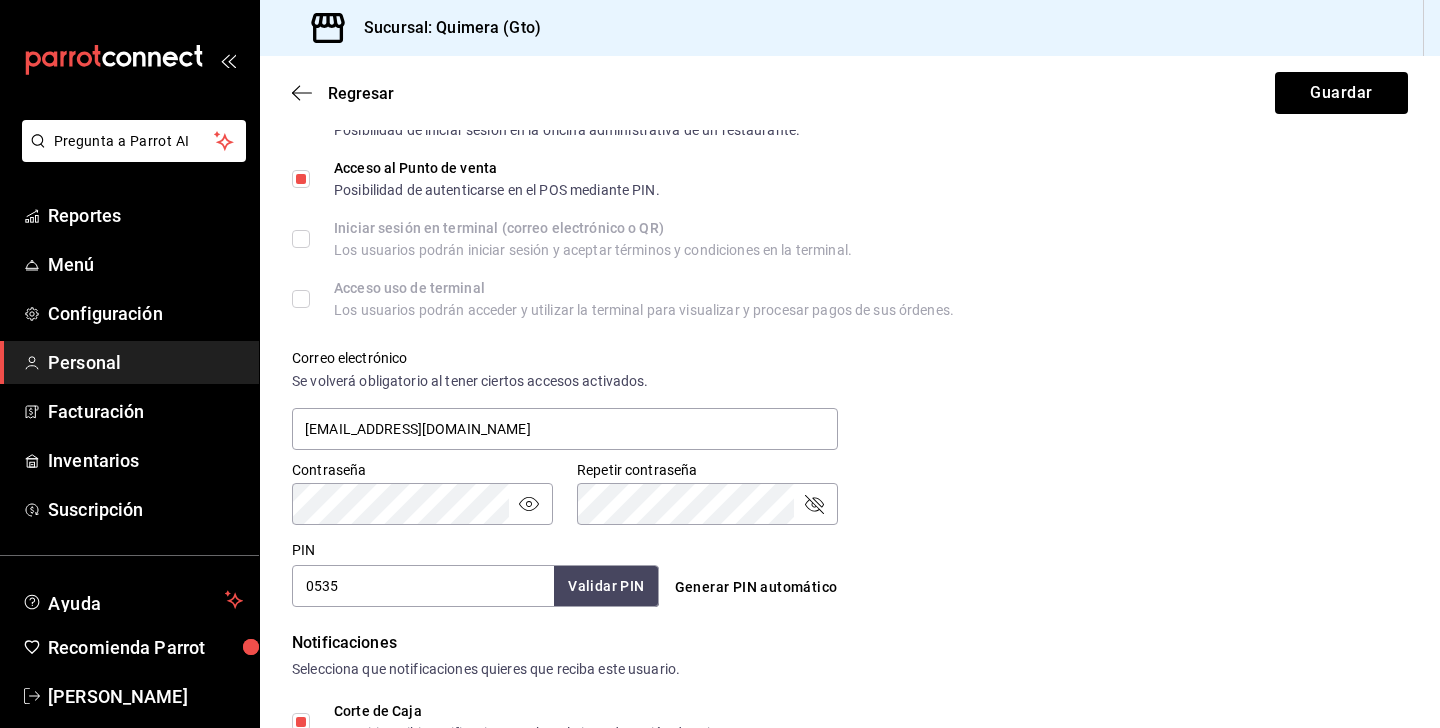 click 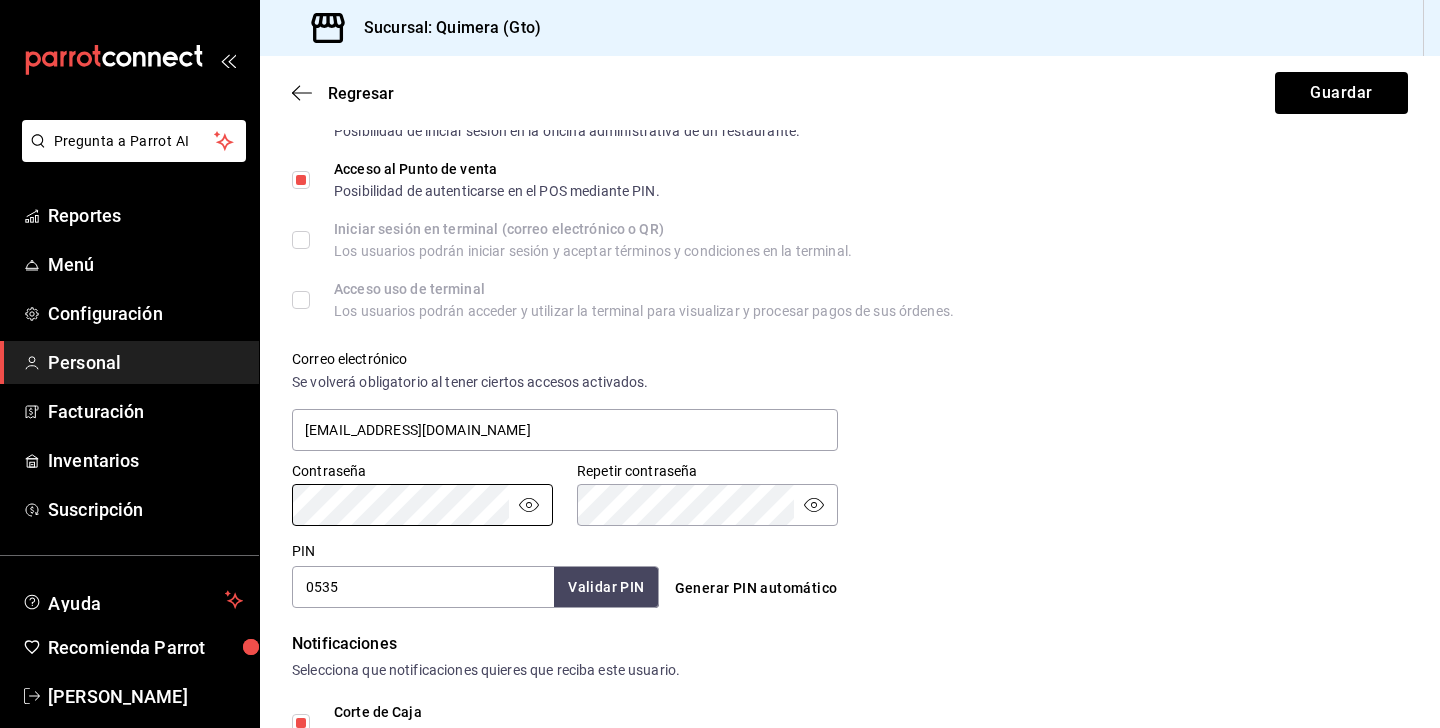 scroll, scrollTop: 0, scrollLeft: 0, axis: both 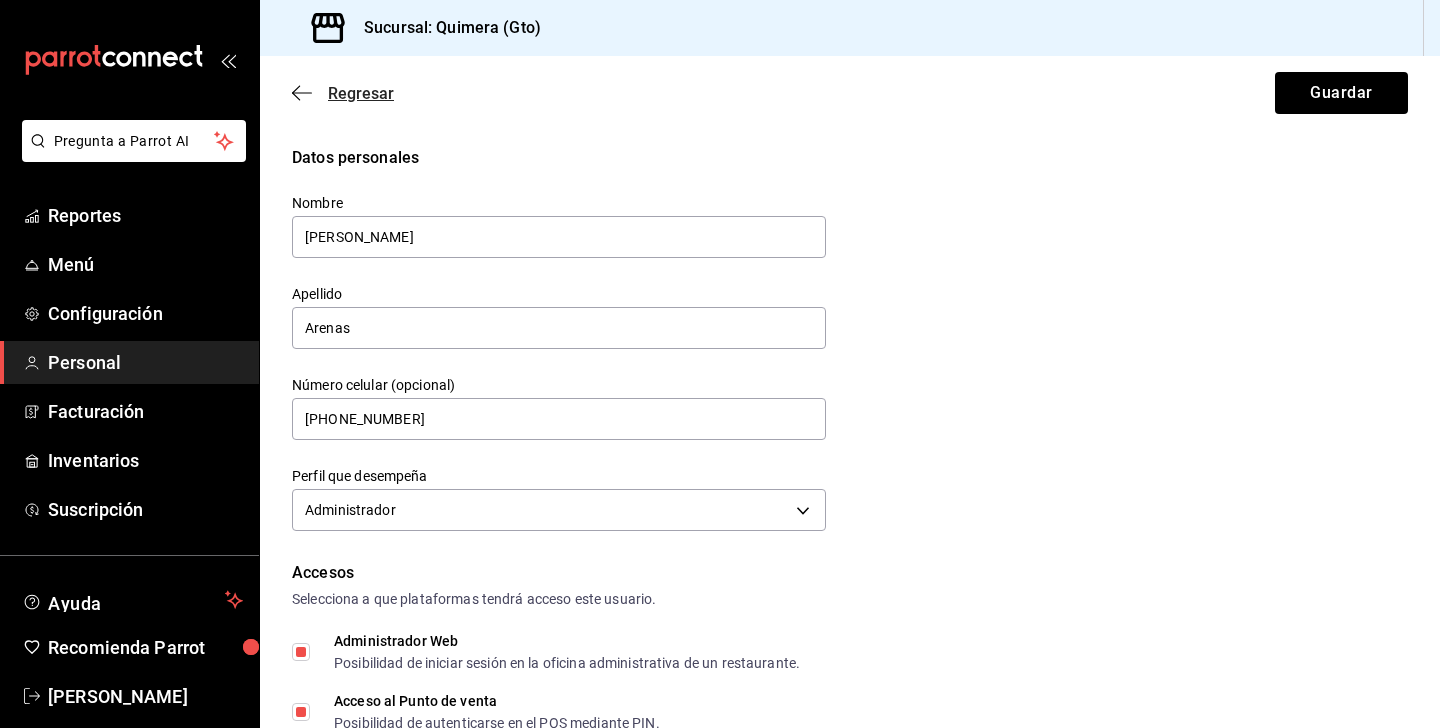 click on "Regresar" at bounding box center [343, 93] 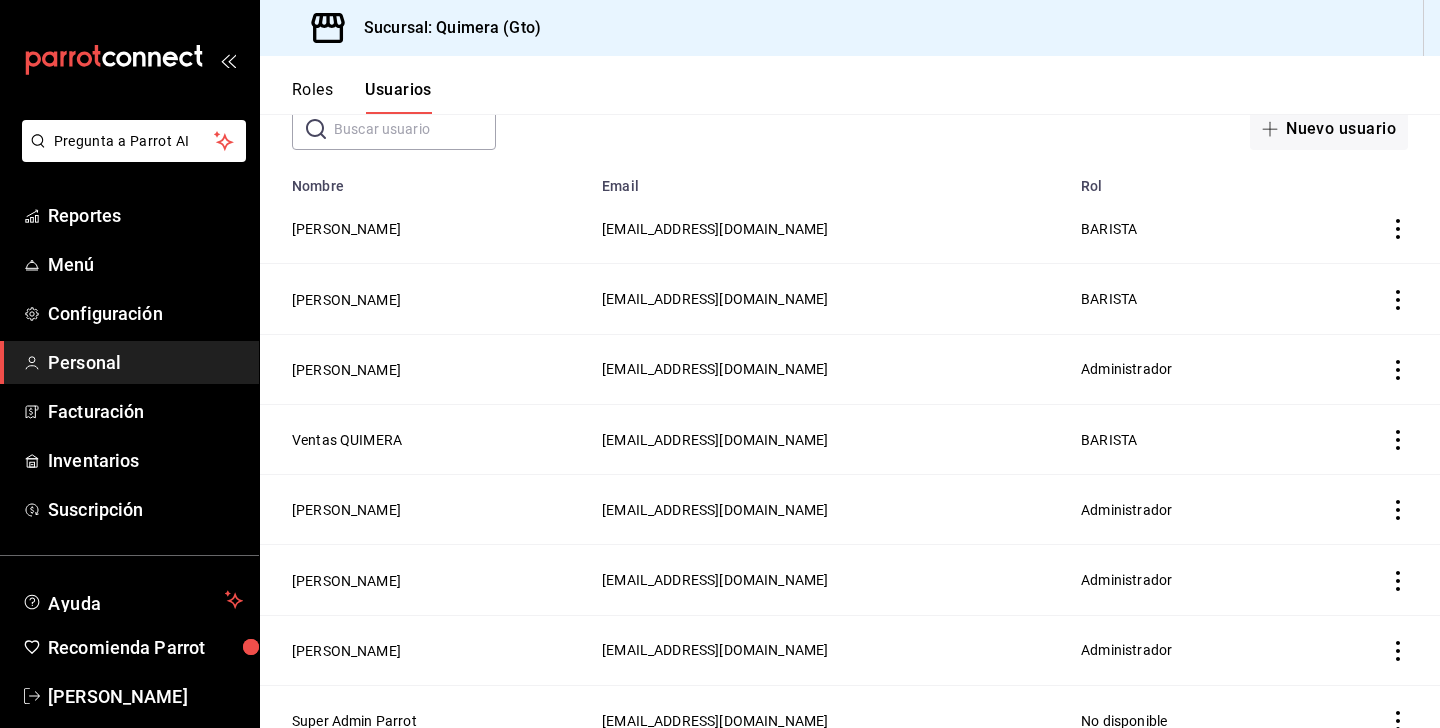 scroll, scrollTop: 145, scrollLeft: 0, axis: vertical 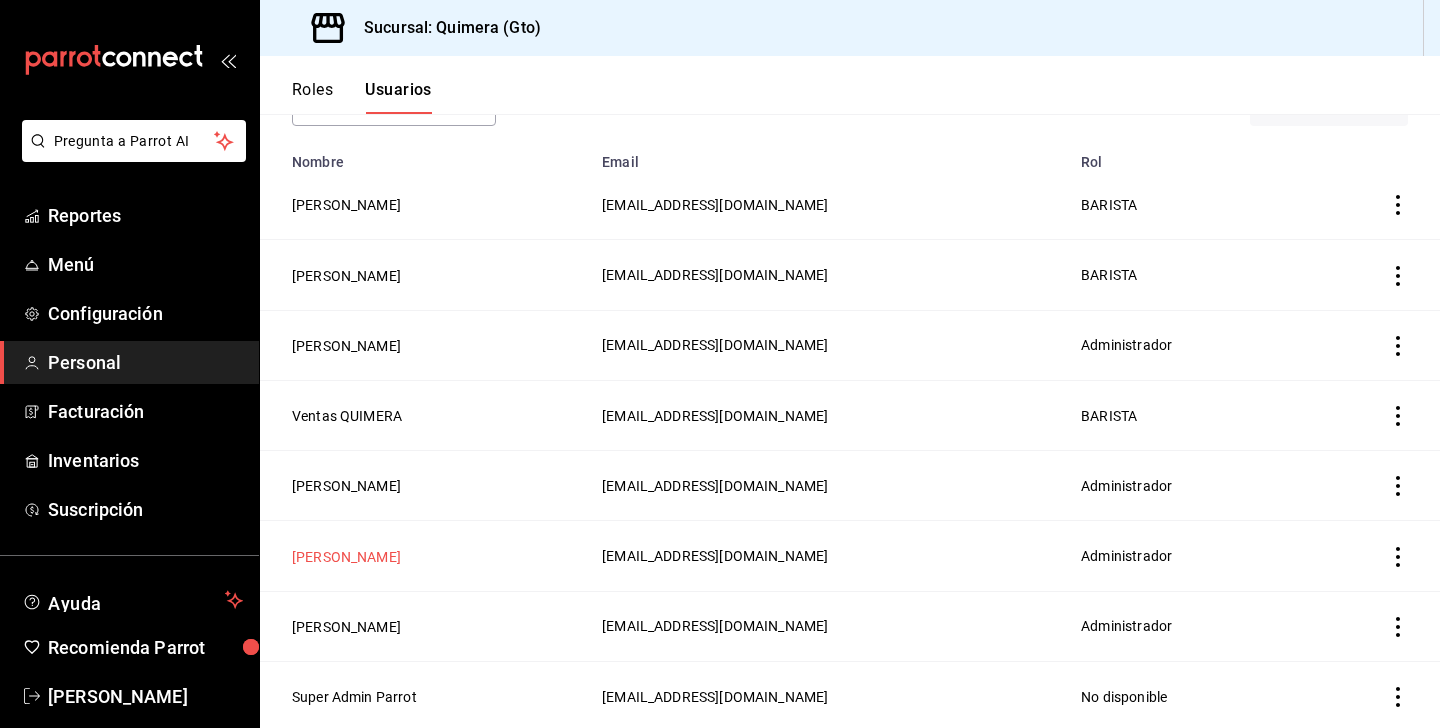 click on "[PERSON_NAME]" at bounding box center [346, 557] 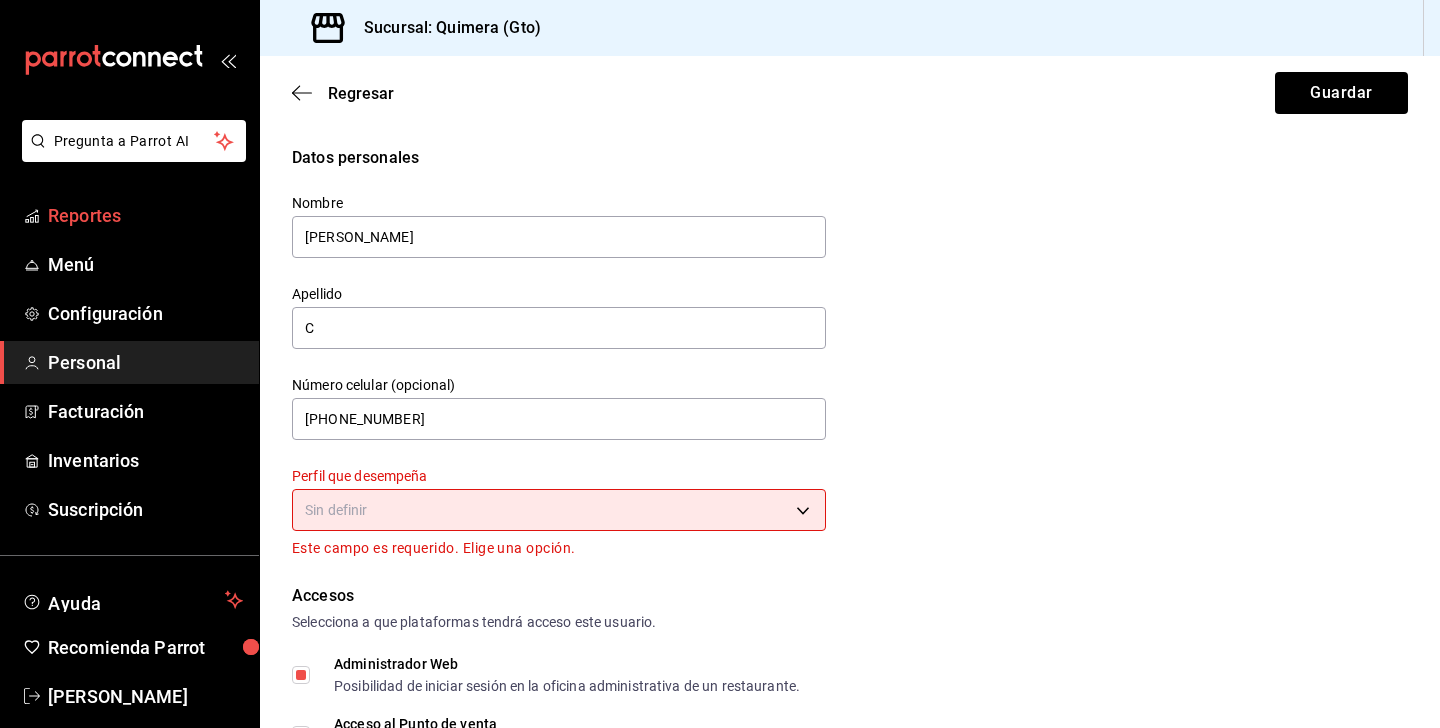 drag, startPoint x: 348, startPoint y: 236, endPoint x: 258, endPoint y: 229, distance: 90.27181 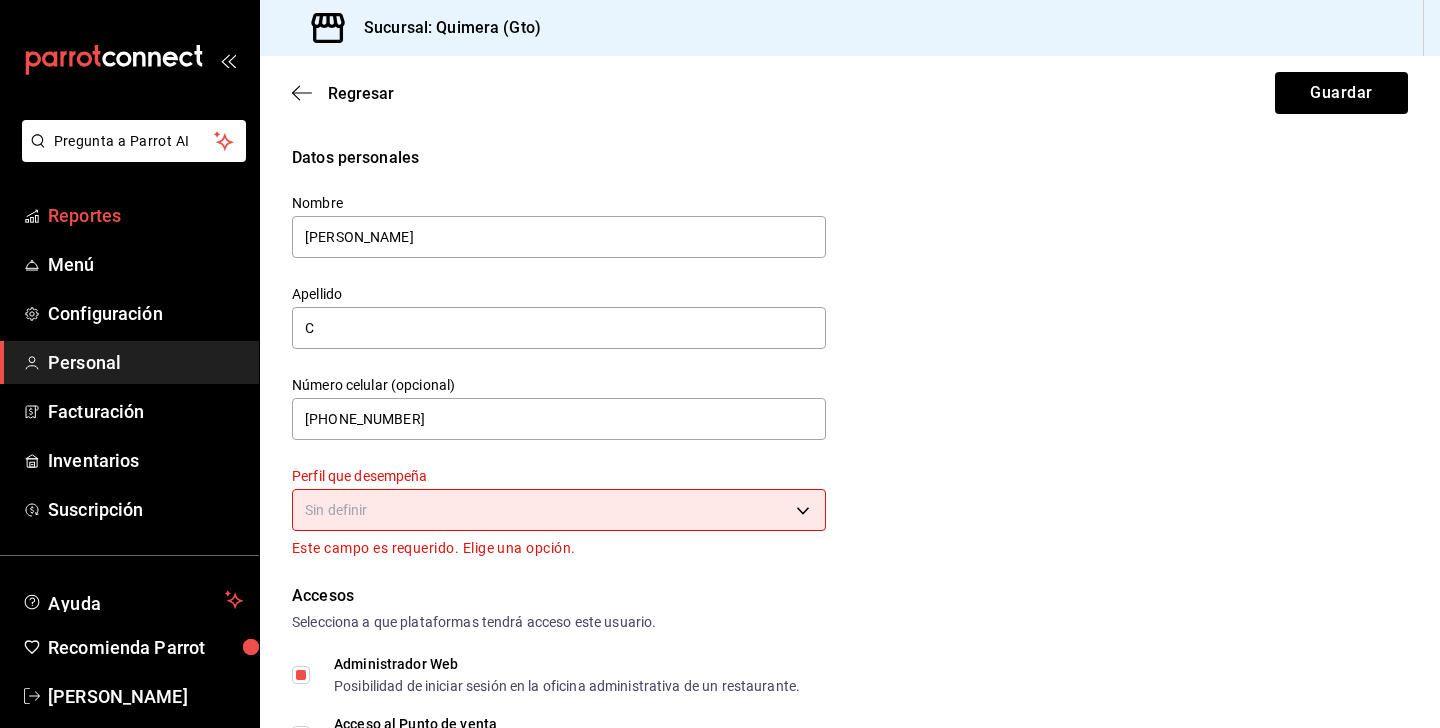 click on "Pregunta a Parrot AI Reportes   Menú   Configuración   Personal   Facturación   Inventarios   Suscripción   Ayuda Recomienda Parrot   [PERSON_NAME] nueva función   Sucursal: Quimera (Gto) Regresar Guardar Datos personales Nombre [PERSON_NAME] C Número celular (opcional) [PHONE_NUMBER] Perfil que desempeña Sin definir Este campo es requerido. Elige una opción. Accesos Selecciona a que plataformas tendrá acceso este usuario. Administrador Web Posibilidad de iniciar sesión en la oficina administrativa de un restaurante.  Acceso al Punto de venta Posibilidad de autenticarse en el POS mediante PIN.  Iniciar sesión en terminal (correo electrónico o QR) Los usuarios podrán iniciar sesión y aceptar términos y condiciones en la terminal. Acceso uso de terminal Los usuarios podrán acceder y utilizar la terminal para visualizar y procesar pagos de sus órdenes. Correo electrónico Se volverá obligatorio al tener ciertos accesos activados. [EMAIL_ADDRESS][DOMAIN_NAME] Contraseña Contraseña PIN" at bounding box center [720, 364] 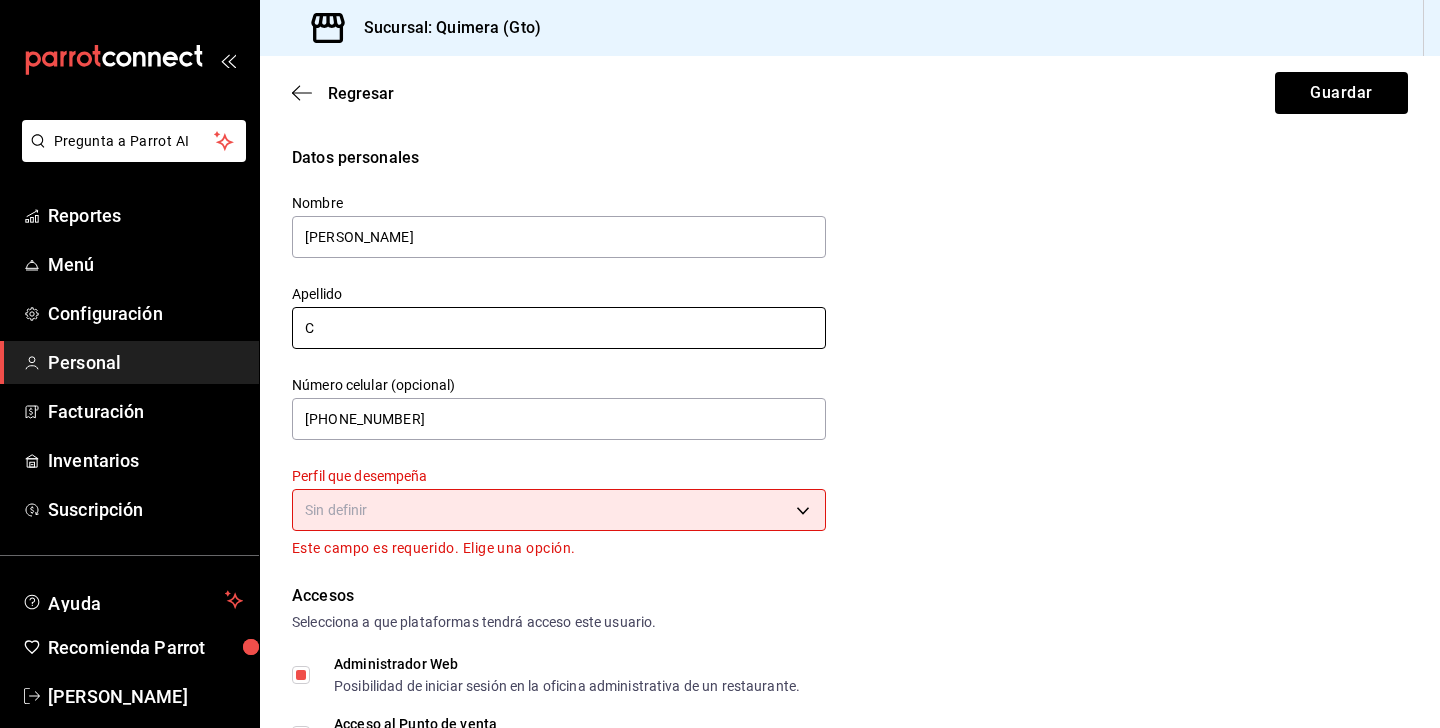 type on "[PERSON_NAME]" 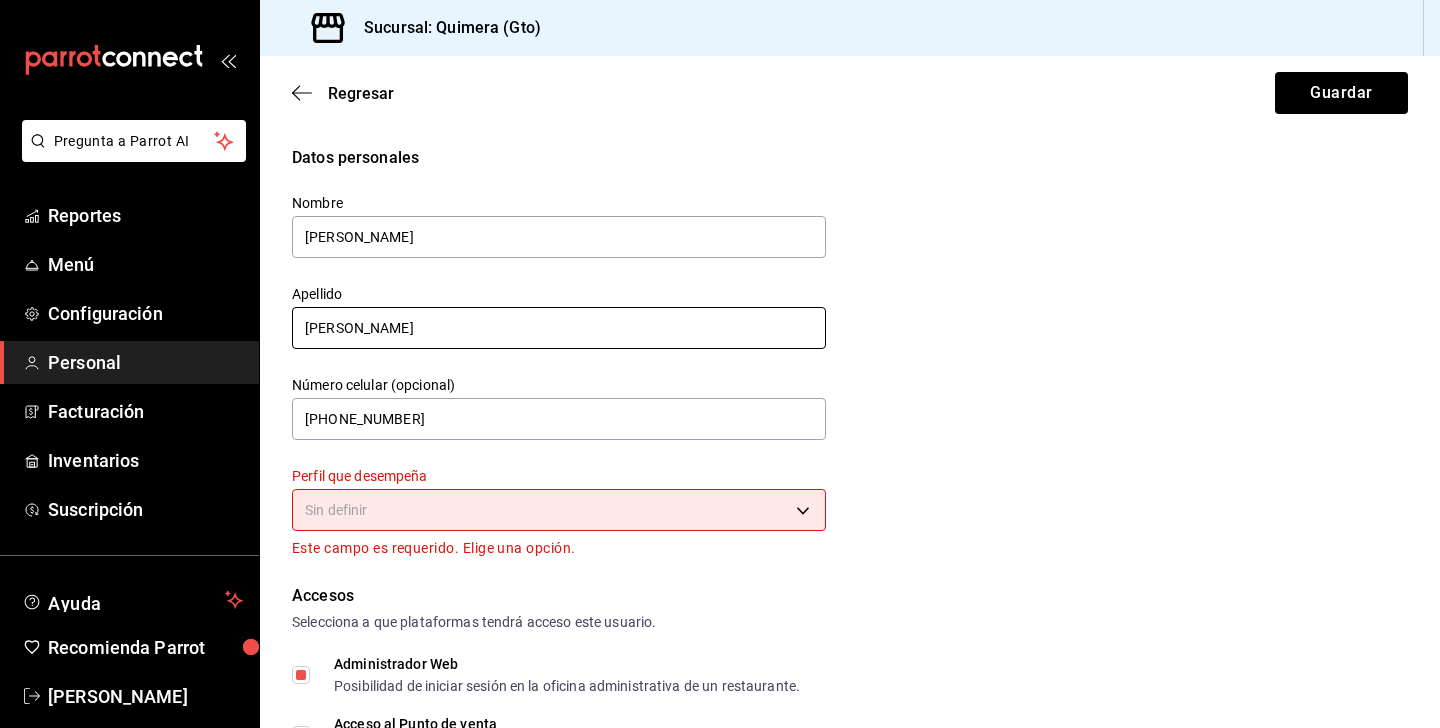 type on "[PERSON_NAME]" 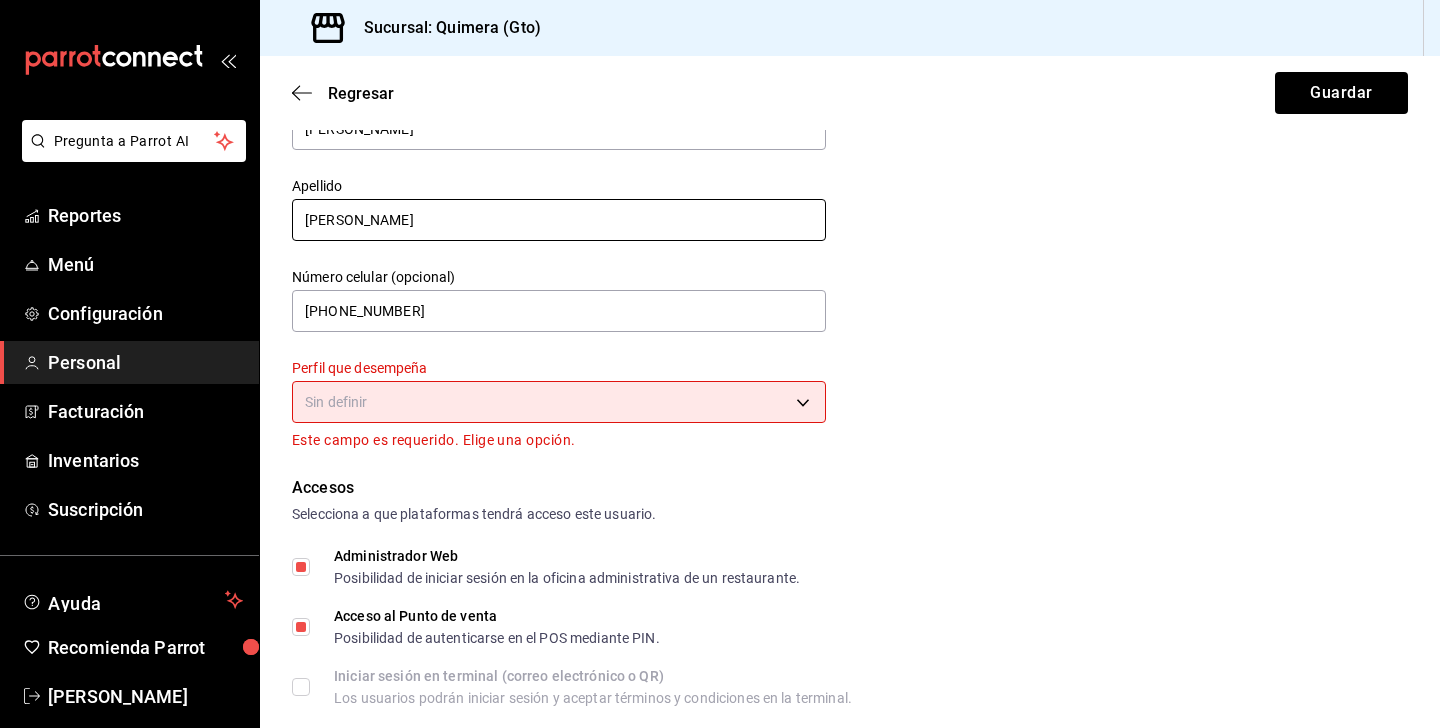 scroll, scrollTop: 186, scrollLeft: 0, axis: vertical 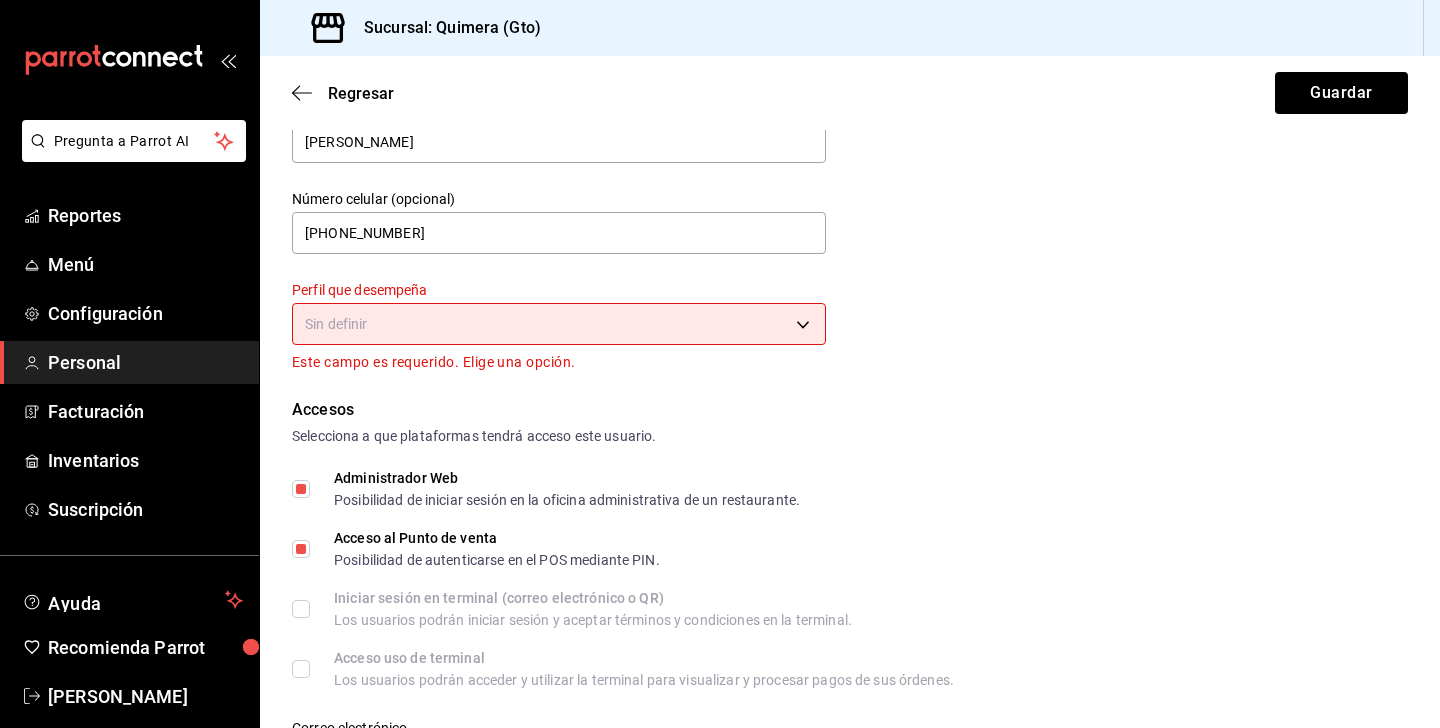 click on "Pregunta a Parrot AI Reportes   Menú   Configuración   Personal   Facturación   Inventarios   Suscripción   Ayuda Recomienda Parrot   [PERSON_NAME] nueva función   Sucursal: Quimera (Gto) Regresar Guardar Datos personales Nombre [PERSON_NAME] [PERSON_NAME] Número celular (opcional) [PHONE_NUMBER] Perfil que desempeña Sin definir Este campo es requerido. Elige una opción. Accesos Selecciona a que plataformas tendrá acceso este usuario. Administrador Web Posibilidad de iniciar sesión en la oficina administrativa de un restaurante.  Acceso al Punto de venta Posibilidad de autenticarse en el POS mediante PIN.  Iniciar sesión en terminal (correo electrónico o QR) Los usuarios podrán iniciar sesión y aceptar términos y condiciones en la terminal. Acceso uso de terminal Los usuarios podrán acceder y utilizar la terminal para visualizar y procesar pagos de sus órdenes. Correo electrónico Se volverá obligatorio al tener ciertos accesos activados. [EMAIL_ADDRESS][DOMAIN_NAME] Contraseña Contraseña" at bounding box center (720, 364) 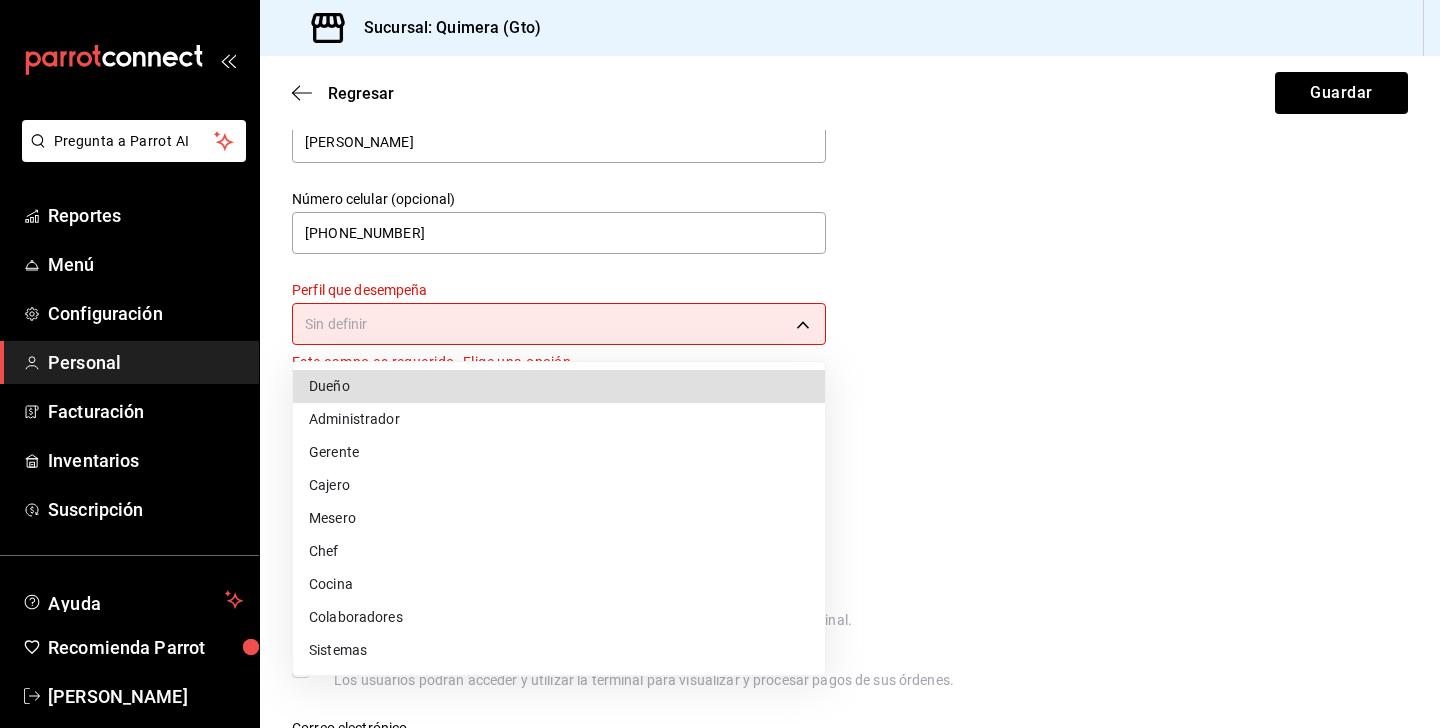 click on "Administrador" at bounding box center (559, 419) 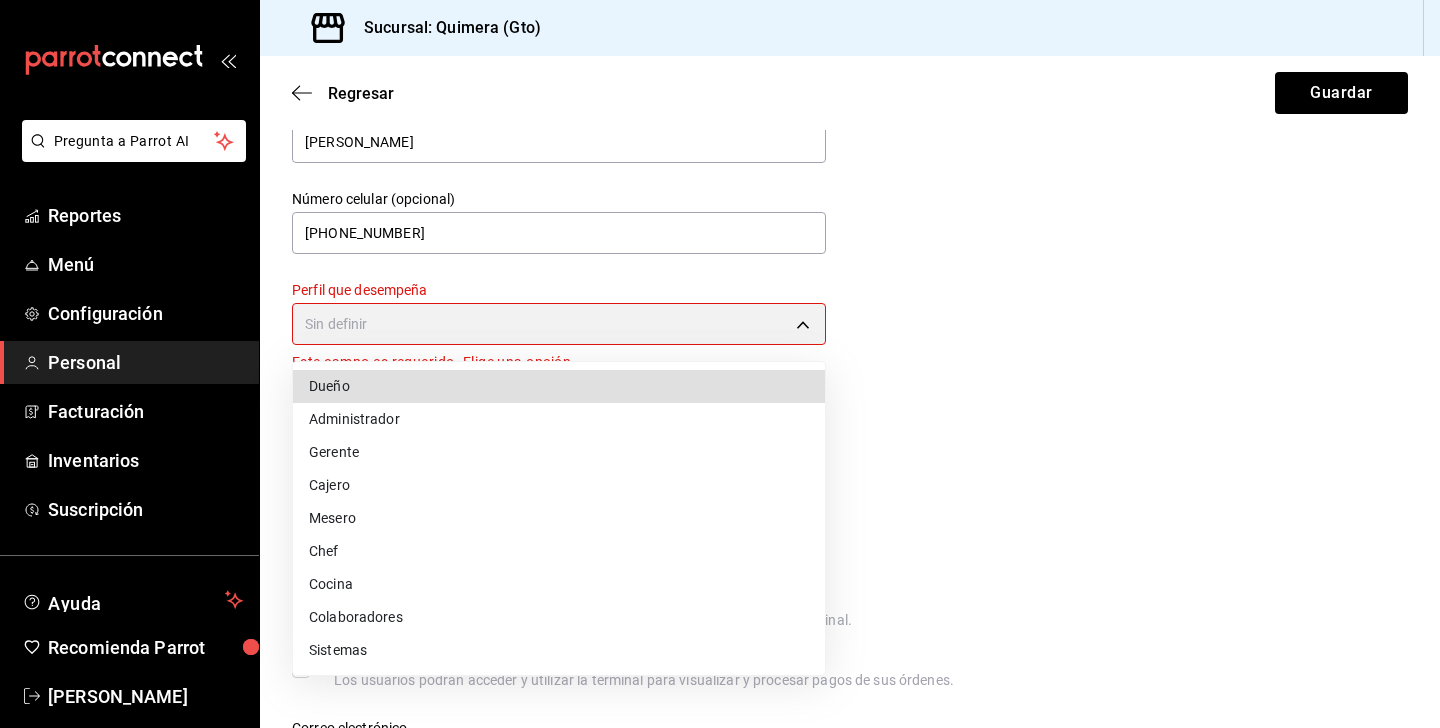 type on "ADMIN" 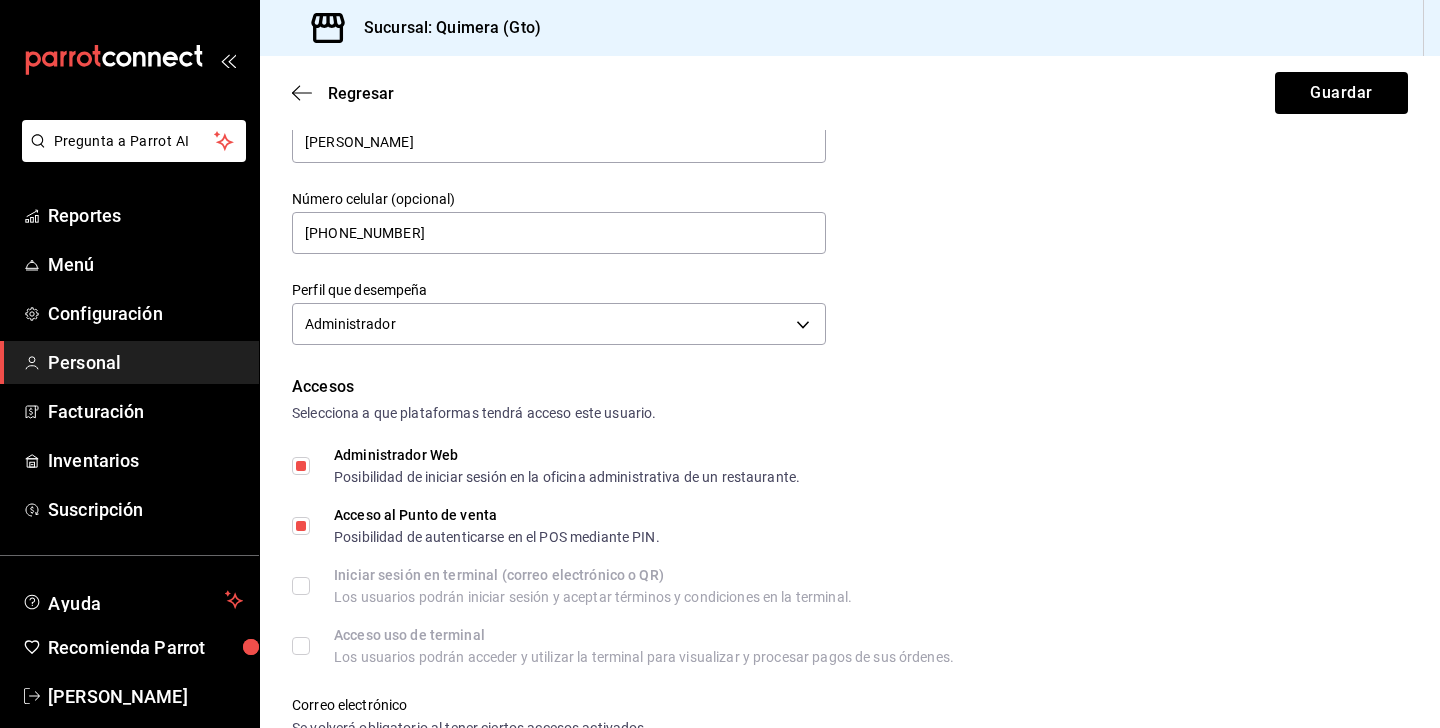 click on "Datos personales Nombre [PERSON_NAME] [PERSON_NAME] Número celular (opcional) [PHONE_NUMBER] Perfil que desempeña Administrador ADMIN Accesos Selecciona a que plataformas tendrá acceso este usuario. Administrador Web Posibilidad de iniciar sesión en la oficina administrativa de un restaurante.  Acceso al Punto de venta Posibilidad de autenticarse en el POS mediante PIN.  Iniciar sesión en terminal (correo electrónico o QR) Los usuarios podrán iniciar sesión y aceptar términos y condiciones en la terminal. Acceso uso de terminal Los usuarios podrán acceder y utilizar la terminal para visualizar y procesar pagos de sus órdenes. Correo electrónico Se volverá obligatorio al tener ciertos accesos activados. [EMAIL_ADDRESS][DOMAIN_NAME] Contraseña Contraseña Repetir contraseña Repetir contraseña PIN 7348 Validar PIN ​ Generar PIN automático Notificaciones Selecciona que notificaciones quieres que reciba este usuario. Corte de Caja Permitir recibir notificaciones sobre el cierre de sesión de caja." at bounding box center [850, 695] 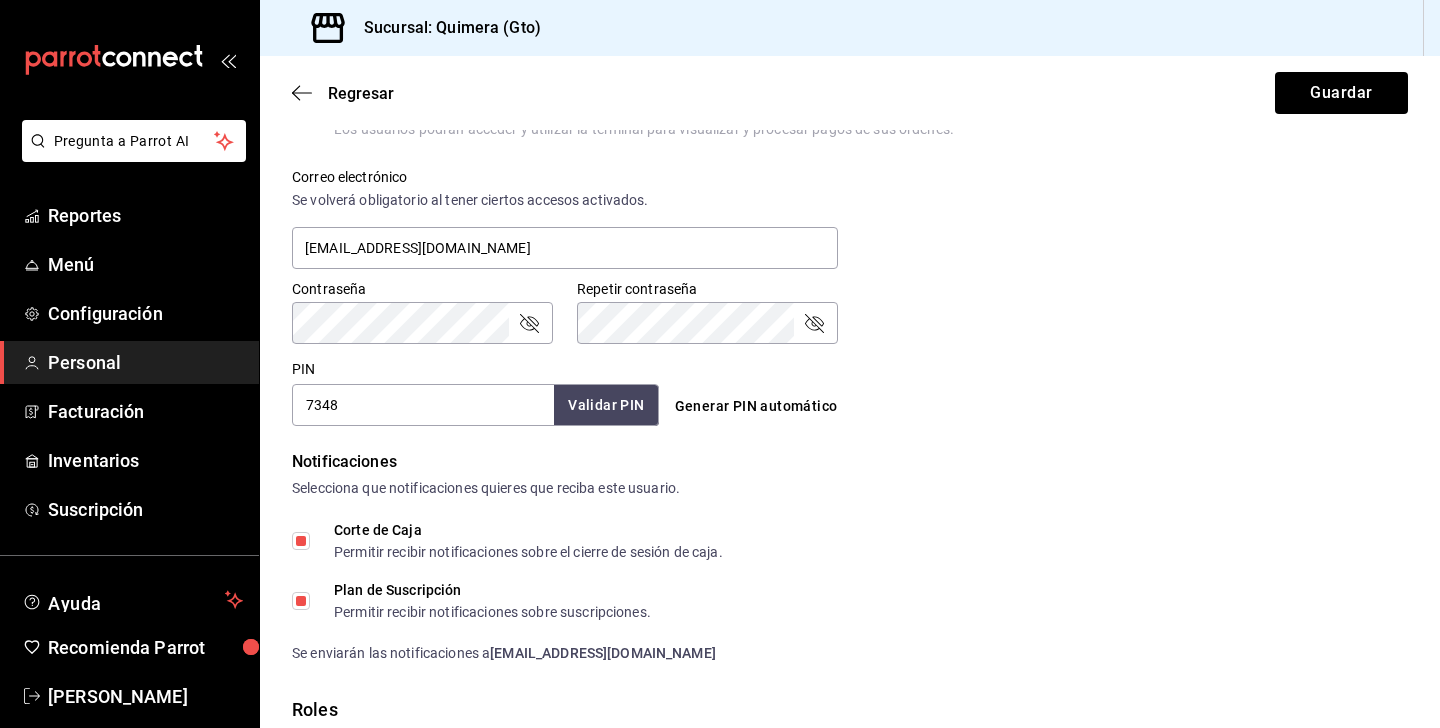 scroll, scrollTop: 606, scrollLeft: 0, axis: vertical 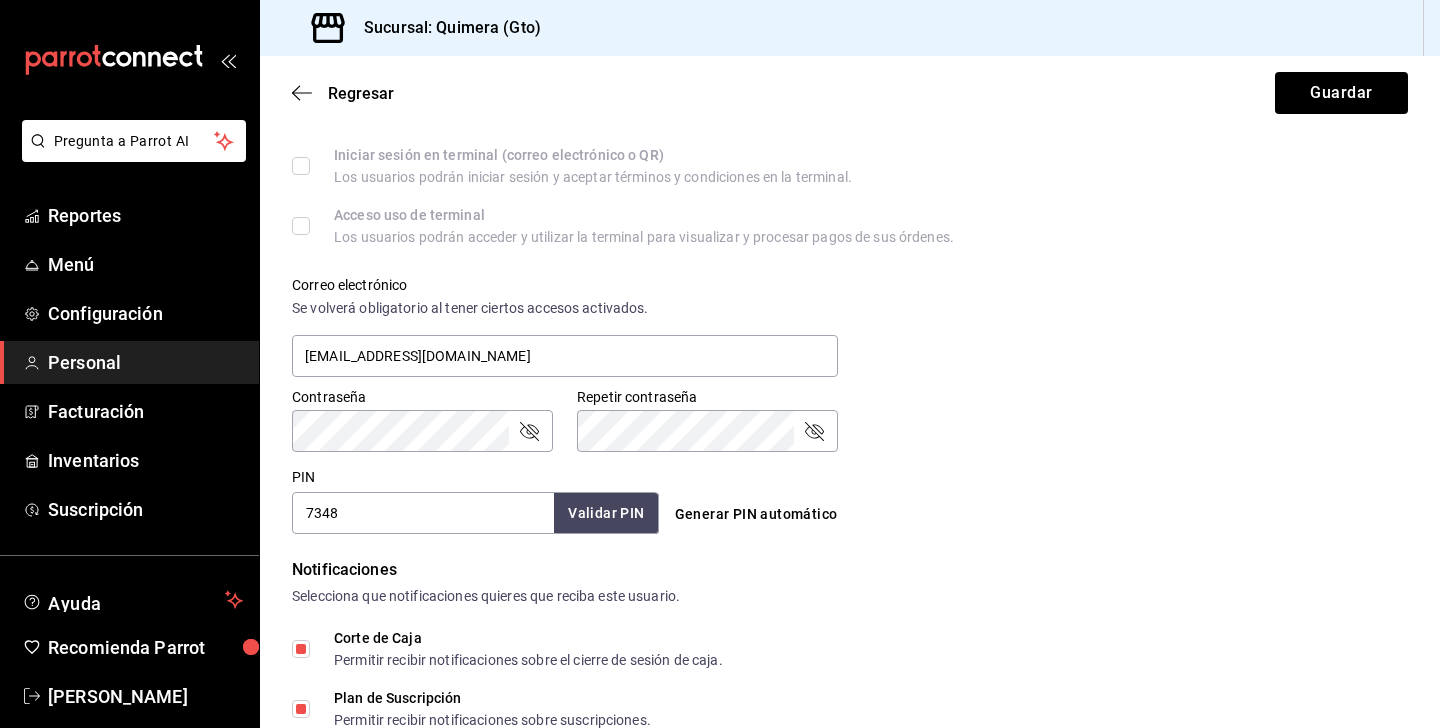 click 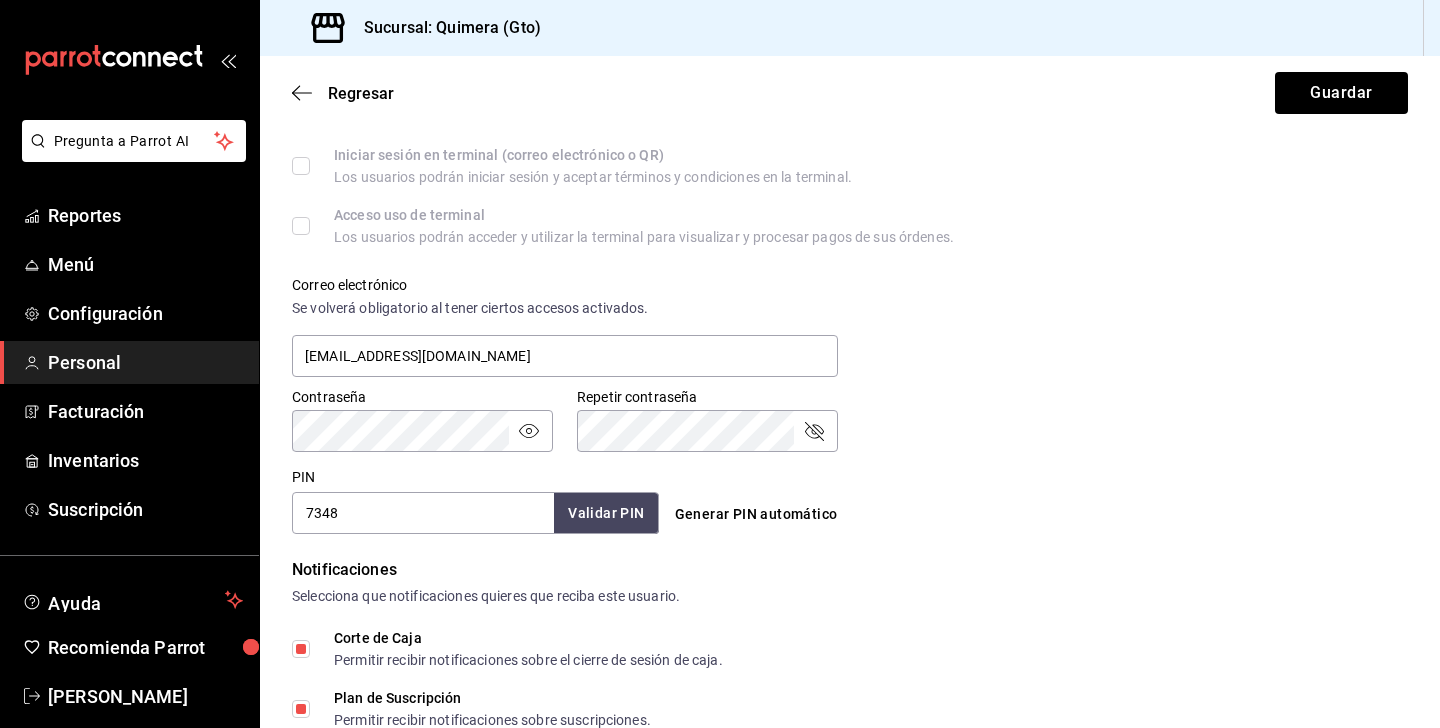 click on "Repetir contraseña" at bounding box center [707, 431] 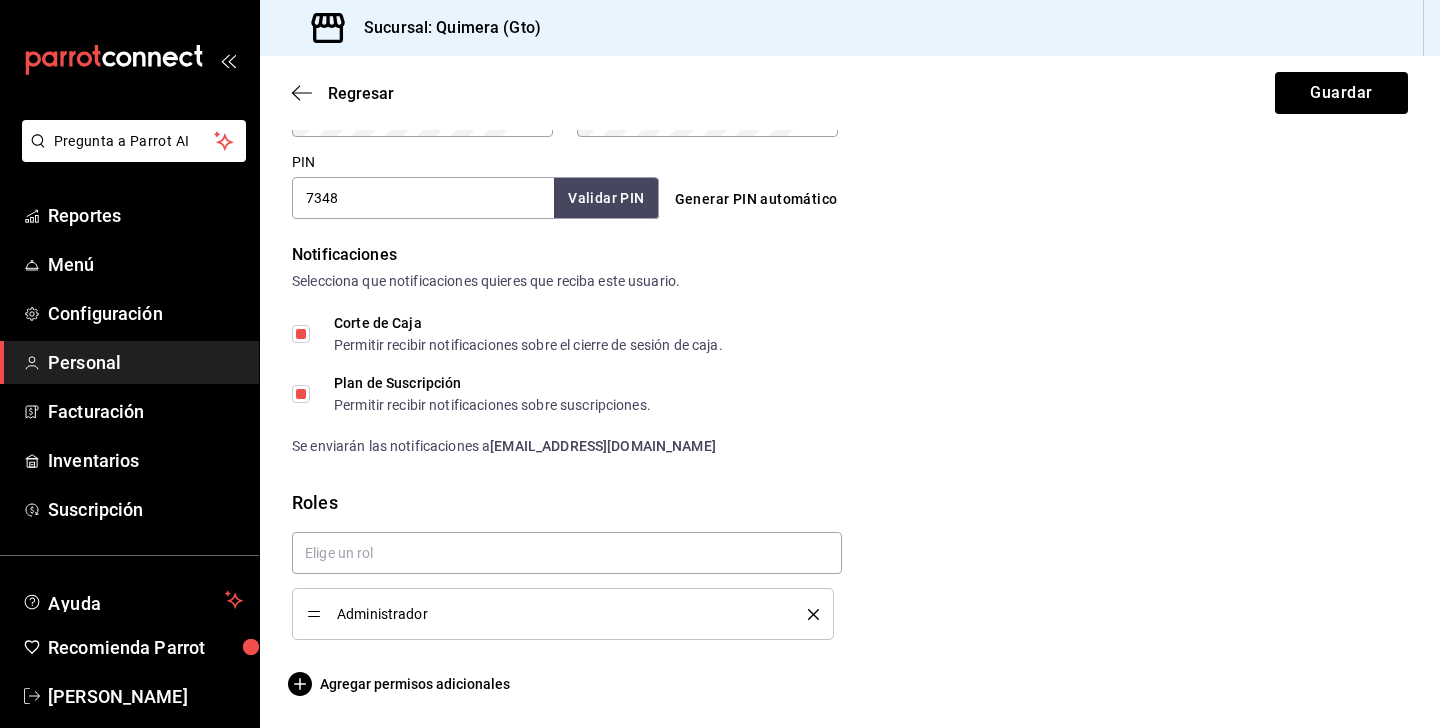 scroll, scrollTop: 0, scrollLeft: 0, axis: both 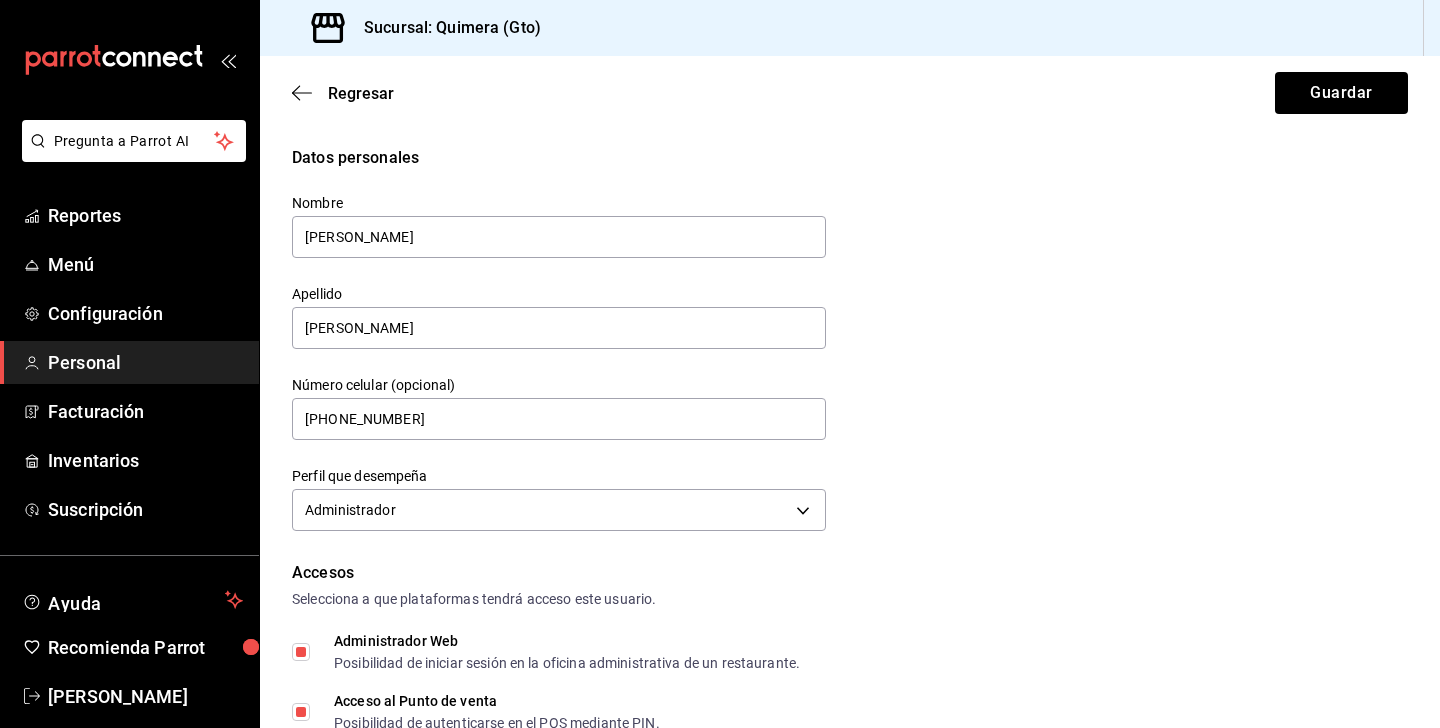 click on "Regresar Guardar" at bounding box center (850, 93) 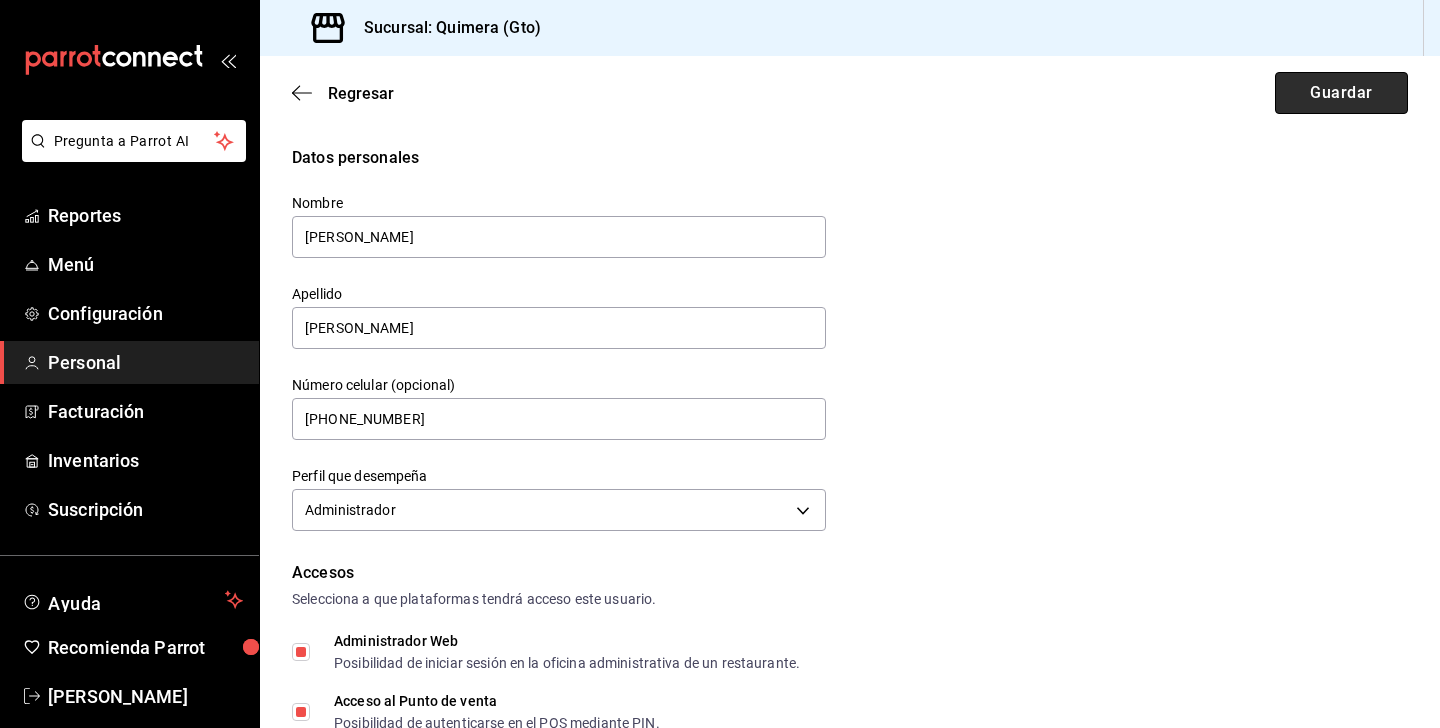 click on "Guardar" at bounding box center [1341, 93] 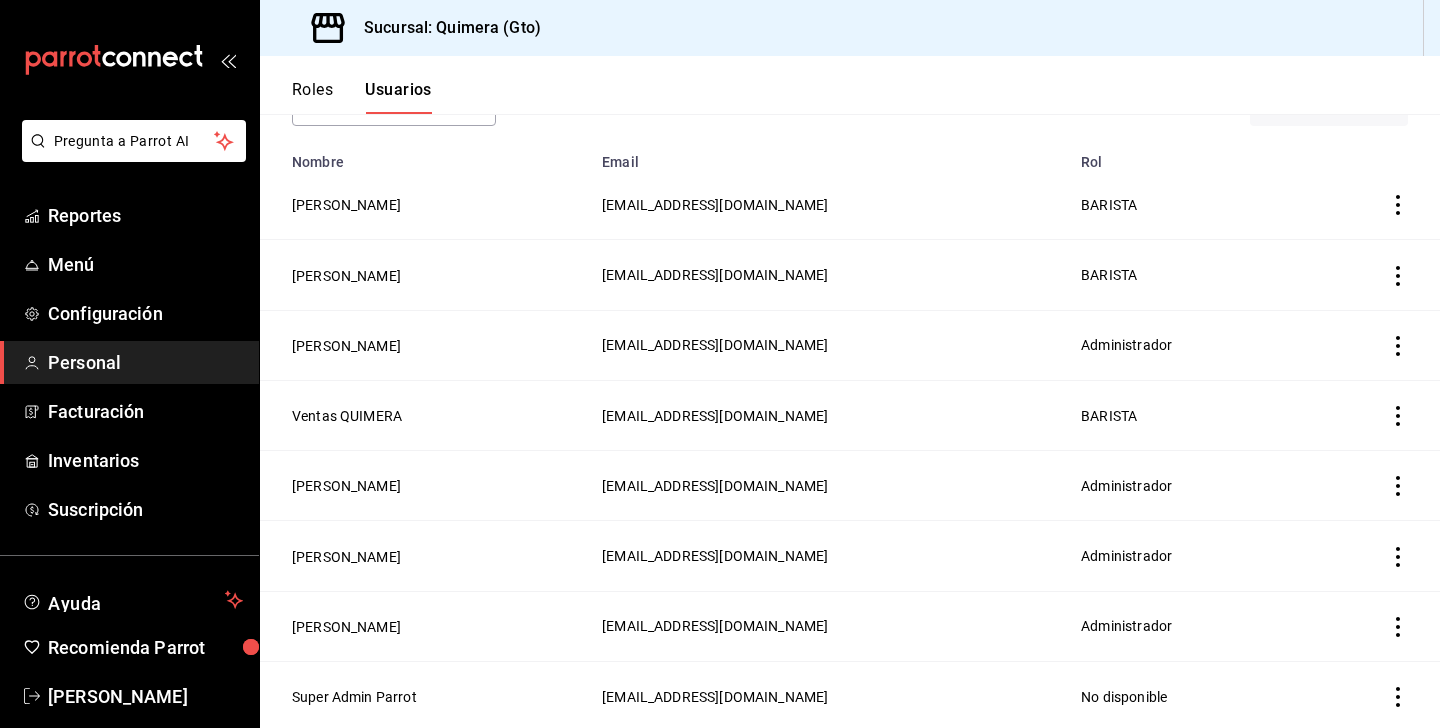 scroll, scrollTop: 0, scrollLeft: 0, axis: both 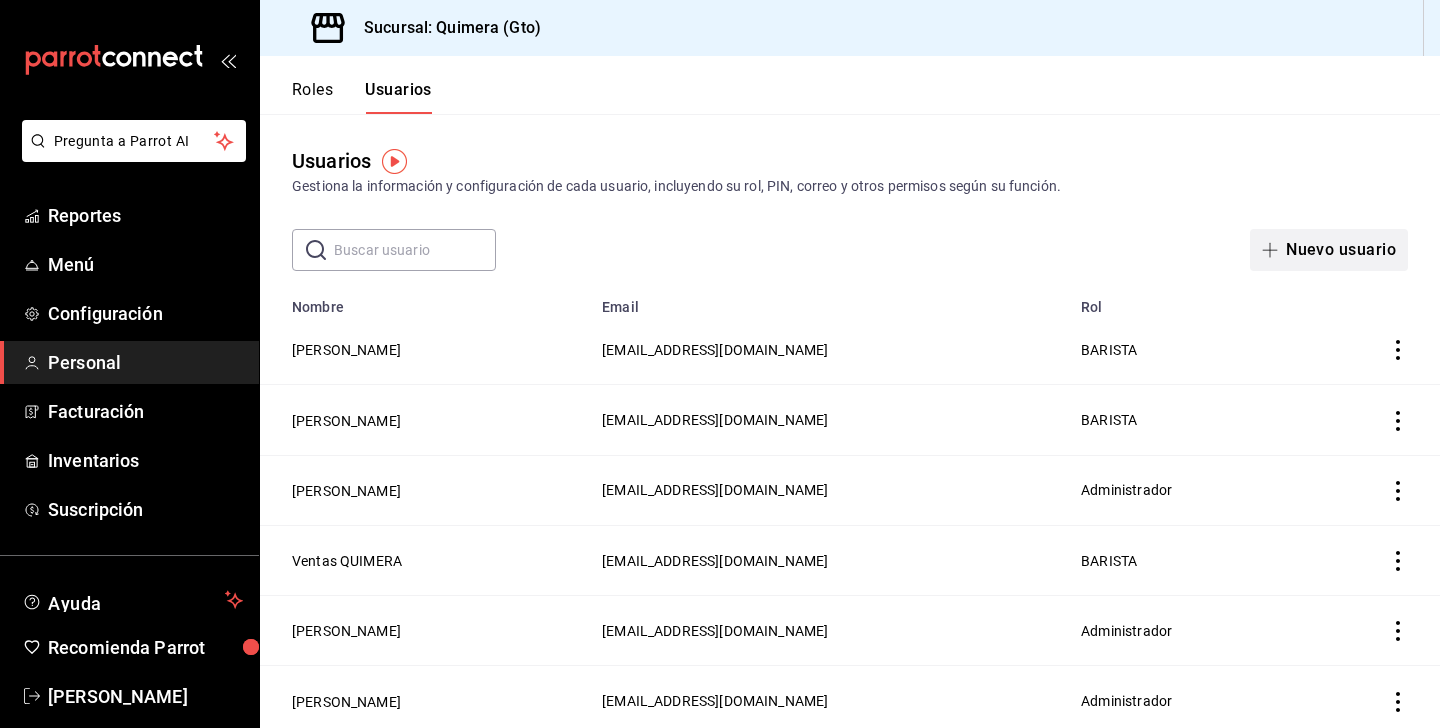 click on "Nuevo usuario" at bounding box center [1329, 250] 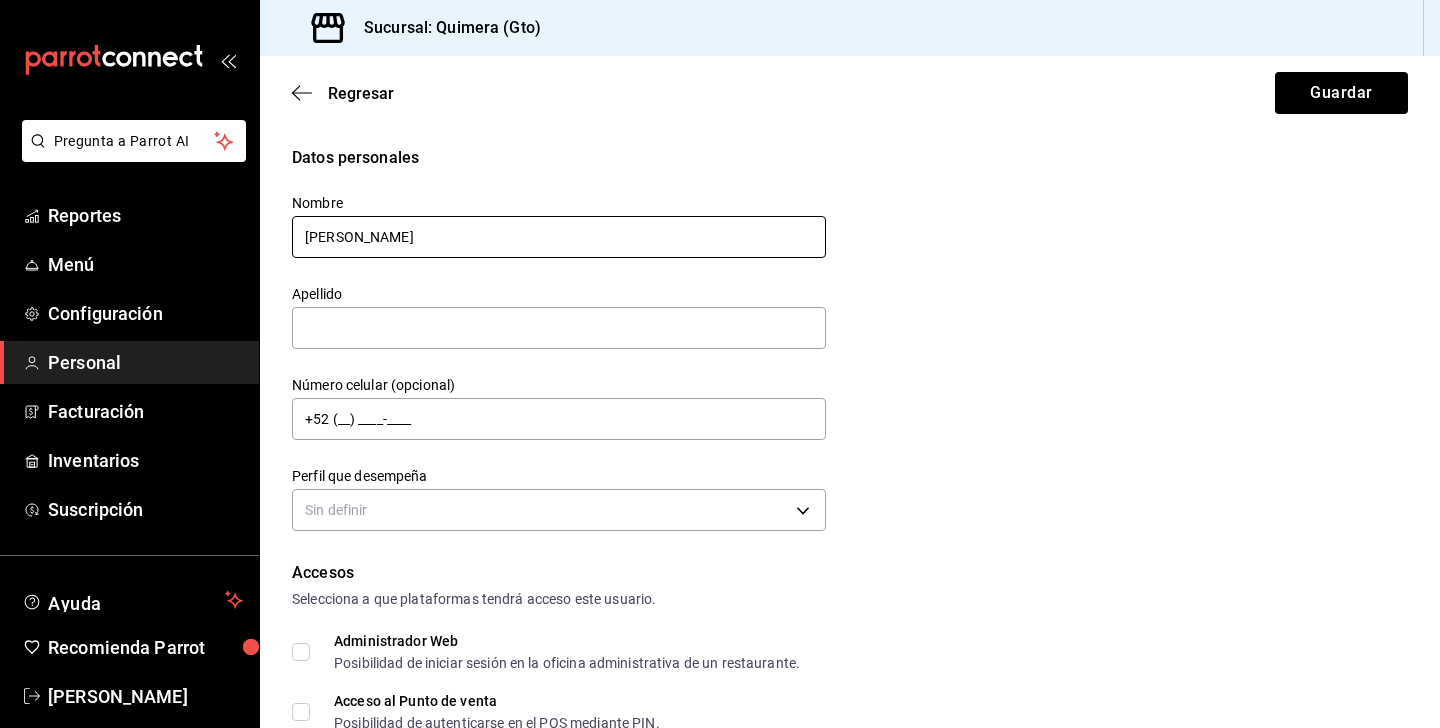 type on "[PERSON_NAME]" 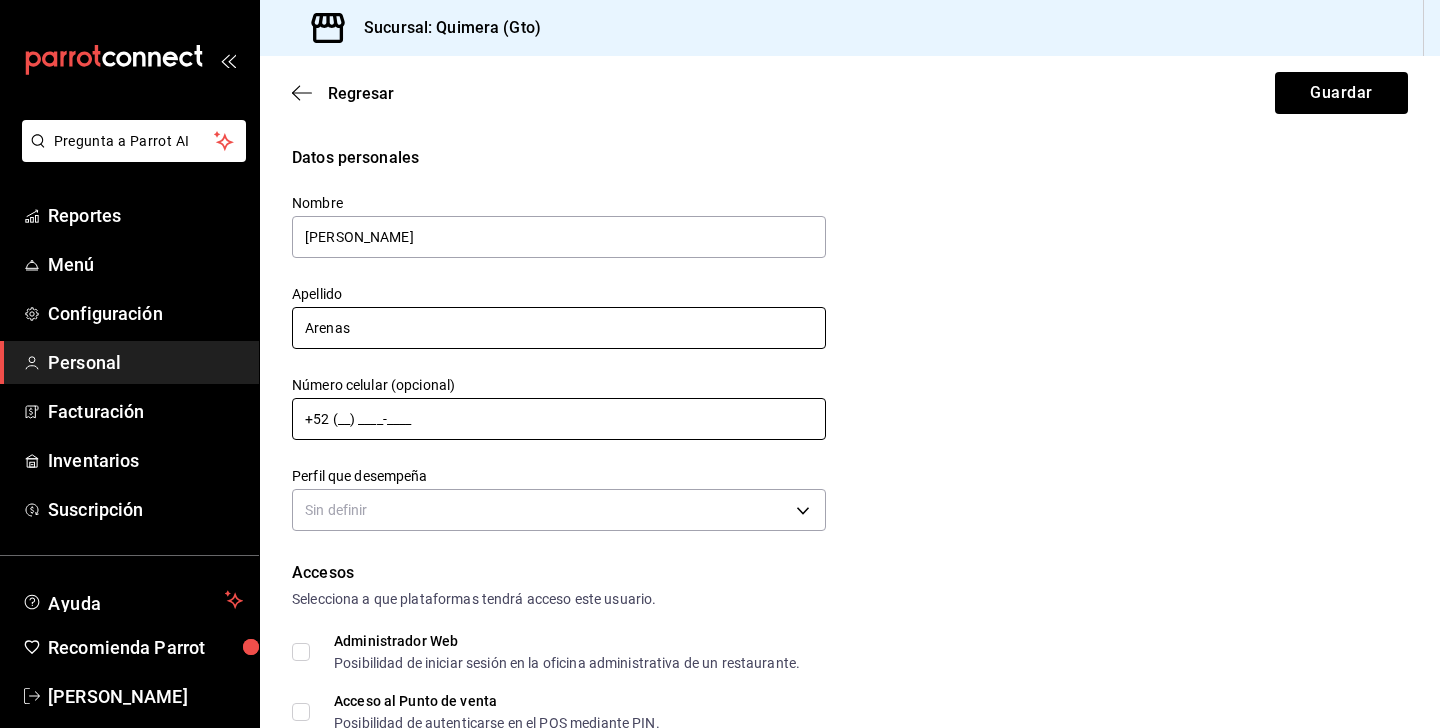 type on "Arenas" 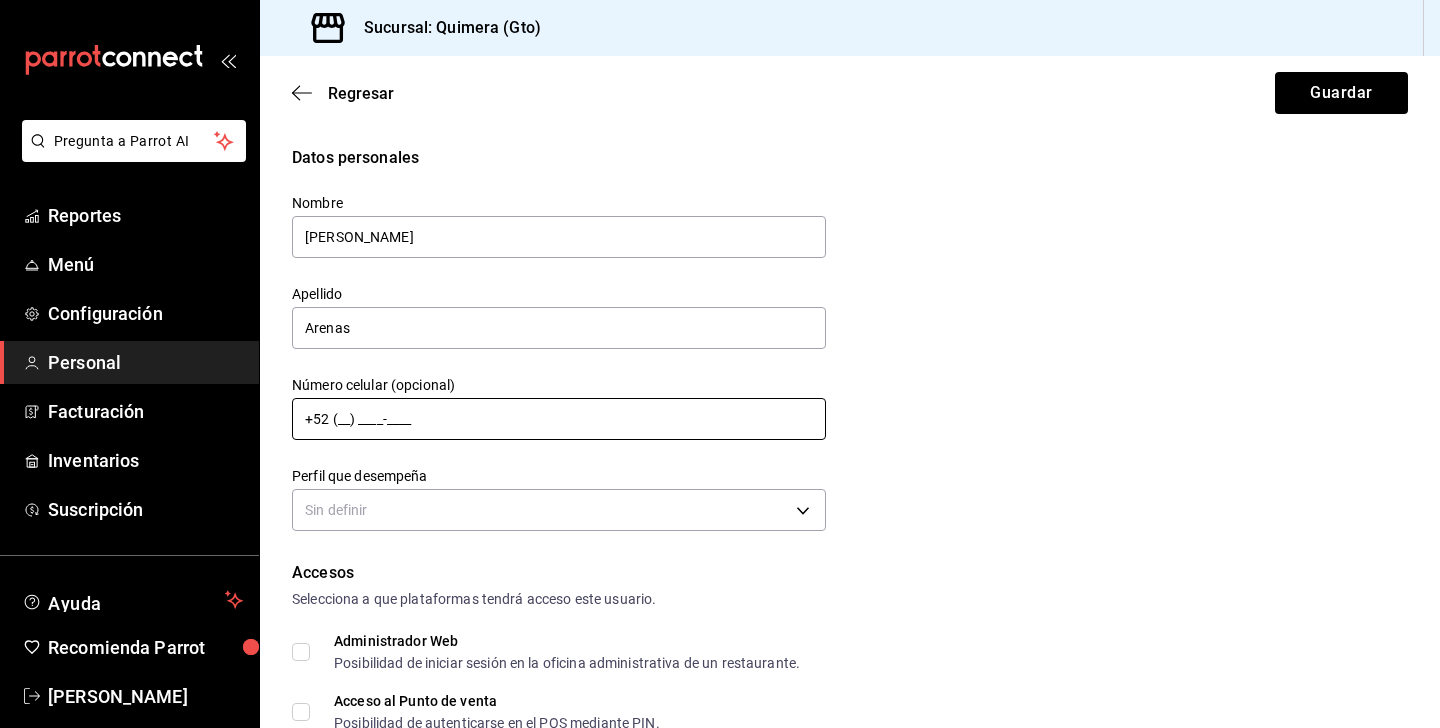click on "+52 (__) ____-____" at bounding box center [559, 419] 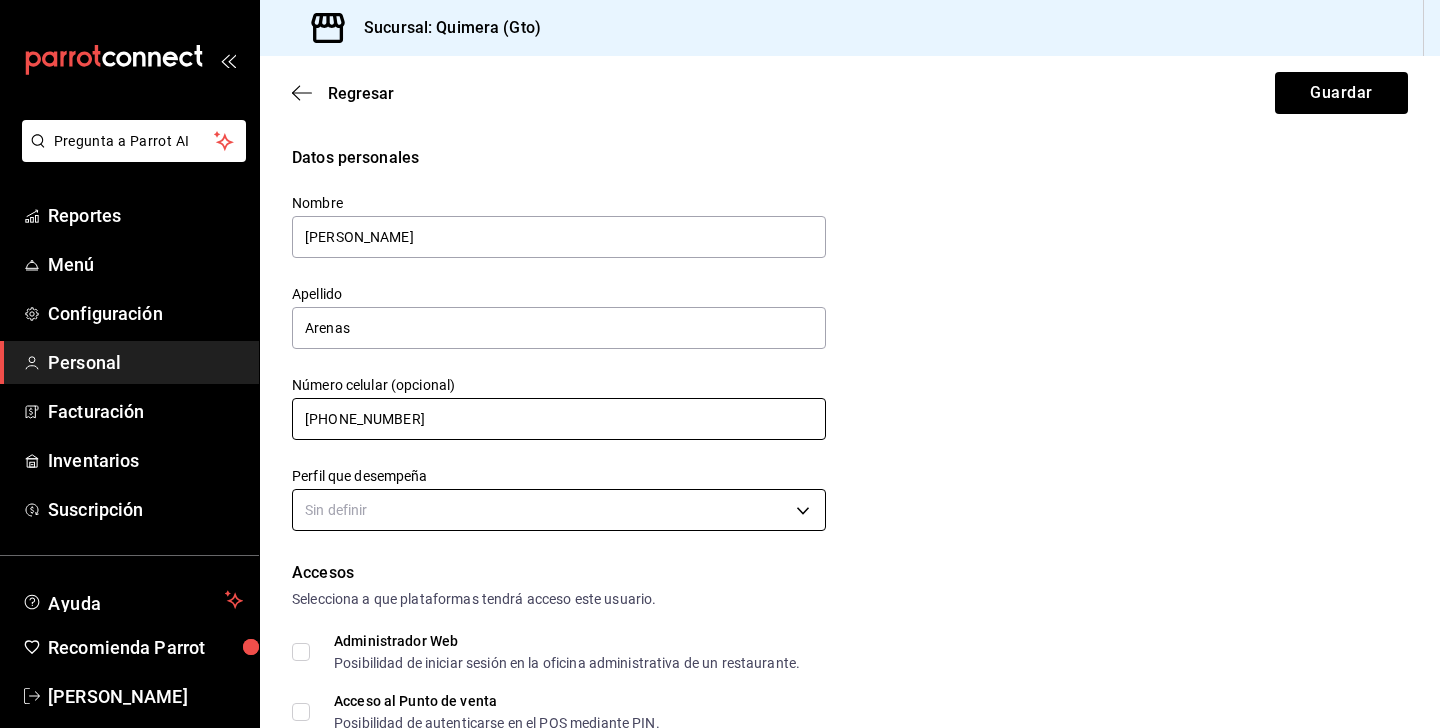 type on "[PHONE_NUMBER]" 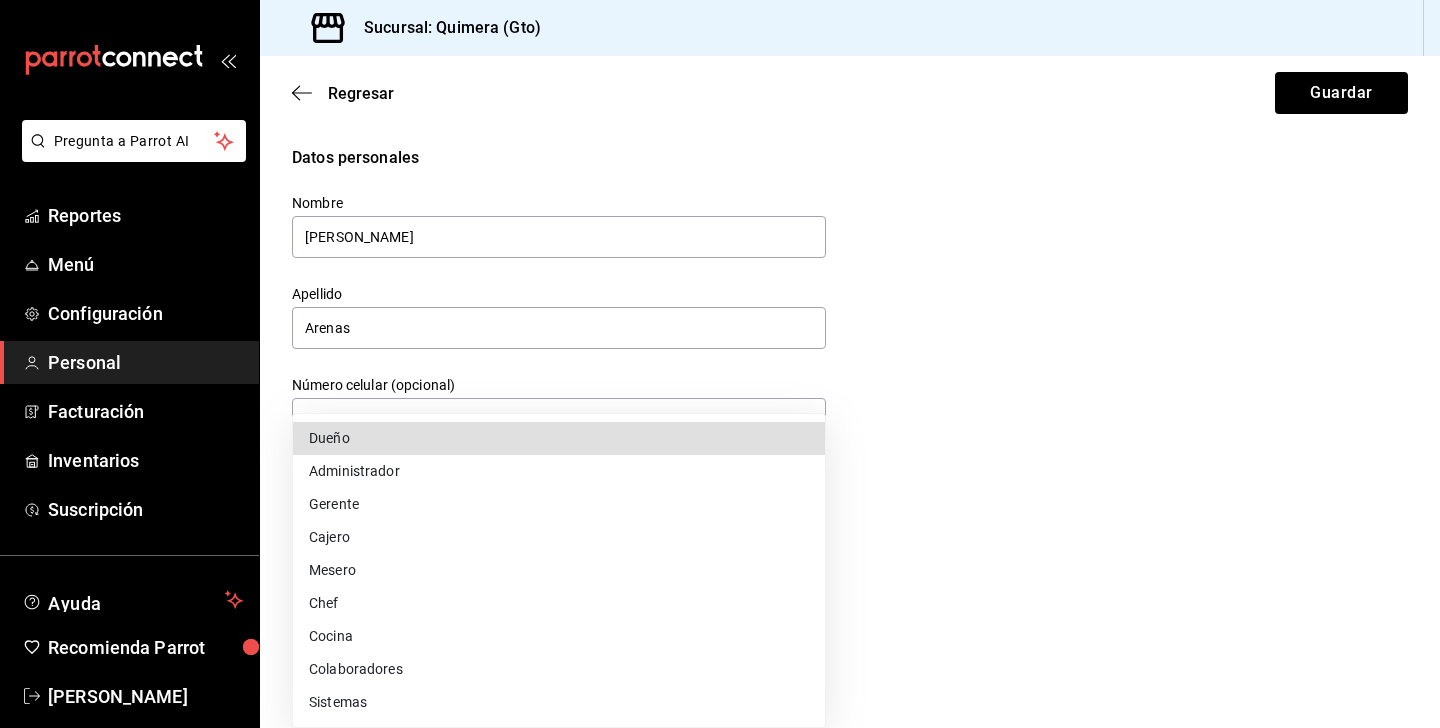 click on "Pregunta a Parrot AI Reportes   Menú   Configuración   Personal   Facturación   Inventarios   Suscripción   Ayuda Recomienda Parrot   [PERSON_NAME] nueva función   Sucursal: Quimera (Gto) Regresar Guardar Datos personales Nombre [PERSON_NAME] [PERSON_NAME] Número celular (opcional) [PHONE_NUMBER] Perfil que desempeña Sin definir Accesos Selecciona a que plataformas tendrá acceso este usuario. Administrador Web Posibilidad de iniciar sesión en la oficina administrativa de un restaurante.  Acceso al Punto de venta Posibilidad de autenticarse en el POS mediante PIN.  Iniciar sesión en terminal (correo electrónico o QR) Los usuarios podrán iniciar sesión y aceptar términos y condiciones en la terminal. Acceso uso de terminal Los usuarios podrán acceder y utilizar la terminal para visualizar y procesar pagos de sus órdenes. Correo electrónico Se volverá obligatorio al tener ciertos accesos activados. Contraseña Contraseña Repetir contraseña Repetir contraseña PIN Validar PIN ​ Roles" at bounding box center [720, 364] 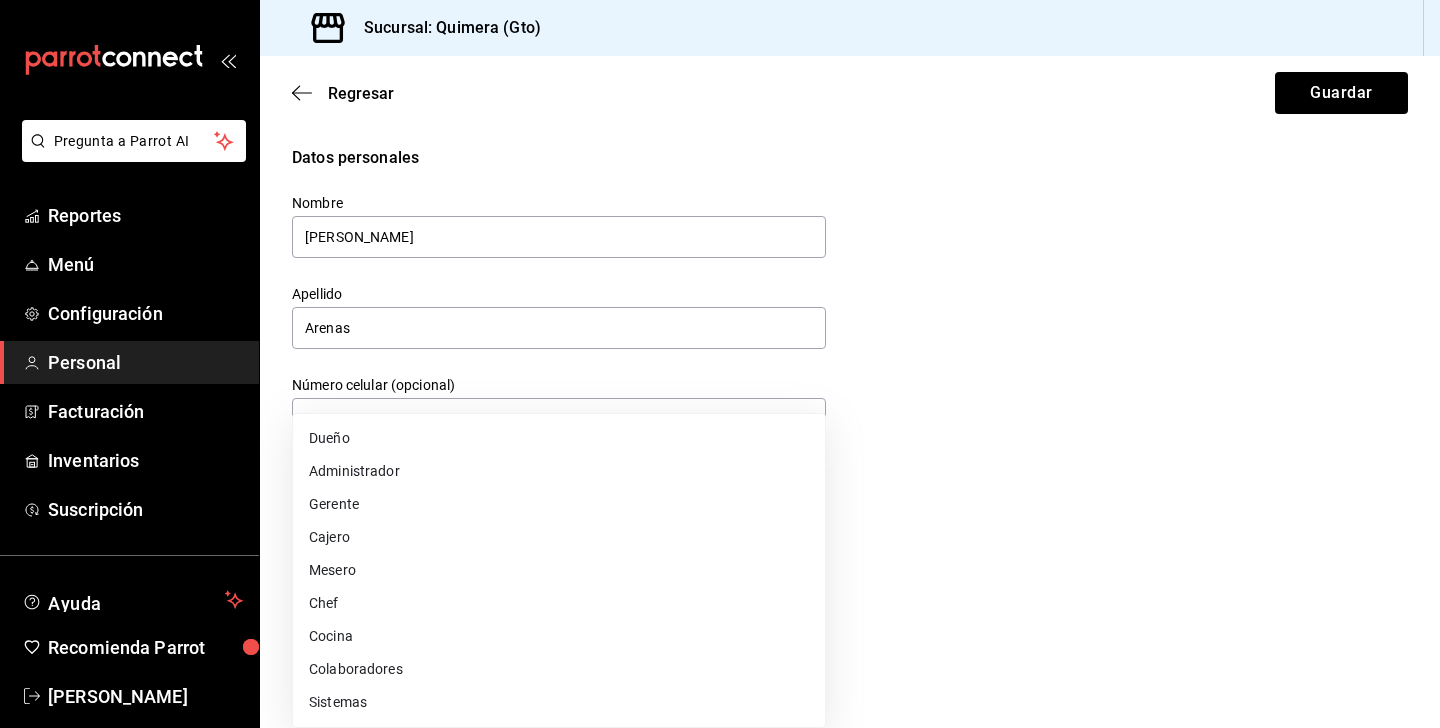 click on "Administrador" at bounding box center (559, 471) 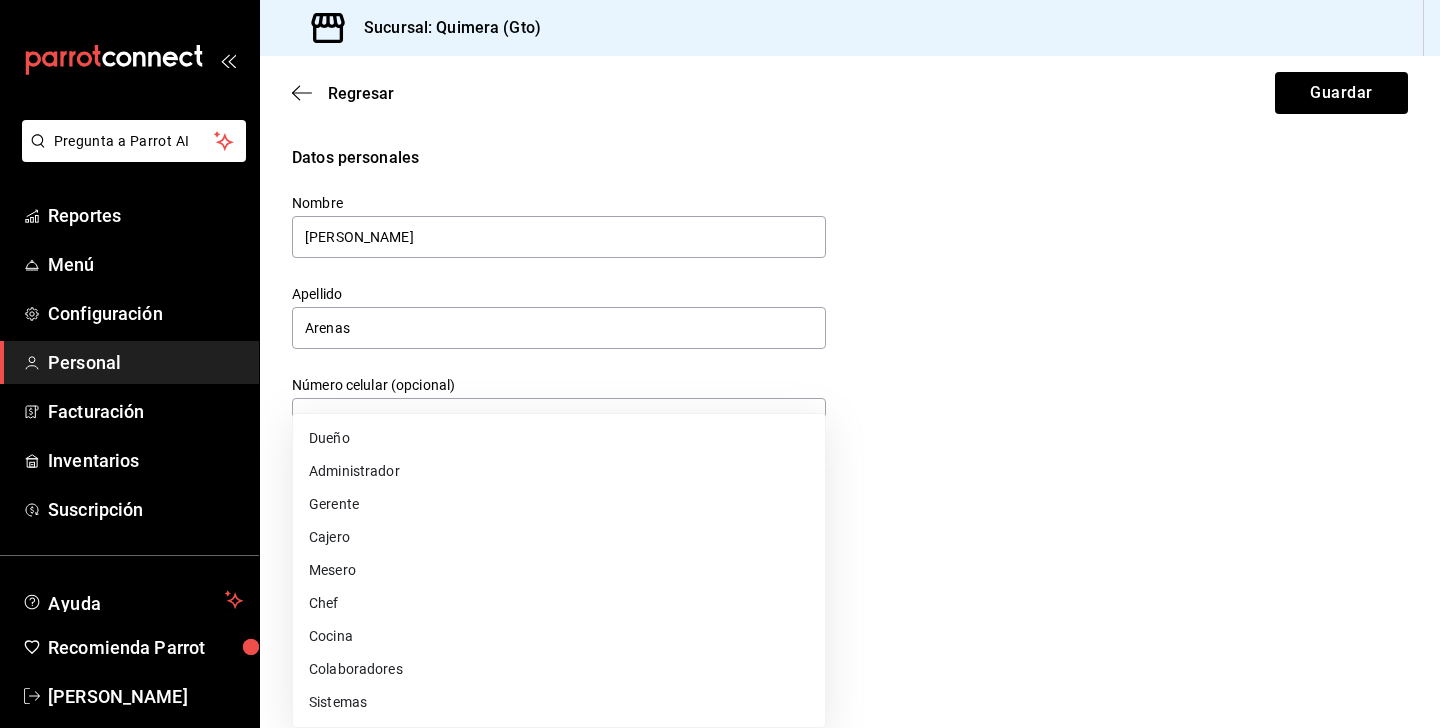 type on "ADMIN" 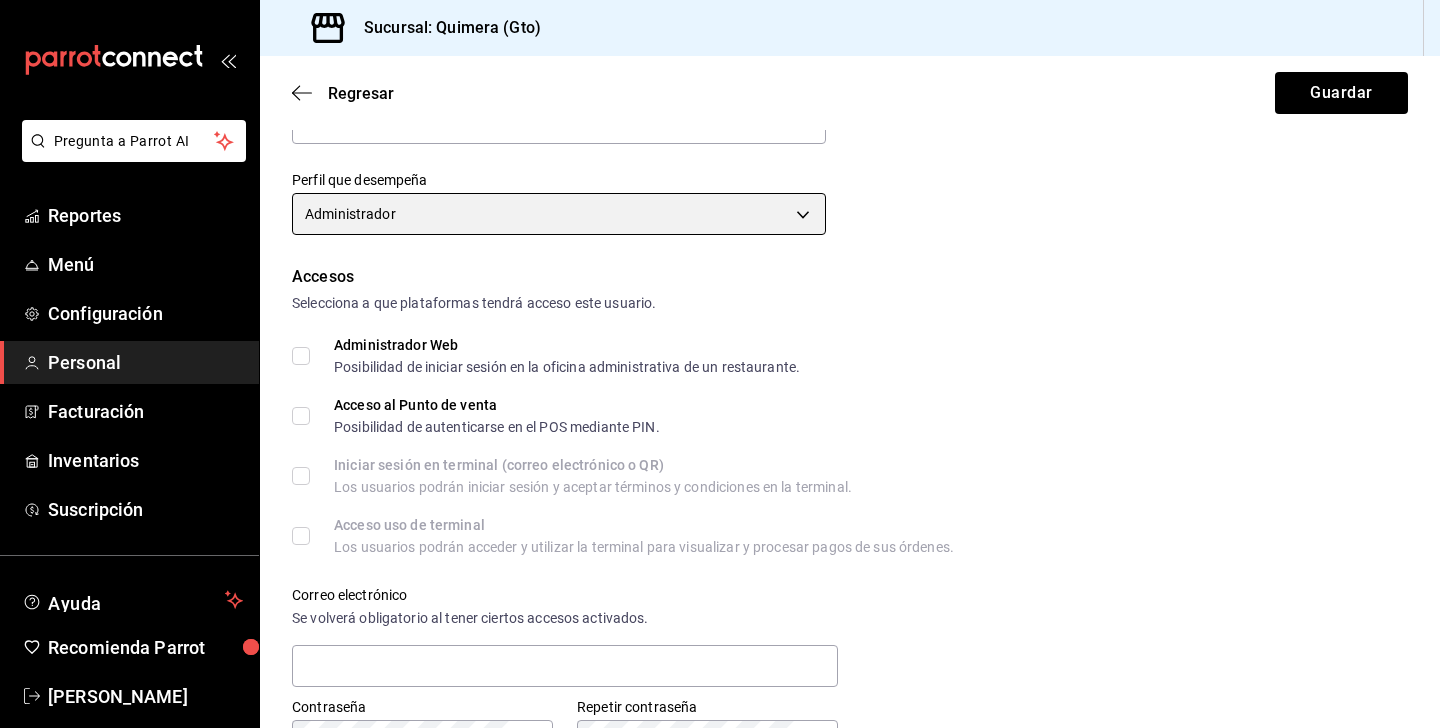 scroll, scrollTop: 302, scrollLeft: 0, axis: vertical 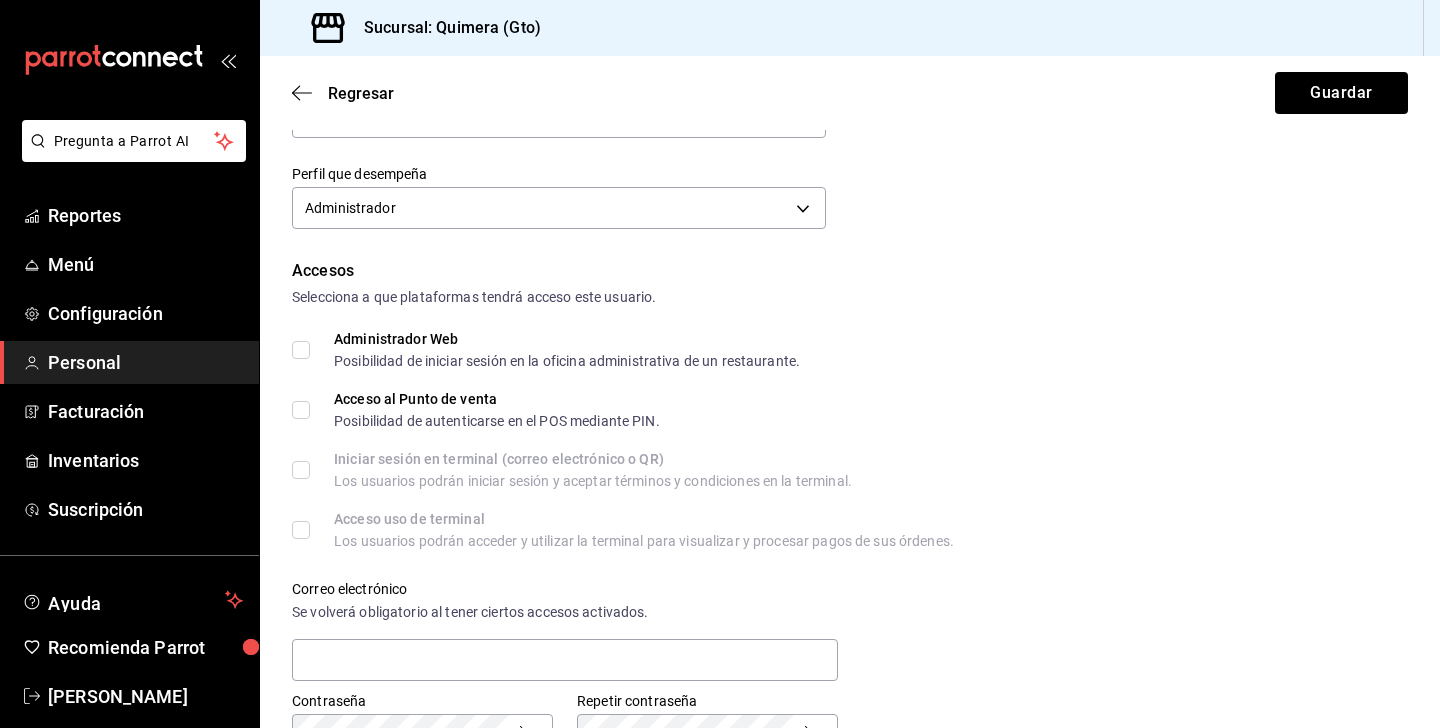 click on "Administrador Web Posibilidad de iniciar sesión en la oficina administrativa de un restaurante." at bounding box center (546, 350) 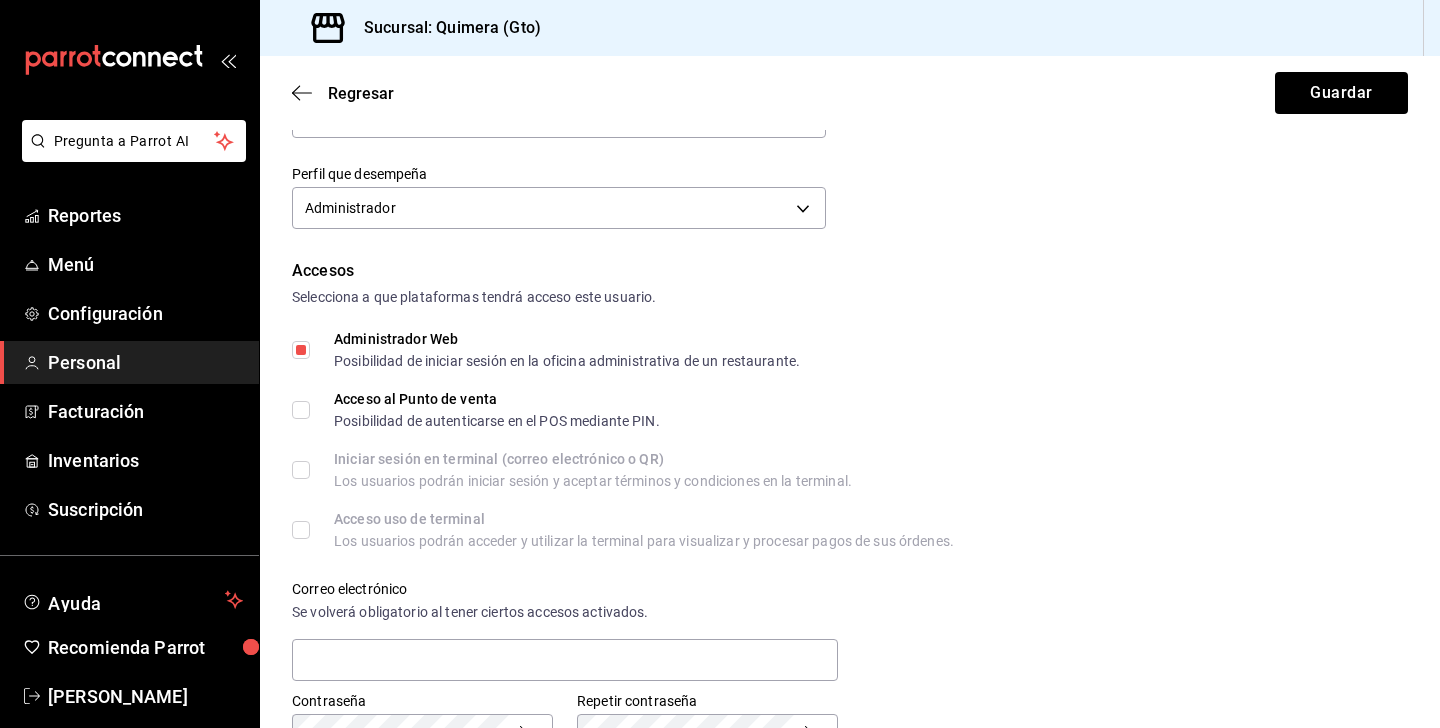 click on "Acceso al Punto de venta Posibilidad de autenticarse en el POS mediante PIN." at bounding box center (301, 410) 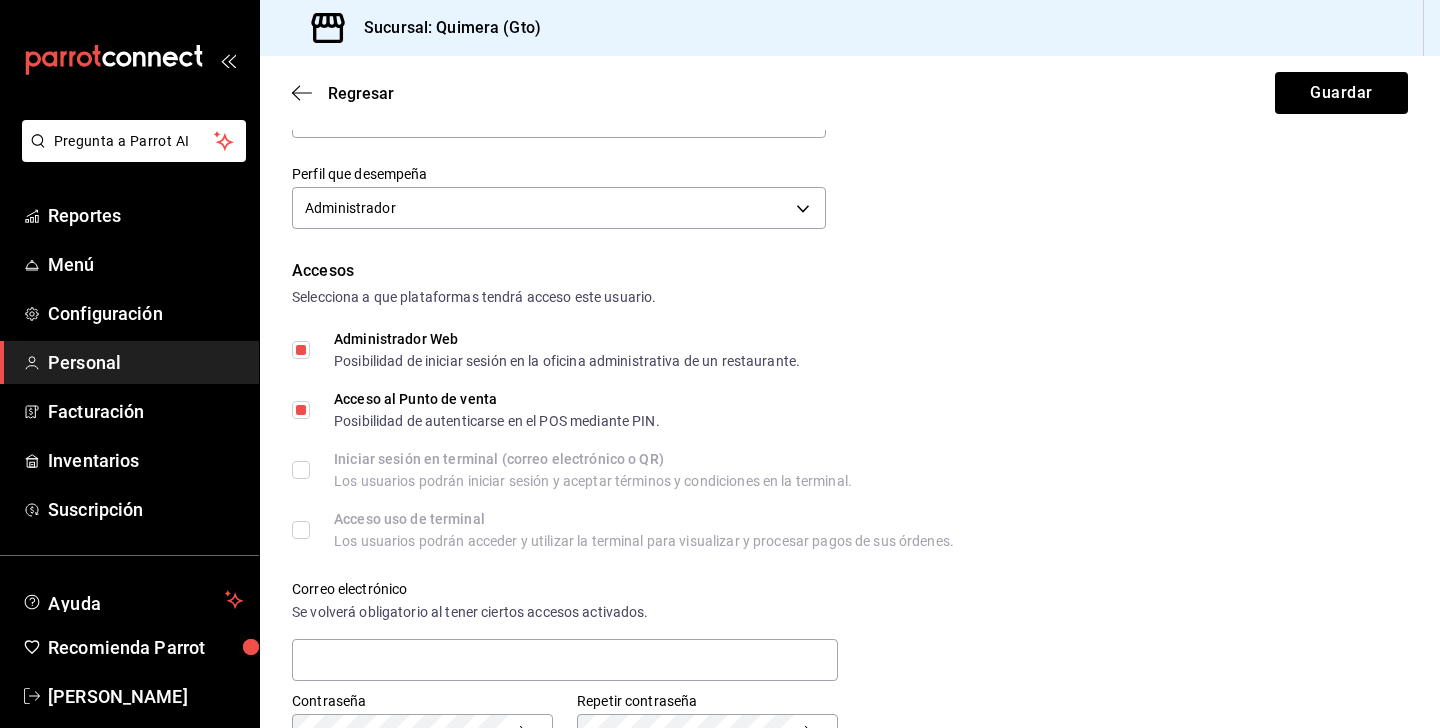 scroll, scrollTop: 656, scrollLeft: 0, axis: vertical 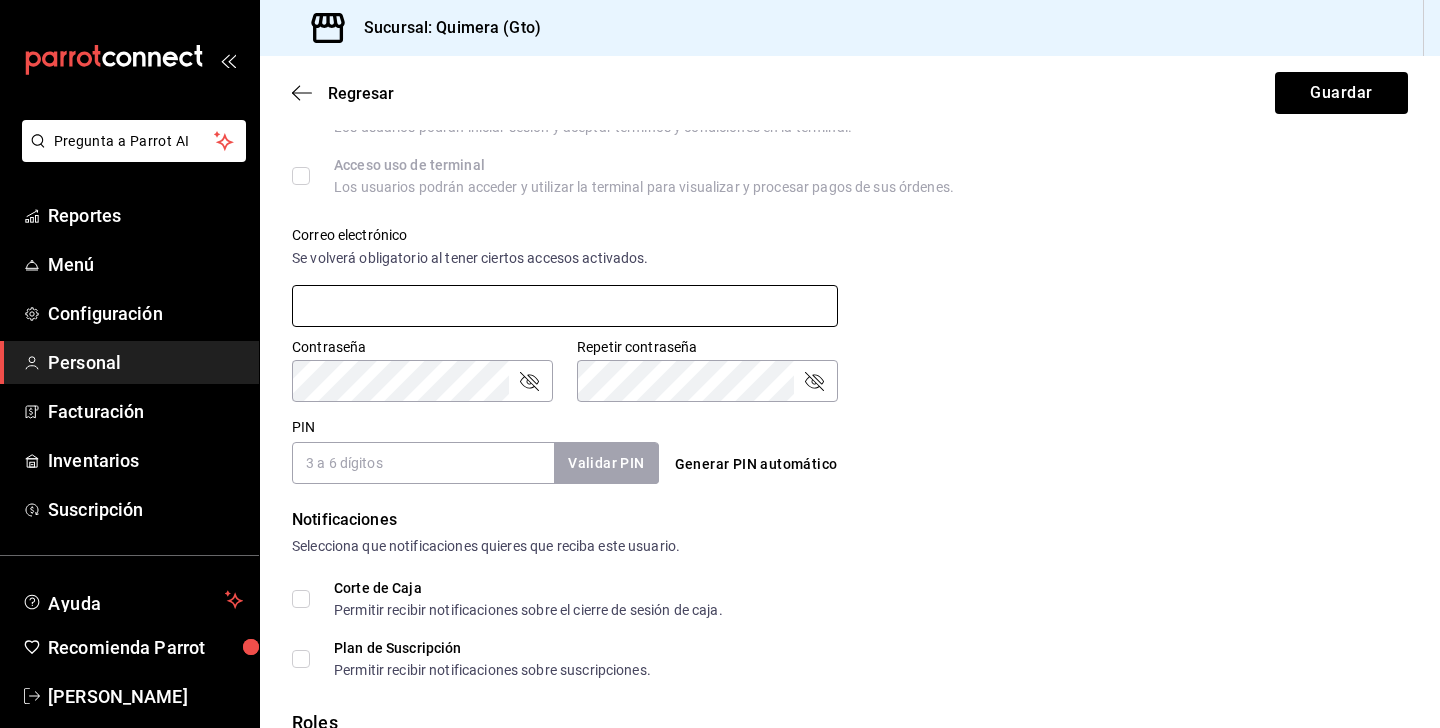 click at bounding box center (565, 306) 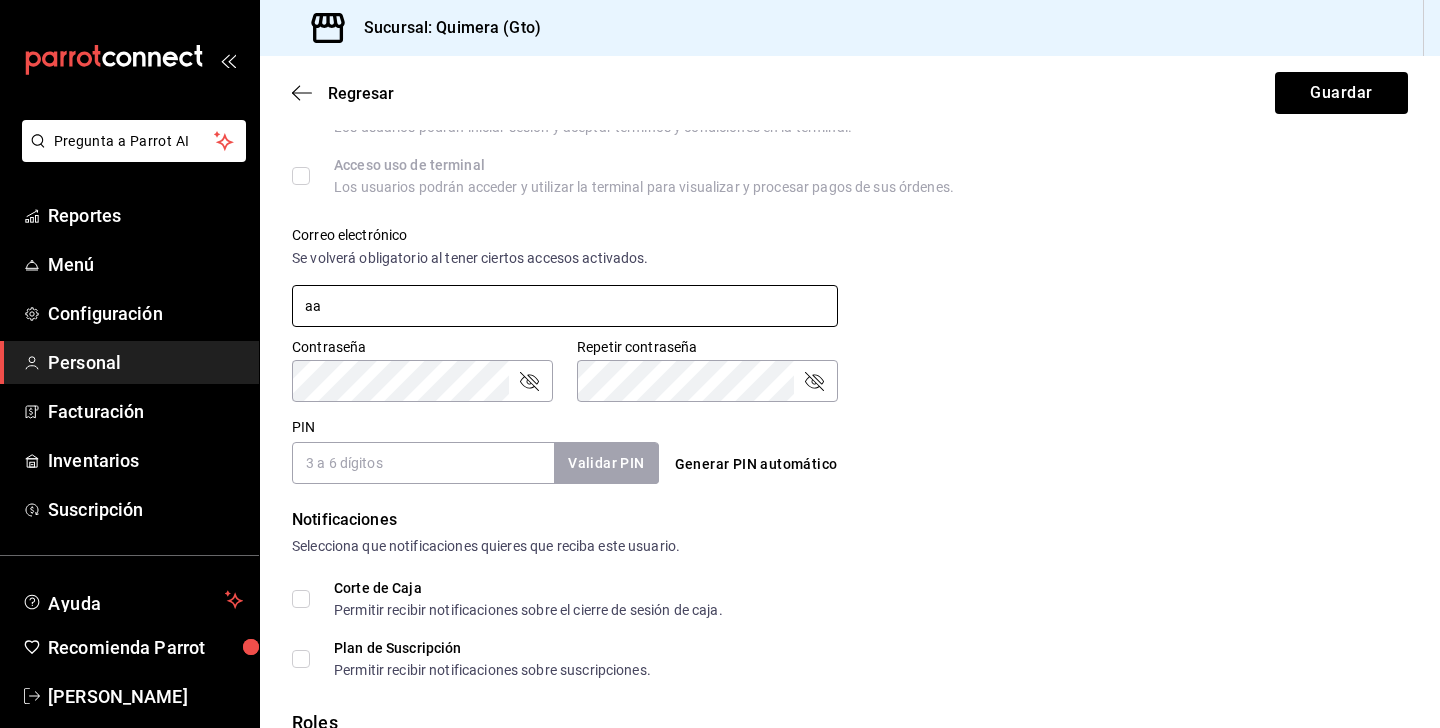 type on "a" 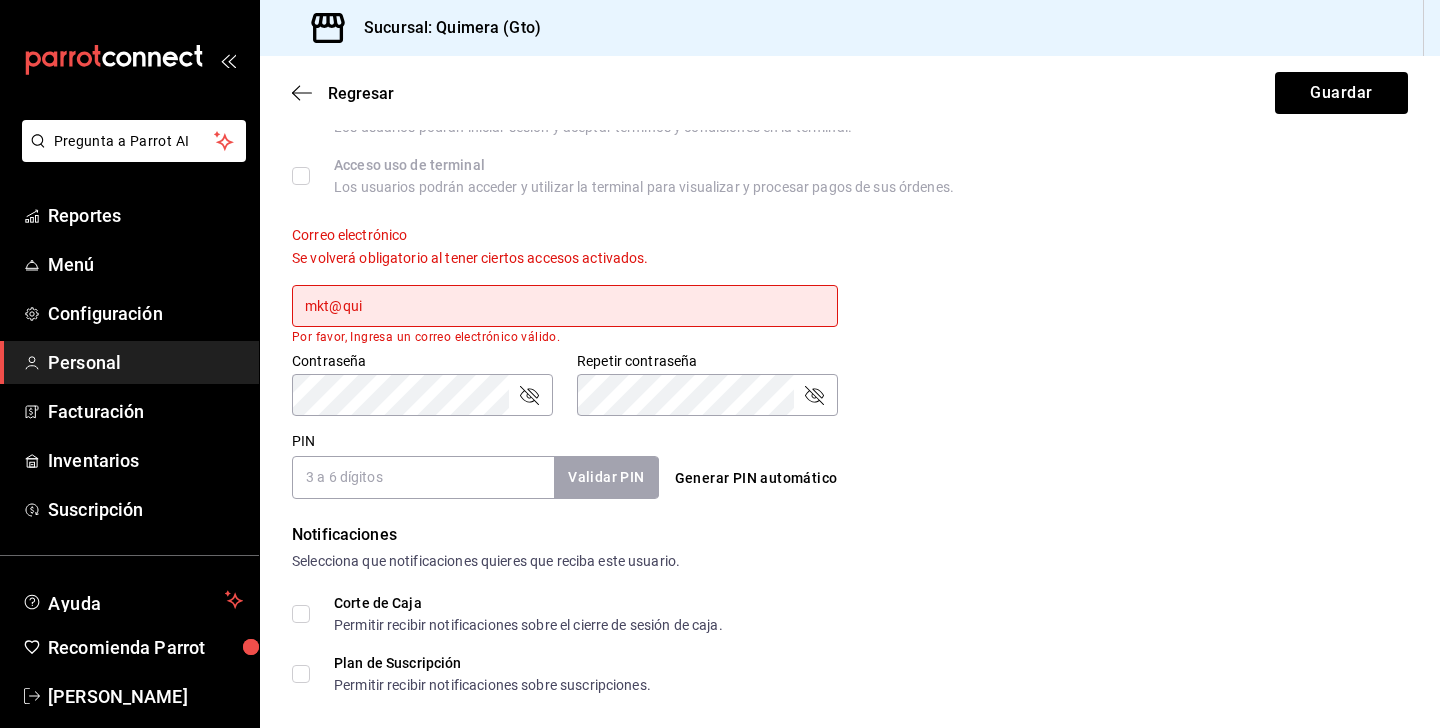 click on "mkt@qui" at bounding box center (565, 306) 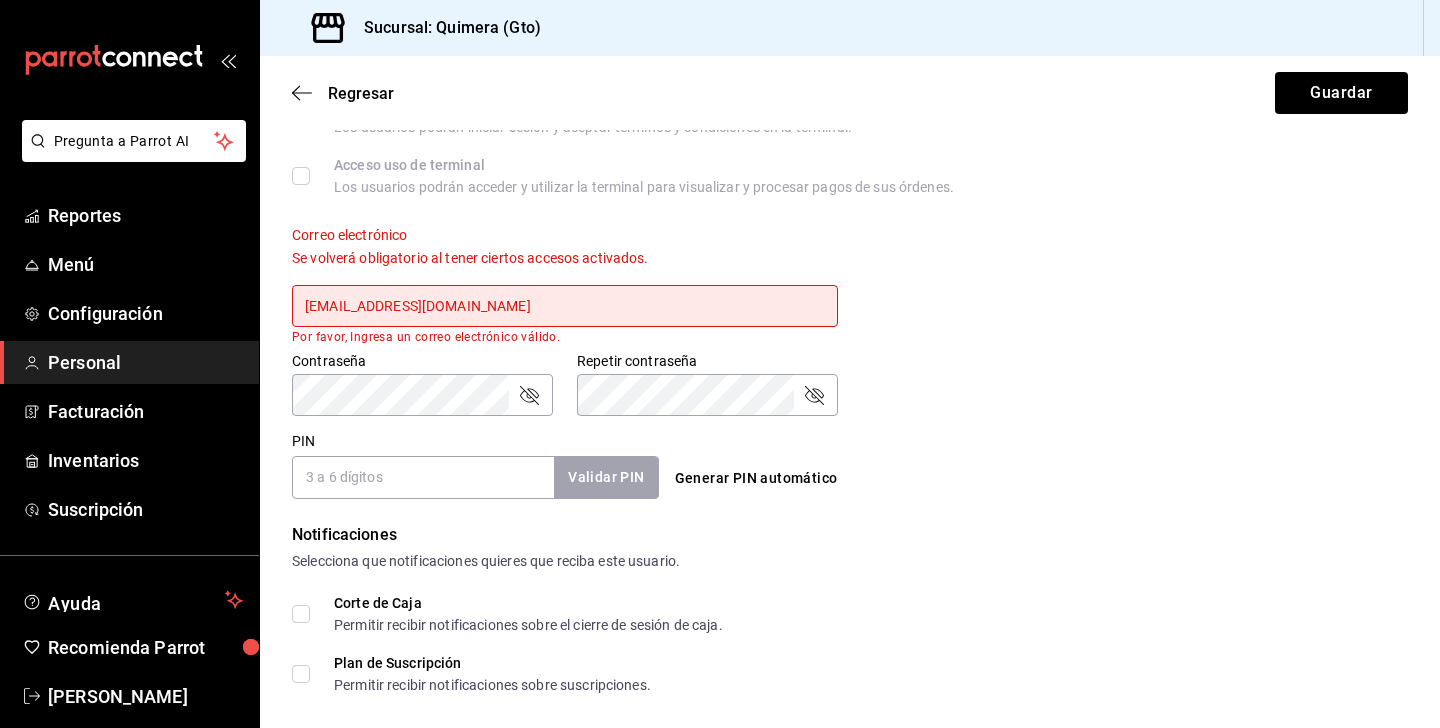 type on "[EMAIL_ADDRESS][DOMAIN_NAME]" 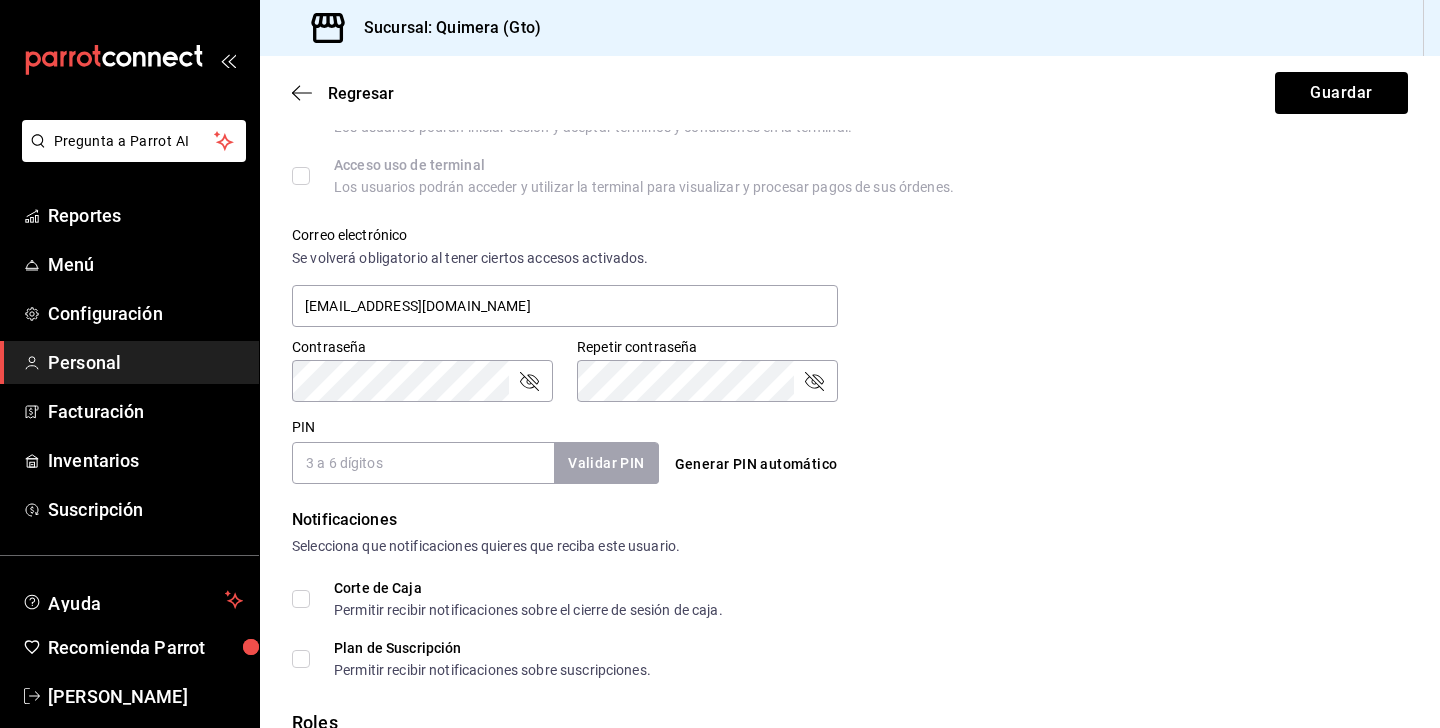 click 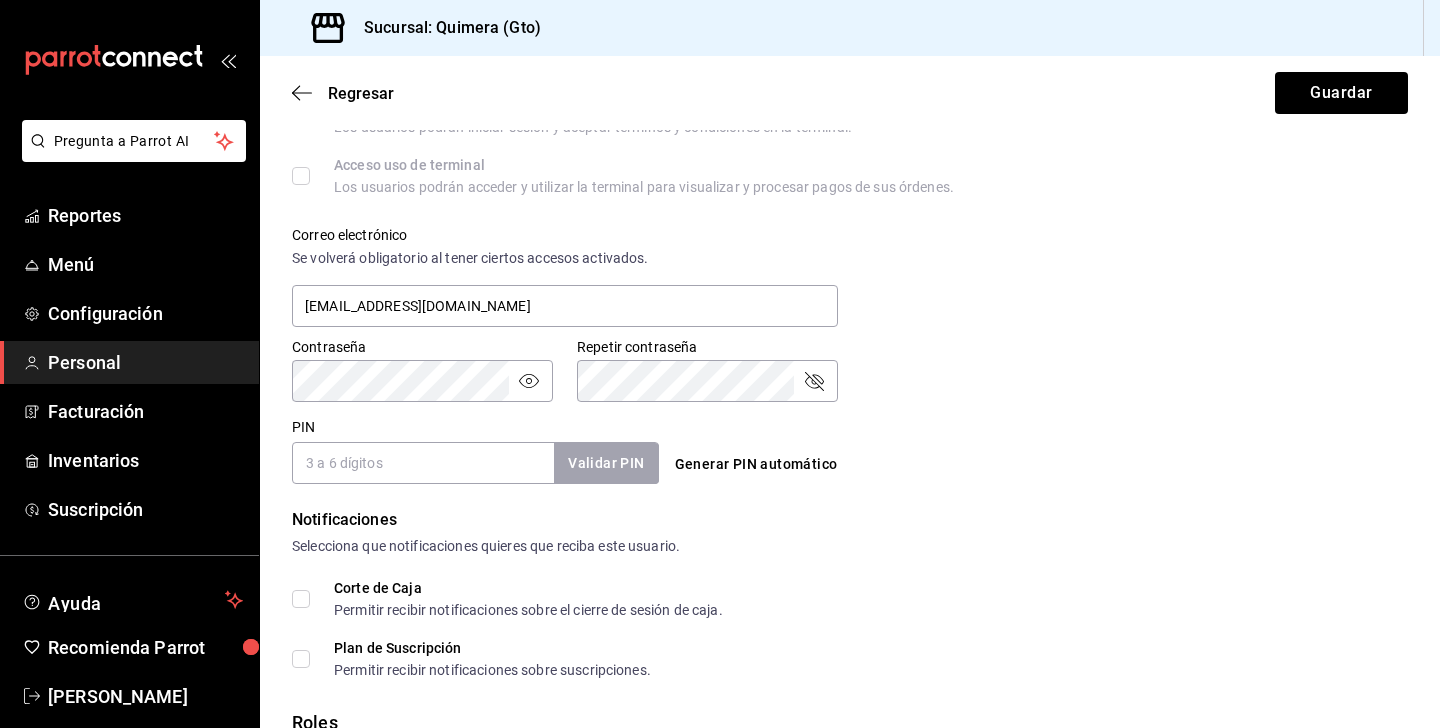 click on "Repetir contraseña" at bounding box center [707, 381] 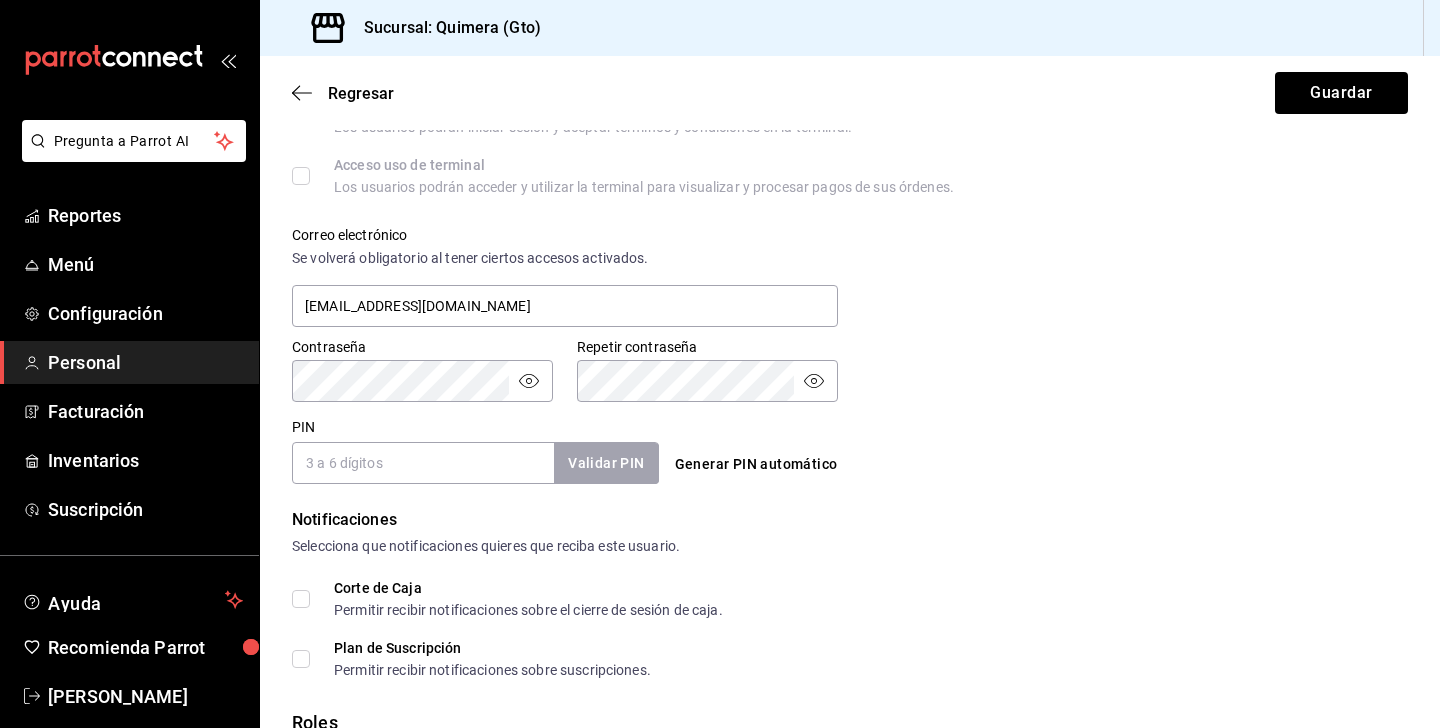 click on "Accesos Selecciona a que plataformas tendrá acceso este usuario. Administrador Web Posibilidad de iniciar sesión en la oficina administrativa de un restaurante.  Acceso al Punto de venta Posibilidad de autenticarse en el POS mediante PIN.  Iniciar sesión en terminal (correo electrónico o QR) Los usuarios podrán iniciar sesión y aceptar términos y condiciones en la terminal. Acceso uso de terminal Los usuarios podrán acceder y utilizar la terminal para visualizar y procesar pagos de sus órdenes. Correo electrónico Se volverá obligatorio al tener ciertos accesos activados. [EMAIL_ADDRESS][DOMAIN_NAME] Contraseña Contraseña Repetir contraseña Repetir contraseña PIN Validar PIN ​ Generar PIN automático" at bounding box center (850, 194) 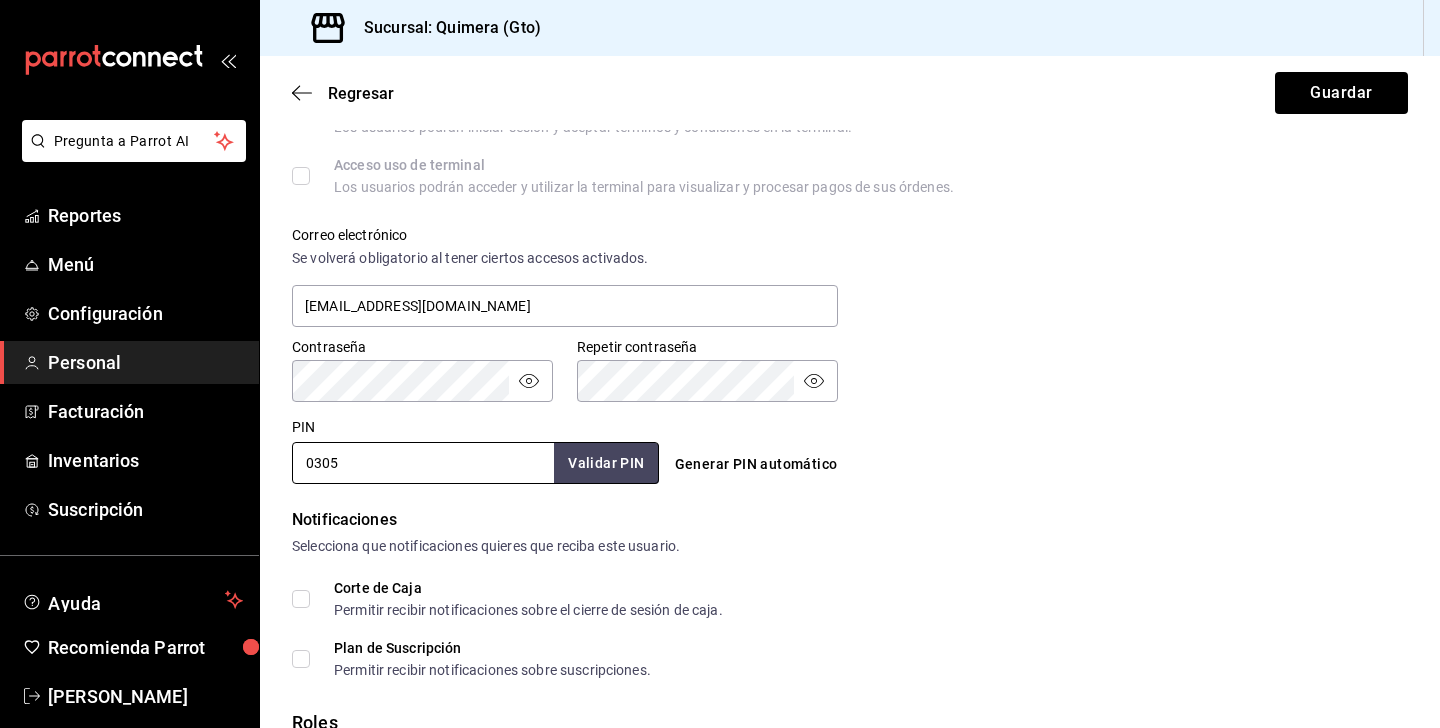 type on "0305" 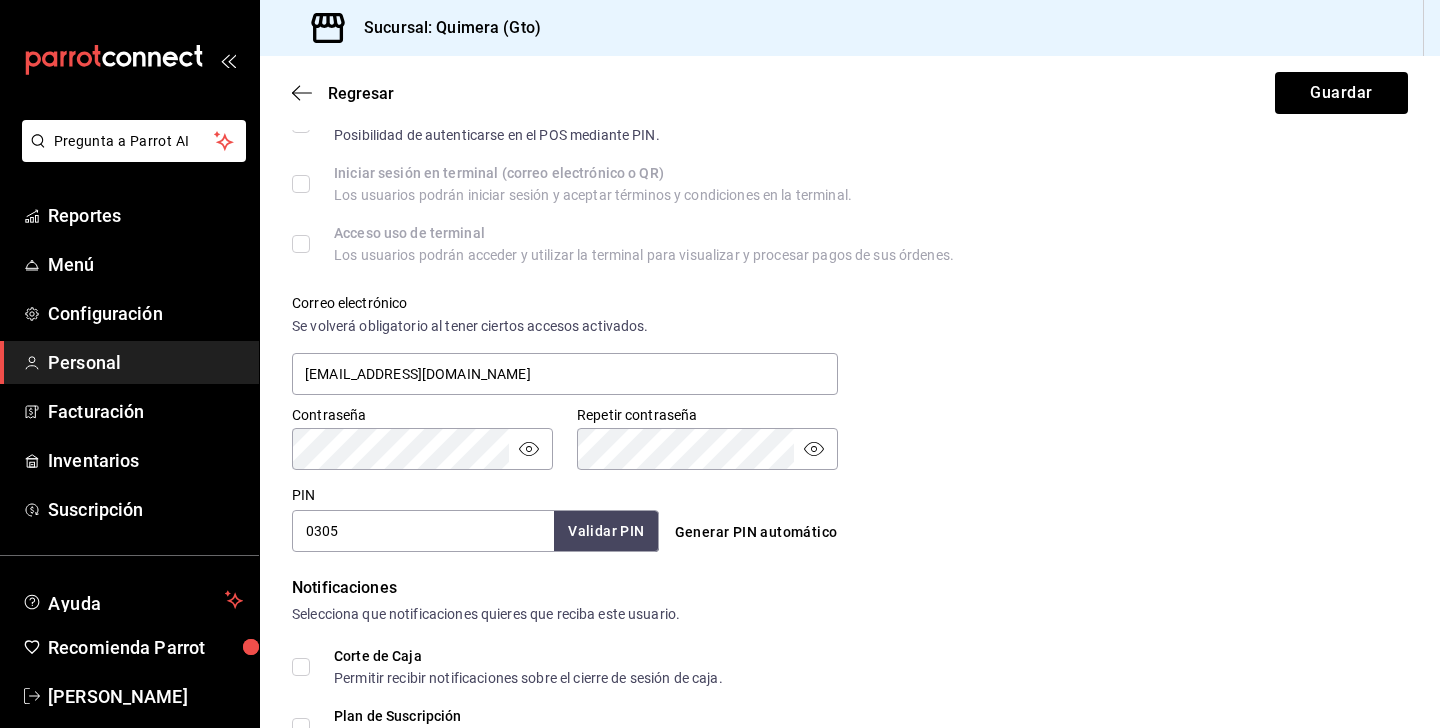 scroll, scrollTop: 810, scrollLeft: 0, axis: vertical 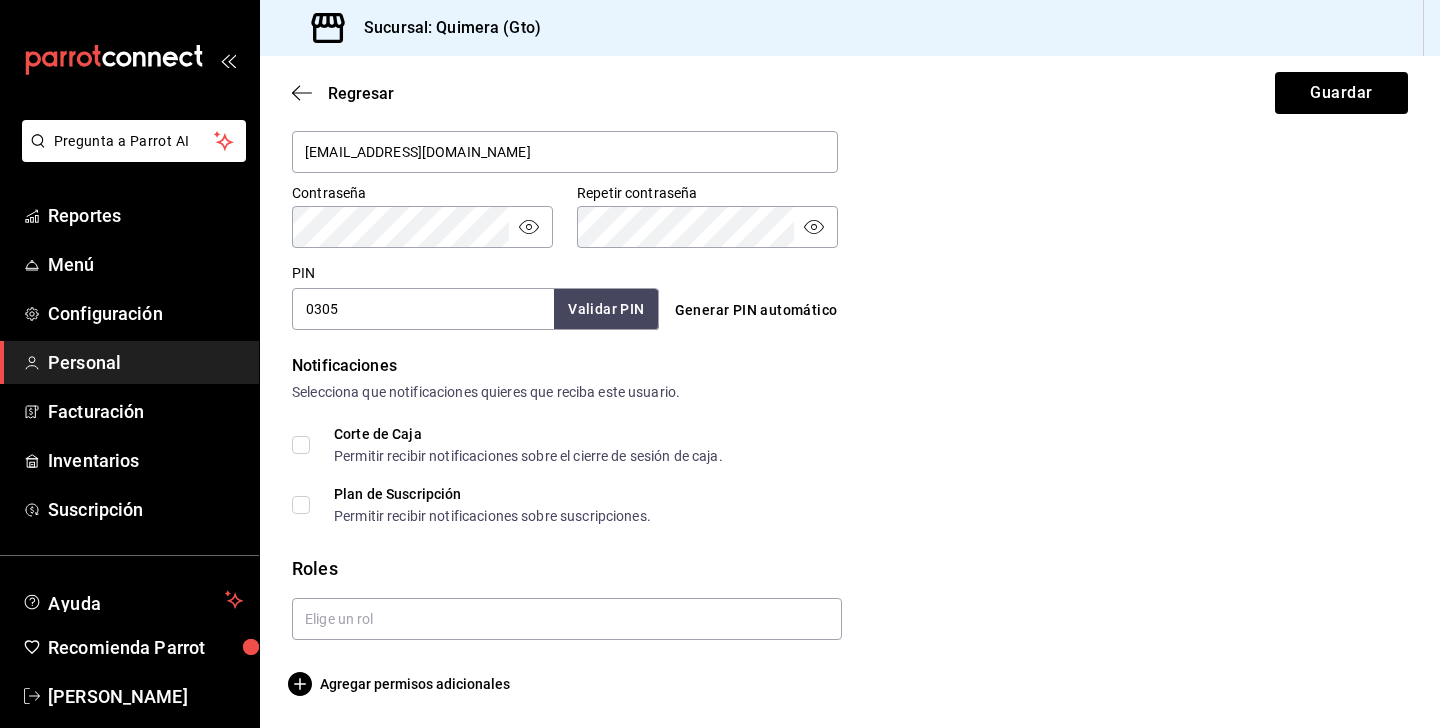 click on "Corte de Caja Permitir recibir notificaciones sobre el cierre de sesión de caja." at bounding box center (516, 445) 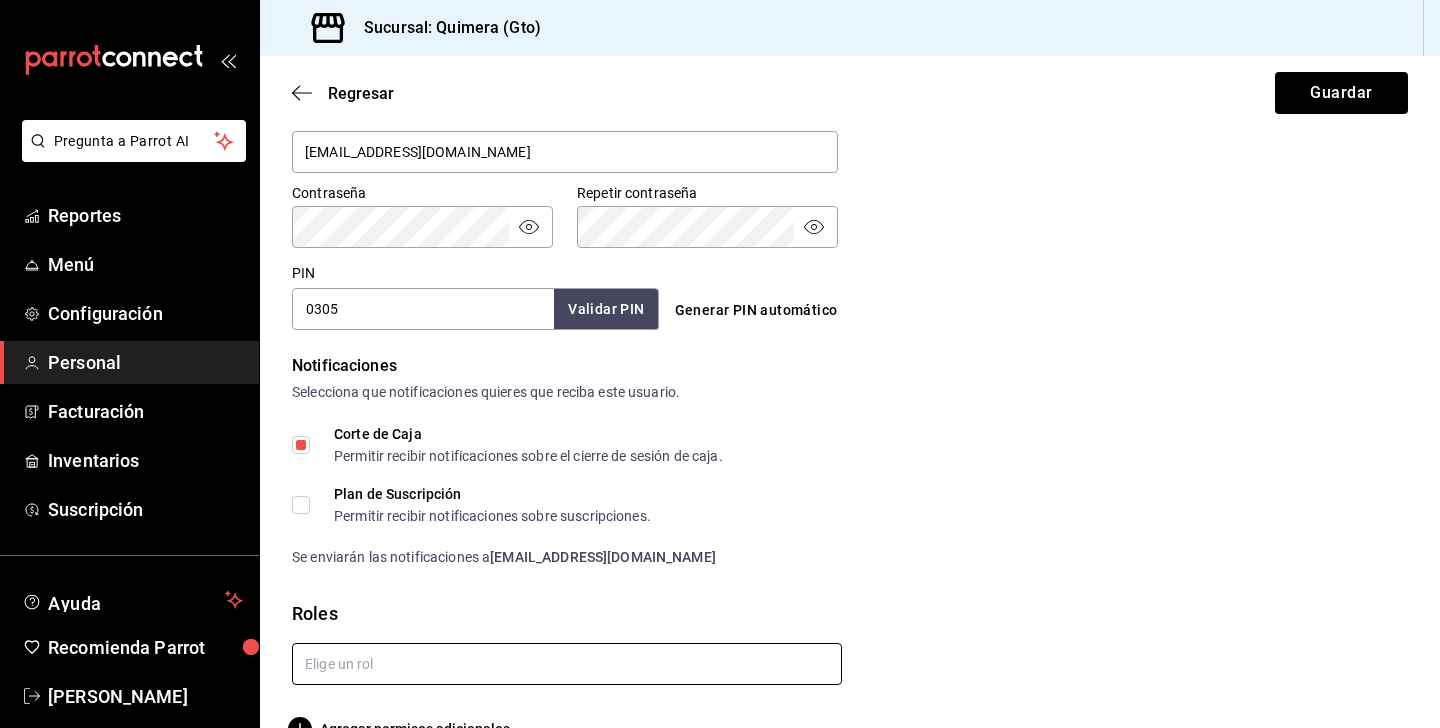 scroll, scrollTop: 855, scrollLeft: 0, axis: vertical 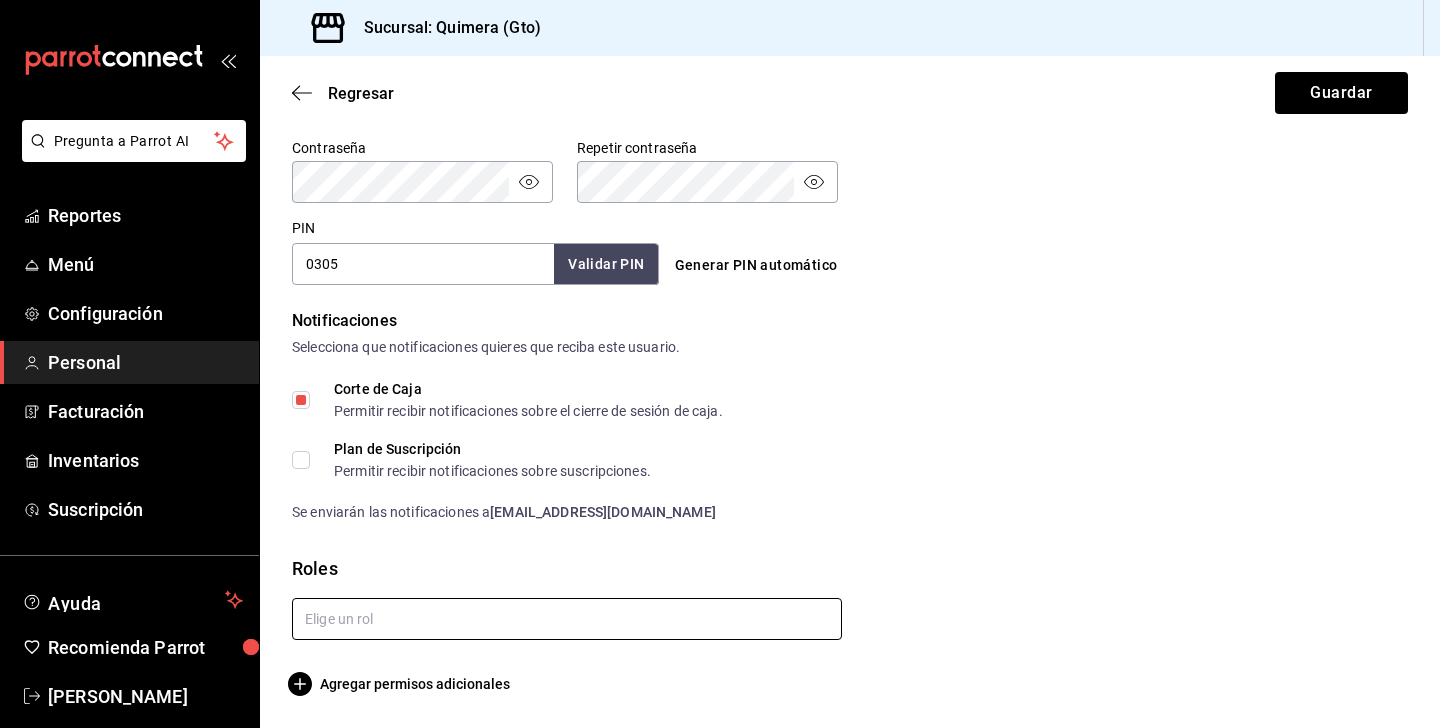 click at bounding box center [567, 619] 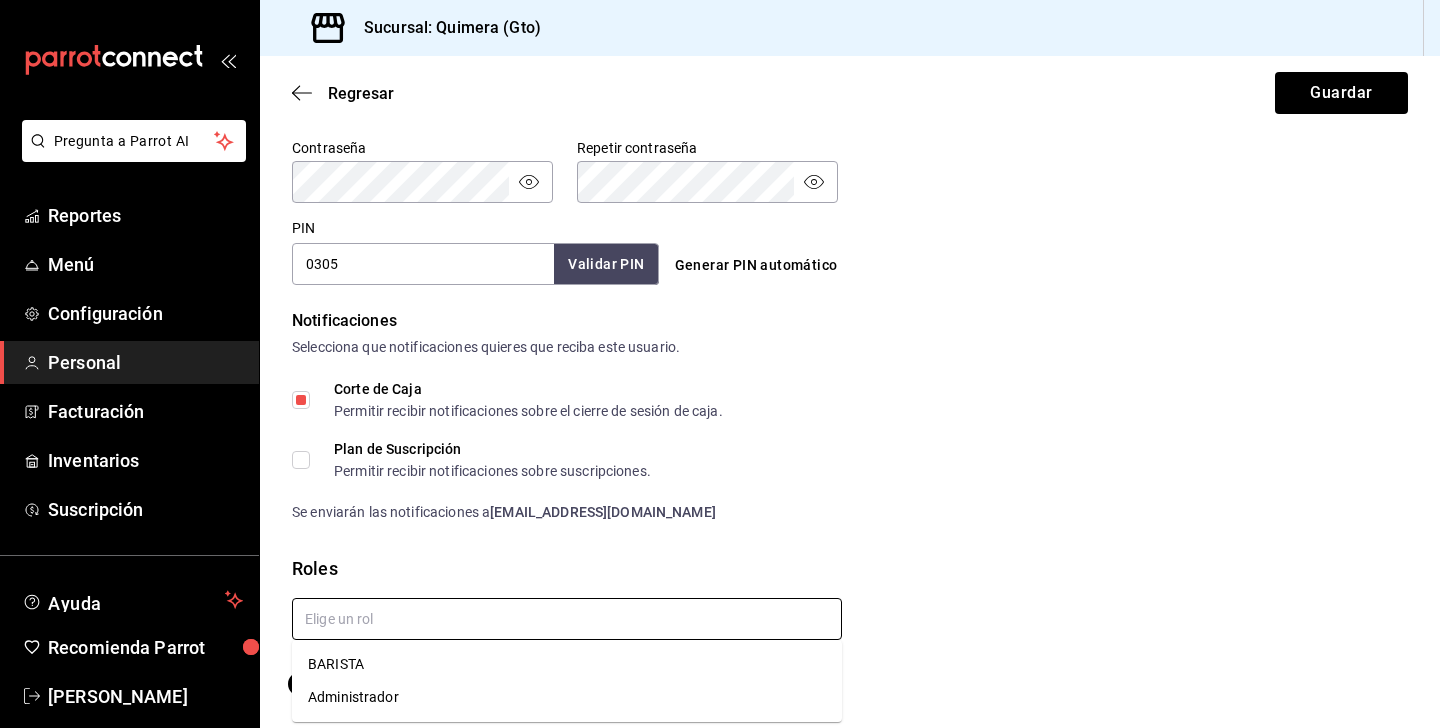 click on "Administrador" at bounding box center [567, 697] 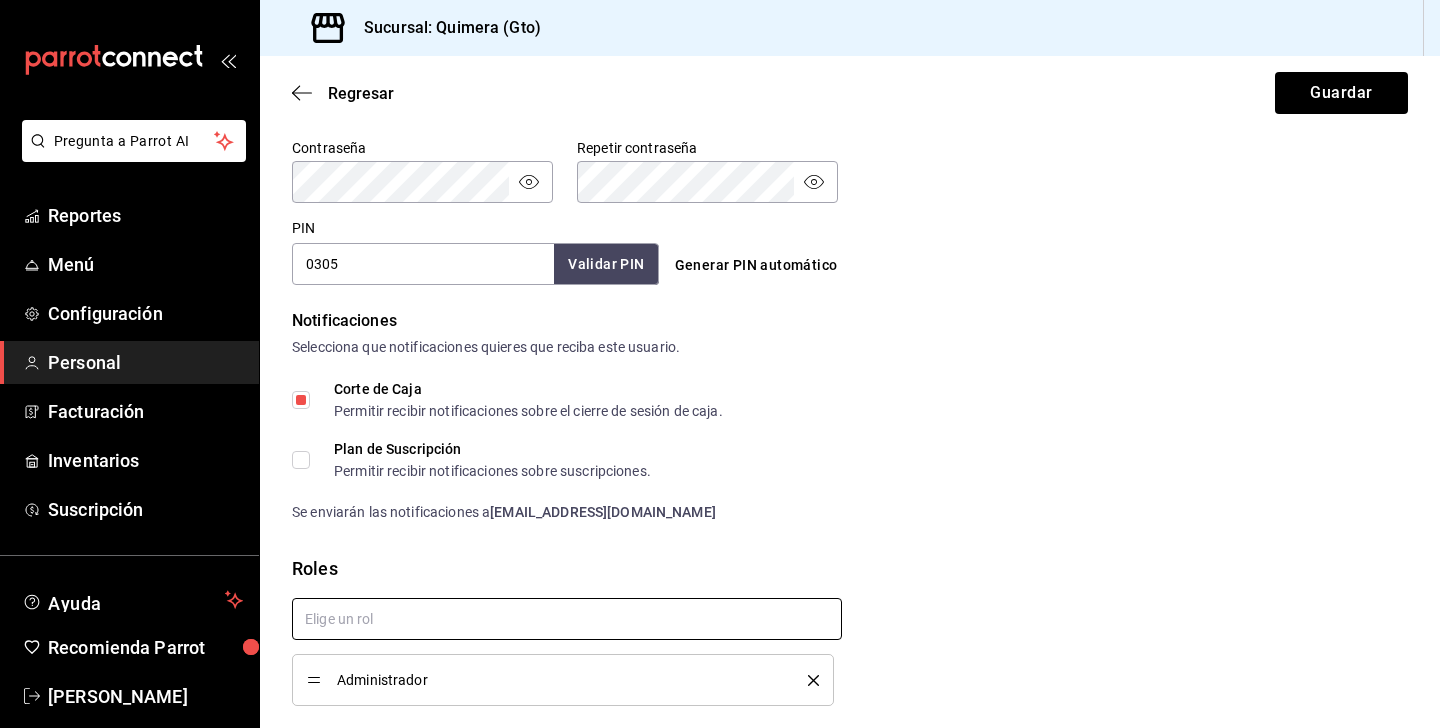 scroll, scrollTop: 921, scrollLeft: 0, axis: vertical 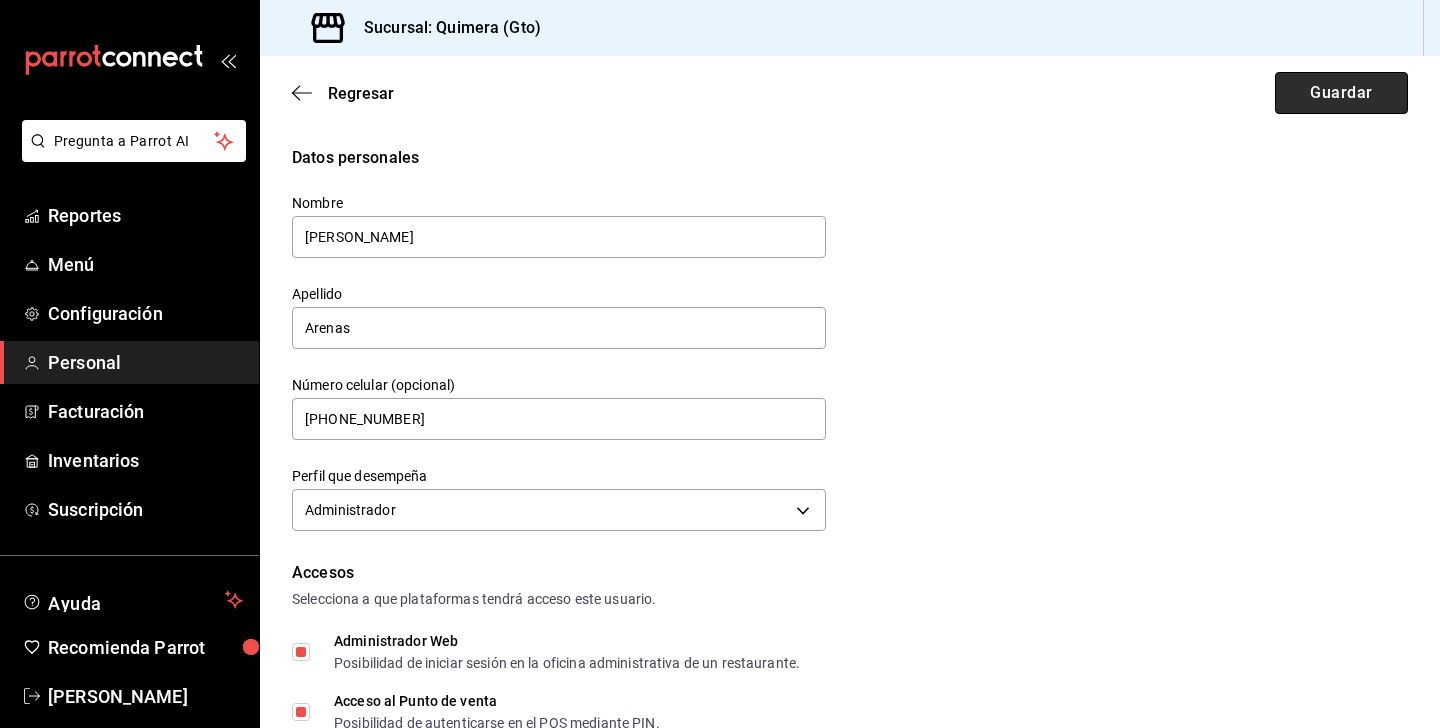 click on "Guardar" at bounding box center [1341, 93] 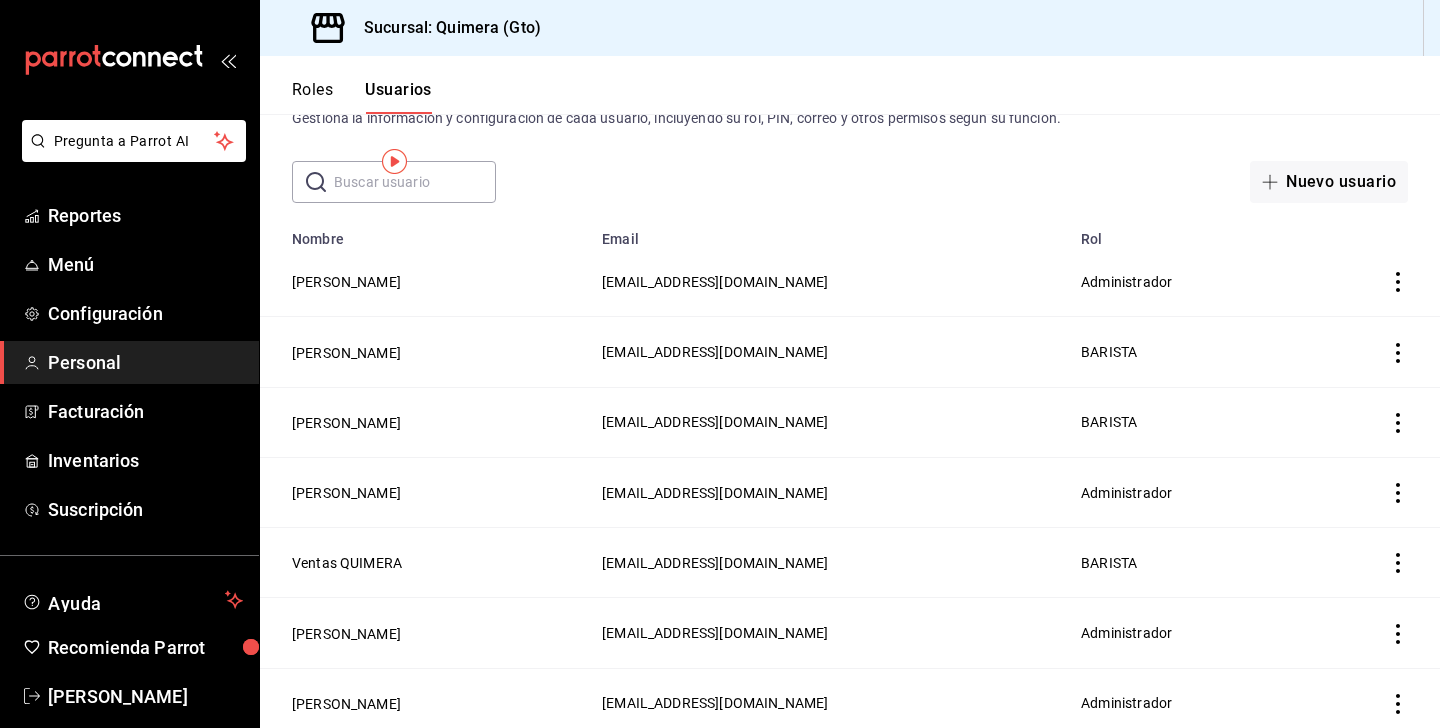 scroll, scrollTop: 0, scrollLeft: 0, axis: both 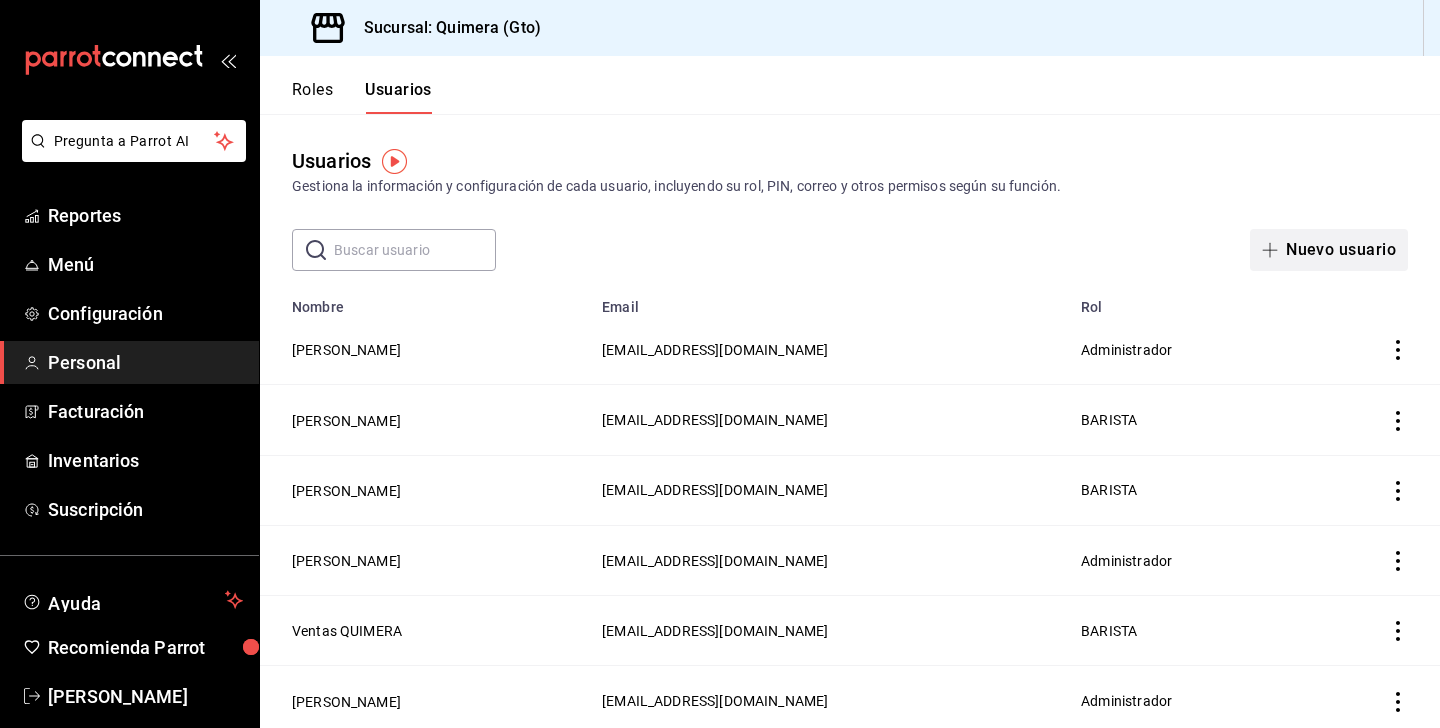 click on "Nuevo usuario" at bounding box center [1329, 250] 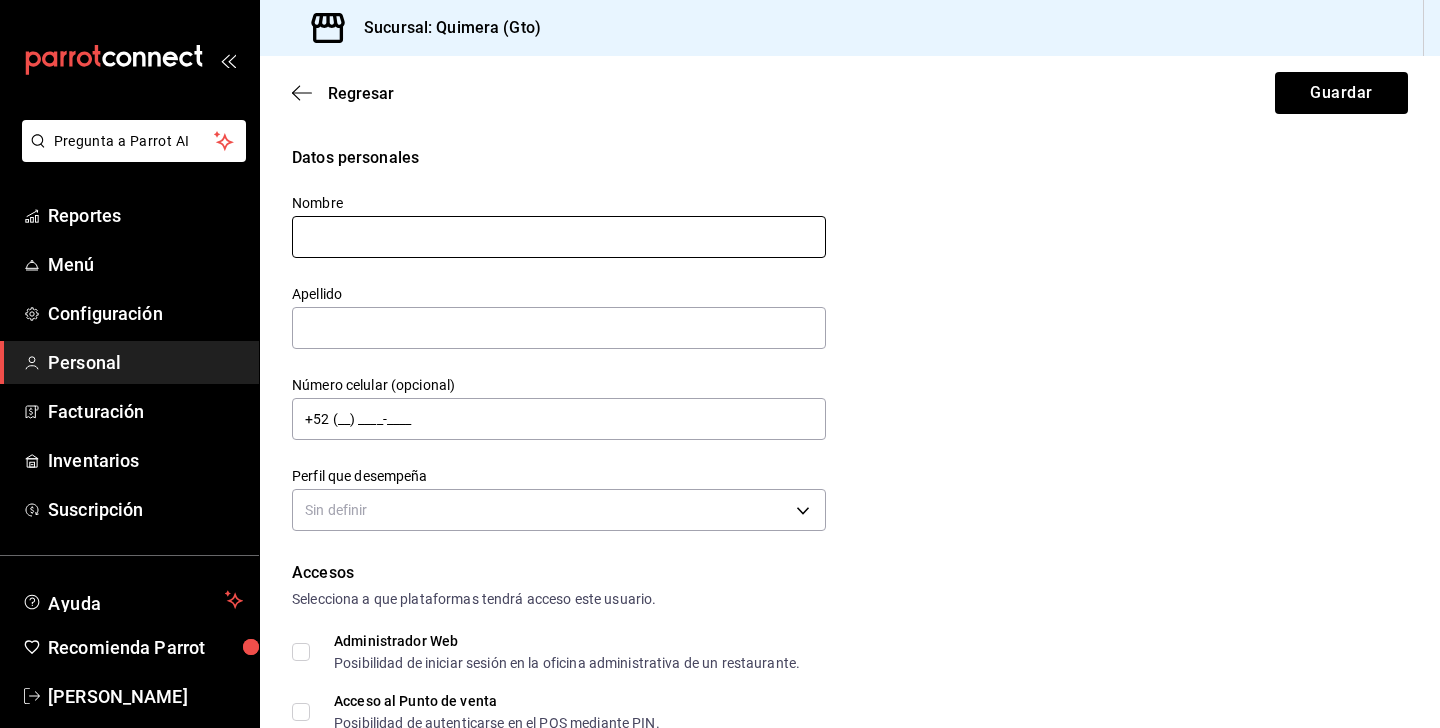 click at bounding box center [559, 237] 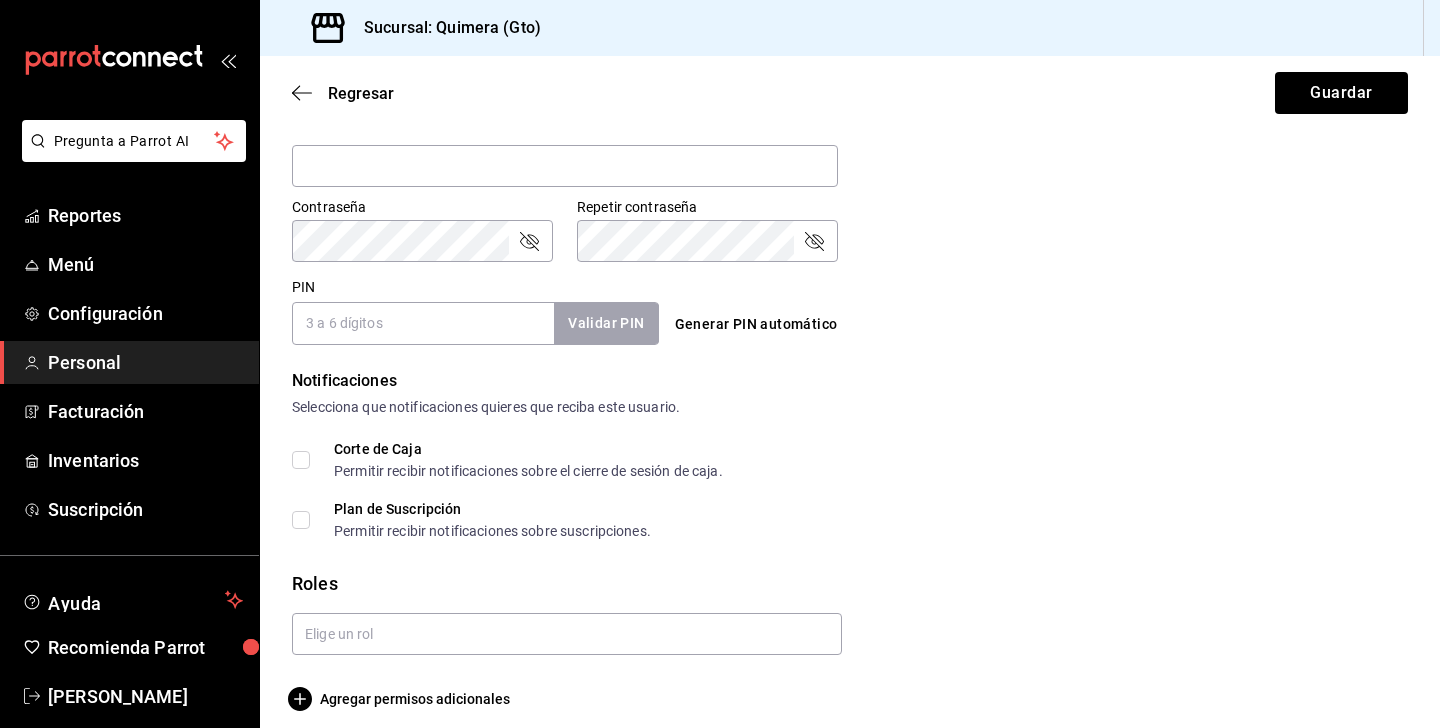 click on "Notificaciones" at bounding box center (850, 381) 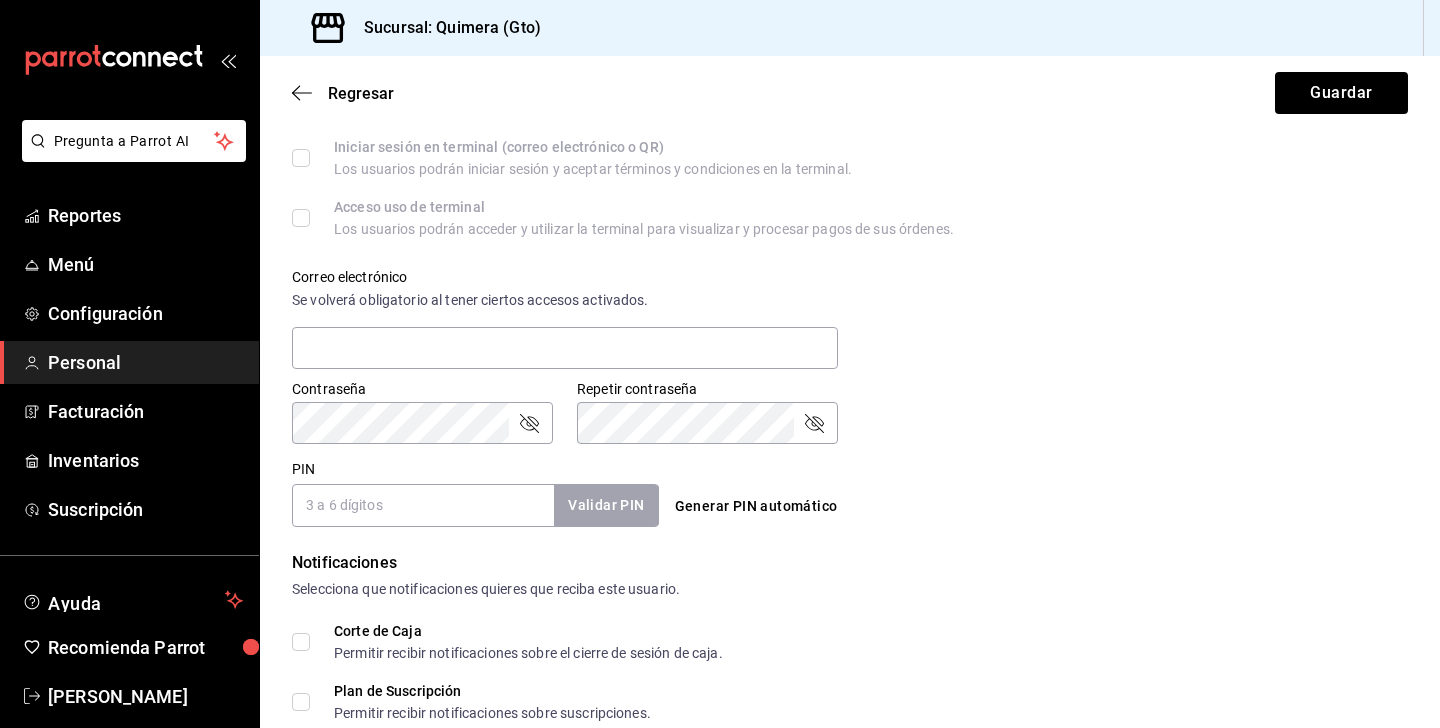 scroll, scrollTop: 608, scrollLeft: 0, axis: vertical 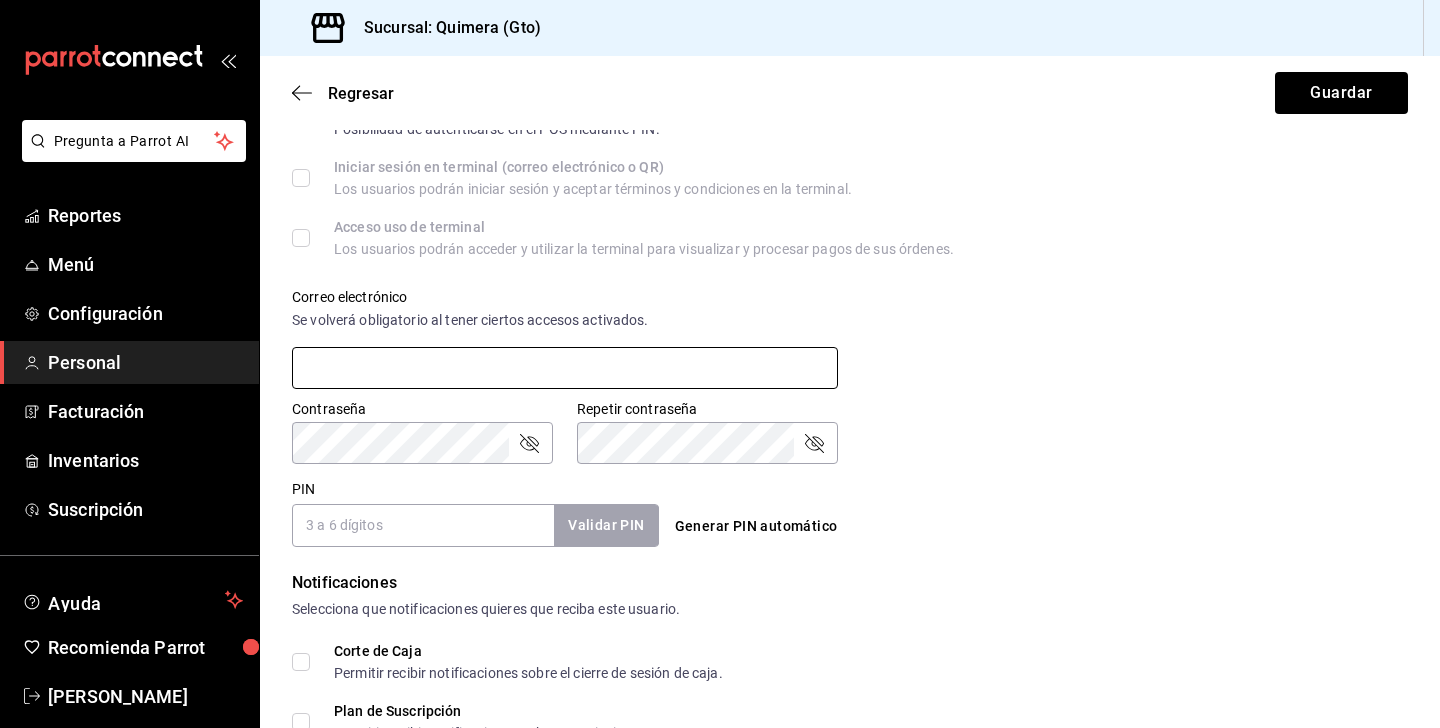 click at bounding box center (565, 368) 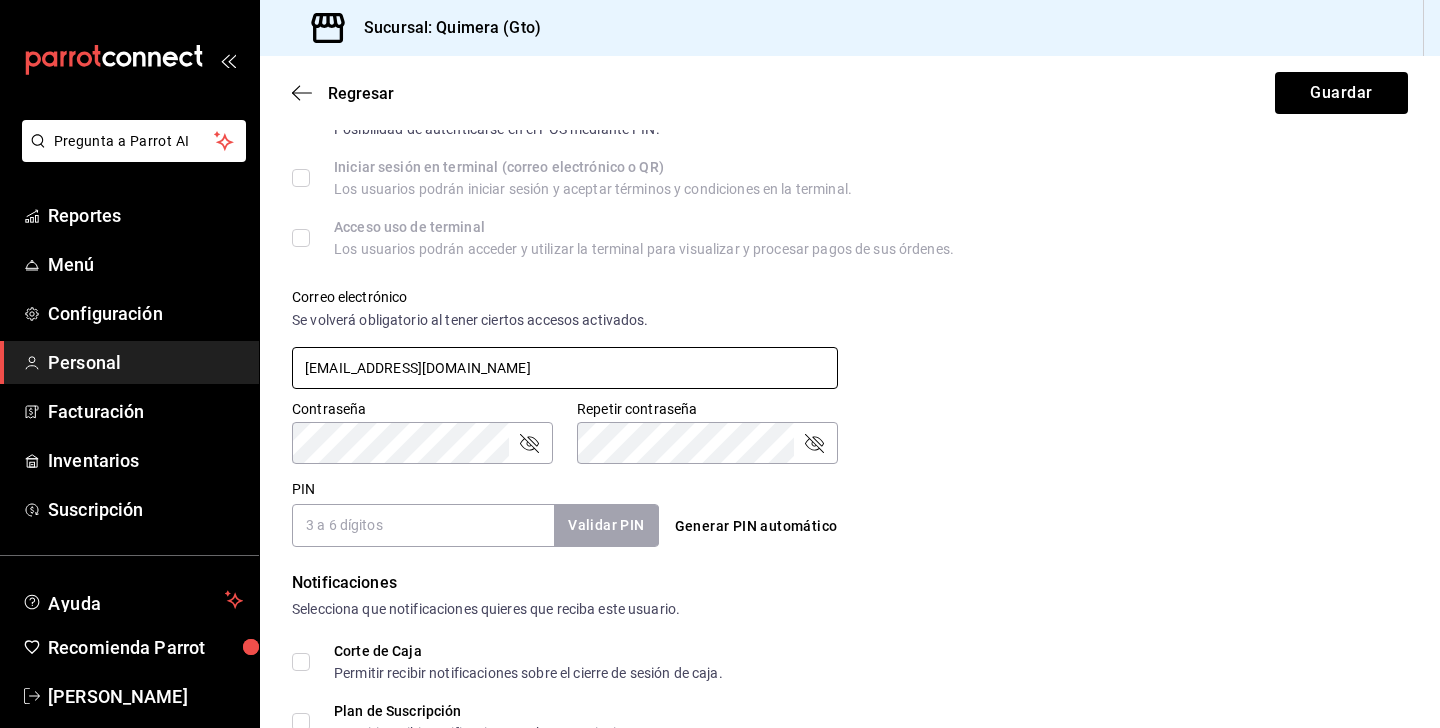 type on "[EMAIL_ADDRESS][DOMAIN_NAME]" 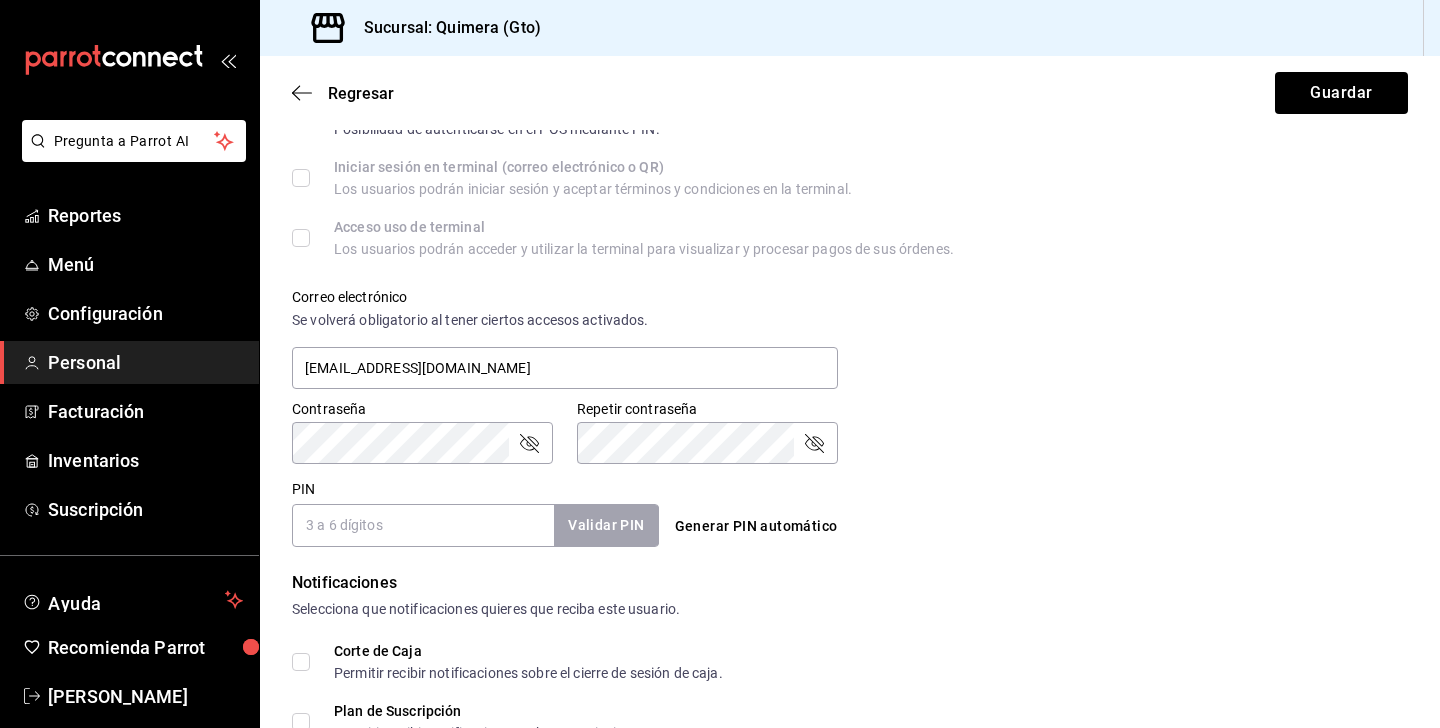 click on "Contraseña" at bounding box center [422, 443] 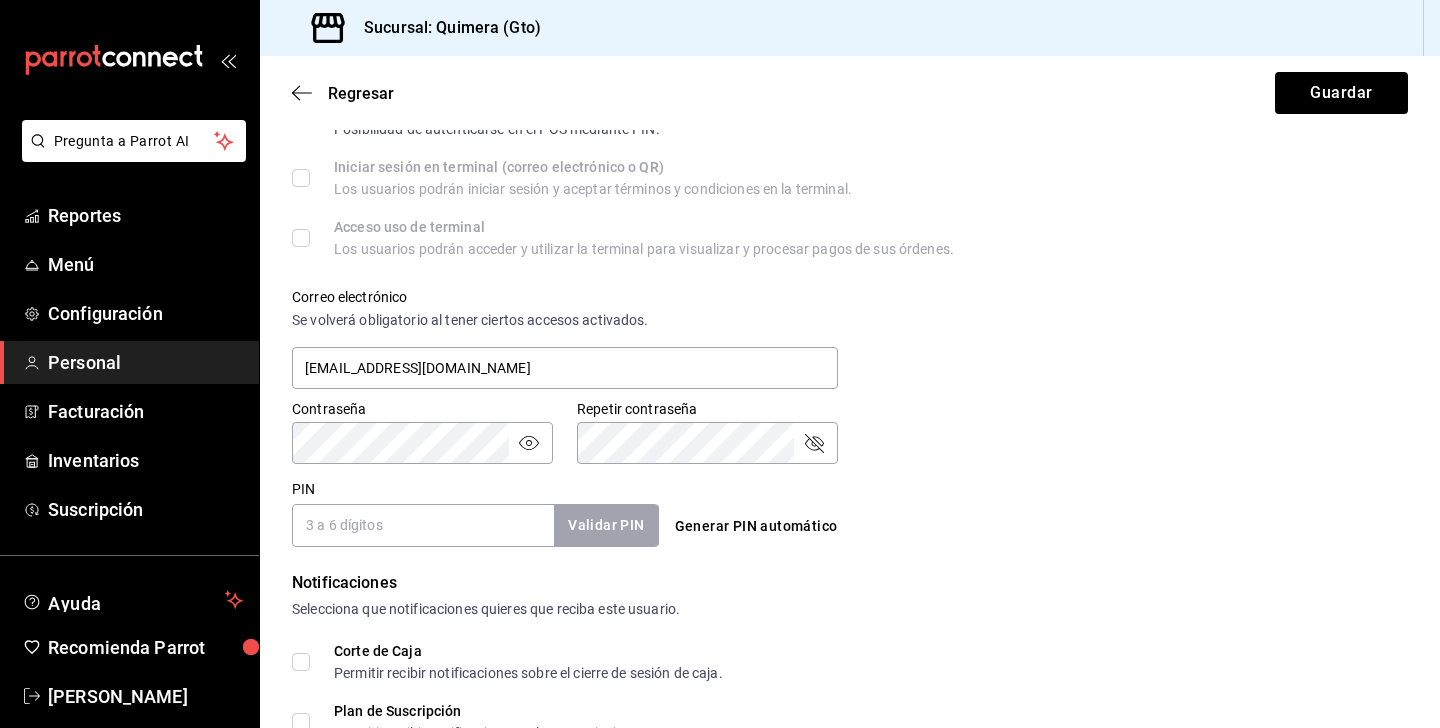 click 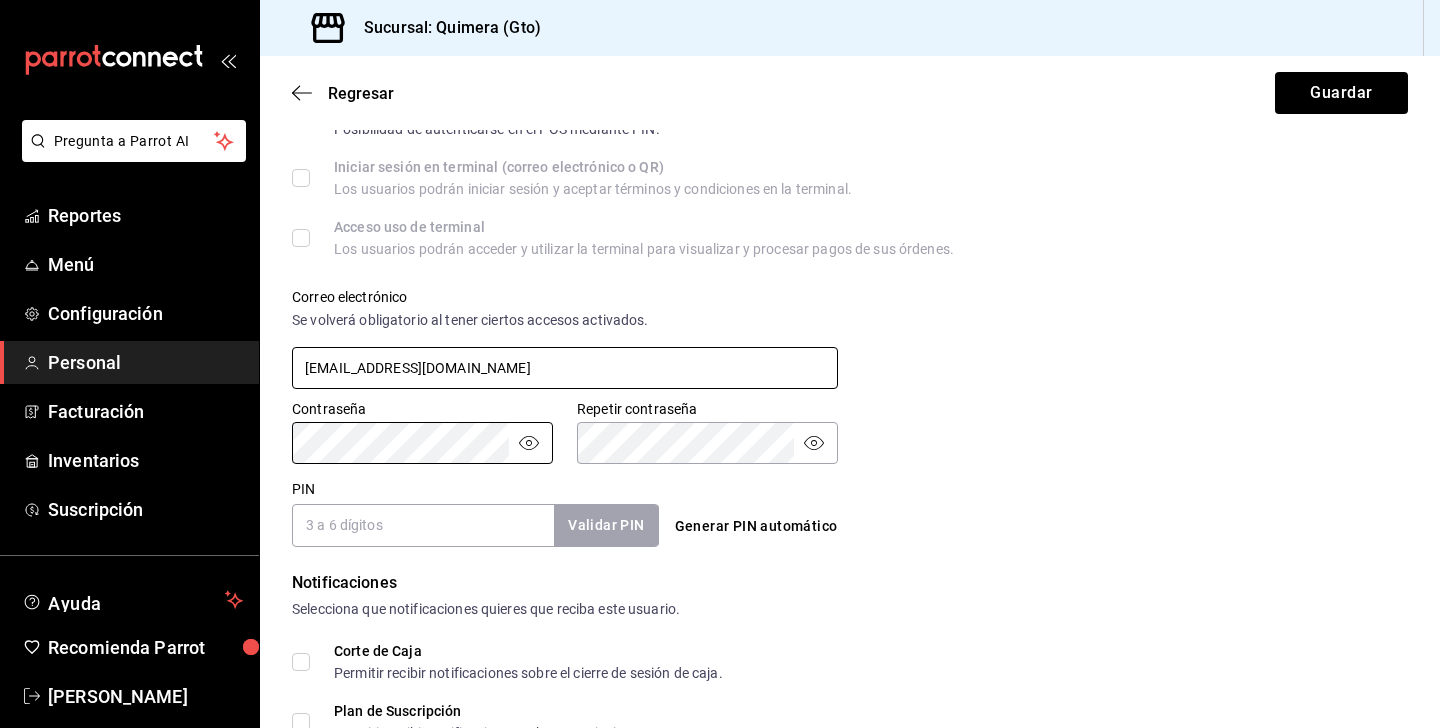 click on "[EMAIL_ADDRESS][DOMAIN_NAME]" at bounding box center (565, 368) 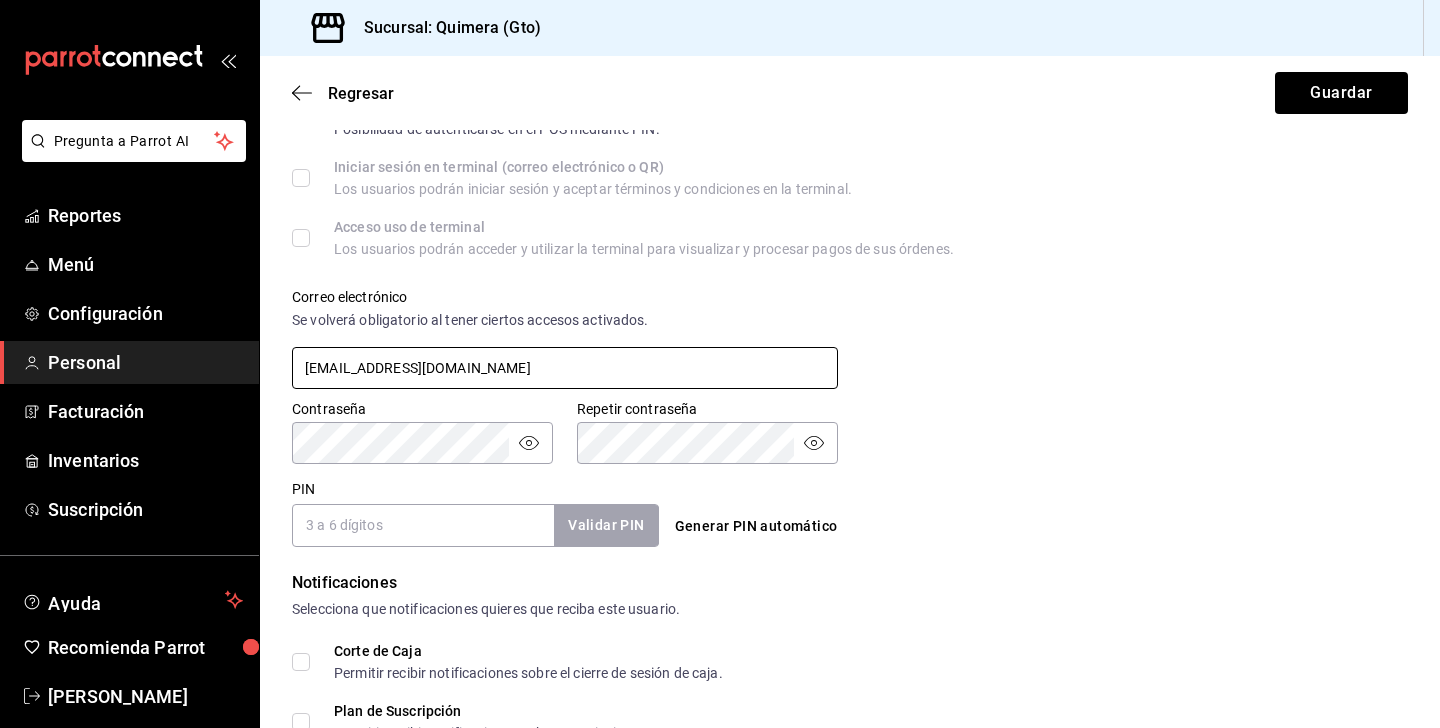 click on "[EMAIL_ADDRESS][DOMAIN_NAME]" at bounding box center (565, 368) 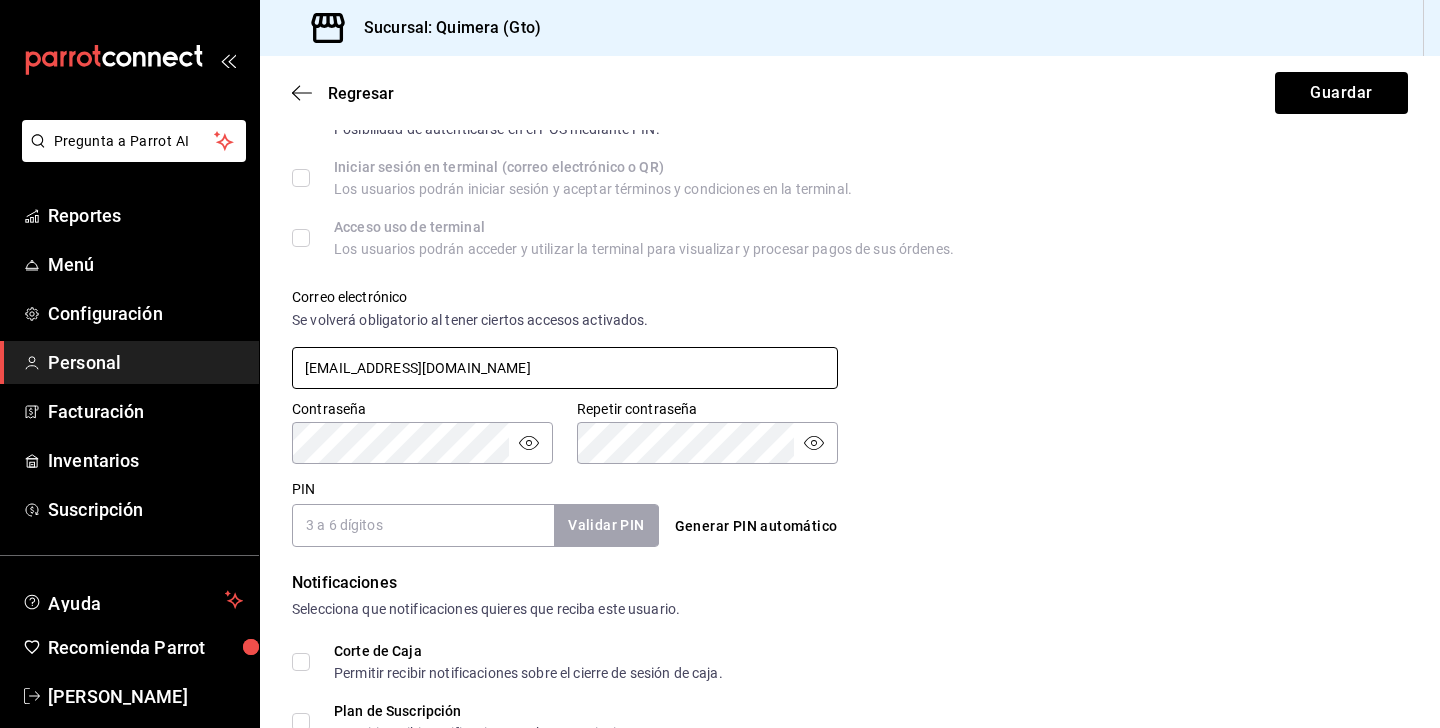 scroll, scrollTop: 669, scrollLeft: 0, axis: vertical 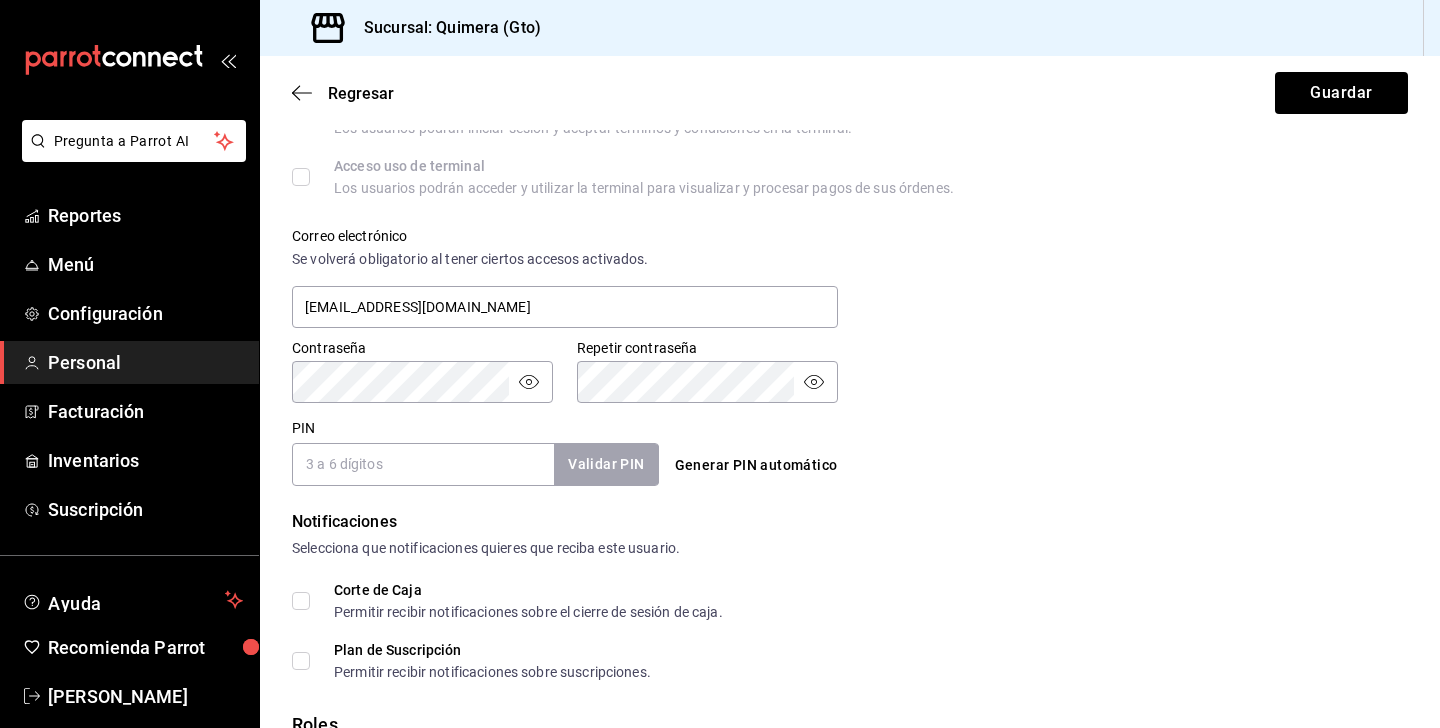 click on "Notificaciones Selecciona que notificaciones quieres que reciba este usuario." at bounding box center (850, 534) 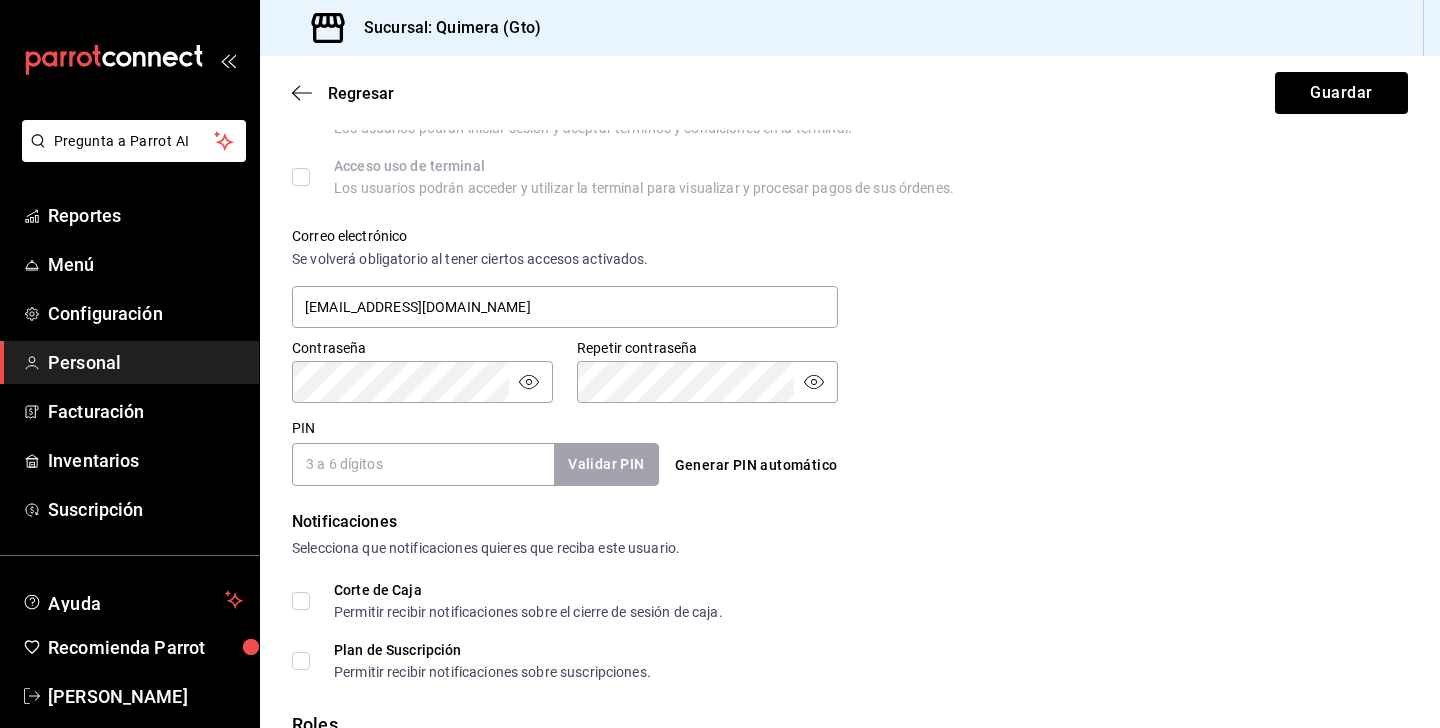 click on "Generar PIN automático" at bounding box center [756, 465] 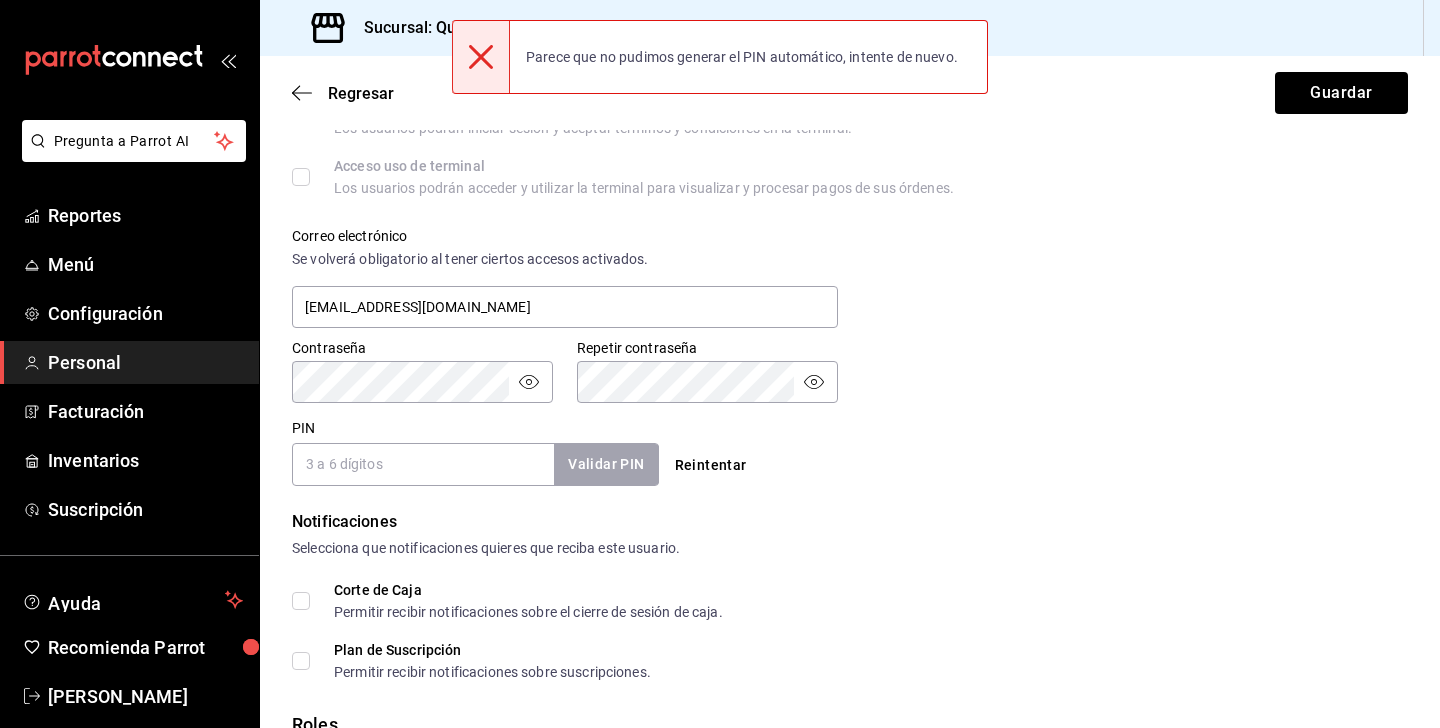 scroll, scrollTop: 824, scrollLeft: 0, axis: vertical 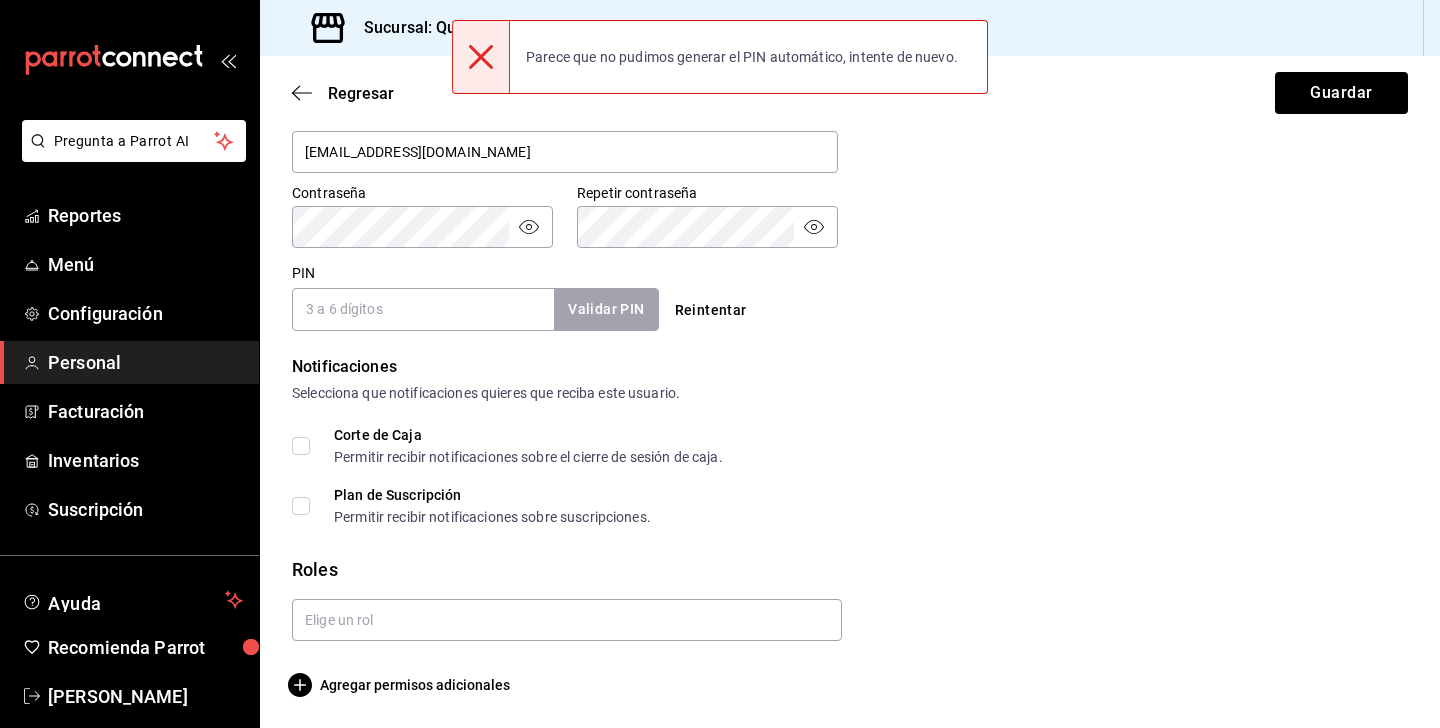 click on "Reintentar" at bounding box center (711, 310) 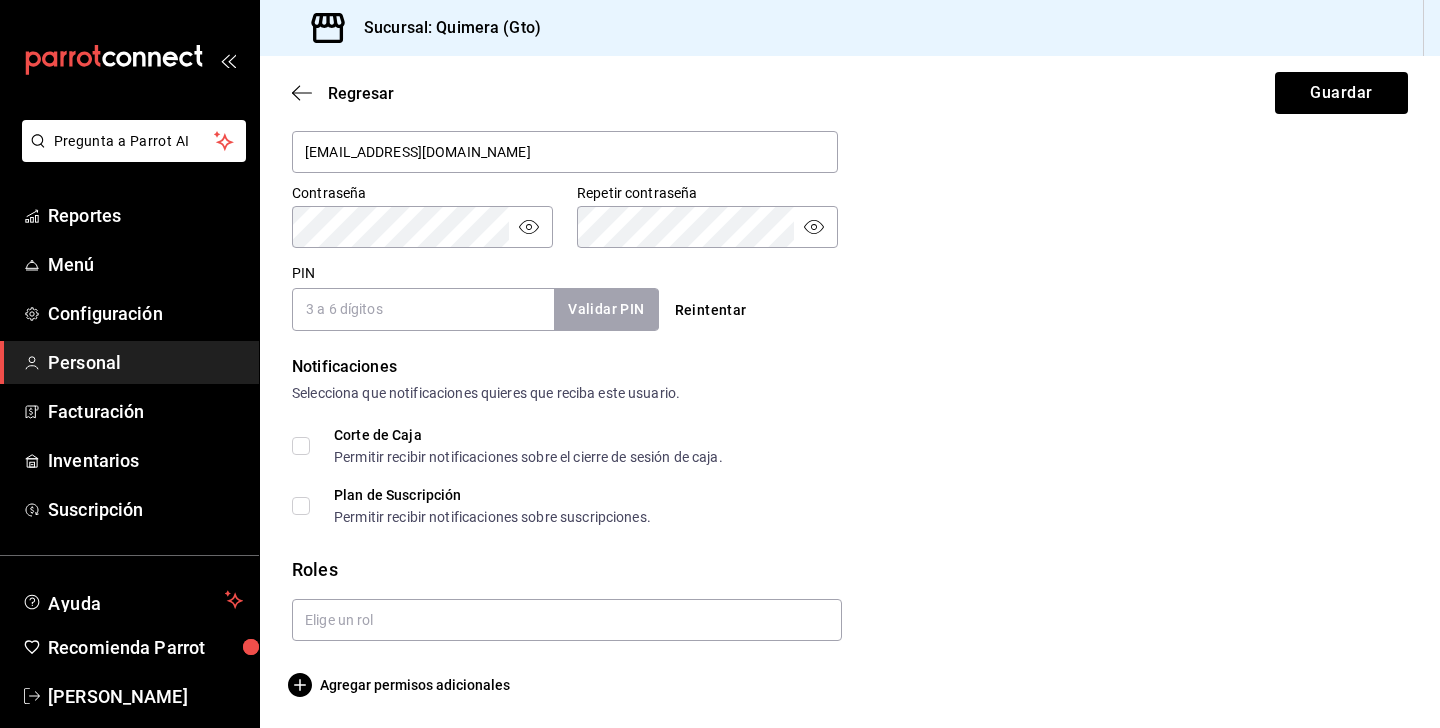 click on "PIN" at bounding box center [423, 309] 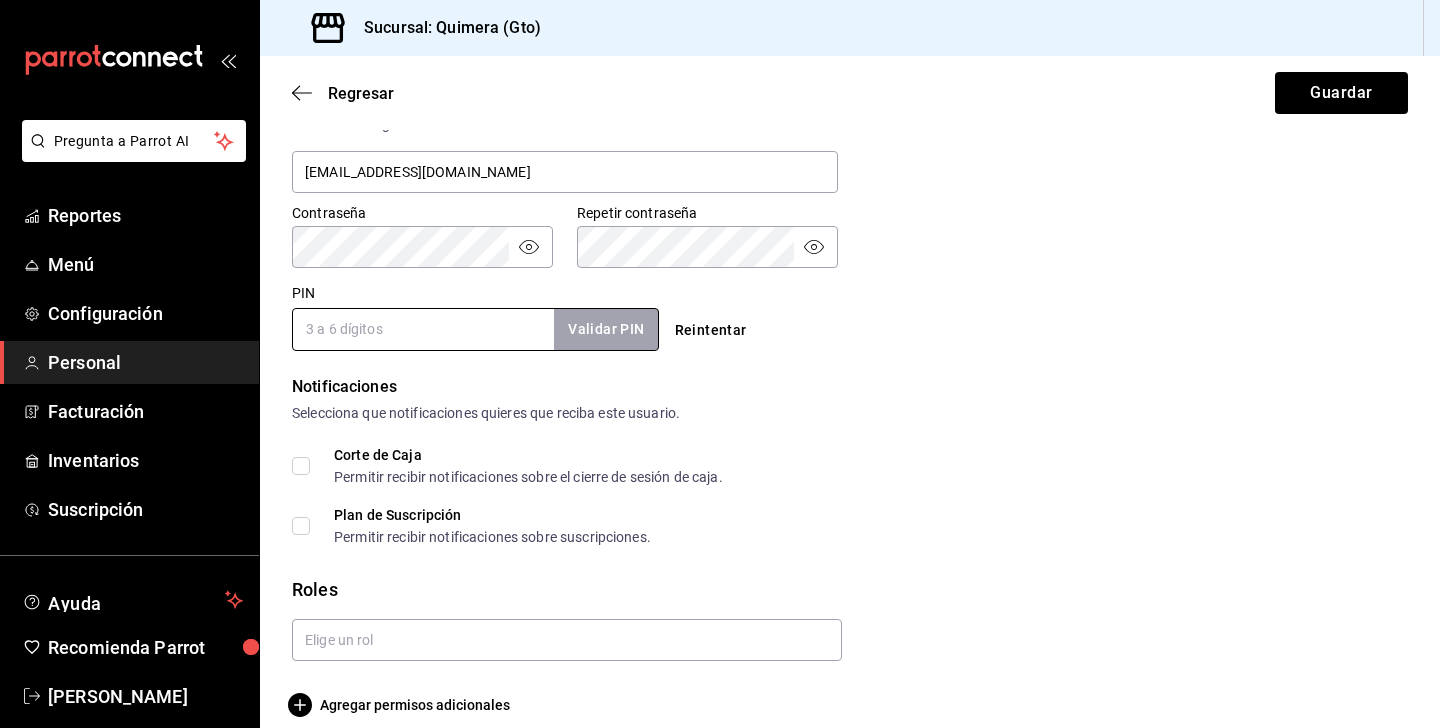 click on "Notificaciones Selecciona que notificaciones quieres que reciba este usuario. Corte de Caja Permitir recibir notificaciones sobre el cierre de sesión de caja. Plan de Suscripción Permitir recibir notificaciones sobre suscripciones." at bounding box center [850, 459] 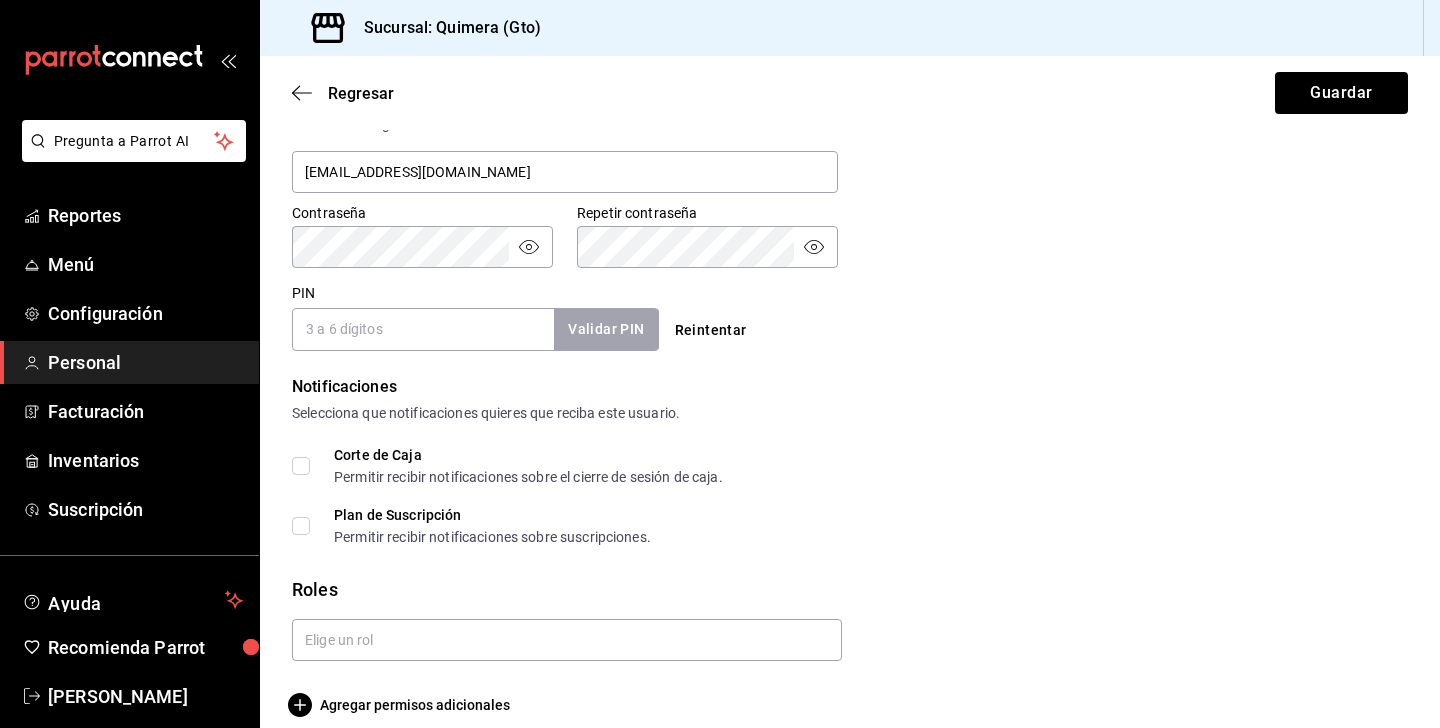 click on "Corte de Caja Permitir recibir notificaciones sobre el cierre de sesión de caja." at bounding box center [301, 466] 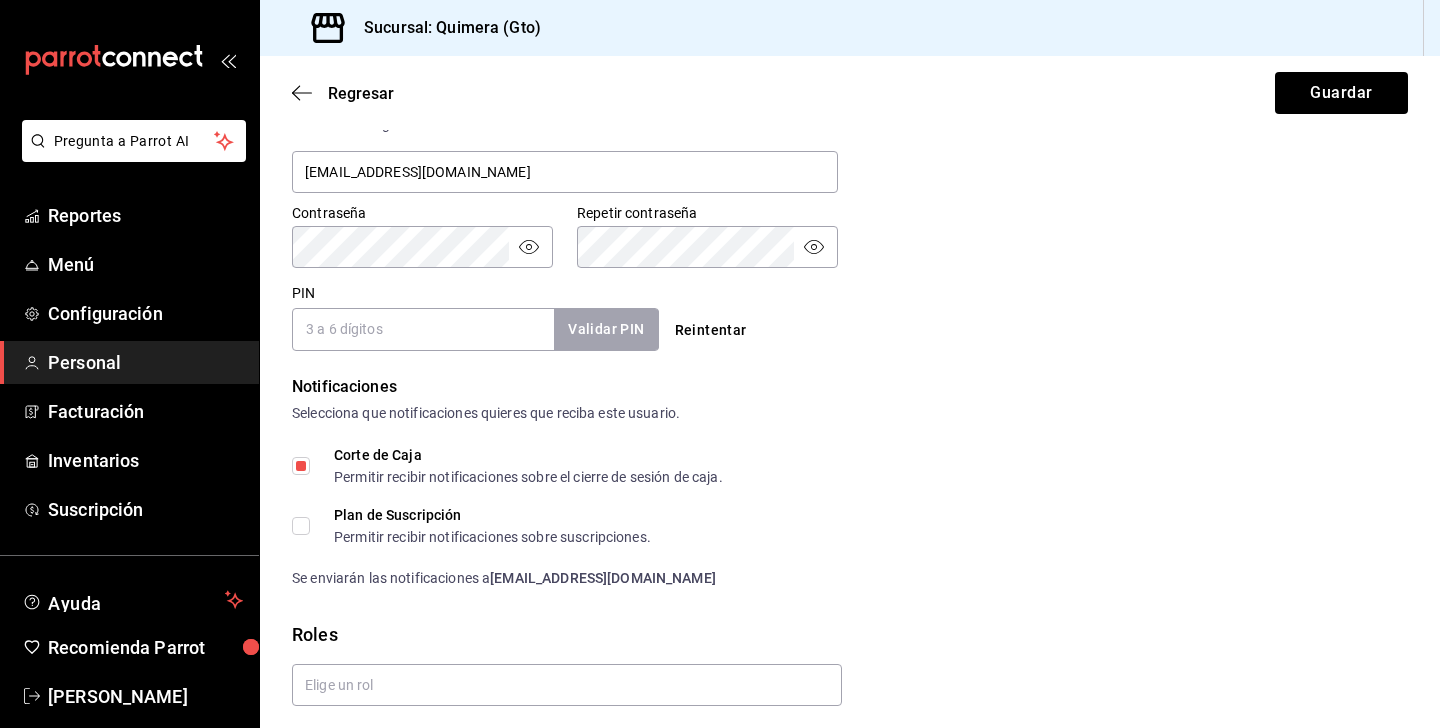 scroll, scrollTop: 869, scrollLeft: 0, axis: vertical 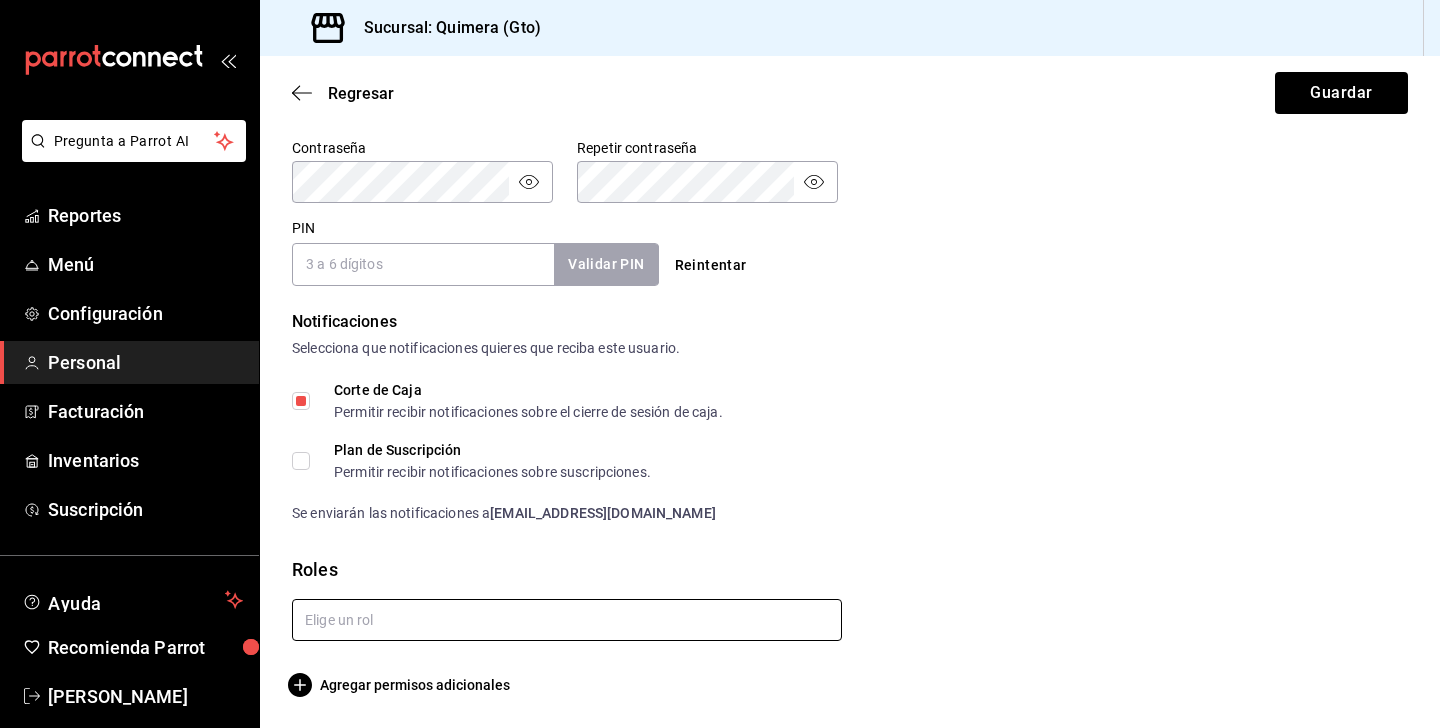 click at bounding box center [567, 620] 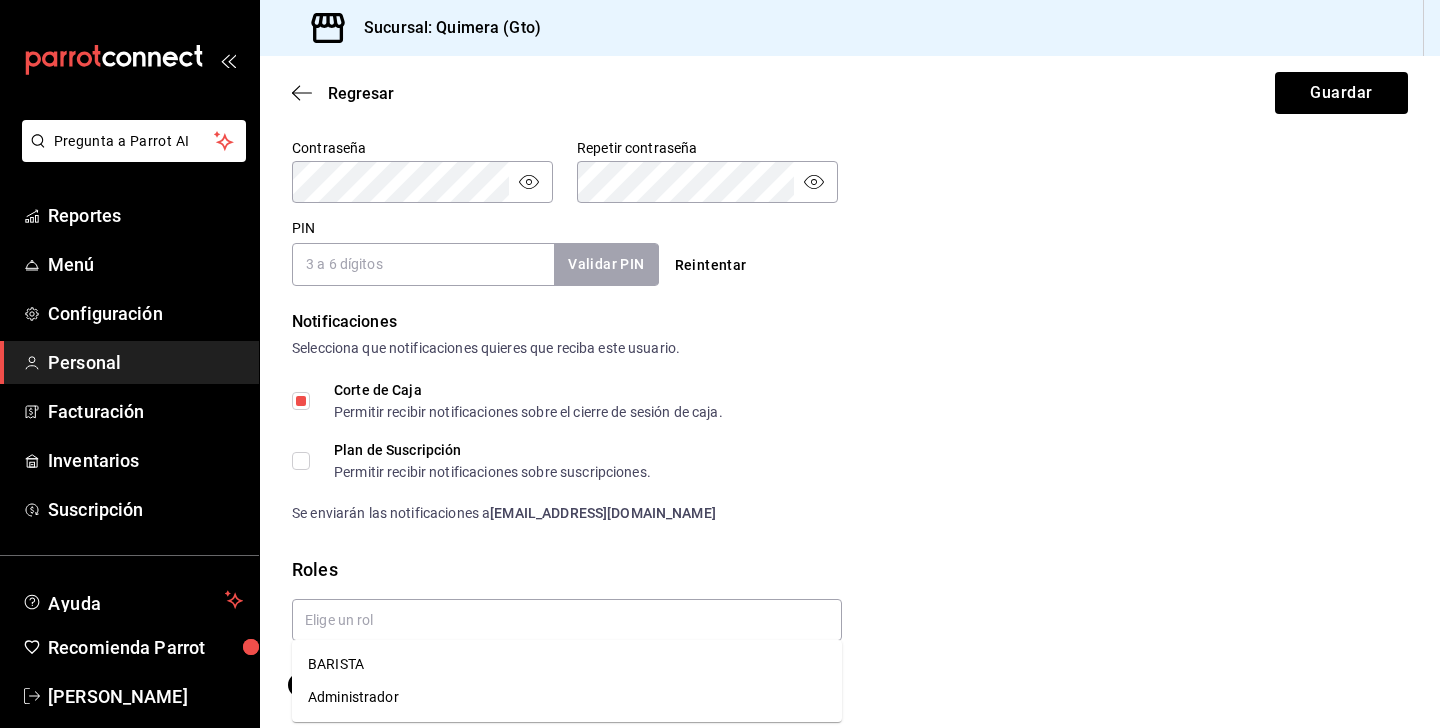 click on "Corte de Caja Permitir recibir notificaciones sobre el cierre de sesión de caja. Plan de Suscripción Permitir recibir notificaciones sobre suscripciones. Se enviarán las notificaciones a  [EMAIL_ADDRESS][DOMAIN_NAME]" at bounding box center [850, 453] 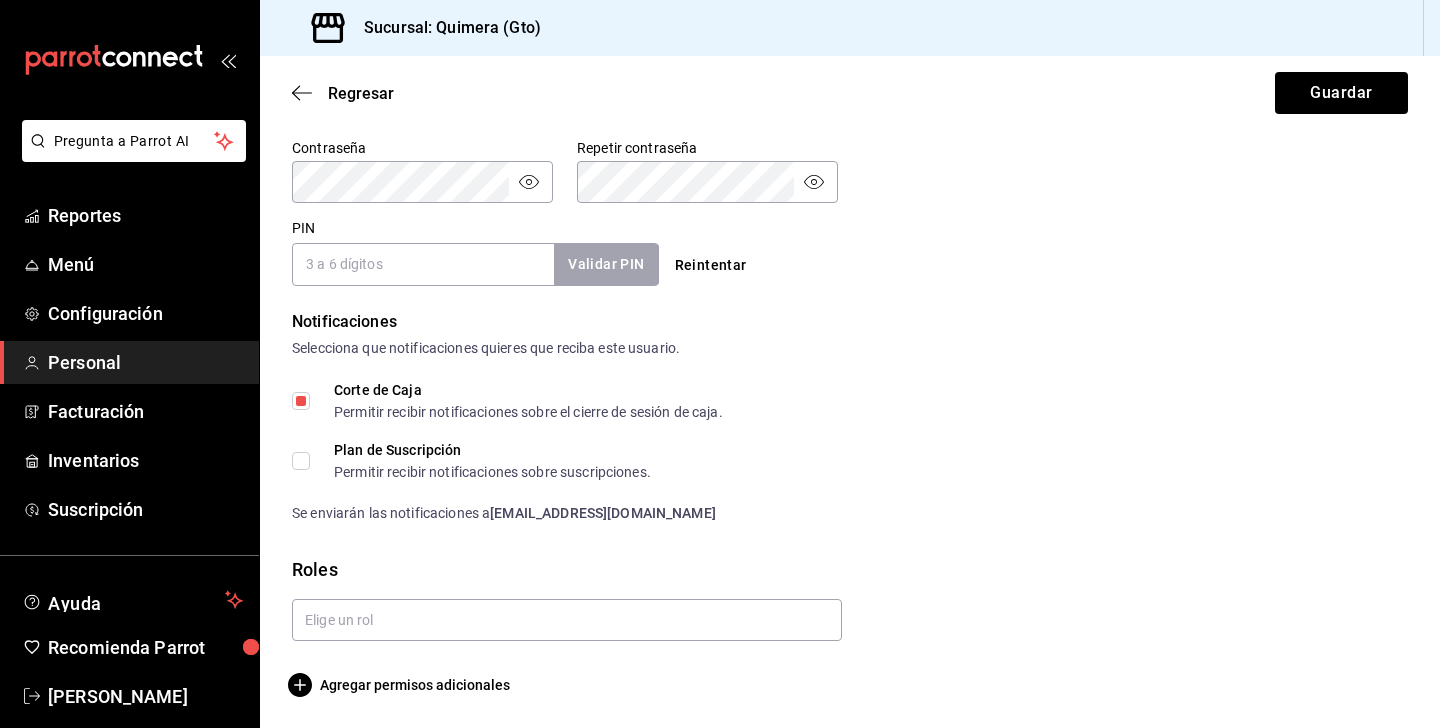 click on "Datos personales Nombre Este campo es requerido. Apellido Número celular (opcional) +52 (__) ____-____ Perfil que desempeña Sin definir Accesos Selecciona a que plataformas tendrá acceso este usuario. Administrador Web Posibilidad de iniciar sesión en la oficina administrativa de un restaurante.  Acceso al Punto de venta Posibilidad de autenticarse en el POS mediante PIN.  Iniciar sesión en terminal (correo electrónico o QR) Los usuarios podrán iniciar sesión y aceptar términos y condiciones en la terminal. Acceso uso de terminal Los usuarios podrán acceder y utilizar la terminal para visualizar y procesar pagos de sus órdenes. Correo electrónico Se volverá obligatorio al tener ciertos accesos activados. [EMAIL_ADDRESS][DOMAIN_NAME] Contraseña Contraseña Repetir contraseña Repetir contraseña PIN Validar PIN ​ Reintentar Notificaciones Selecciona que notificaciones quieres que reciba este usuario. Corte de Caja Permitir recibir notificaciones sobre el cierre de sesión de caja. Roles" at bounding box center (850, -13) 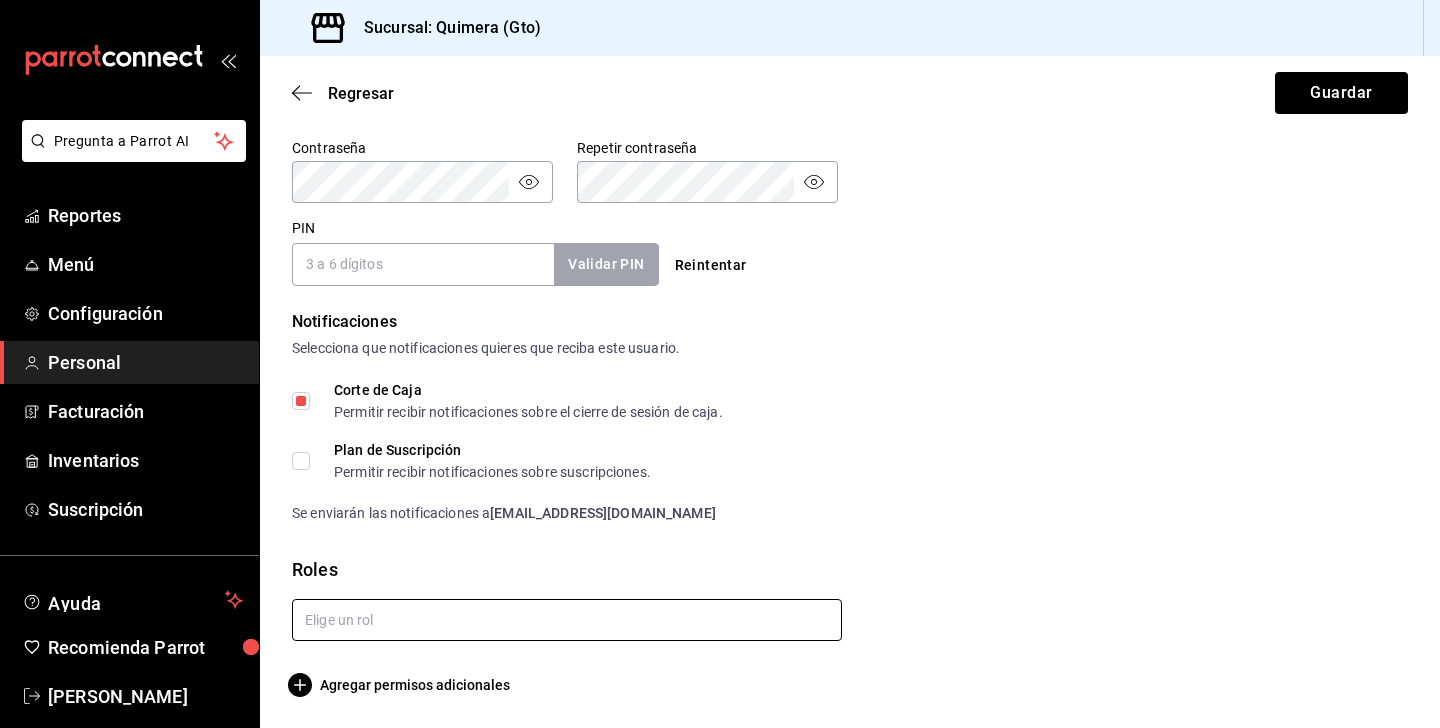 click at bounding box center [567, 620] 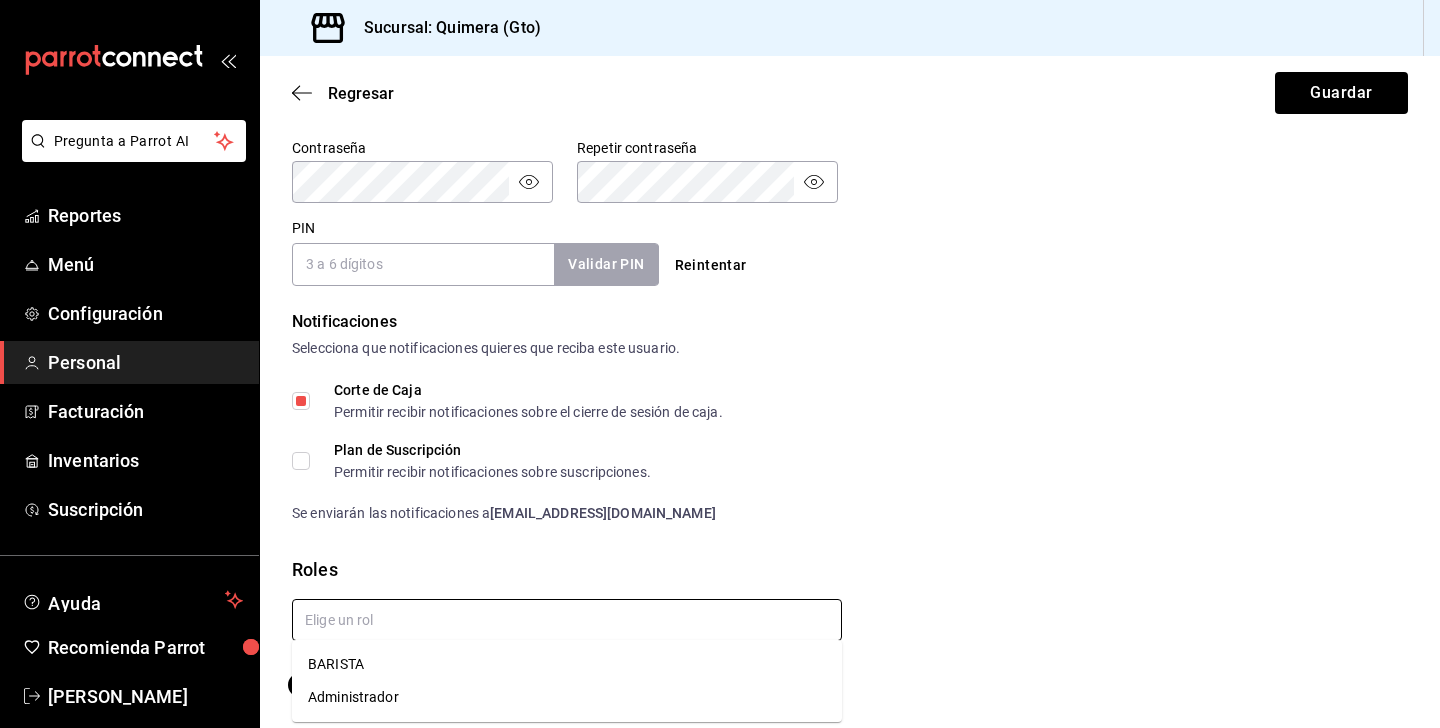 click on "BARISTA" at bounding box center (567, 664) 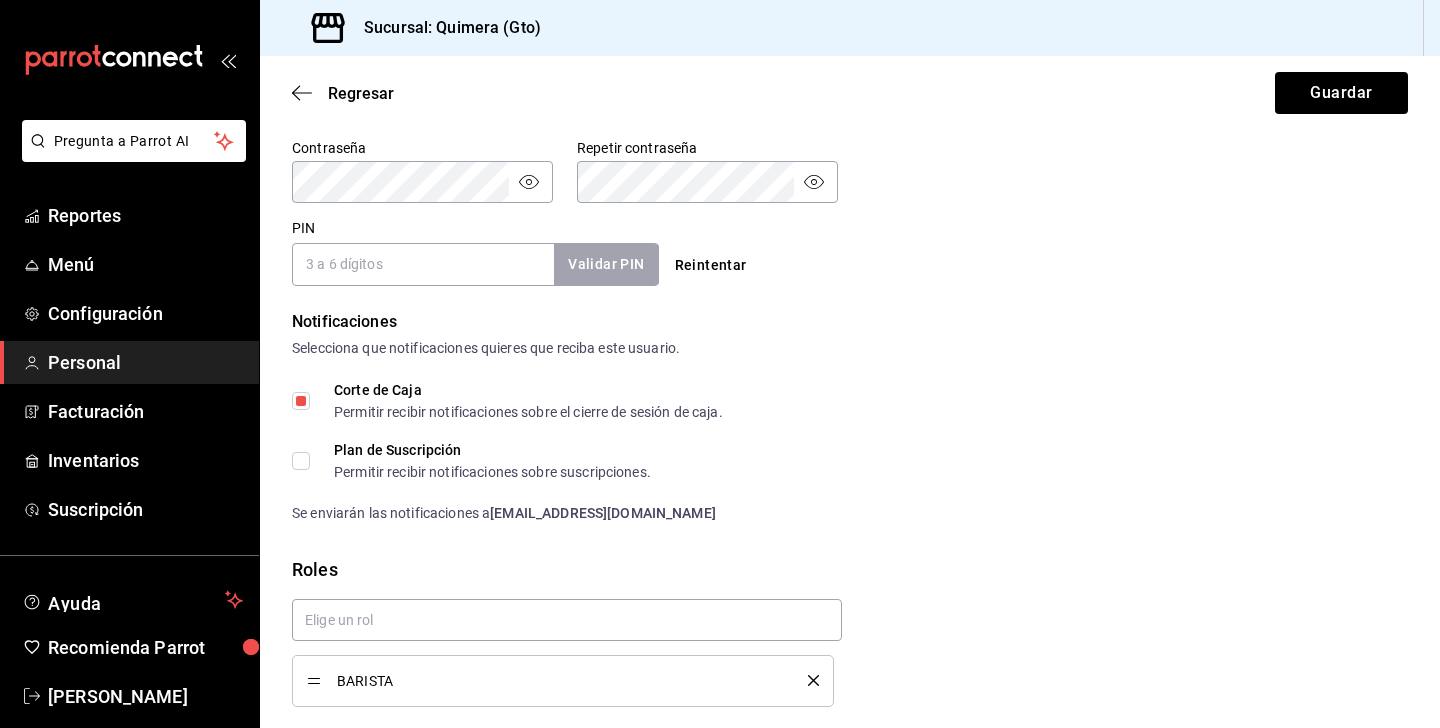 click on "Plan de Suscripción Permitir recibir notificaciones sobre suscripciones." at bounding box center (850, 461) 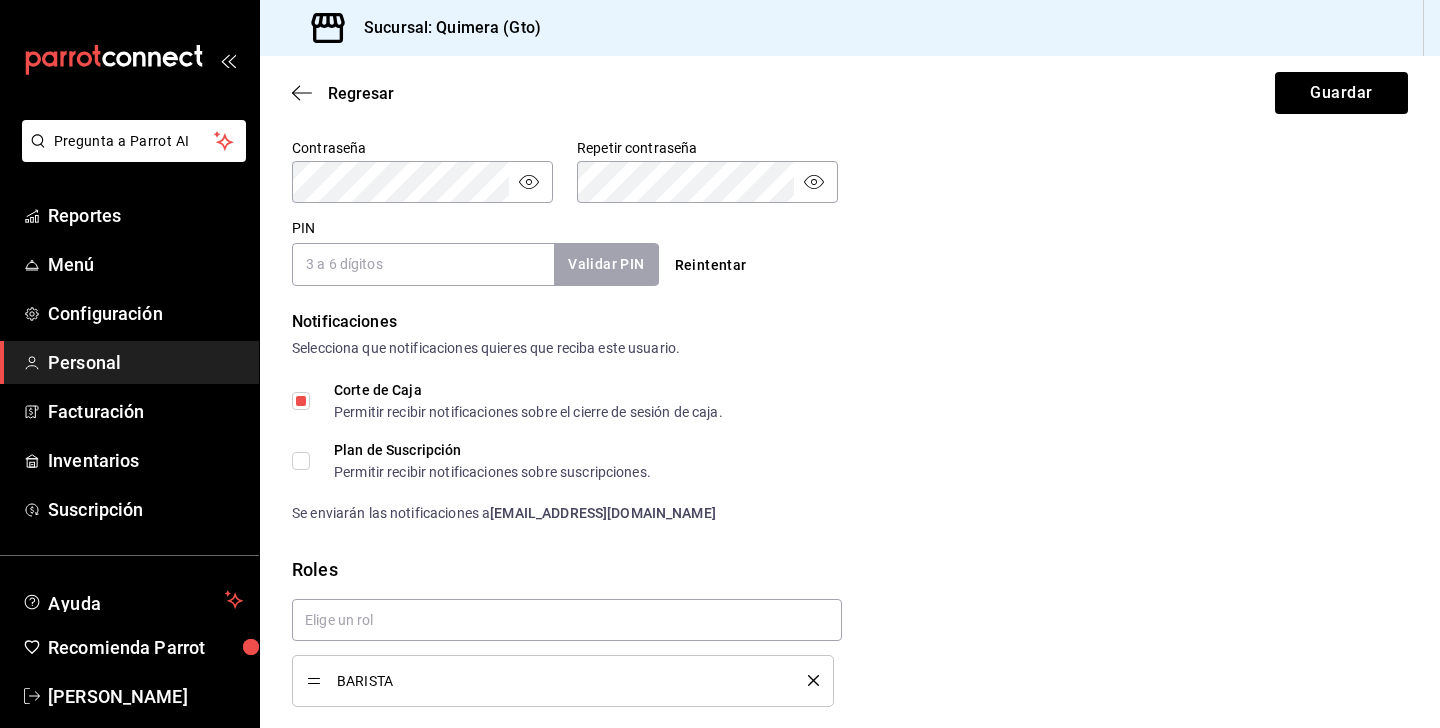 checkbox on "true" 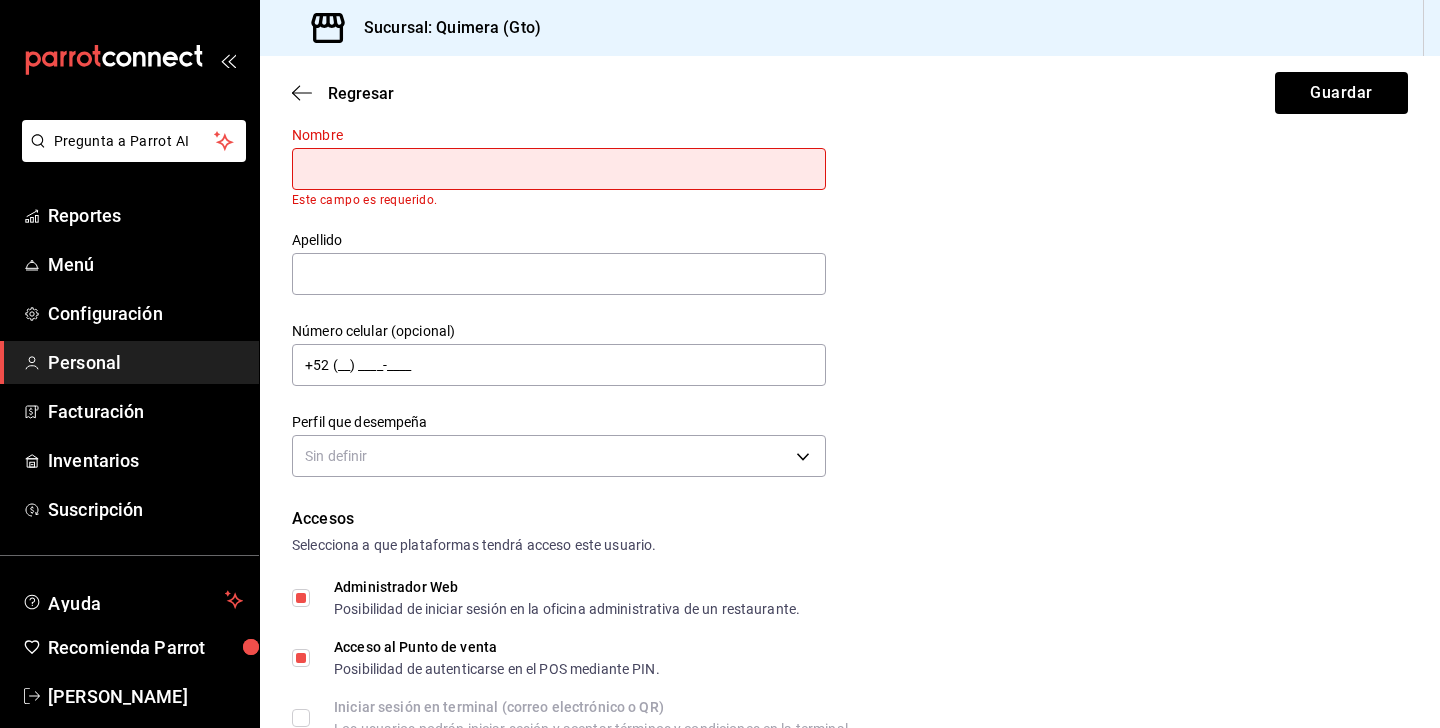scroll, scrollTop: 70, scrollLeft: 0, axis: vertical 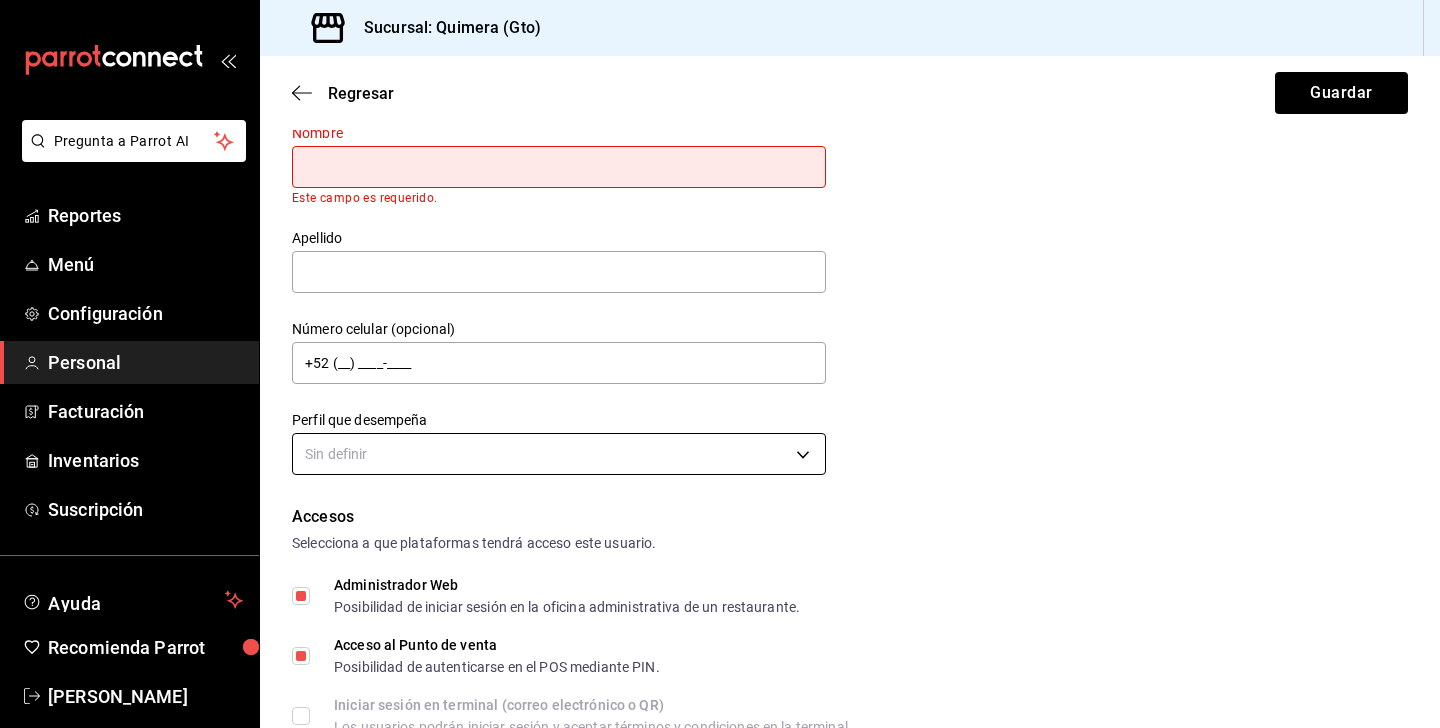 click on "Pregunta a Parrot AI Reportes   Menú   Configuración   Personal   Facturación   Inventarios   Suscripción   Ayuda Recomienda Parrot   [PERSON_NAME] nueva función   Sucursal: Quimera (Gto) Regresar Guardar Datos personales Nombre Este campo es requerido. Apellido Número celular (opcional) +52 (__) ____-____ Perfil que desempeña Sin definir Accesos Selecciona a que plataformas tendrá acceso este usuario. Administrador Web Posibilidad de iniciar sesión en la oficina administrativa de un restaurante.  Acceso al Punto de venta Posibilidad de autenticarse en el POS mediante PIN.  Iniciar sesión en terminal (correo electrónico o QR) Los usuarios podrán iniciar sesión y aceptar términos y condiciones en la terminal. Acceso uso de terminal Los usuarios podrán acceder y utilizar la terminal para visualizar y procesar pagos de sus órdenes. Correo electrónico Se volverá obligatorio al tener ciertos accesos activados. [EMAIL_ADDRESS][DOMAIN_NAME] Contraseña Contraseña Repetir contraseña PIN ​" at bounding box center [720, 364] 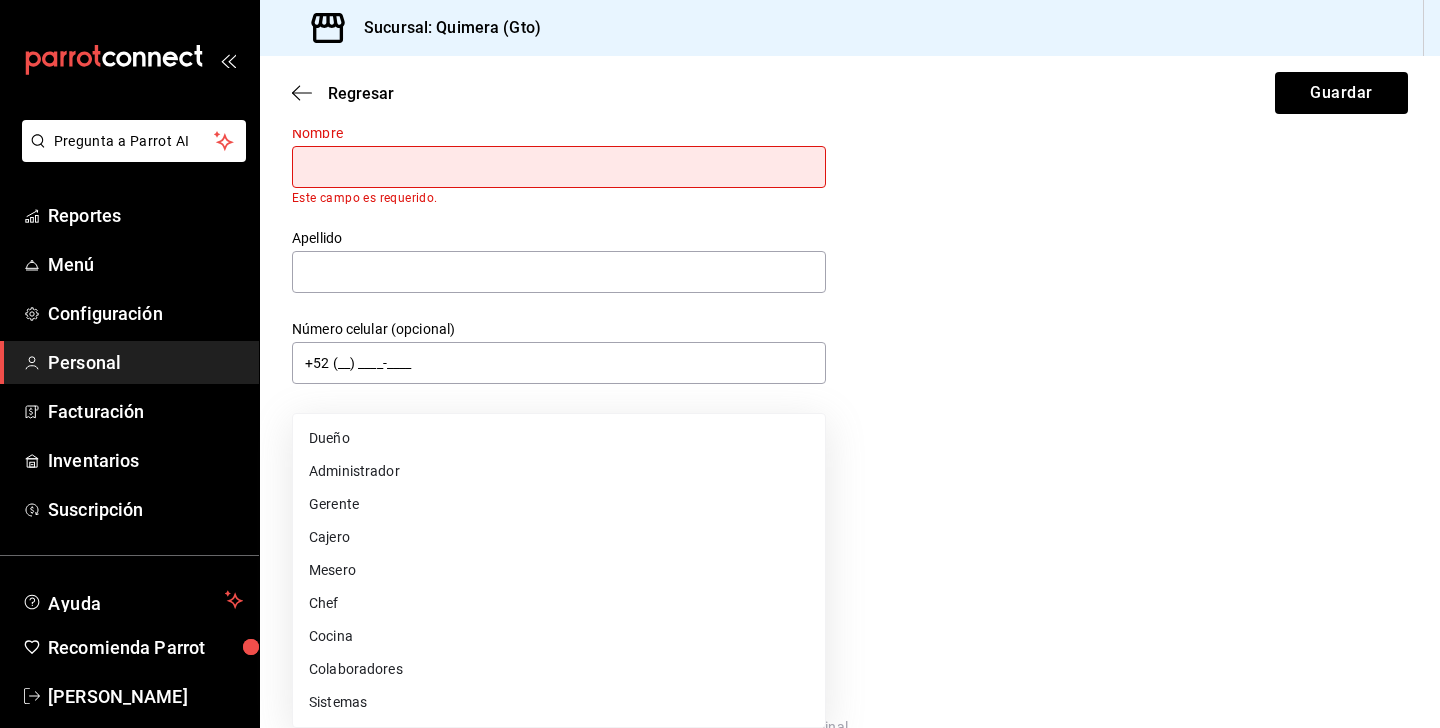 click on "Colaboradores" at bounding box center [559, 669] 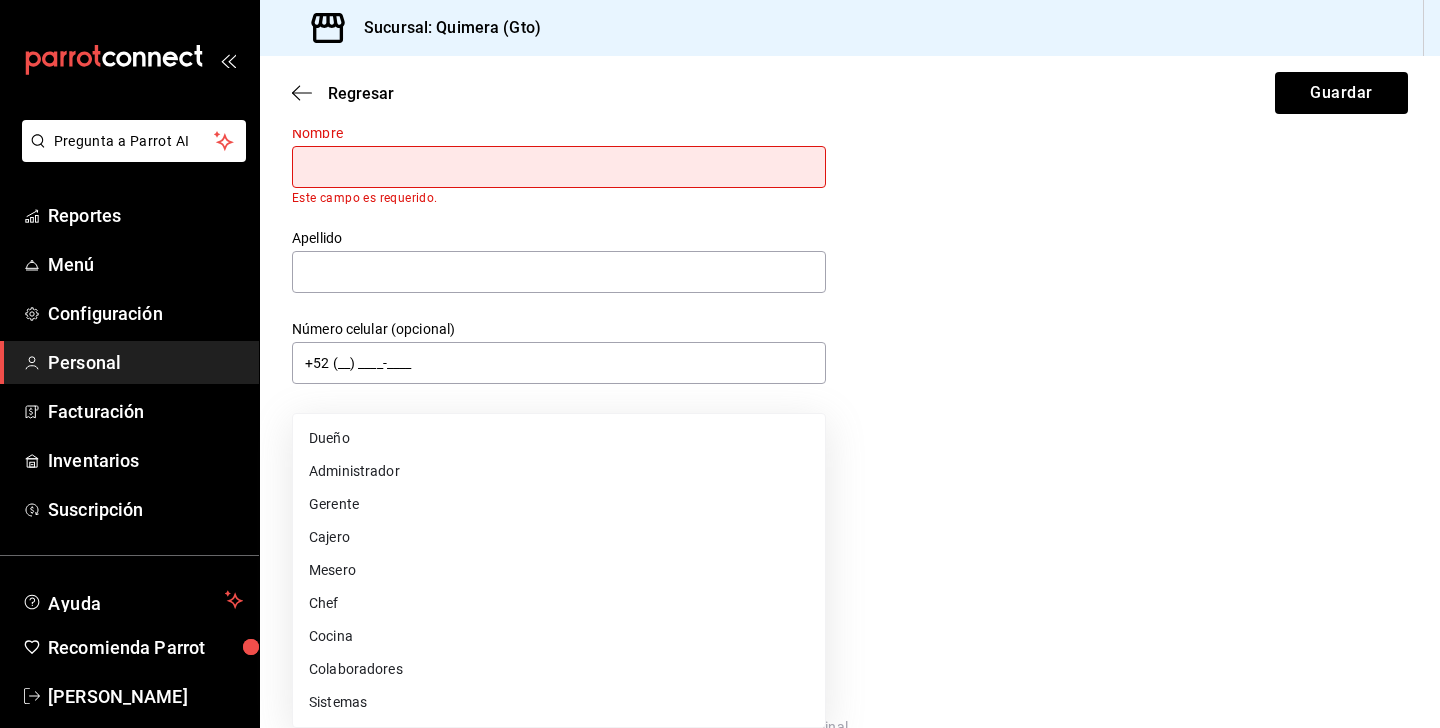 type on "STAFF" 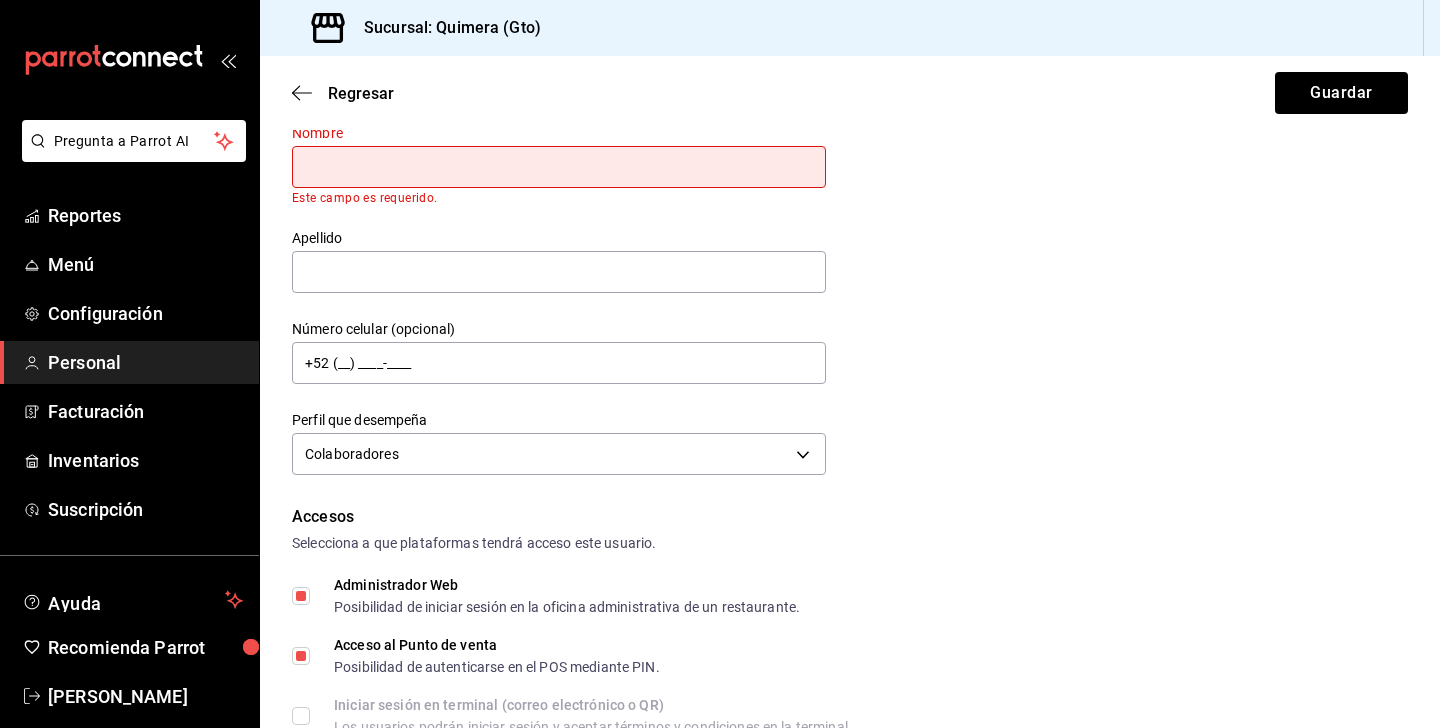 click on "Datos personales Nombre Este campo es requerido. Apellido Número celular (opcional) +52 (__) ____-____ Perfil que desempeña Colaboradores STAFF" at bounding box center [850, 278] 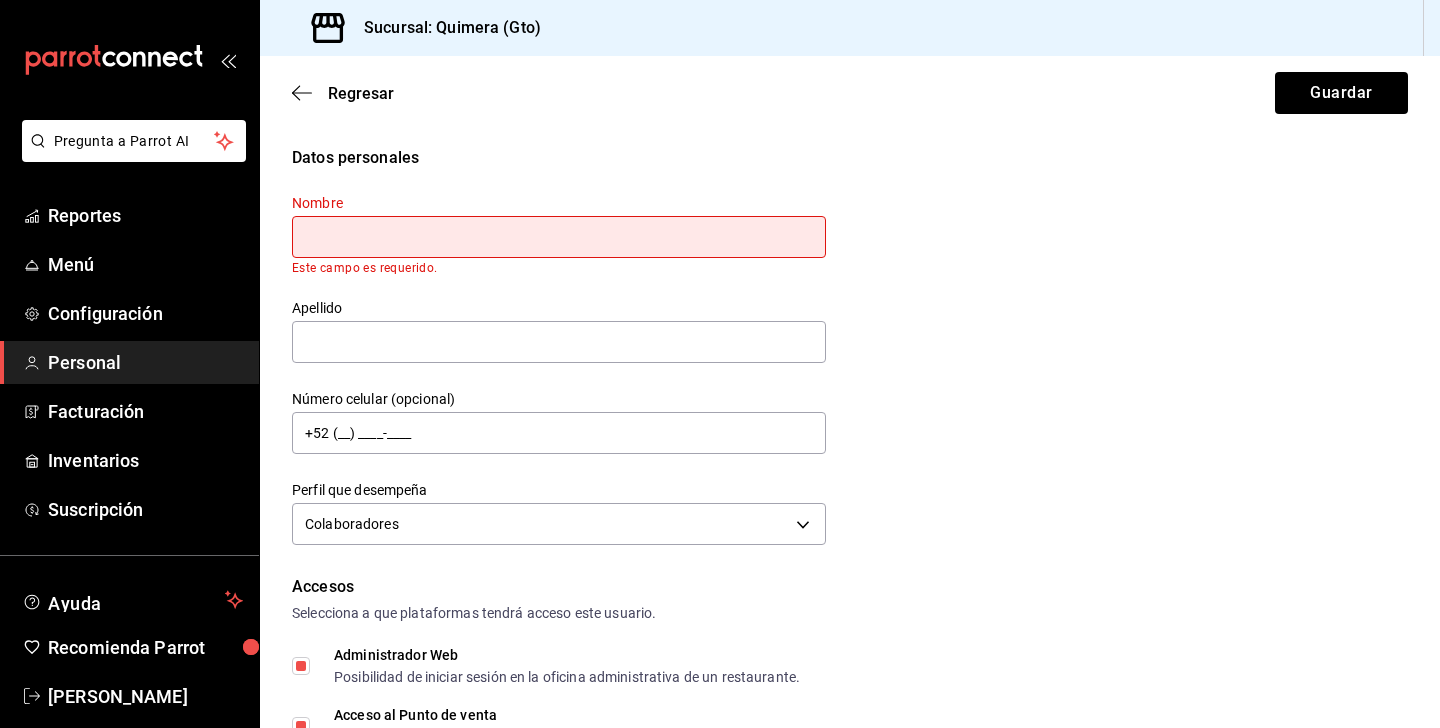 click on "Este campo es requerido." at bounding box center [559, 268] 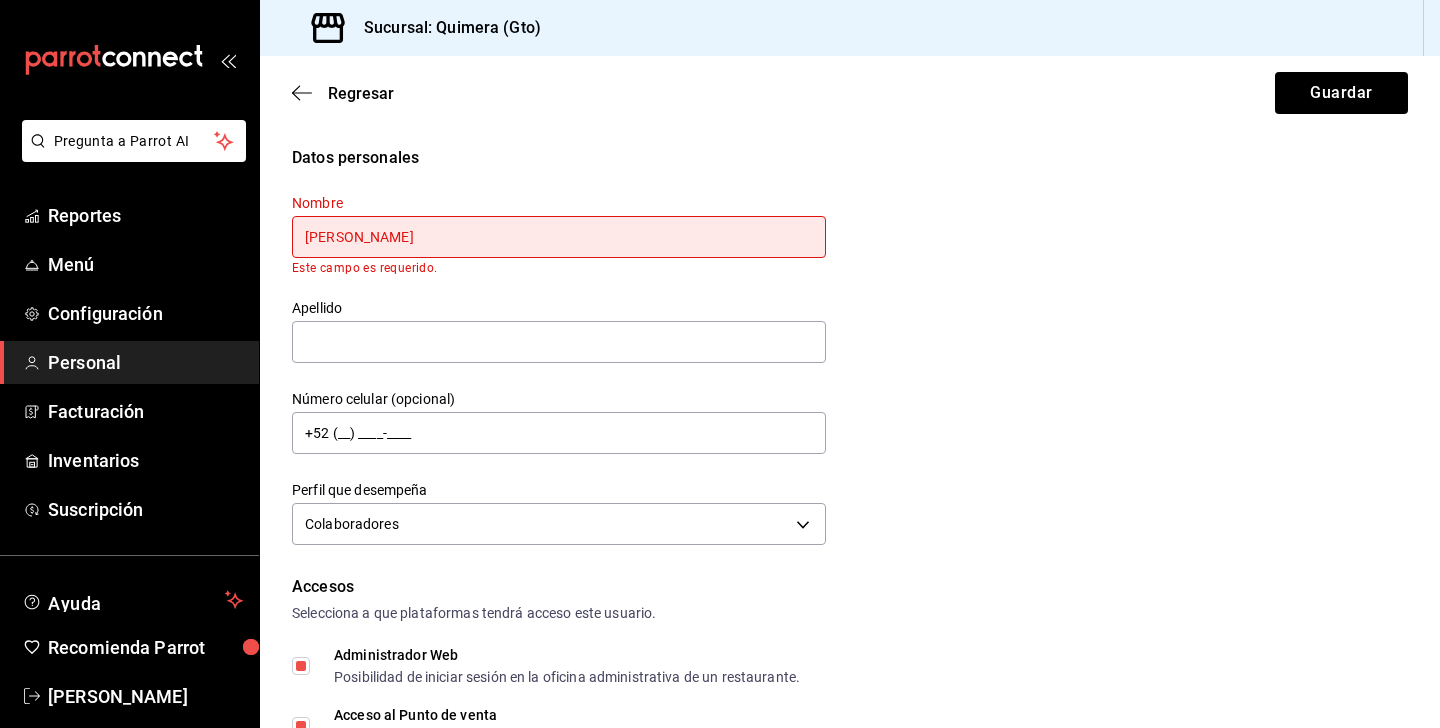type on "[PERSON_NAME]" 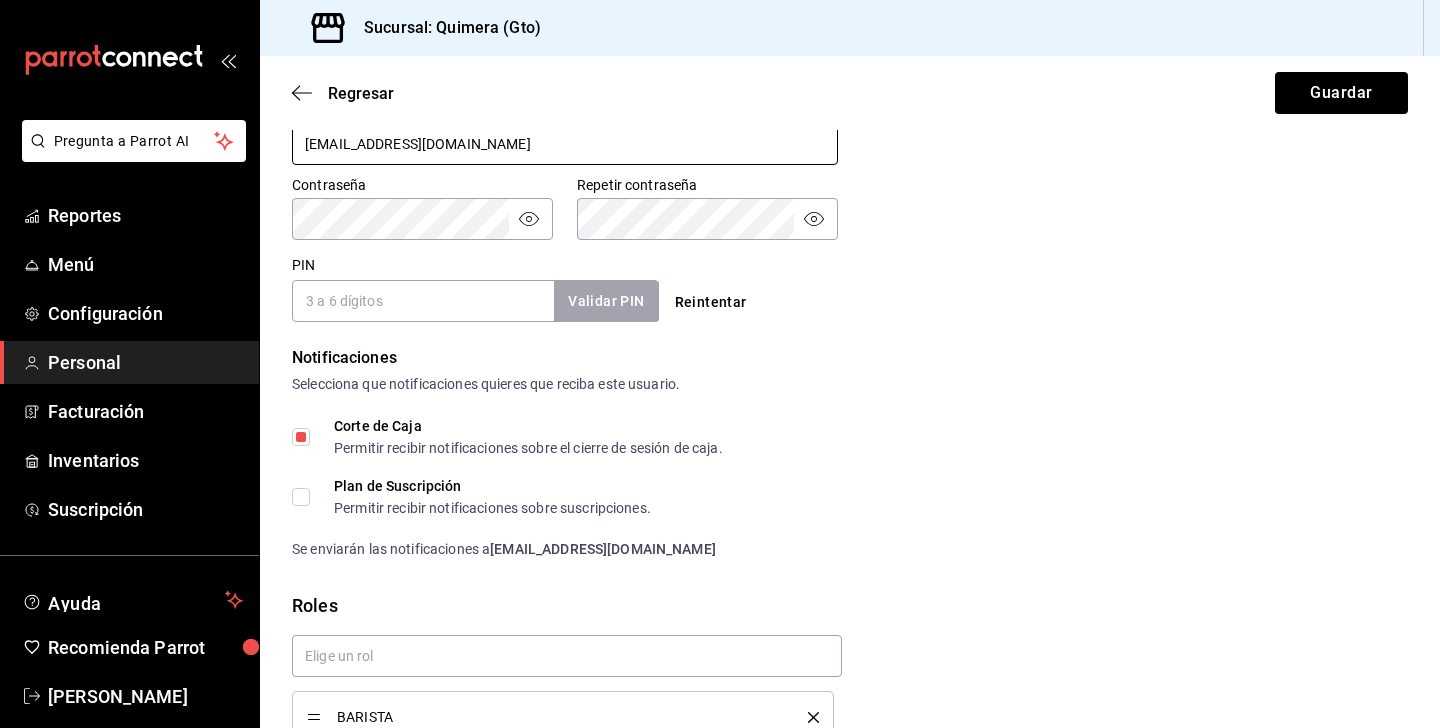 scroll, scrollTop: 831, scrollLeft: 0, axis: vertical 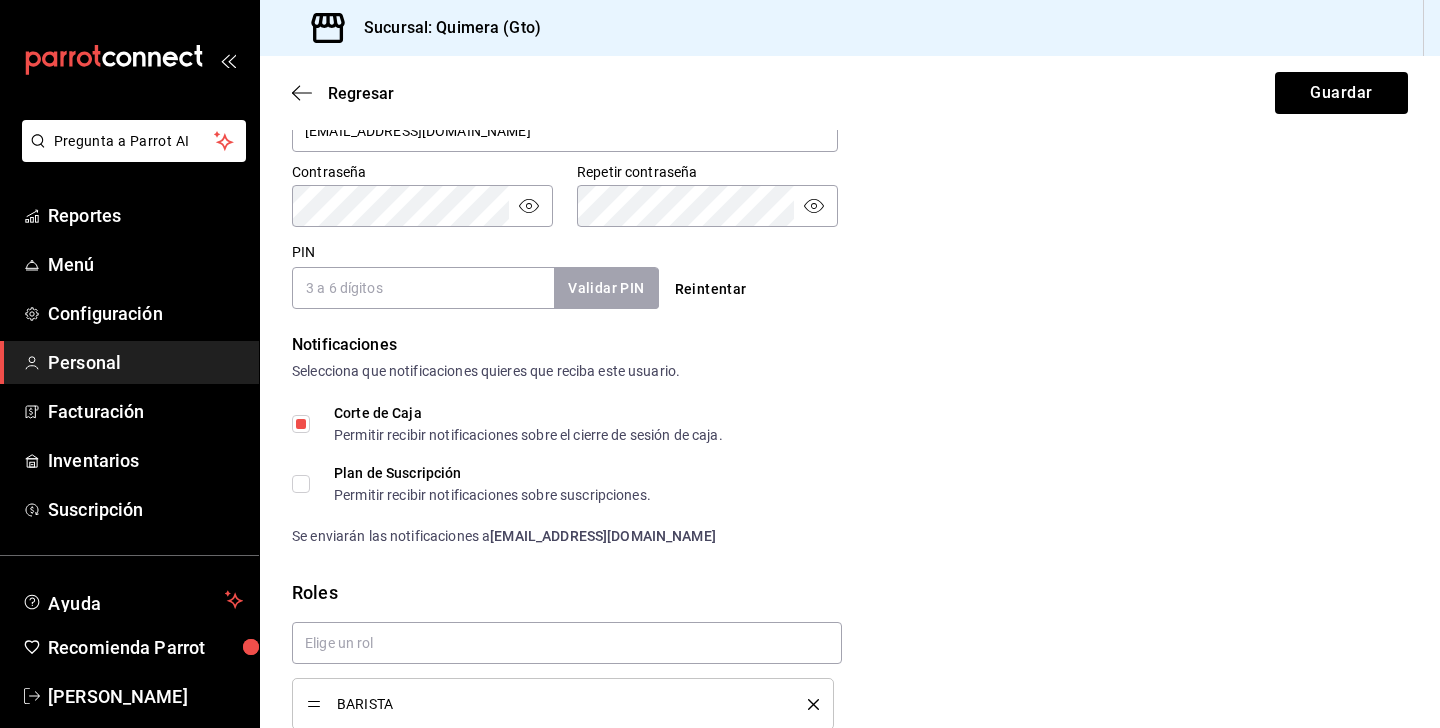 click on "PIN" at bounding box center (423, 288) 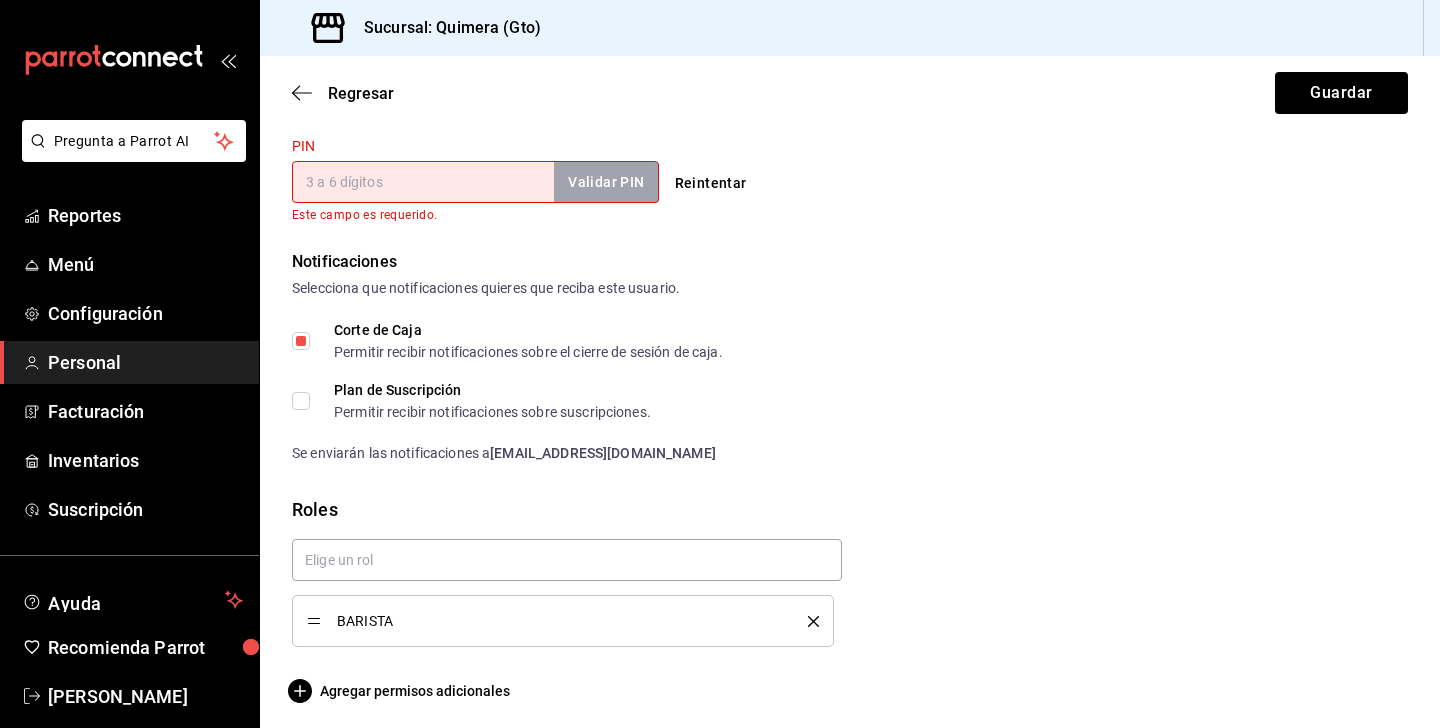 scroll, scrollTop: 944, scrollLeft: 0, axis: vertical 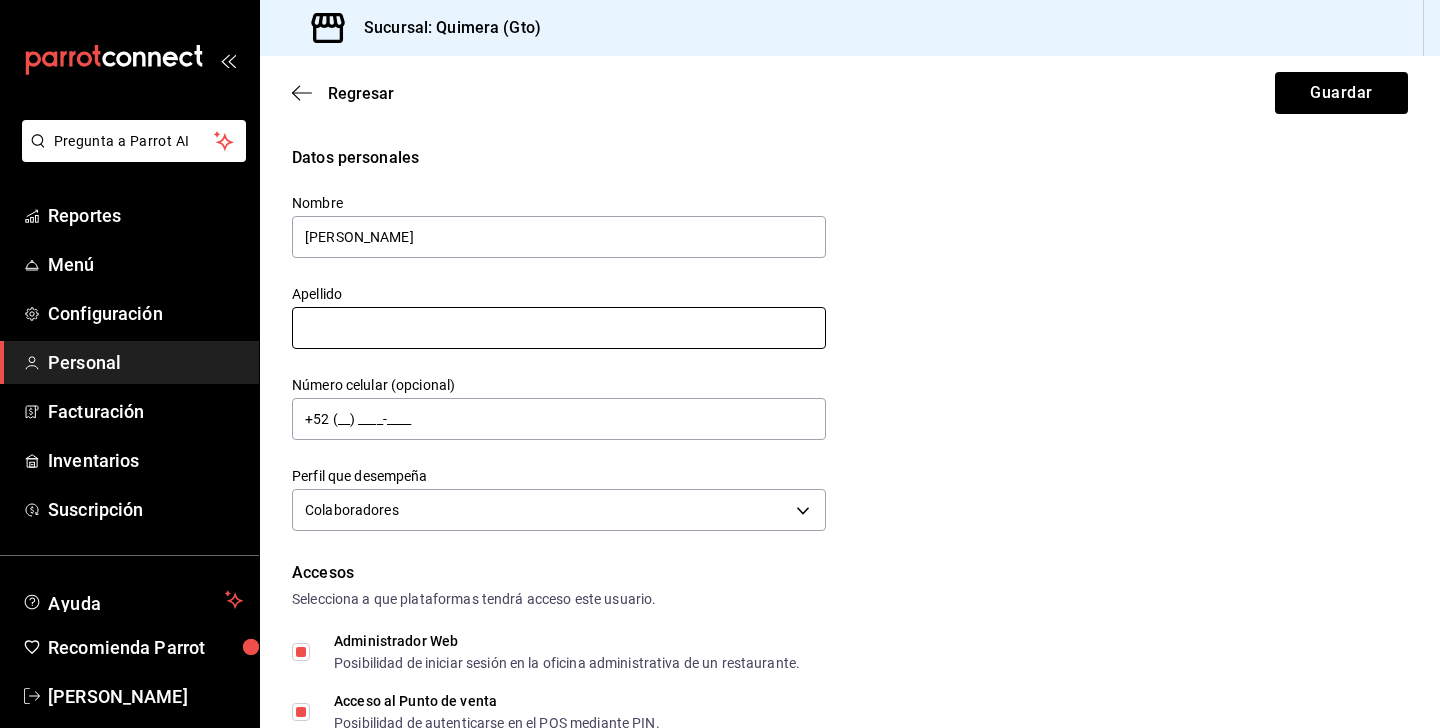 click at bounding box center (559, 328) 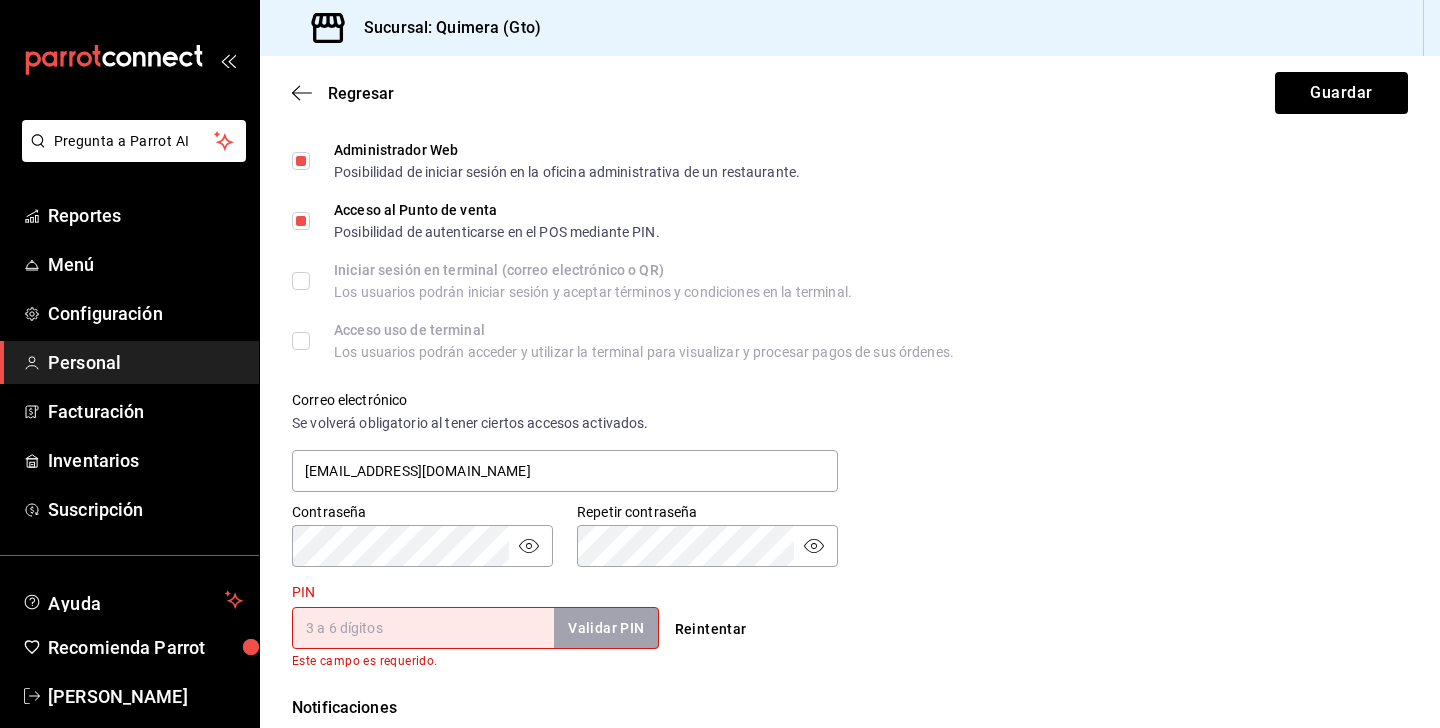 scroll, scrollTop: 624, scrollLeft: 0, axis: vertical 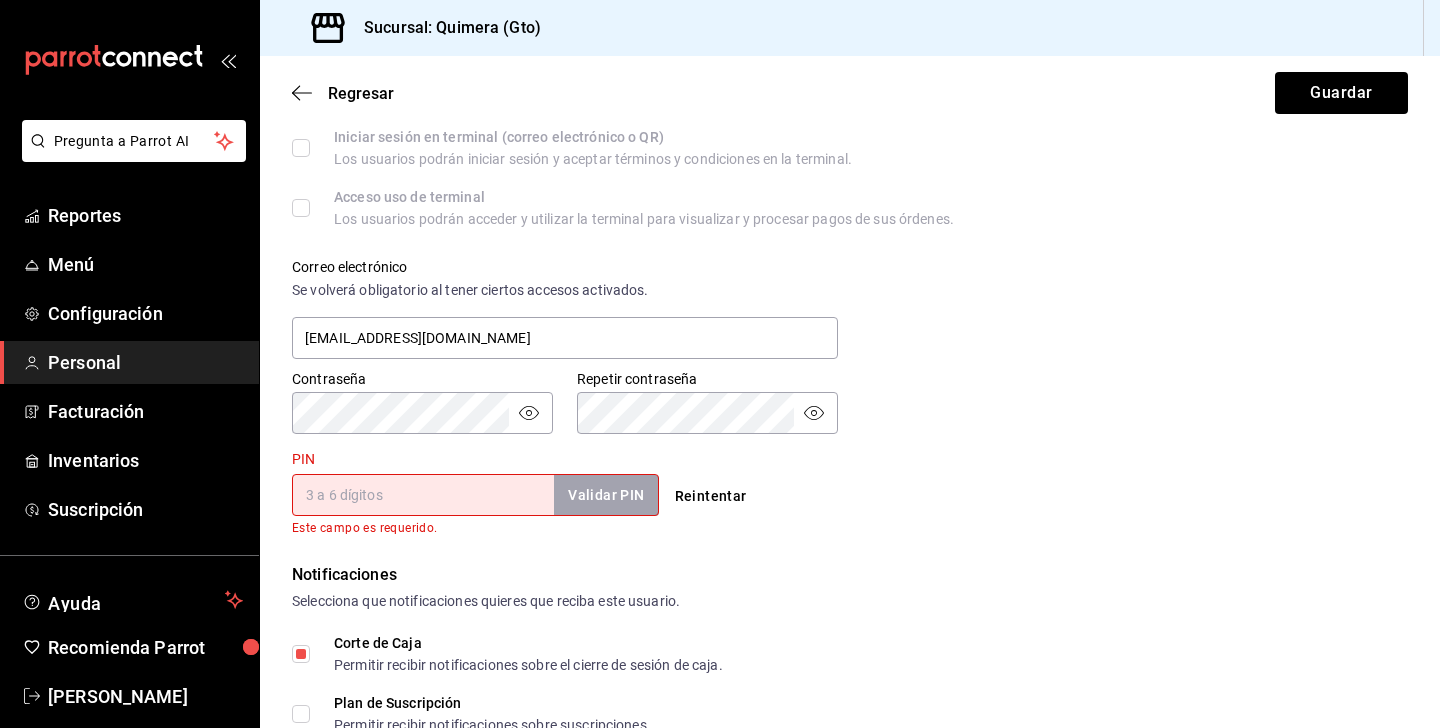 type on "[PERSON_NAME]" 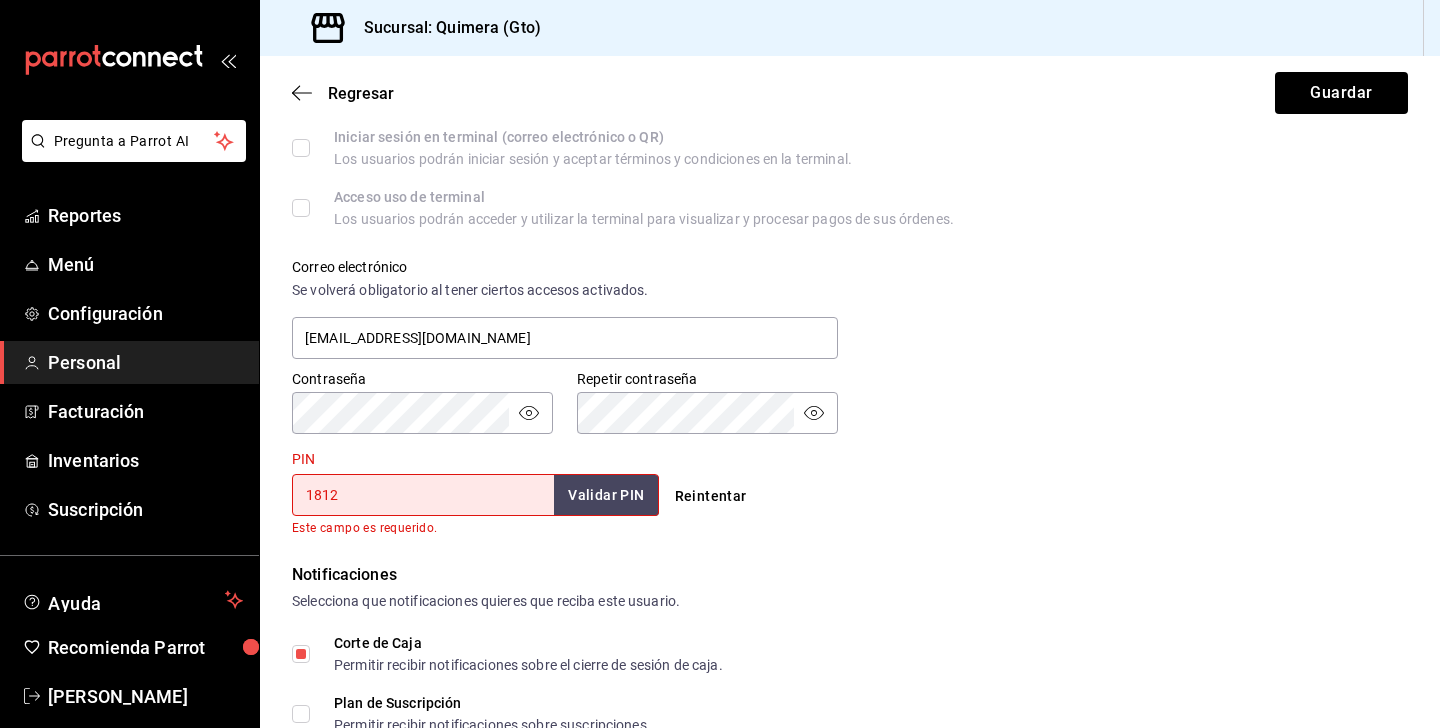 type on "1812" 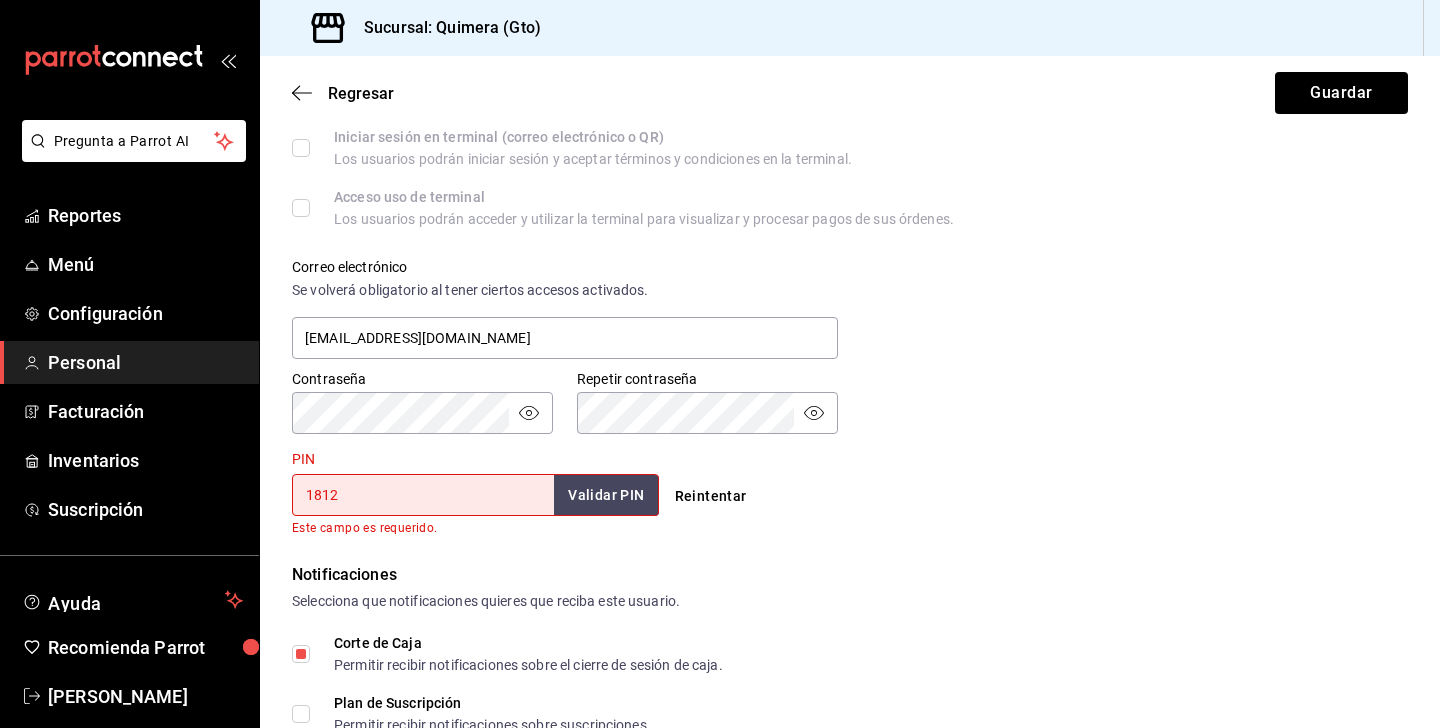click on "Datos personales Nombre [PERSON_NAME] [PERSON_NAME] Número celular (opcional) +52 (__) ____-____ Perfil que desempeña Colaboradores STAFF Accesos Selecciona a que plataformas tendrá acceso este usuario. Administrador Web Posibilidad de iniciar sesión en la oficina administrativa de un restaurante.  Acceso al Punto de venta Posibilidad de autenticarse en el POS mediante PIN.  Iniciar sesión en terminal (correo electrónico o QR) Los usuarios podrán iniciar sesión y aceptar términos y condiciones en la terminal. Acceso uso de terminal Los usuarios podrán acceder y utilizar la terminal para visualizar y procesar pagos de sus órdenes. Correo electrónico Se volverá obligatorio al tener ciertos accesos activados. [EMAIL_ADDRESS][DOMAIN_NAME] Contraseña Contraseña Repetir contraseña Repetir contraseña PIN 1812 Validar PIN ​ Este campo es requerido. Reintentar Notificaciones Selecciona que notificaciones quieres que reciba este usuario. Corte de Caja Plan de Suscripción Se enviarán las notificaciones a" at bounding box center [850, 269] 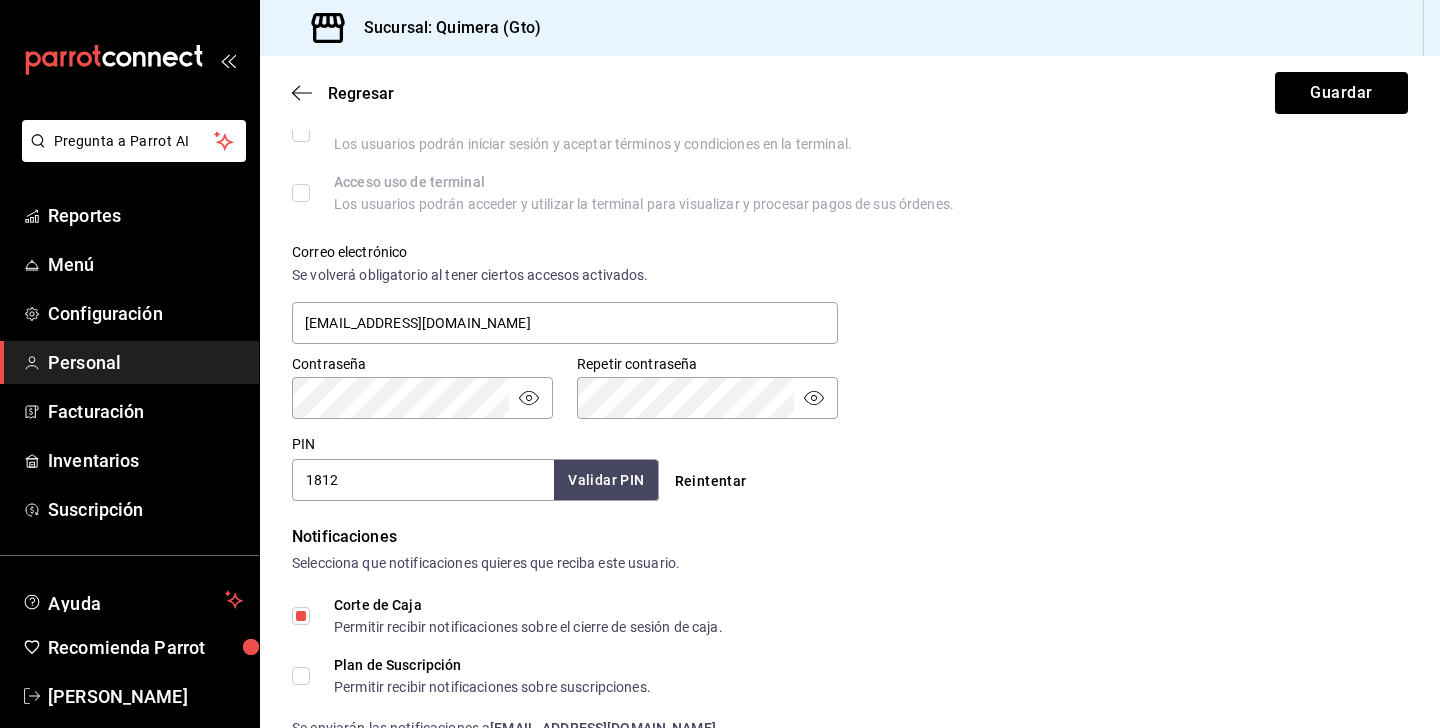 scroll, scrollTop: 921, scrollLeft: 0, axis: vertical 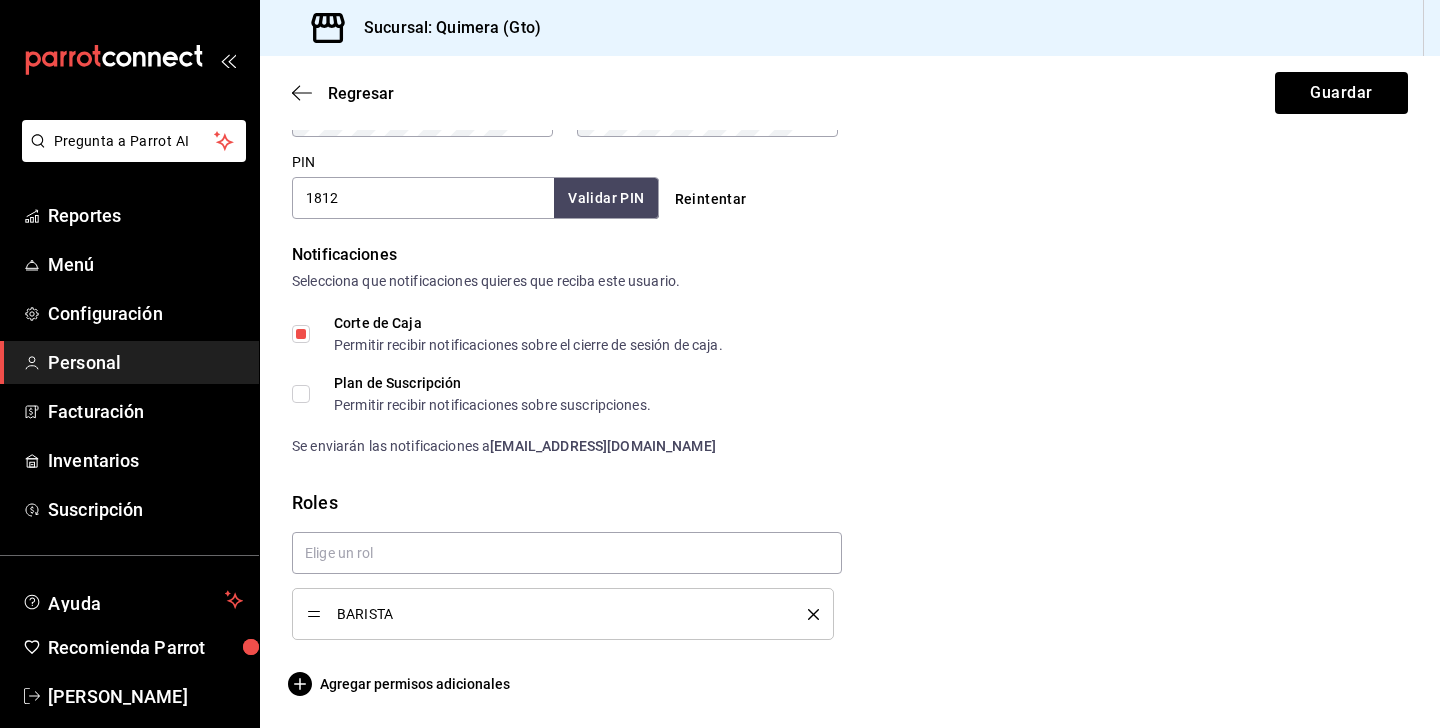 click on "Regresar Guardar Datos personales Nombre [PERSON_NAME] [PERSON_NAME] Número celular (opcional) +52 (__) ____-____ Perfil que desempeña Colaboradores STAFF Accesos Selecciona a que plataformas tendrá acceso este usuario. Administrador Web Posibilidad de iniciar sesión en la oficina administrativa de un restaurante.  Acceso al Punto de venta Posibilidad de autenticarse en el POS mediante PIN.  Iniciar sesión en terminal (correo electrónico o QR) Los usuarios podrán iniciar sesión y aceptar términos y condiciones en la terminal. Acceso uso de terminal Los usuarios podrán acceder y utilizar la terminal para visualizar y procesar pagos de sus órdenes. Correo electrónico Se volverá obligatorio al tener ciertos accesos activados. [EMAIL_ADDRESS][DOMAIN_NAME] Contraseña Contraseña Repetir contraseña Repetir contraseña PIN 1812 Validar PIN ​ Reintentar Notificaciones Selecciona que notificaciones quieres que reciba este usuario. Corte de Caja Plan de Suscripción Se enviarán las notificaciones a  Roles" at bounding box center (850, -69) 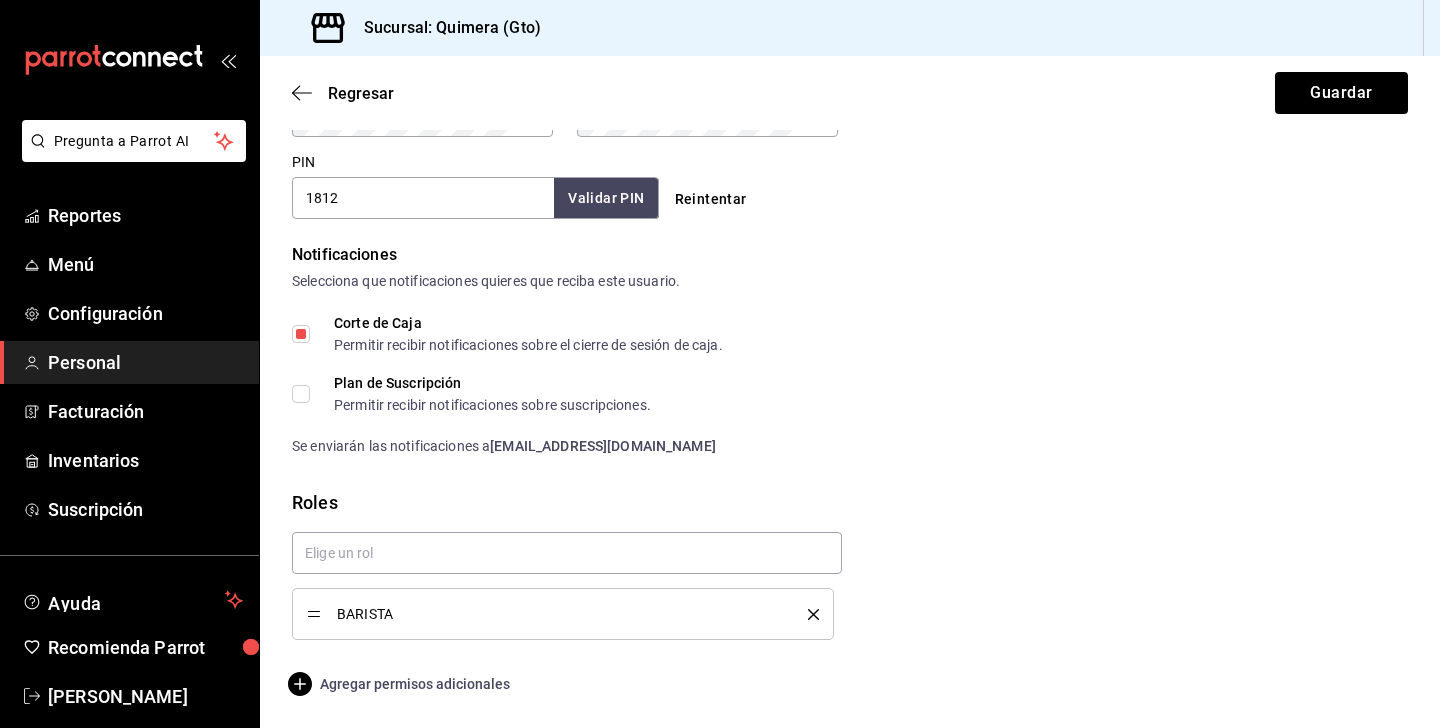 click on "Agregar permisos adicionales" at bounding box center [401, 684] 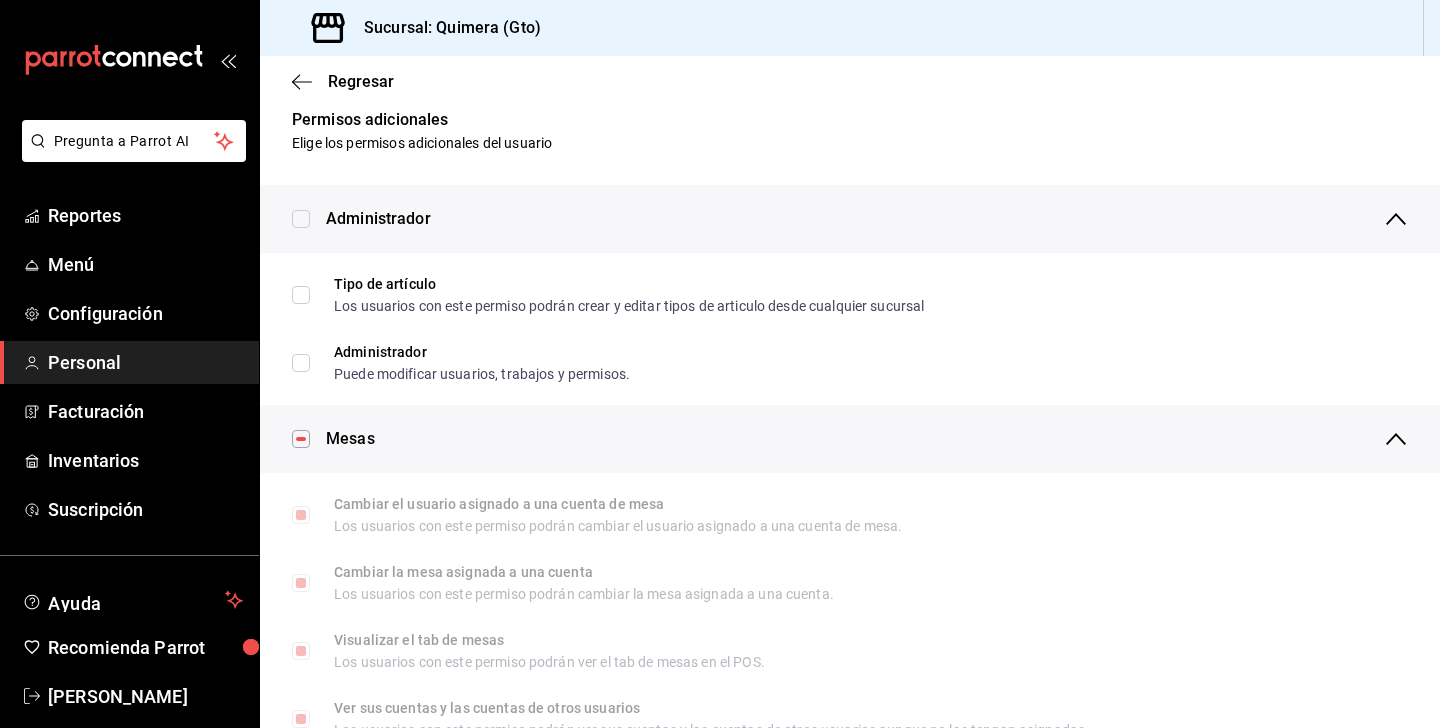 scroll, scrollTop: 23, scrollLeft: 0, axis: vertical 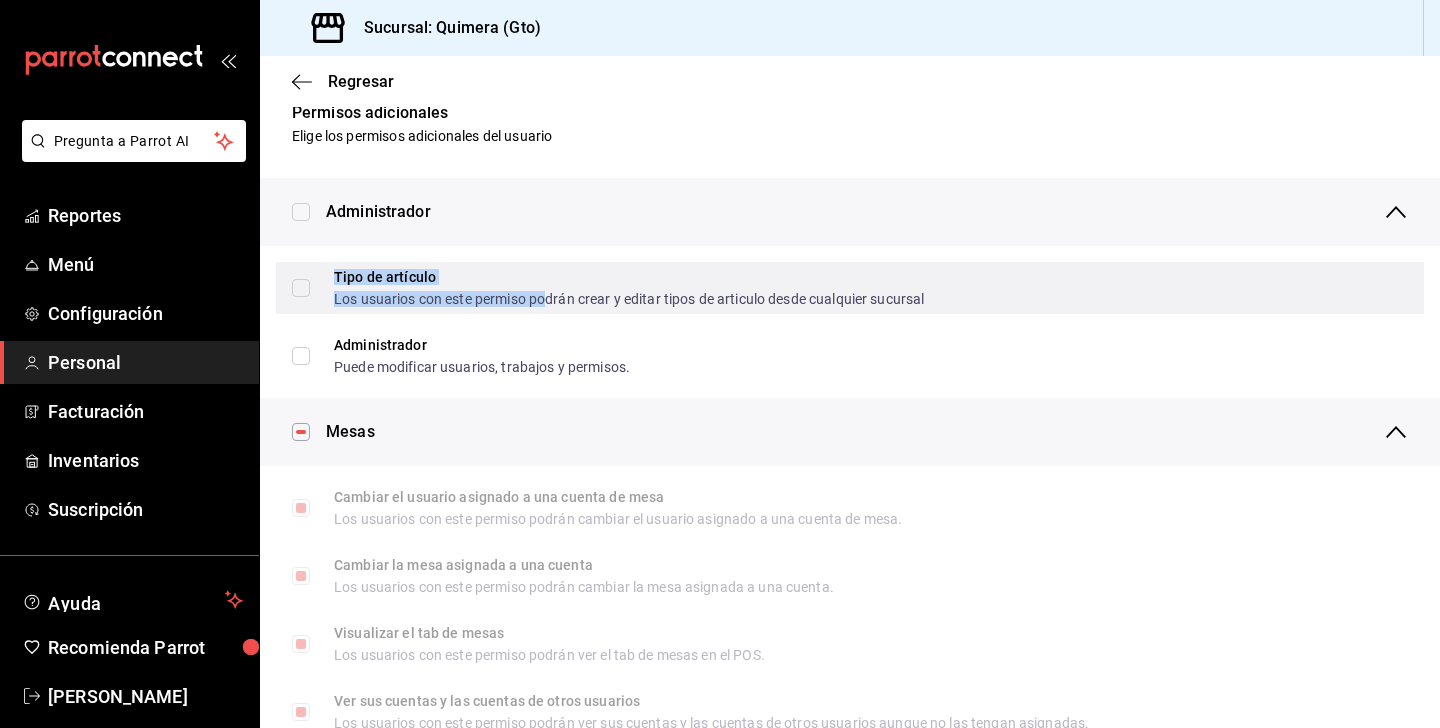 click on "Los usuarios con este permiso podrán crear y editar tipos de articulo desde cualquier sucursal" at bounding box center (629, 299) 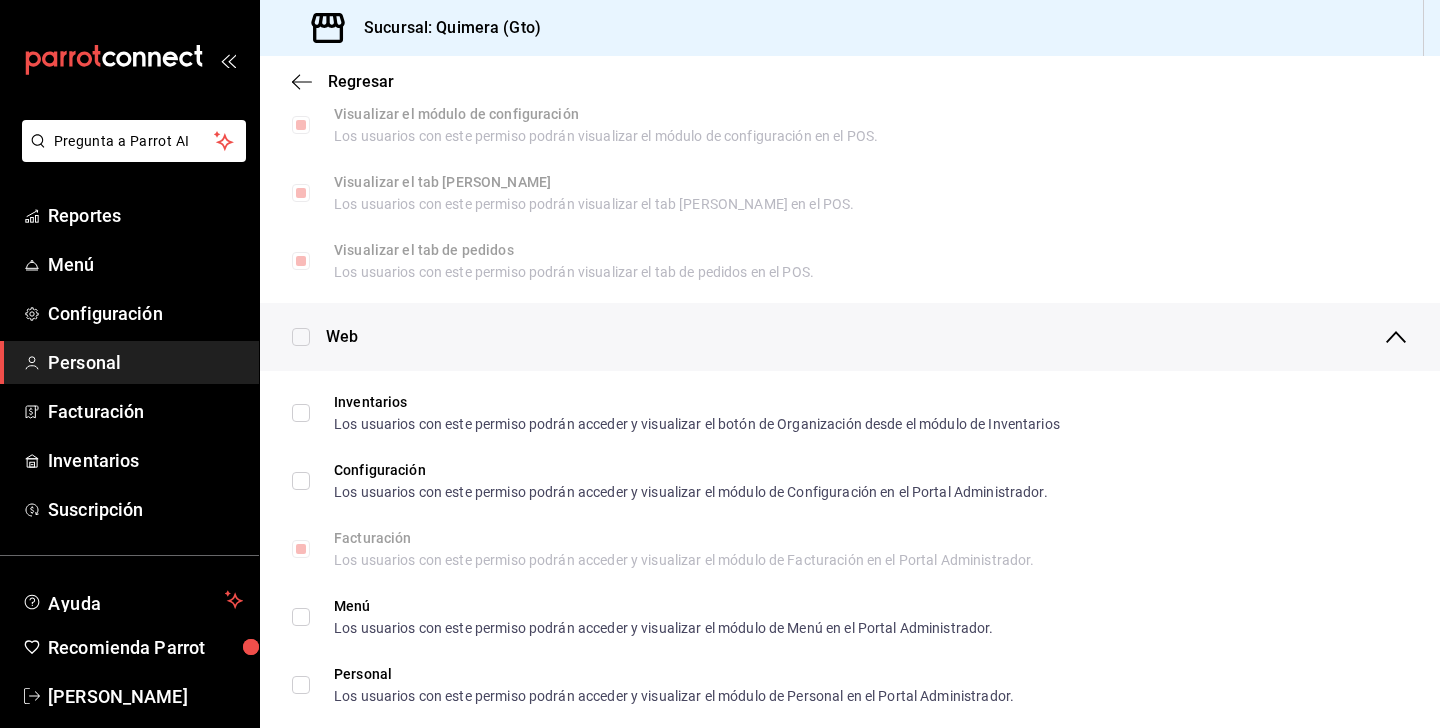 scroll, scrollTop: 679, scrollLeft: 0, axis: vertical 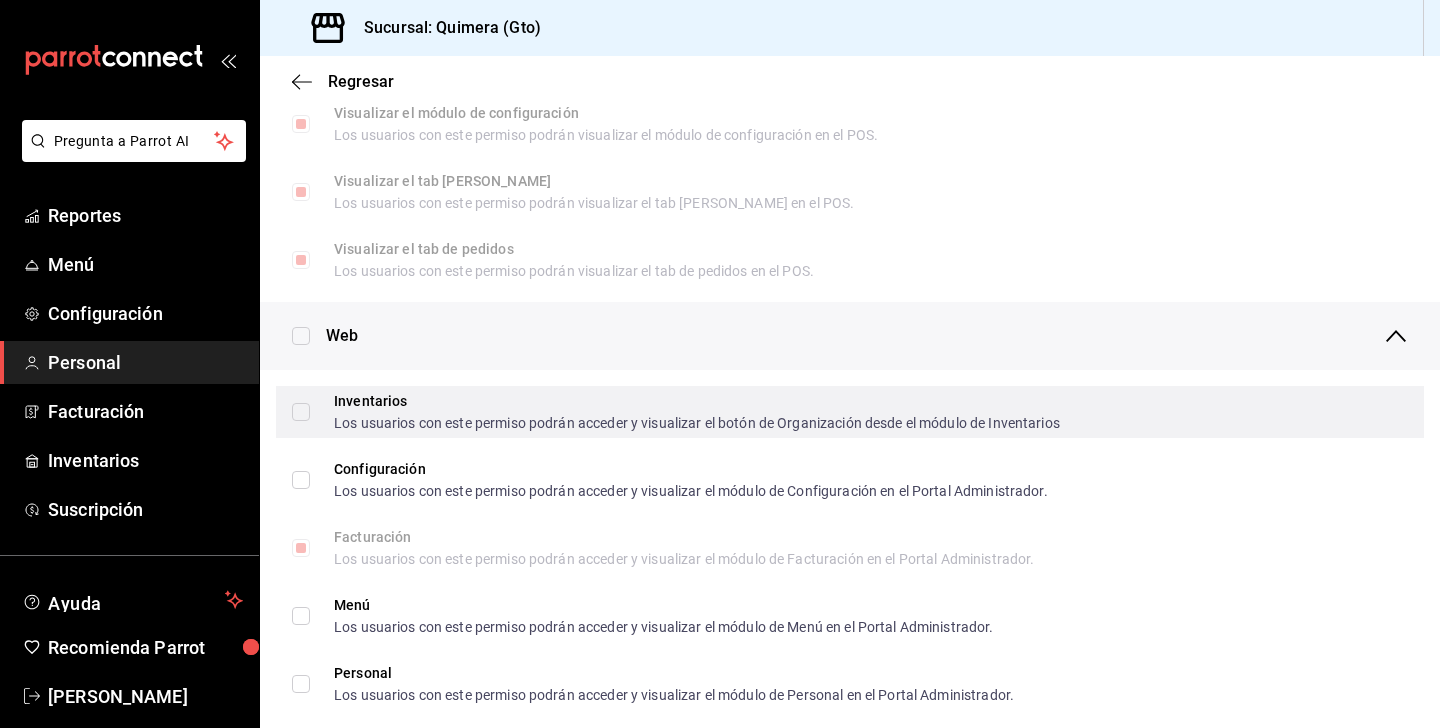 click on "Inventarios Los usuarios con este permiso podrán acceder y visualizar el botón de Organización desde el módulo de Inventarios" at bounding box center (850, 412) 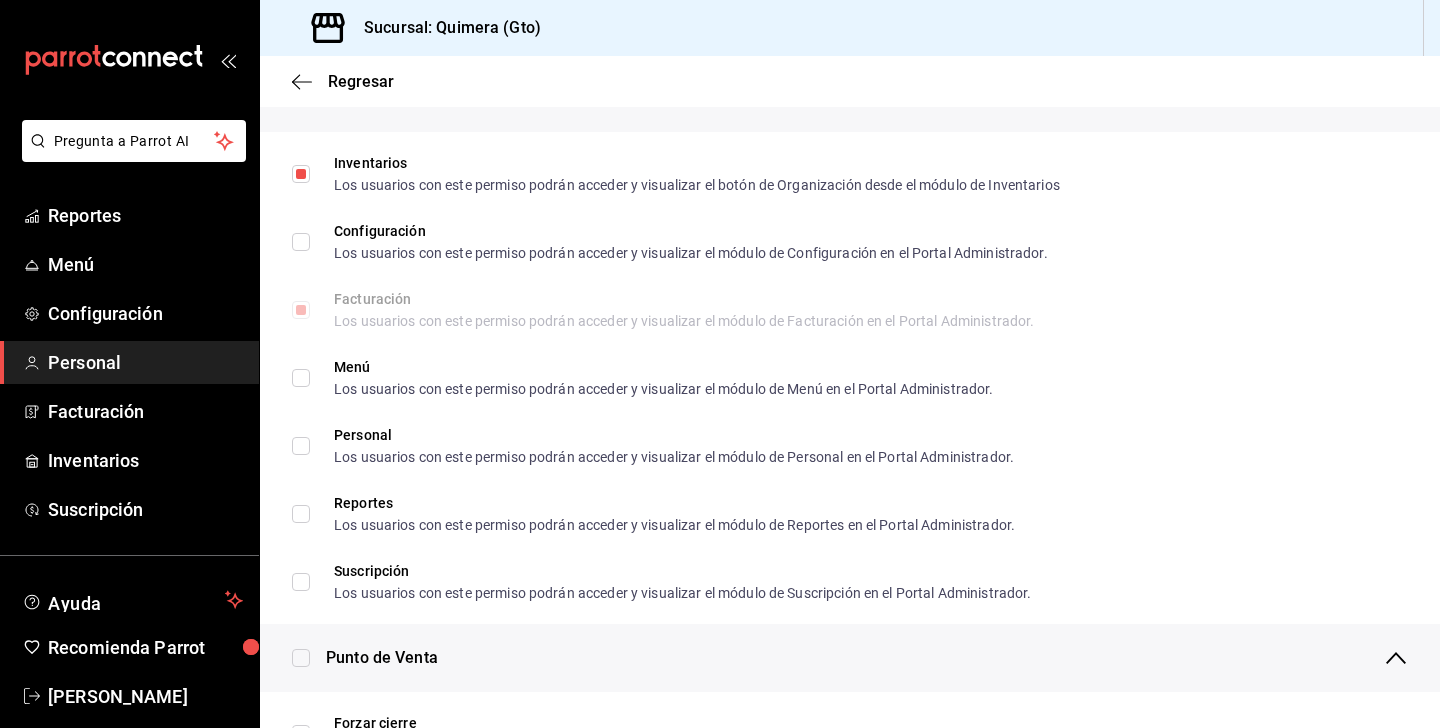 scroll, scrollTop: 918, scrollLeft: 0, axis: vertical 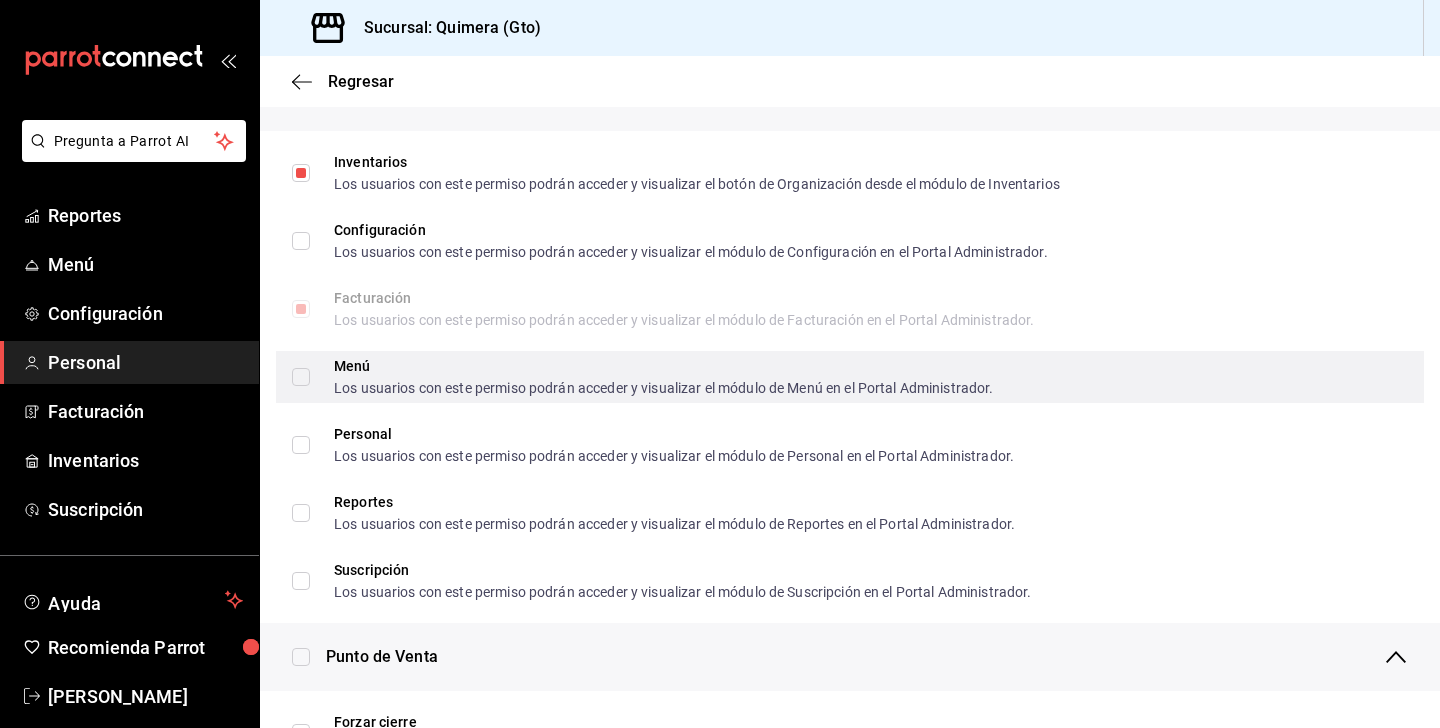 click on "Menú Los usuarios con este permiso podrán acceder y visualizar el módulo de Menú en el Portal Administrador." at bounding box center [850, 377] 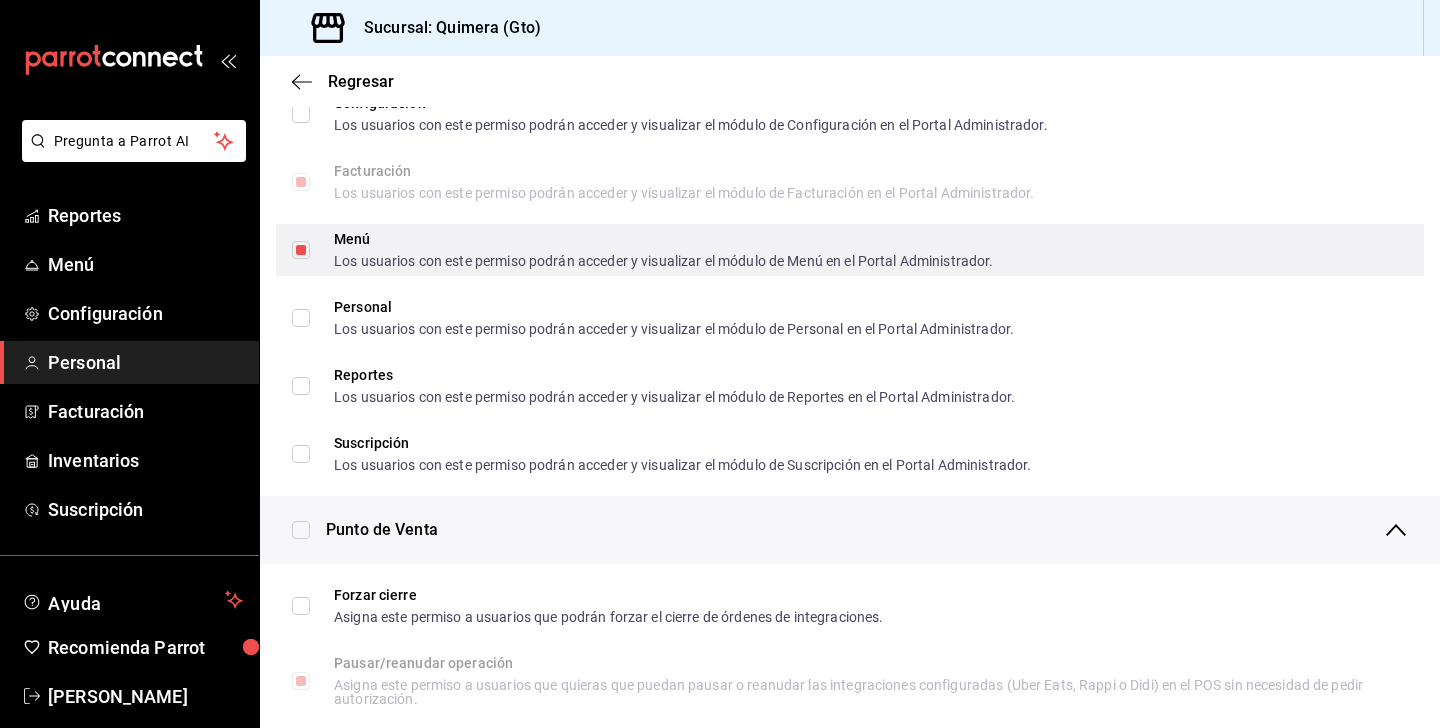 scroll, scrollTop: 1108, scrollLeft: 0, axis: vertical 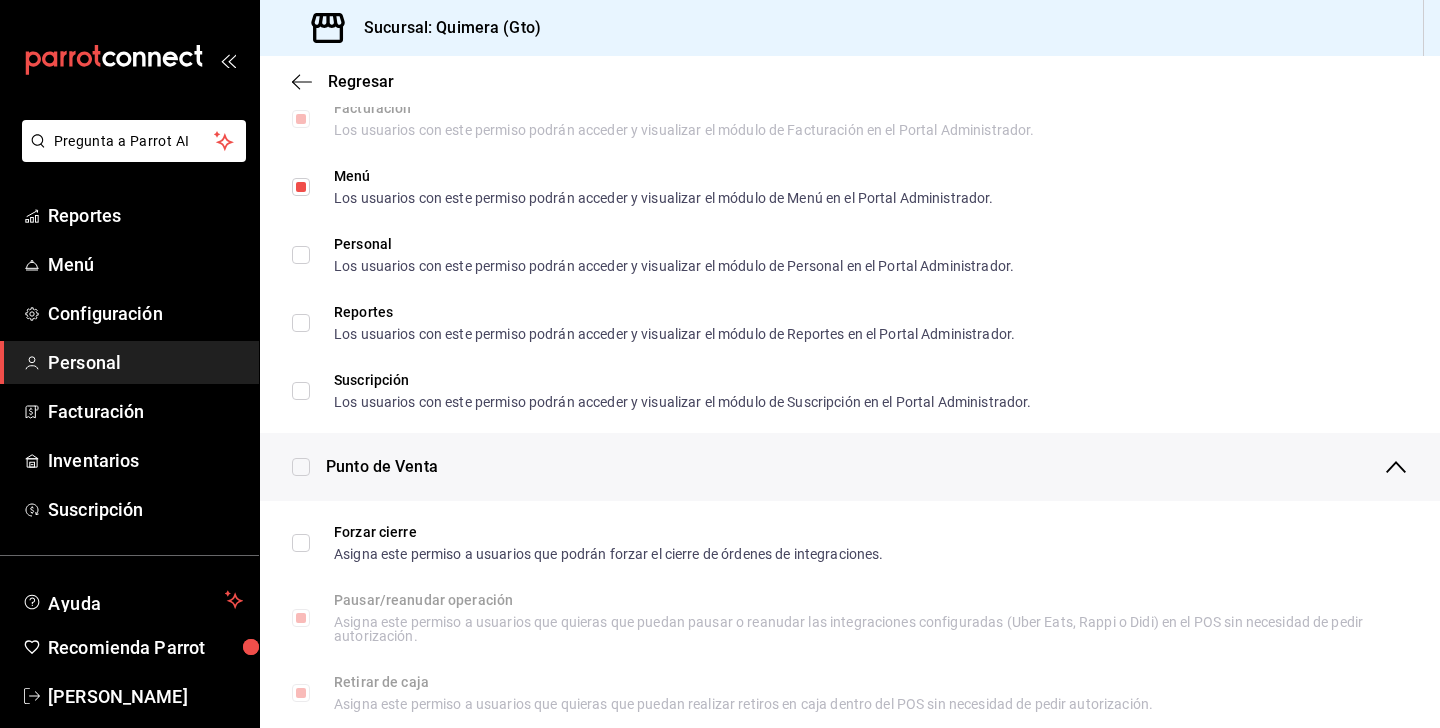 click on "Reportes Los usuarios con este permiso podrán acceder y visualizar el módulo de Reportes en el Portal Administrador." at bounding box center [850, 323] 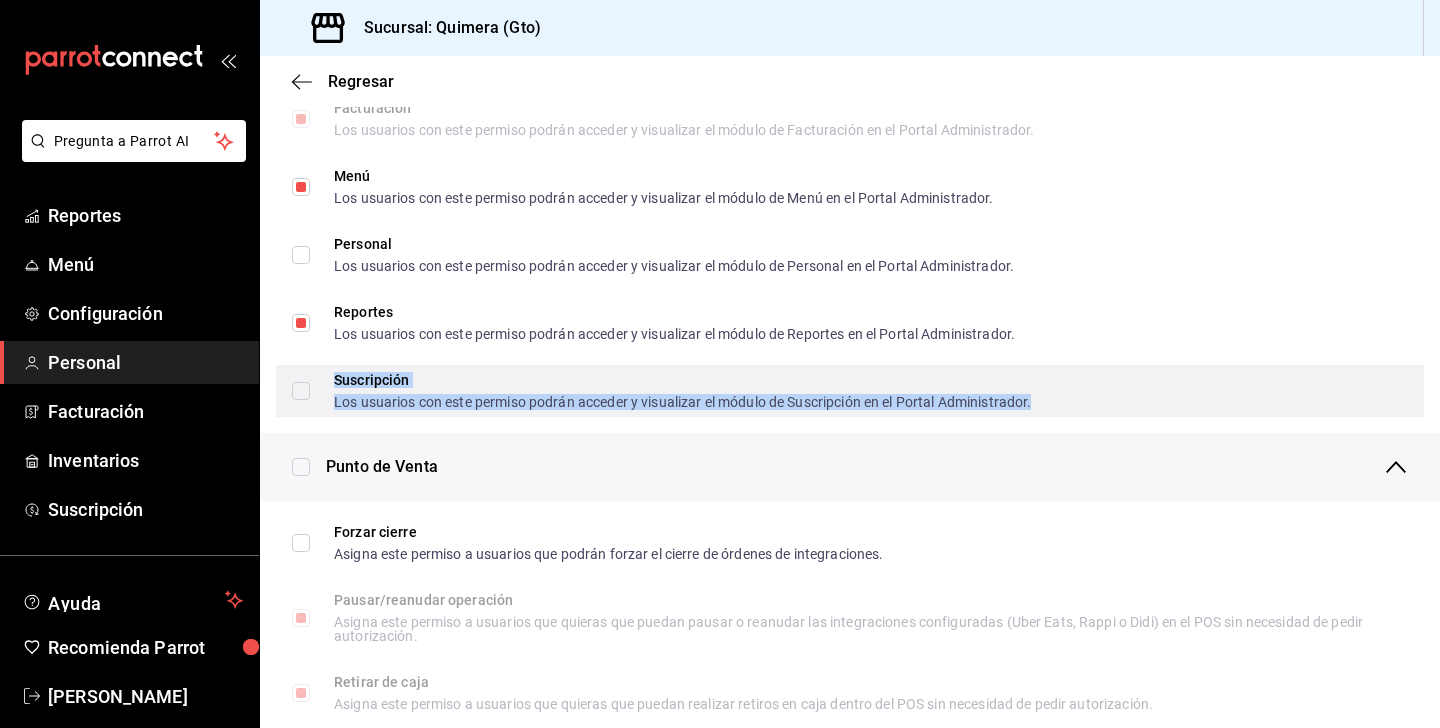 click on "Los usuarios con este permiso podrán acceder y visualizar el módulo de Suscripción en el Portal Administrador." at bounding box center (682, 402) 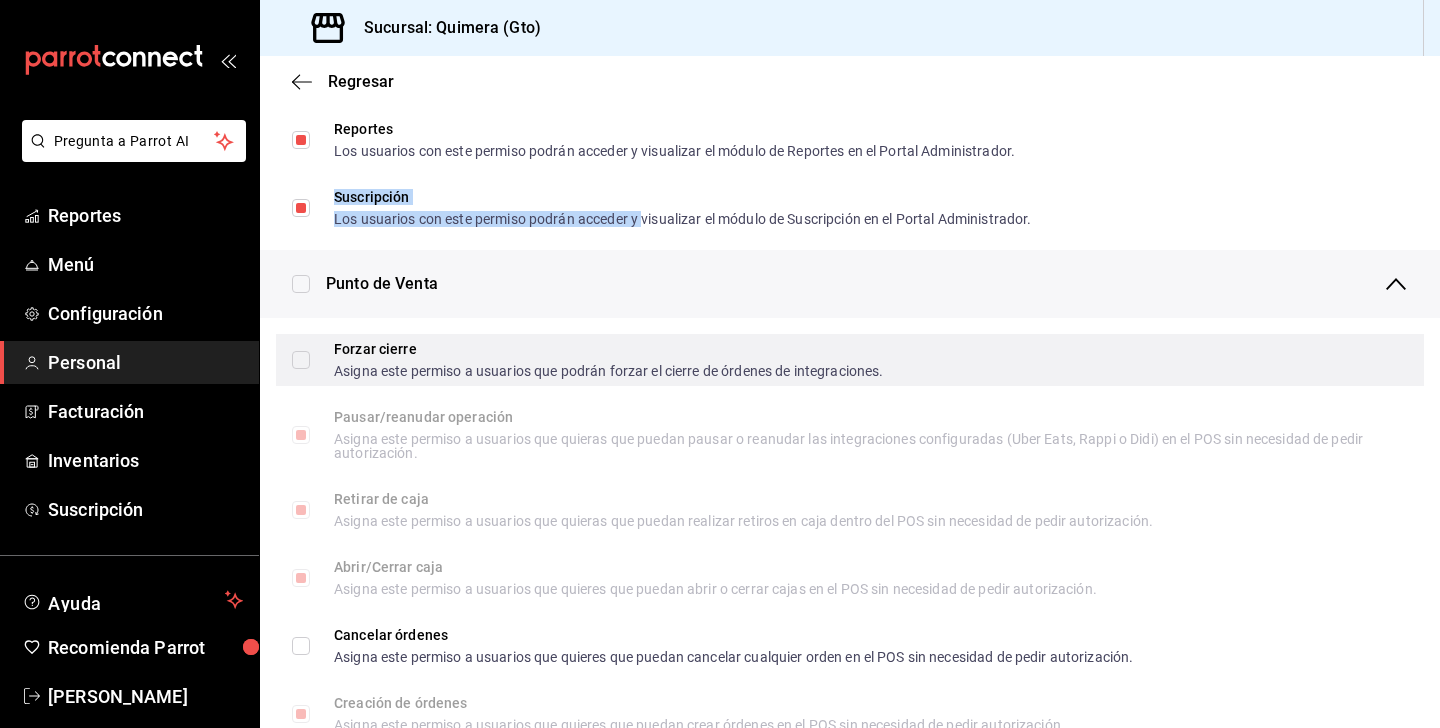 scroll, scrollTop: 1379, scrollLeft: 0, axis: vertical 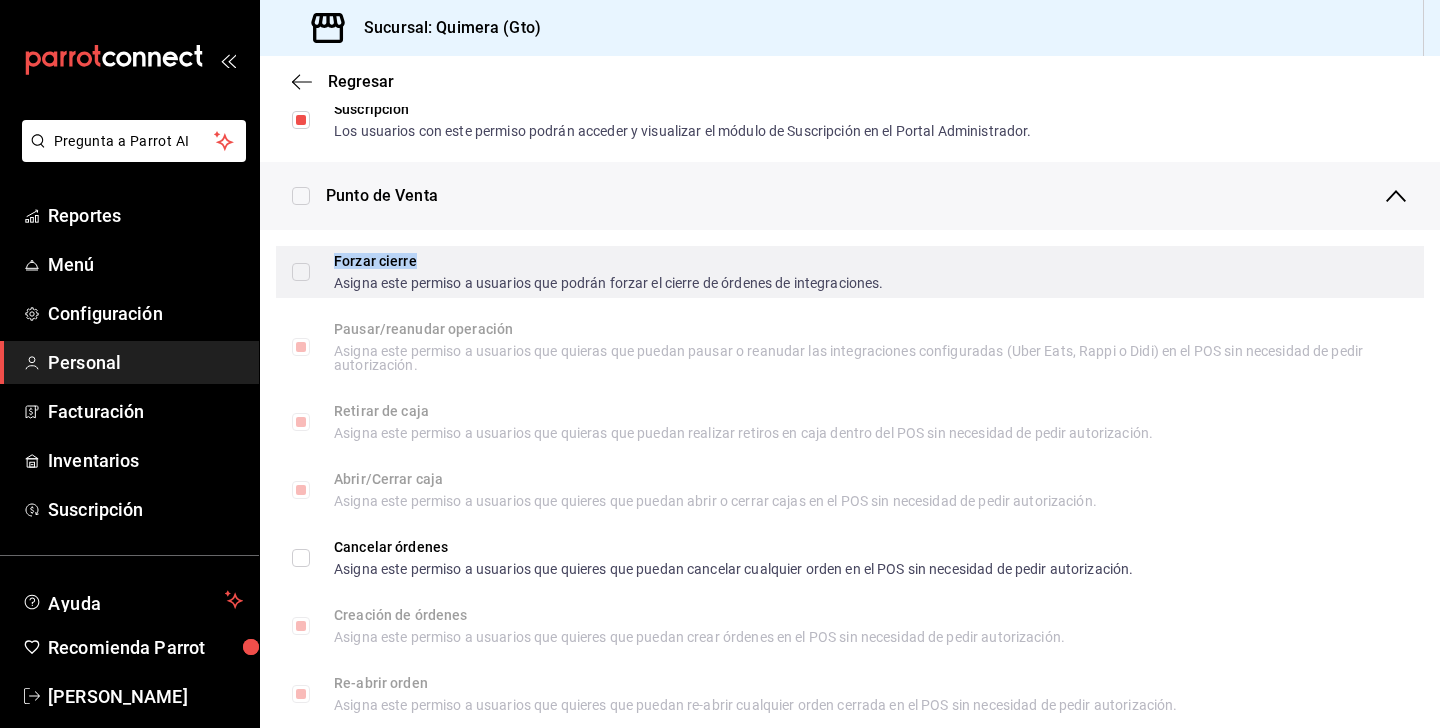 click on "Forzar cierre" at bounding box center [608, 261] 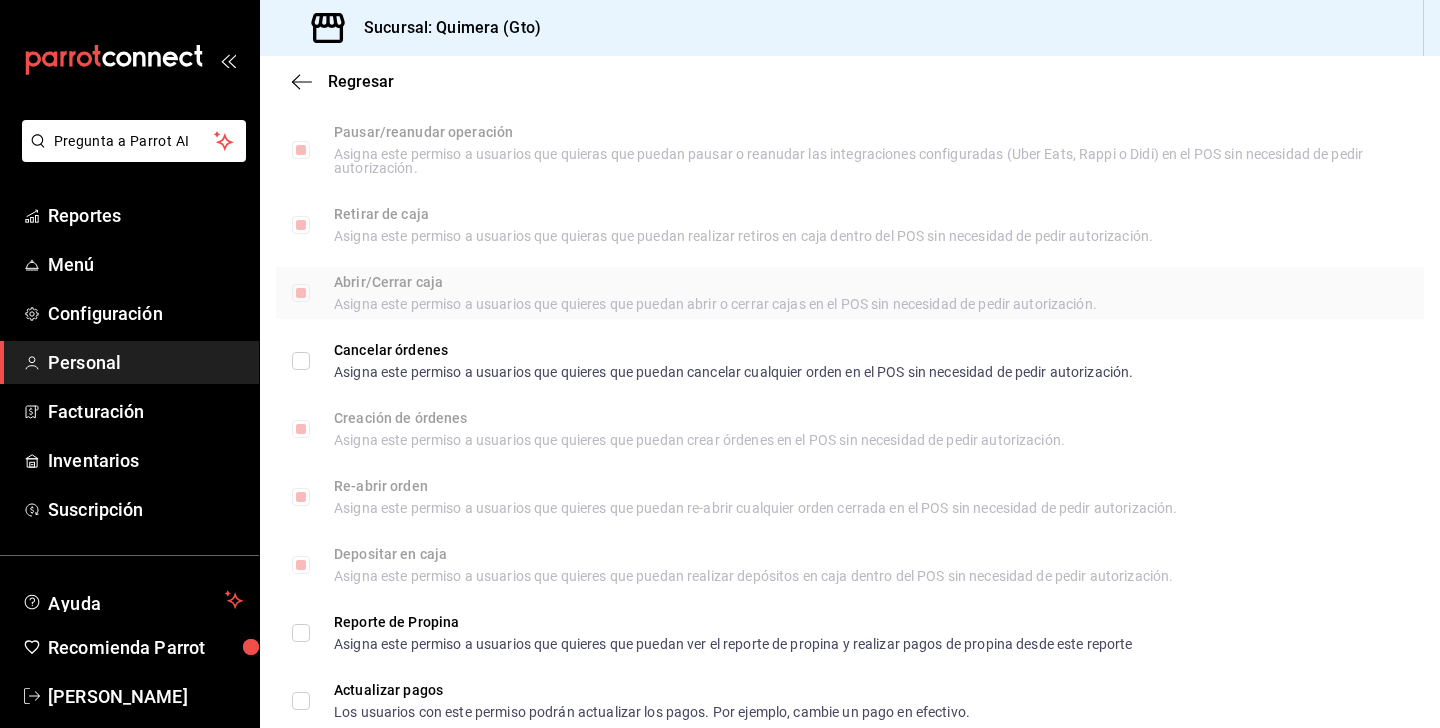 scroll, scrollTop: 1618, scrollLeft: 0, axis: vertical 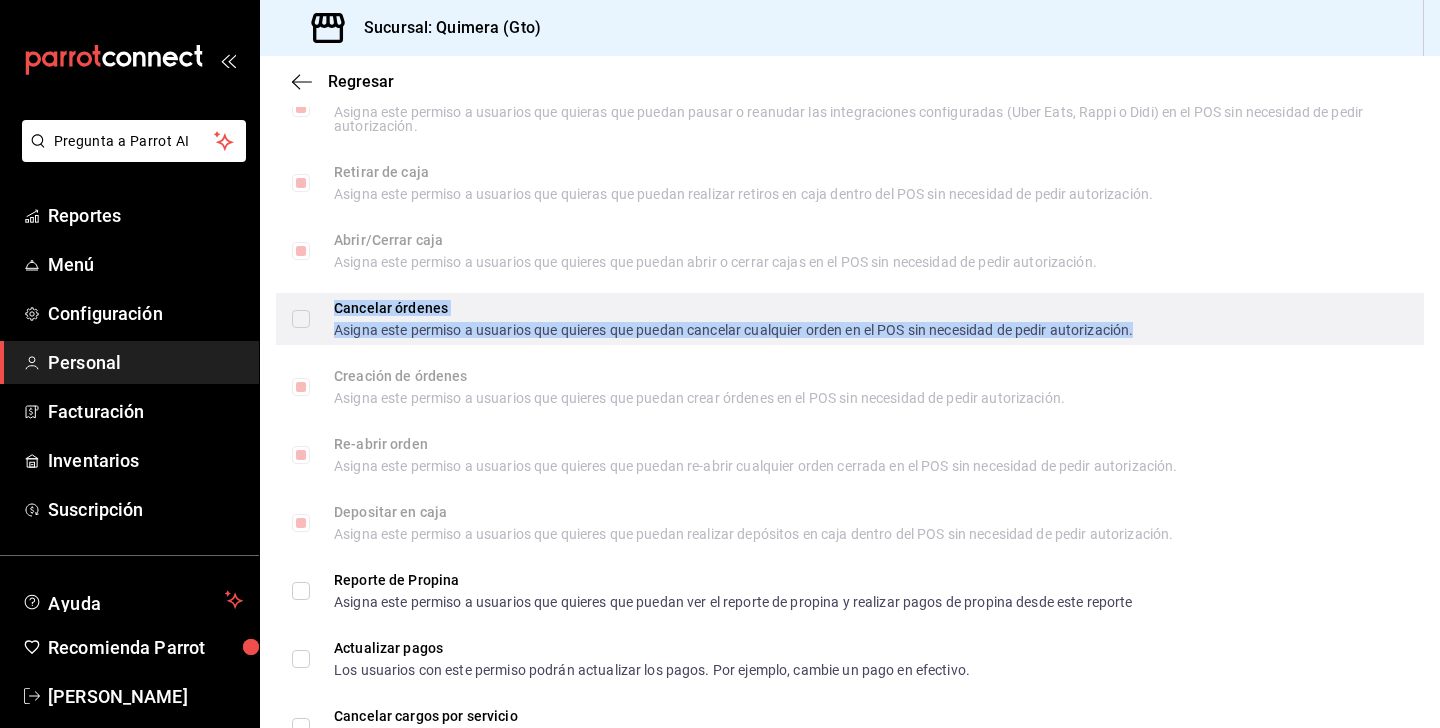 click on "Cancelar órdenes" at bounding box center (733, 308) 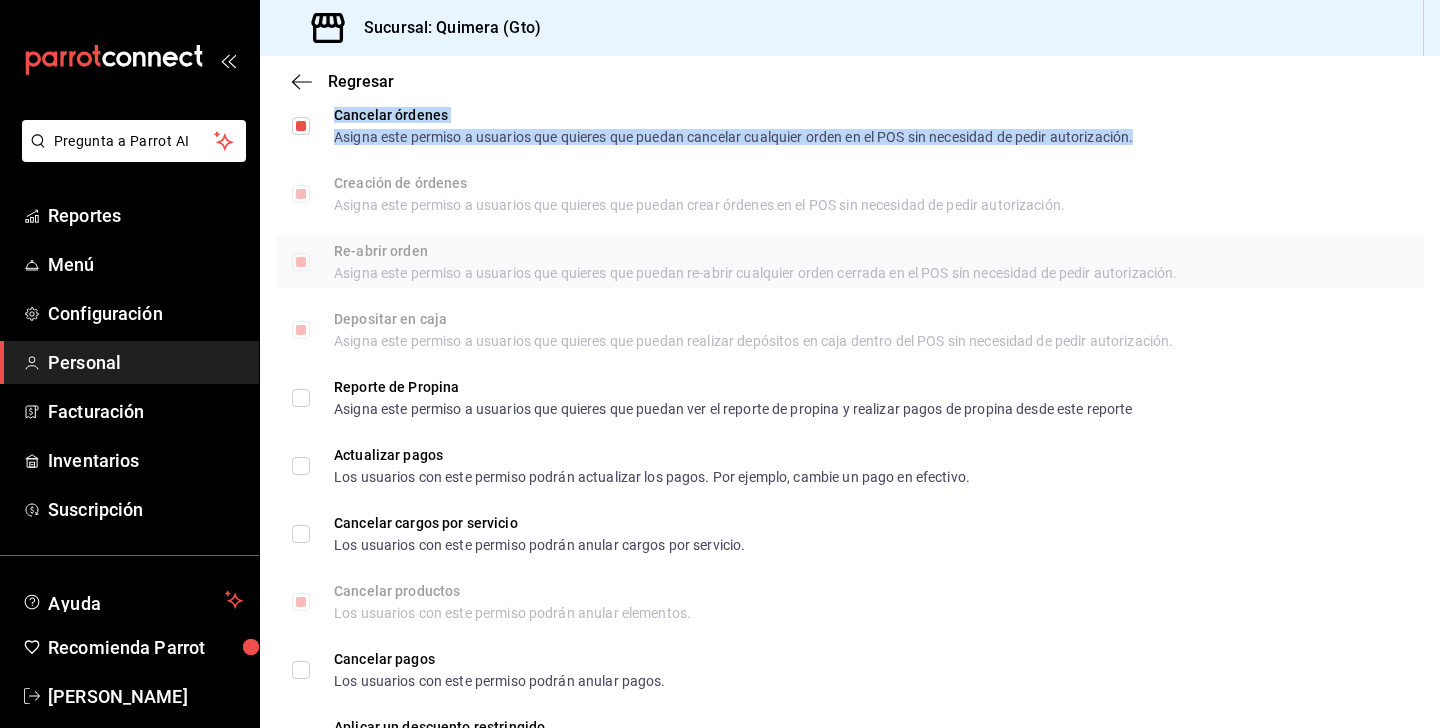 scroll, scrollTop: 1829, scrollLeft: 0, axis: vertical 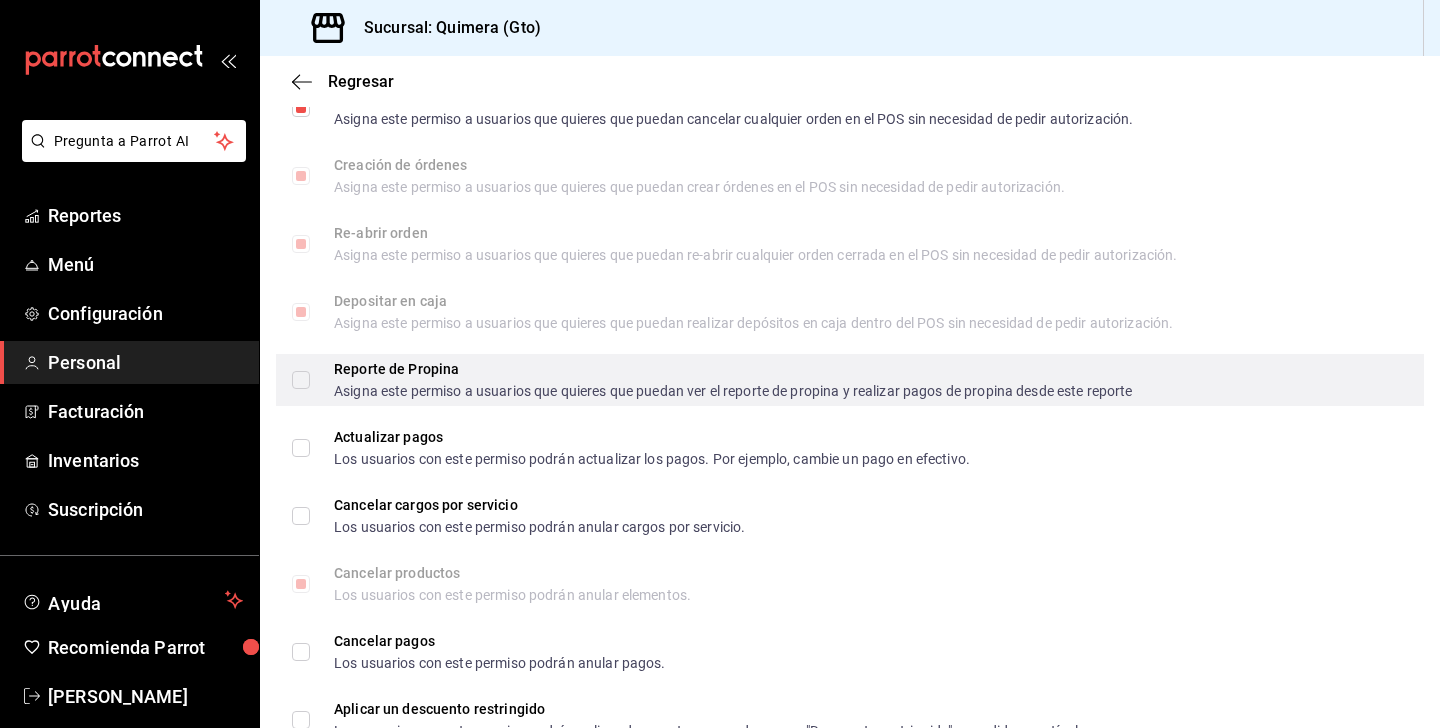 click on "Reporte de Propina Asigna este permiso a usuarios que quieres que puedan ver el reporte de propina y realizar pagos de propina desde este reporte" at bounding box center [850, 380] 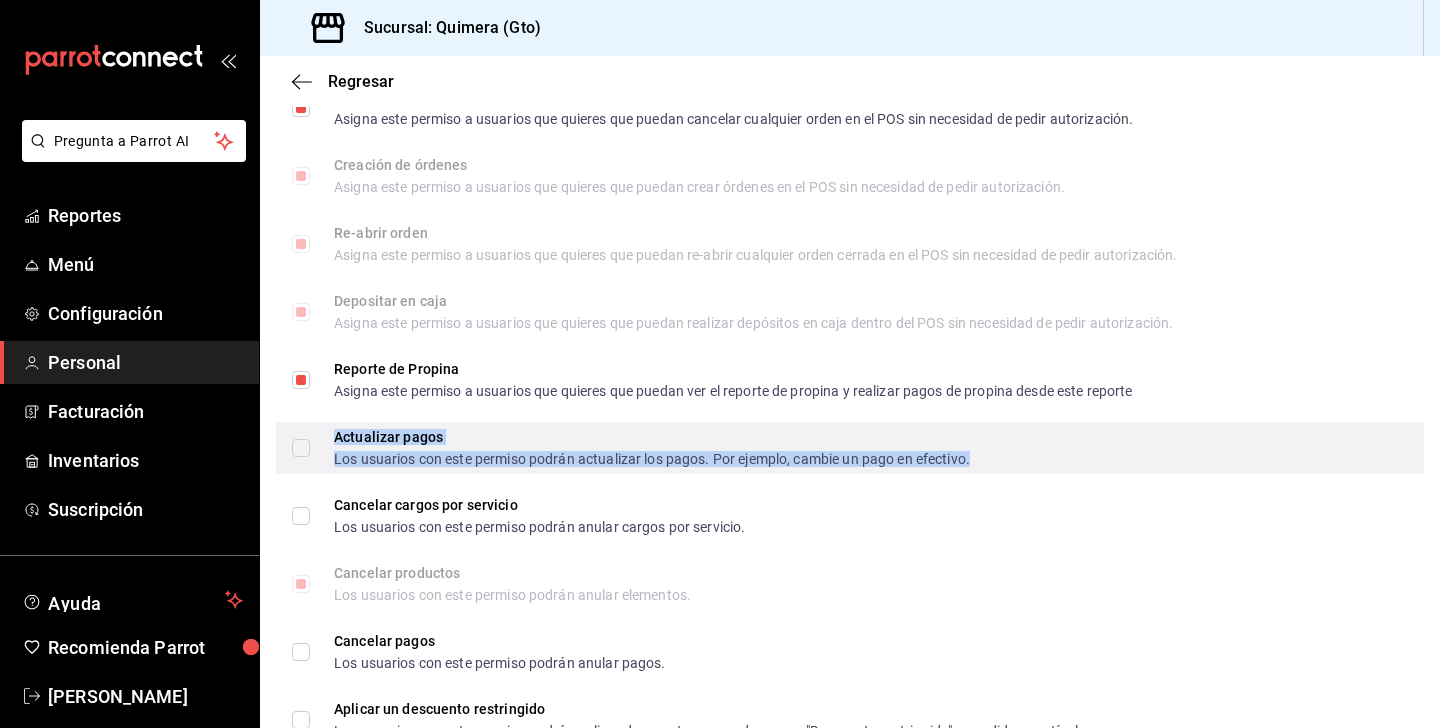 click on "Los usuarios con este permiso podrán actualizar los pagos. Por ejemplo, cambie un pago en efectivo." at bounding box center [652, 459] 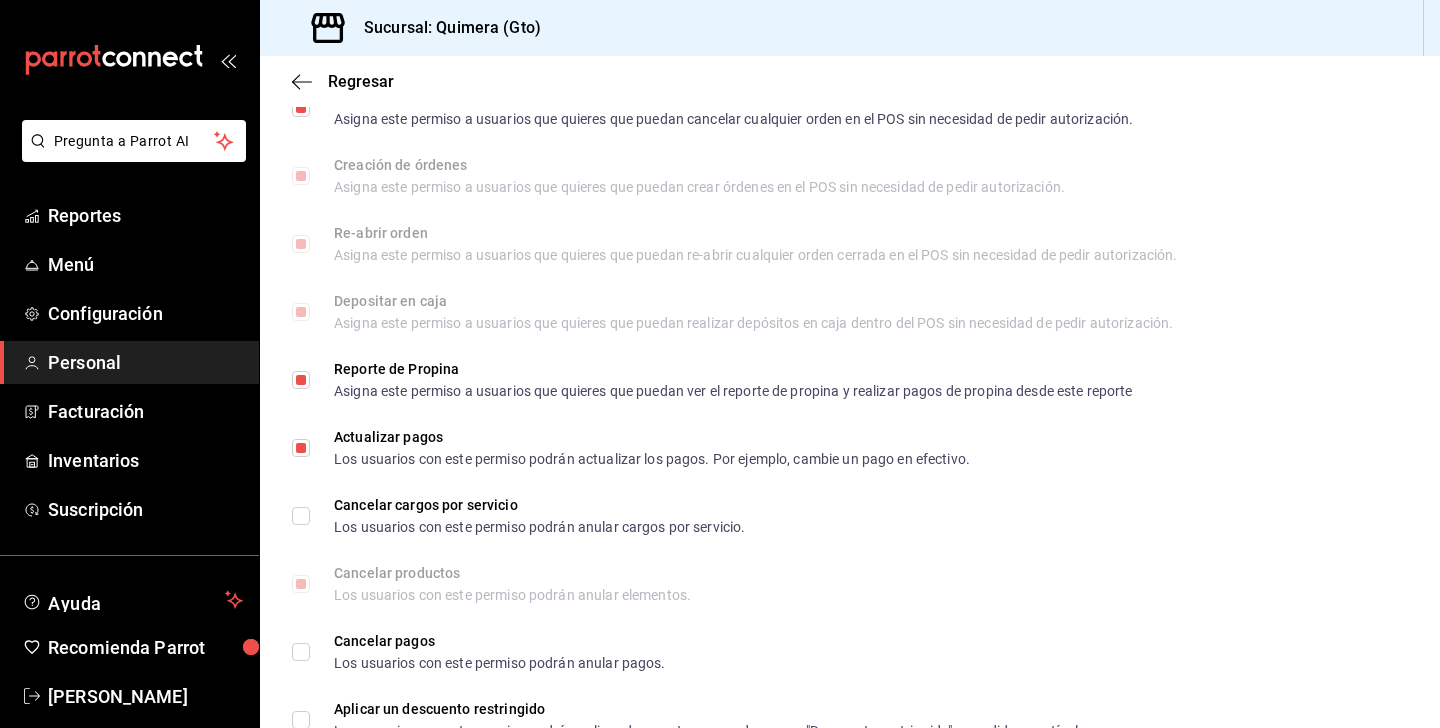 click on "Cancelar productos Los usuarios con este permiso podrán anular elementos." at bounding box center (850, 584) 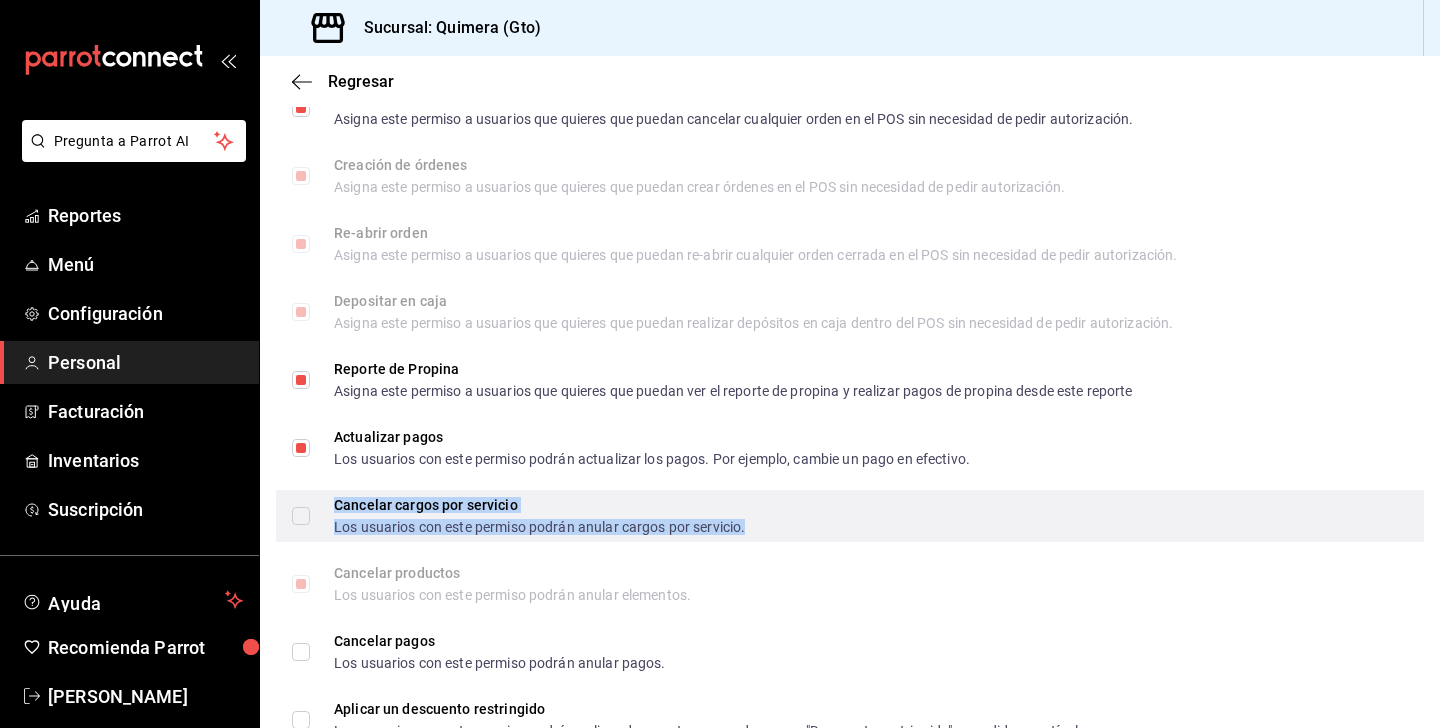 click on "Los usuarios con este permiso podrán anular cargos por servicio." at bounding box center [539, 527] 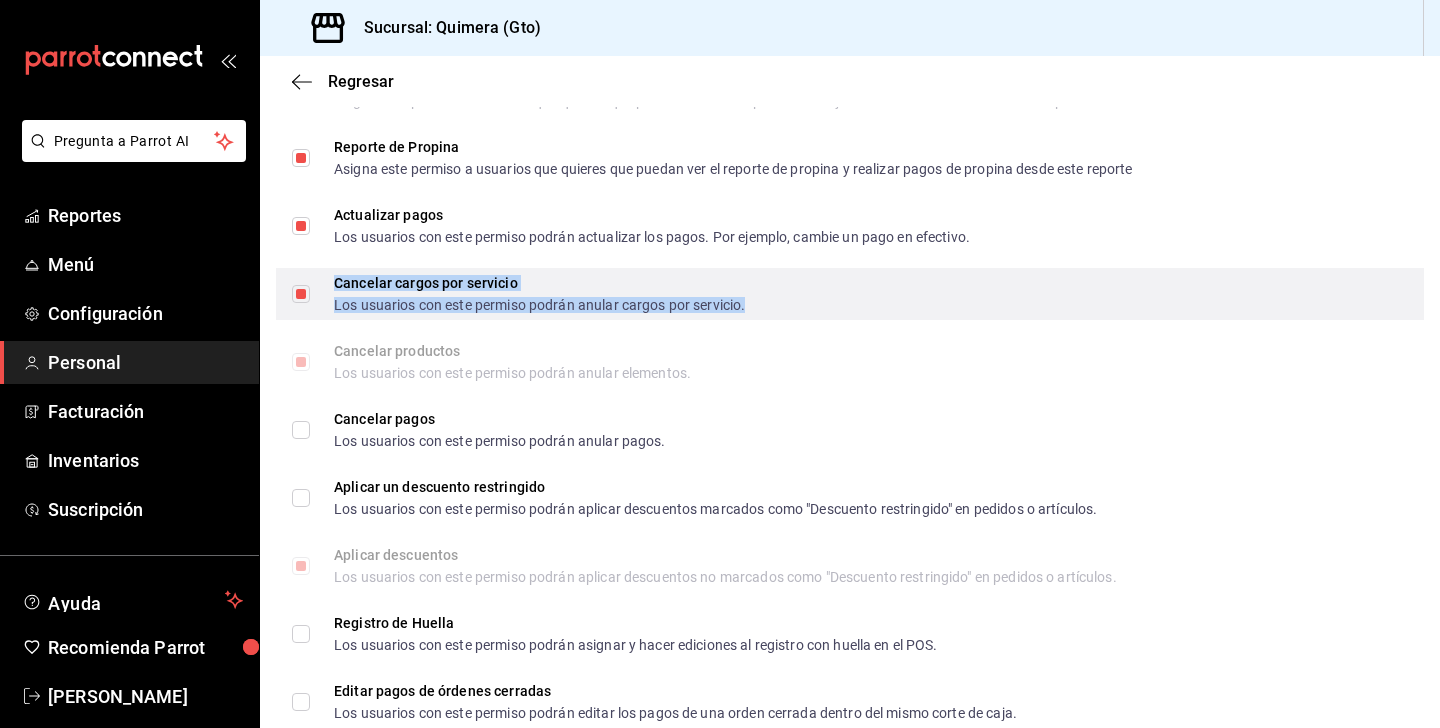 scroll, scrollTop: 2086, scrollLeft: 0, axis: vertical 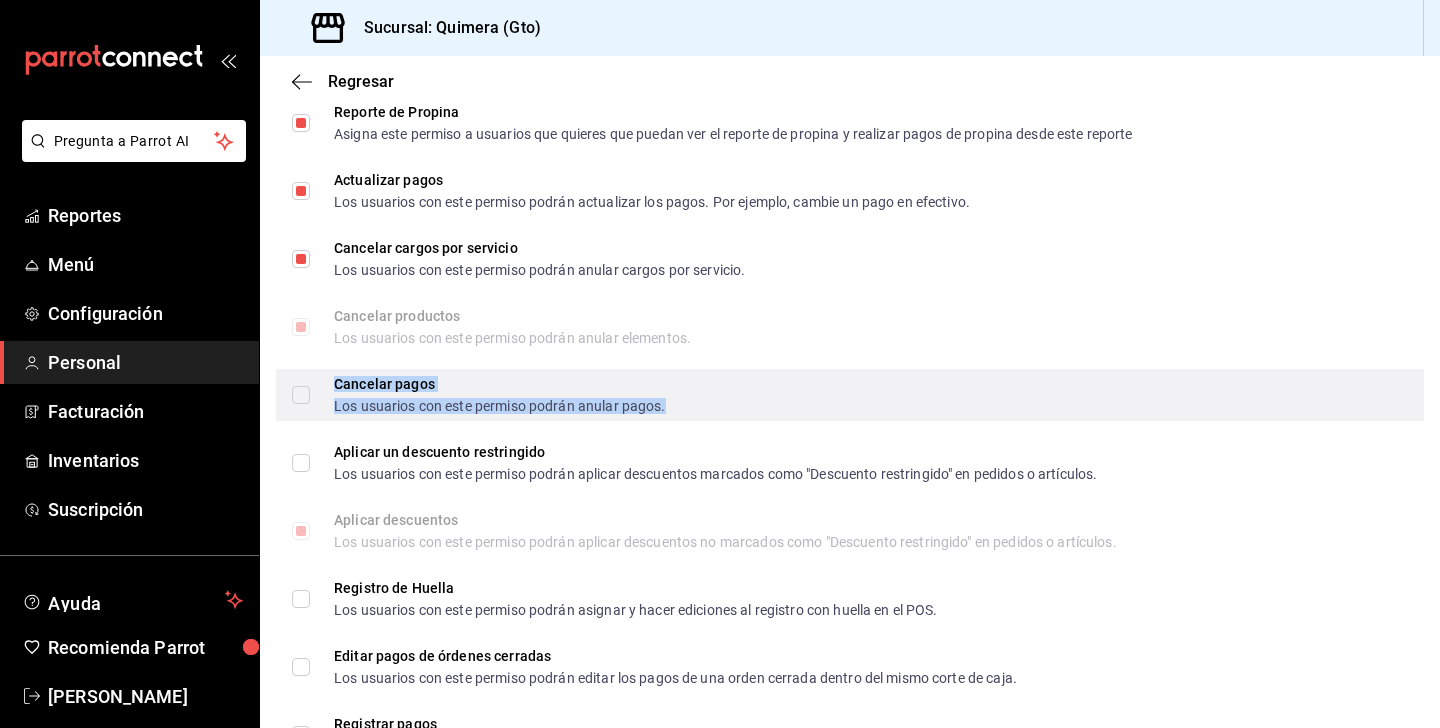 click on "Los usuarios con este permiso podrán anular pagos." at bounding box center [500, 406] 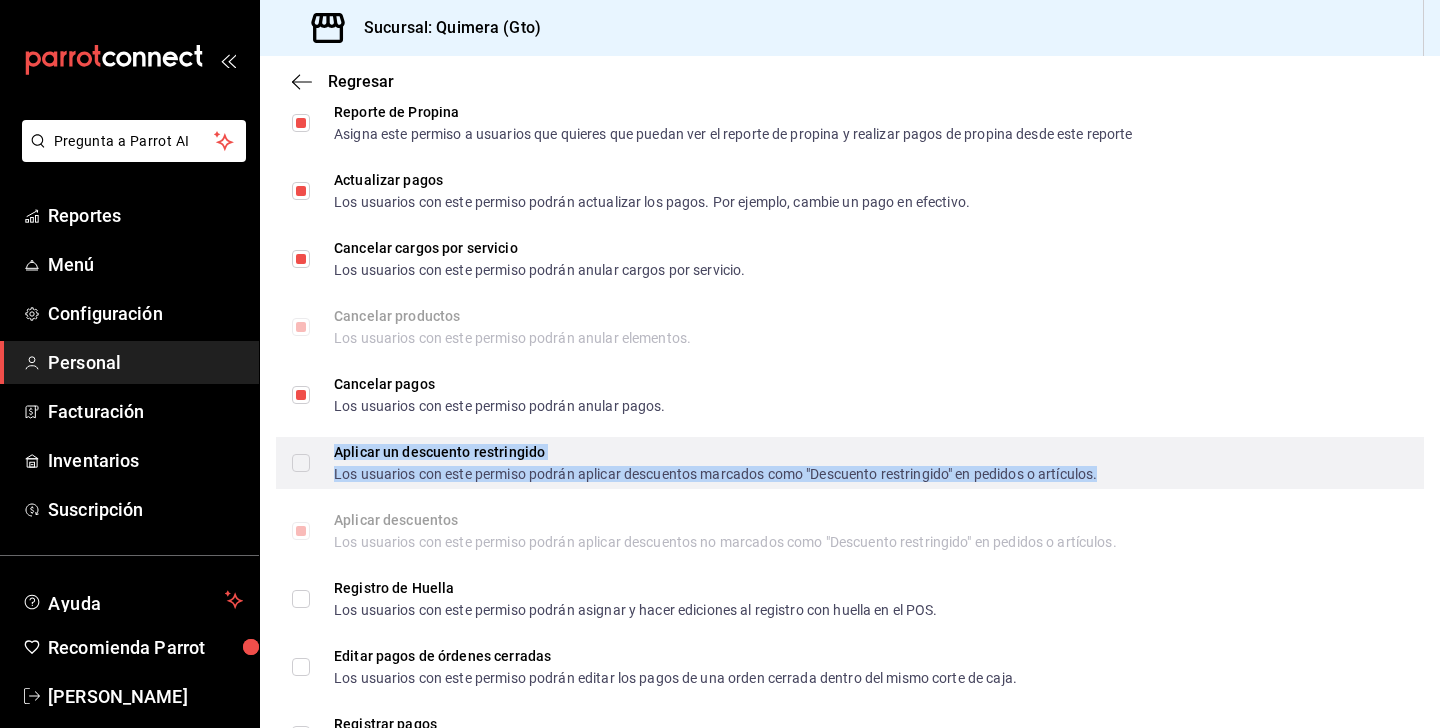 click on "Los usuarios con este permiso podrán aplicar descuentos marcados como "Descuento restringido" en pedidos o artículos." at bounding box center (715, 474) 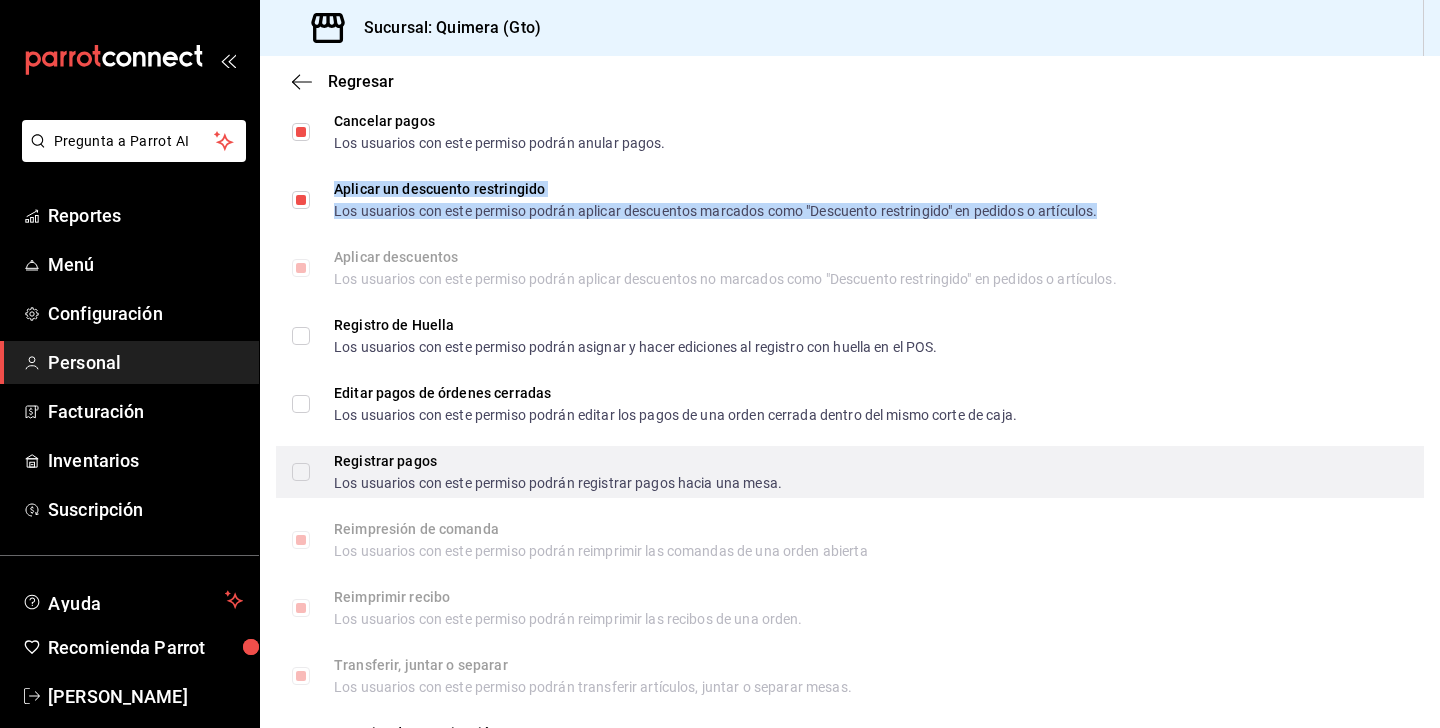 scroll, scrollTop: 2377, scrollLeft: 0, axis: vertical 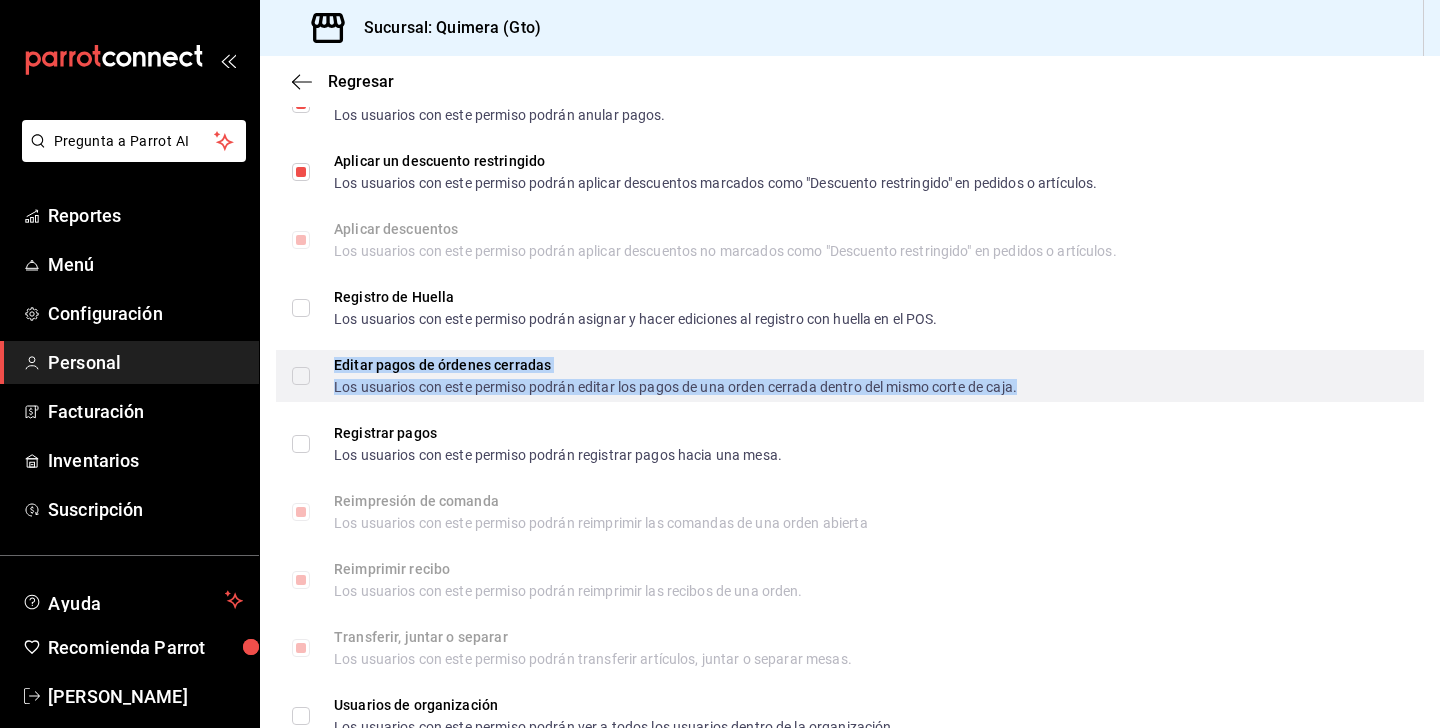 click on "Los usuarios con este permiso podrán editar los pagos de una orden cerrada dentro del mismo corte de caja." at bounding box center (675, 387) 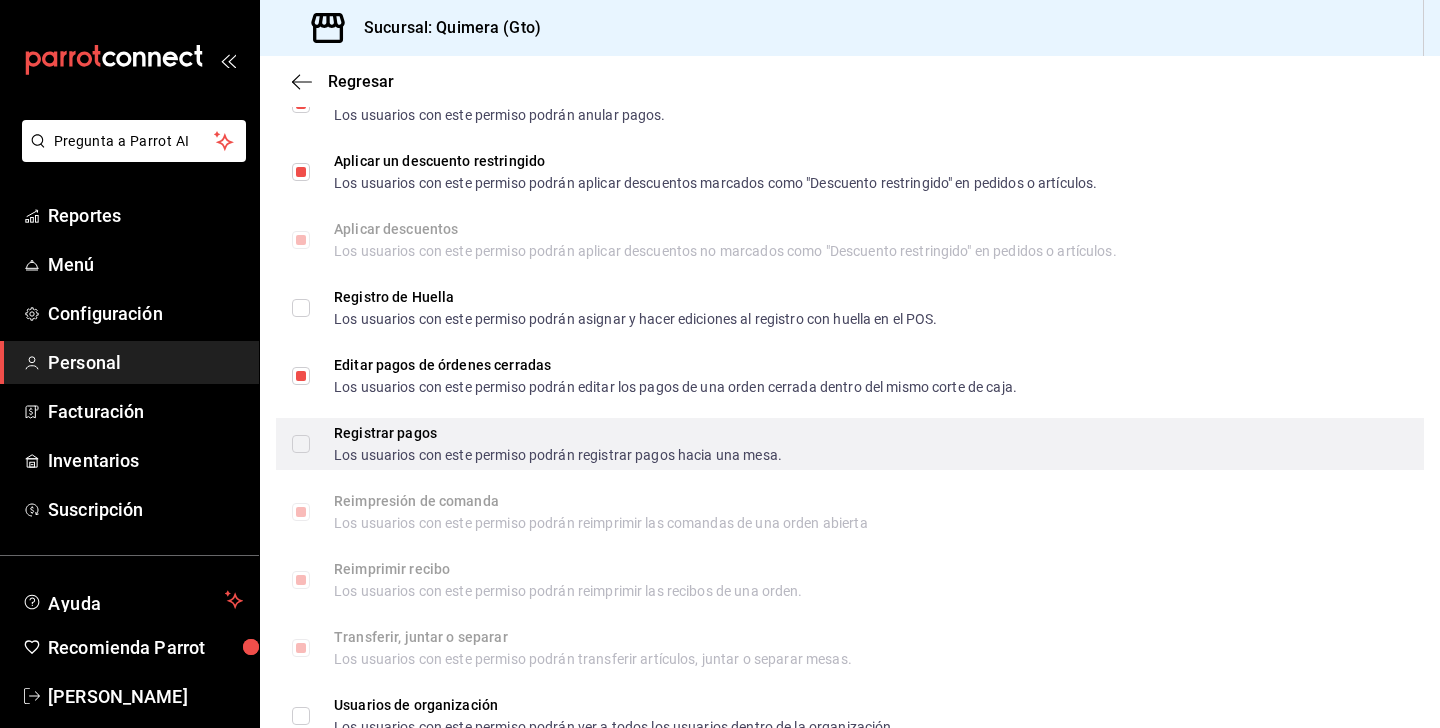 click on "Registrar pagos Los usuarios con este permiso podrán registrar pagos hacia una mesa." at bounding box center [850, 444] 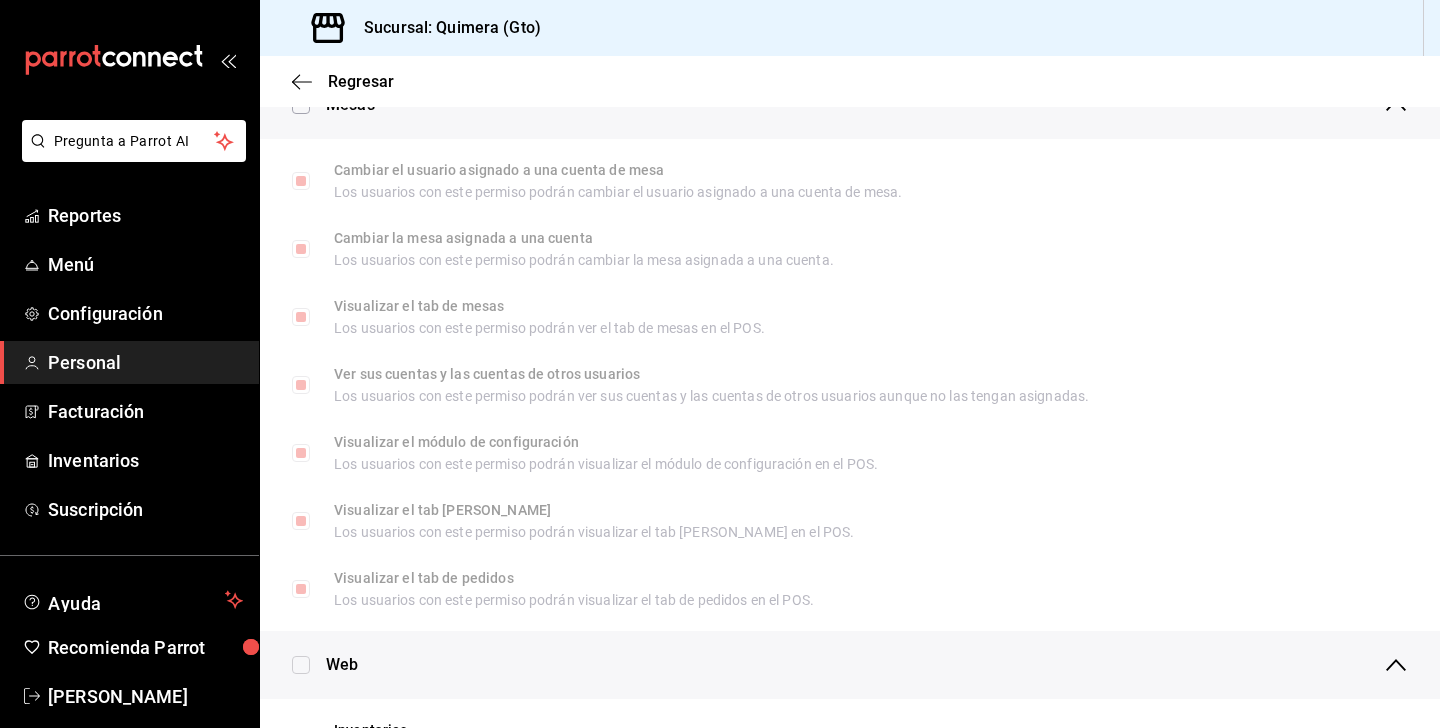 scroll, scrollTop: 0, scrollLeft: 0, axis: both 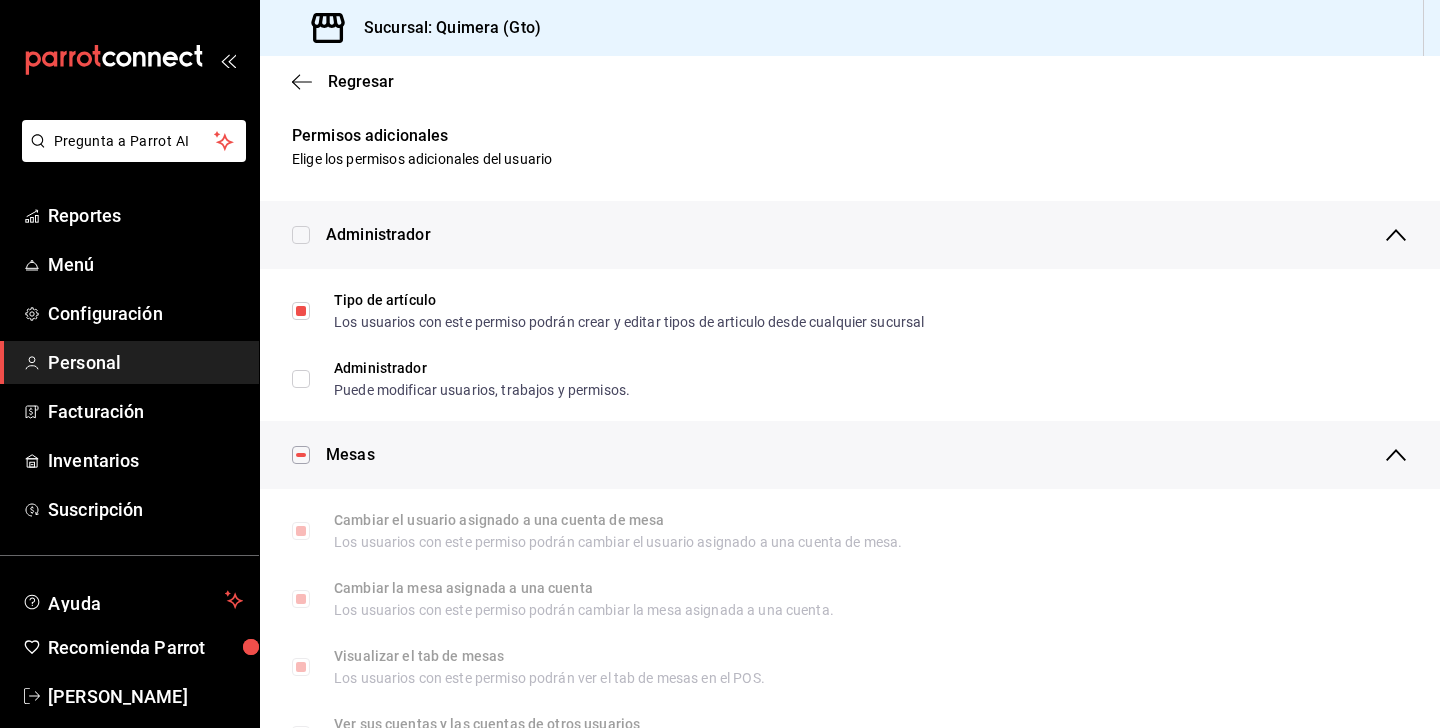 click 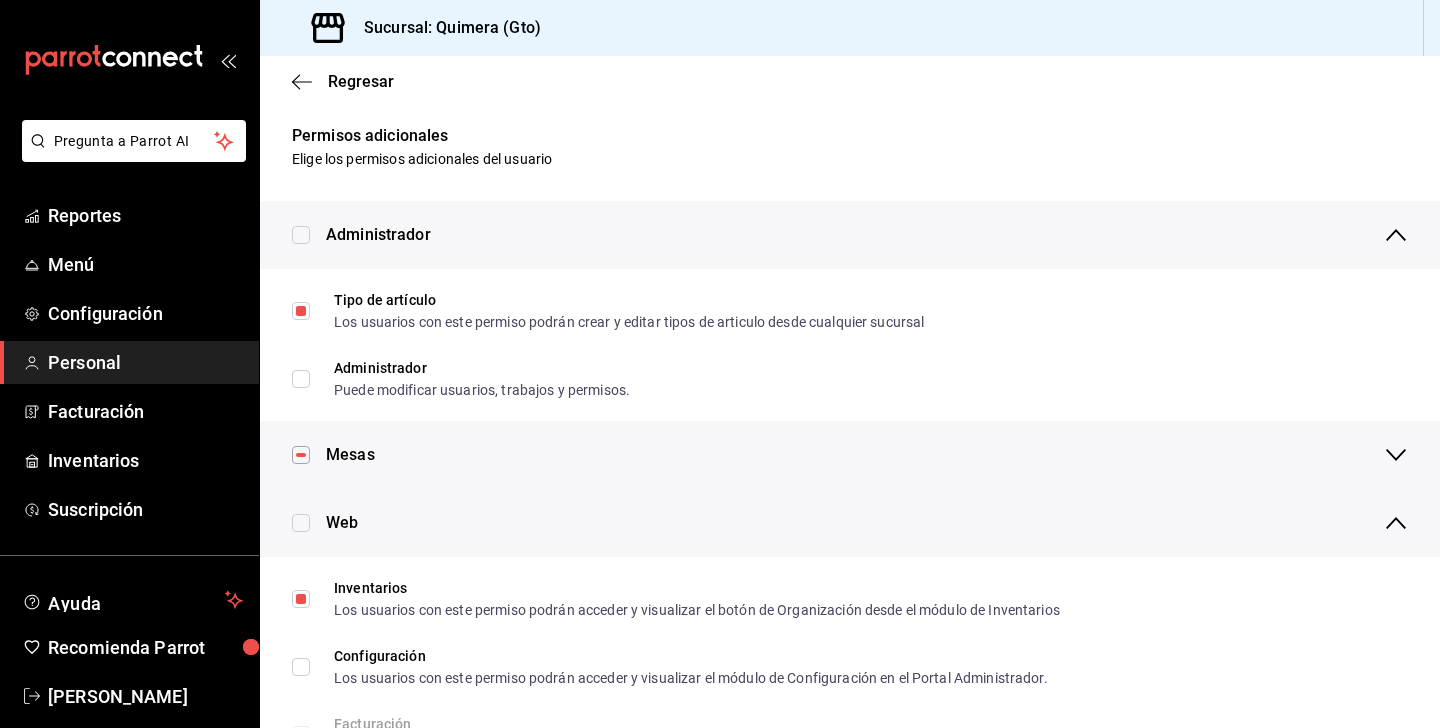 scroll, scrollTop: 1, scrollLeft: 0, axis: vertical 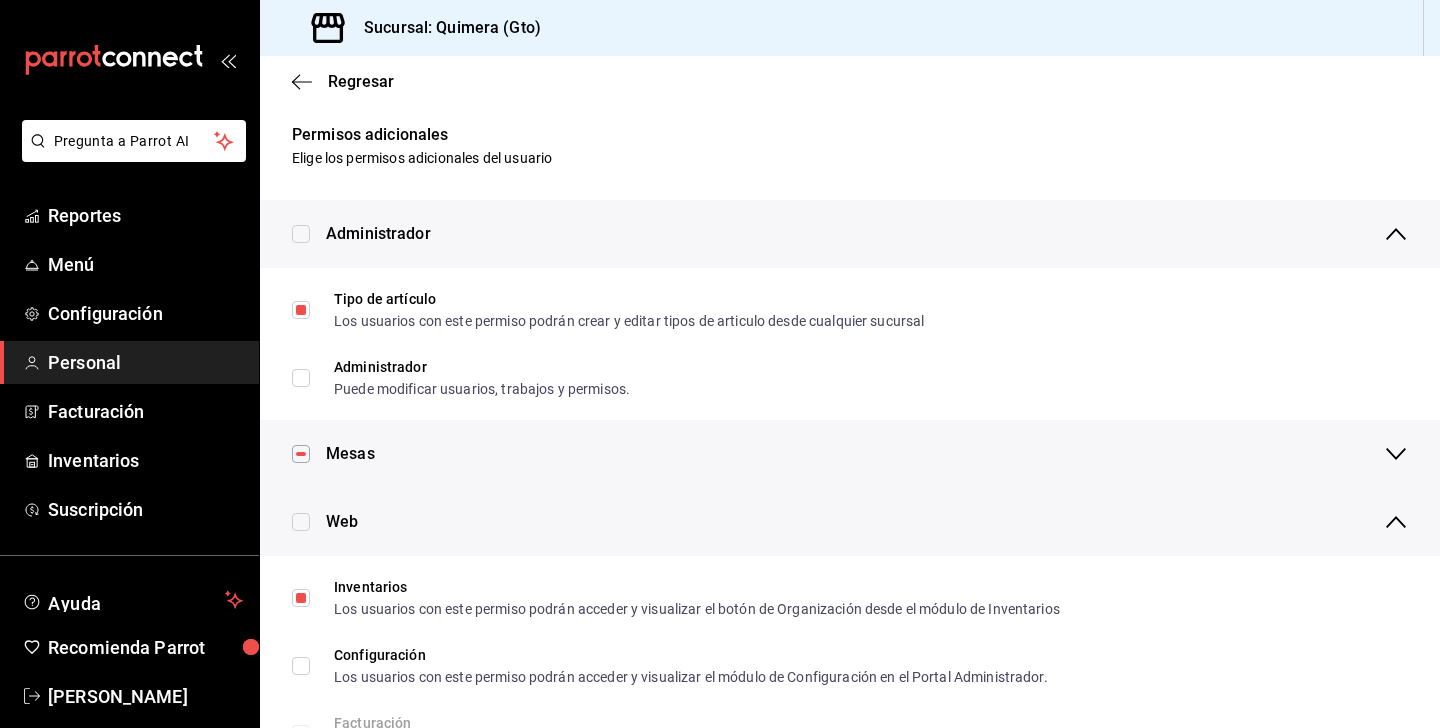 click 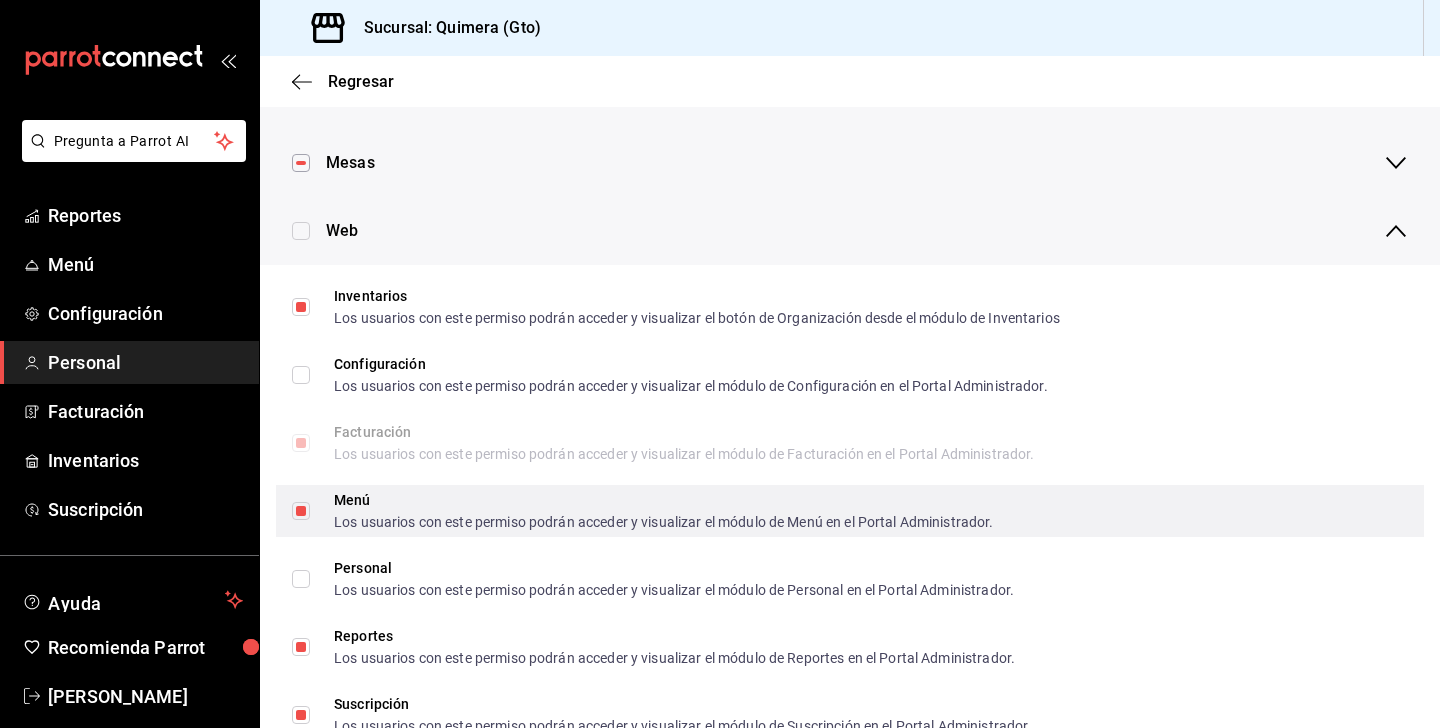 scroll, scrollTop: 117, scrollLeft: 0, axis: vertical 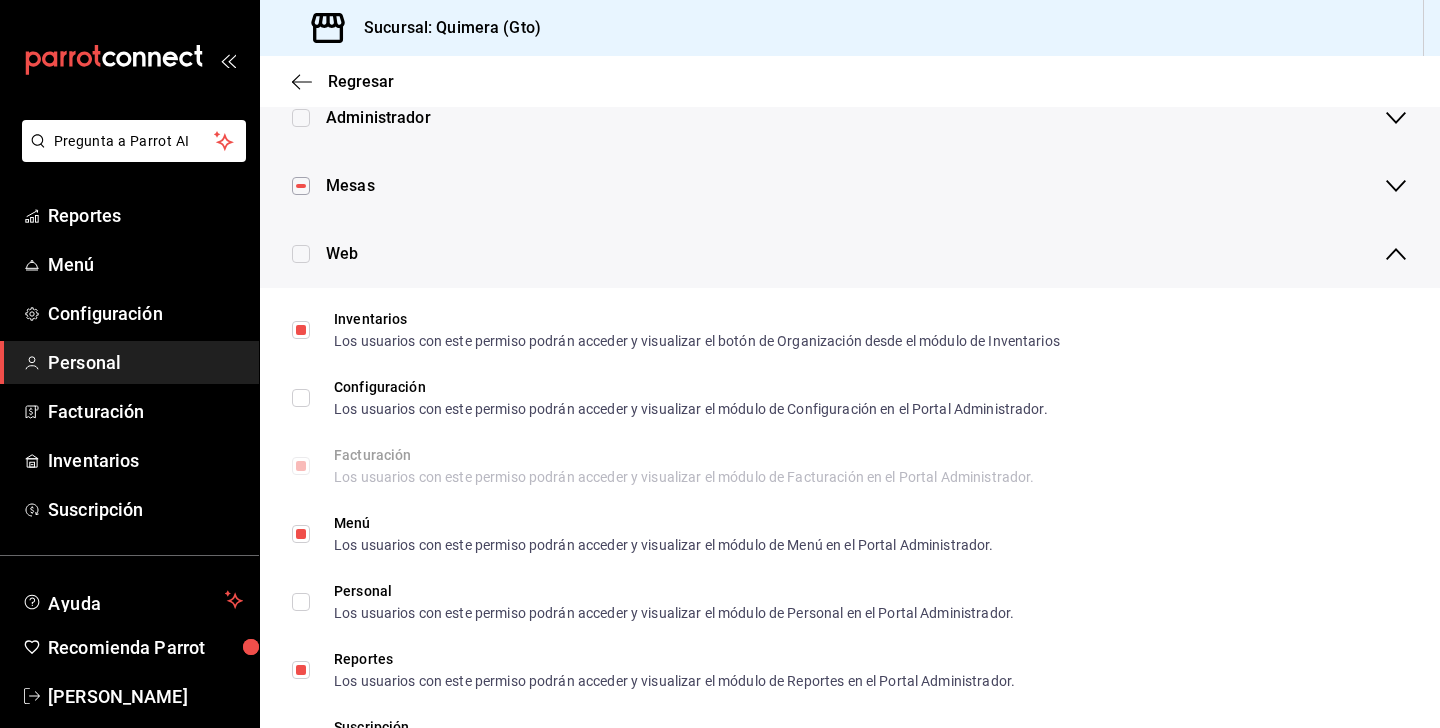 click on "Web" at bounding box center [867, 254] 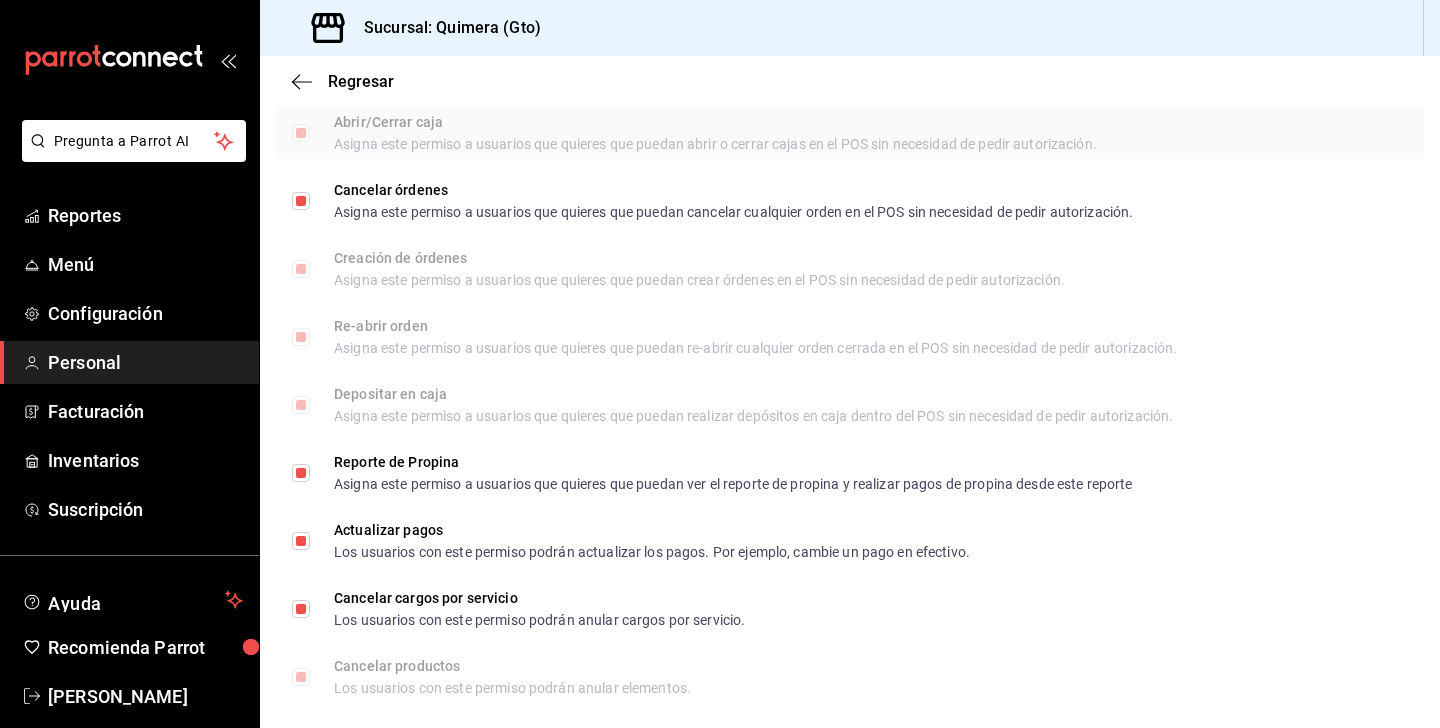 scroll, scrollTop: 0, scrollLeft: 0, axis: both 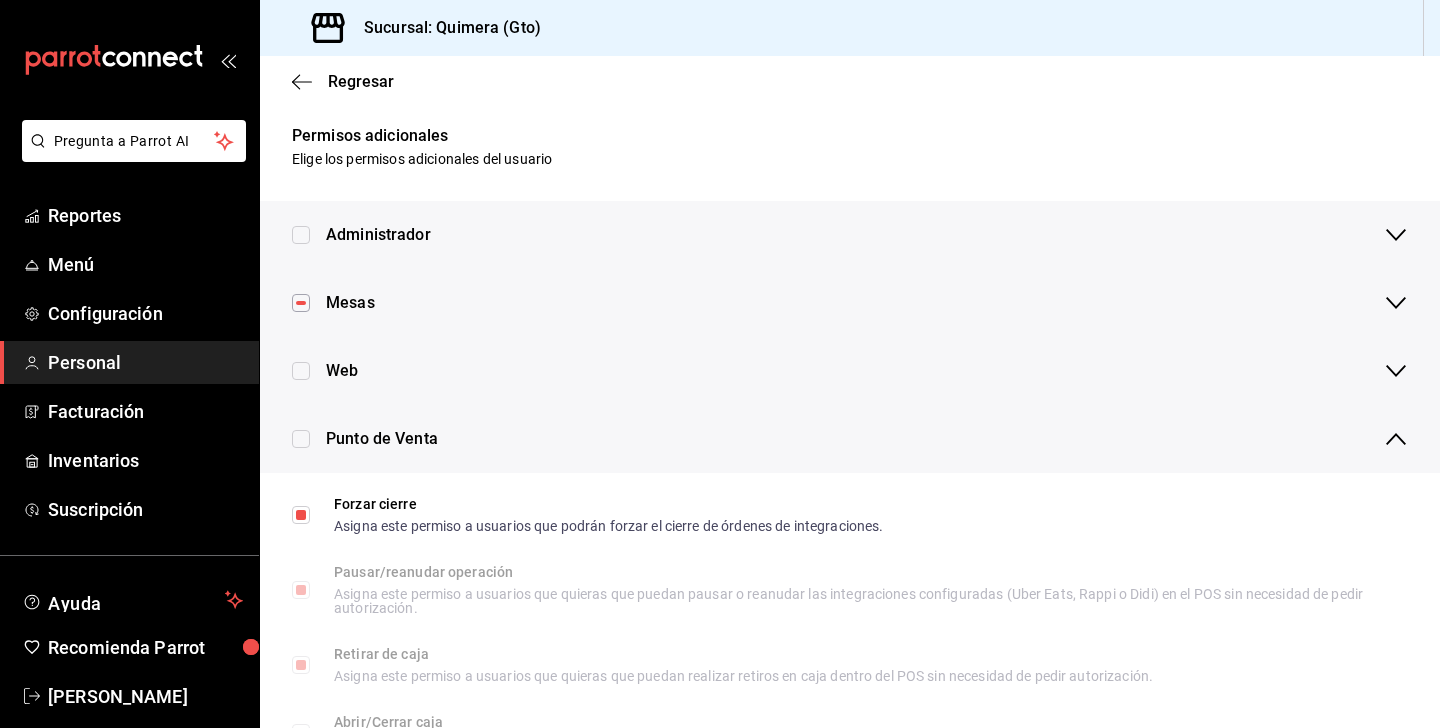 click 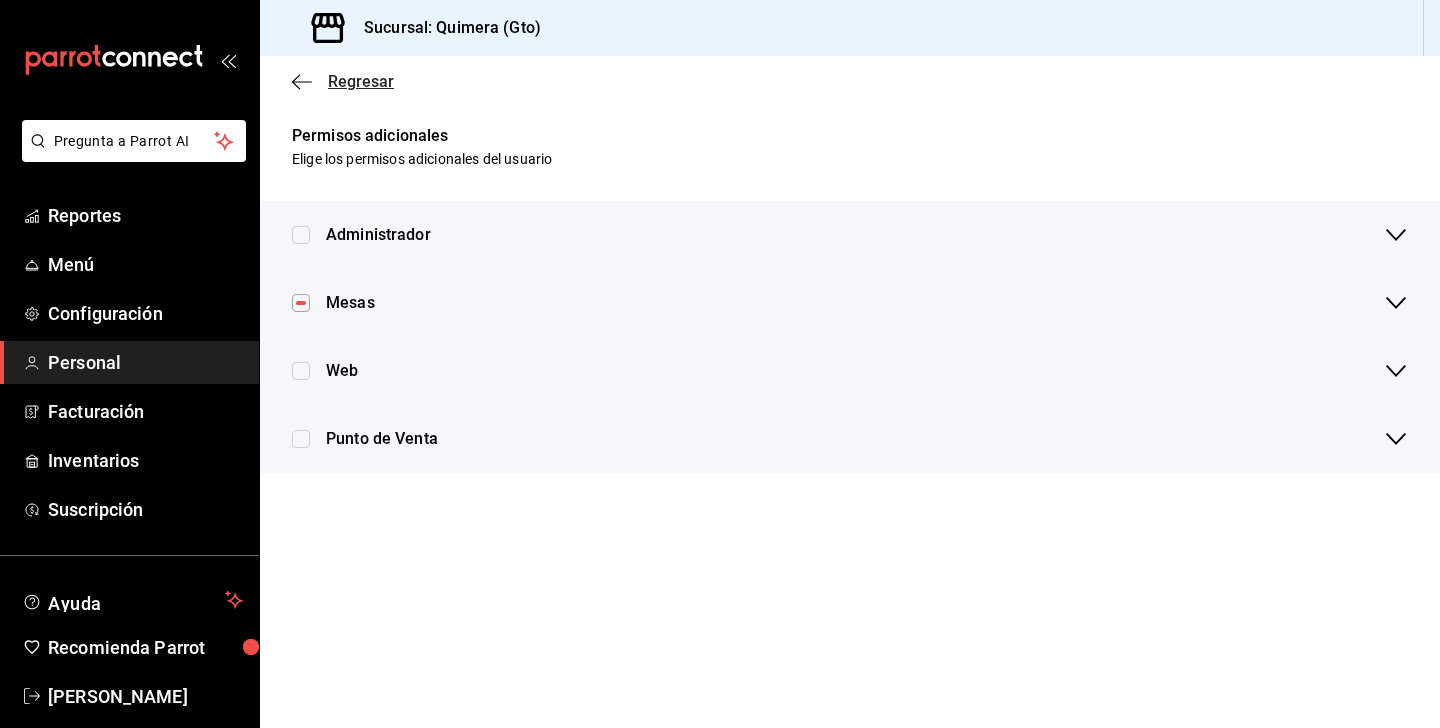 click 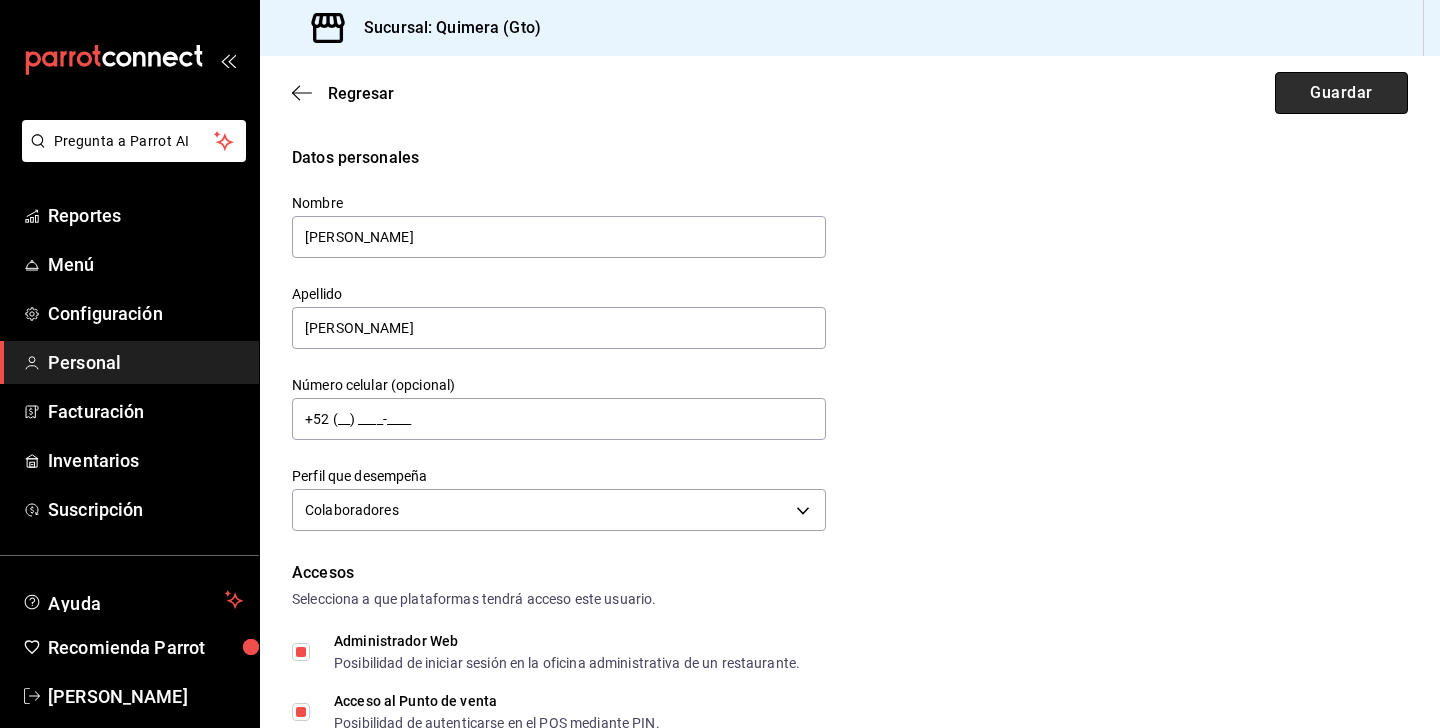 click on "Guardar" at bounding box center [1341, 93] 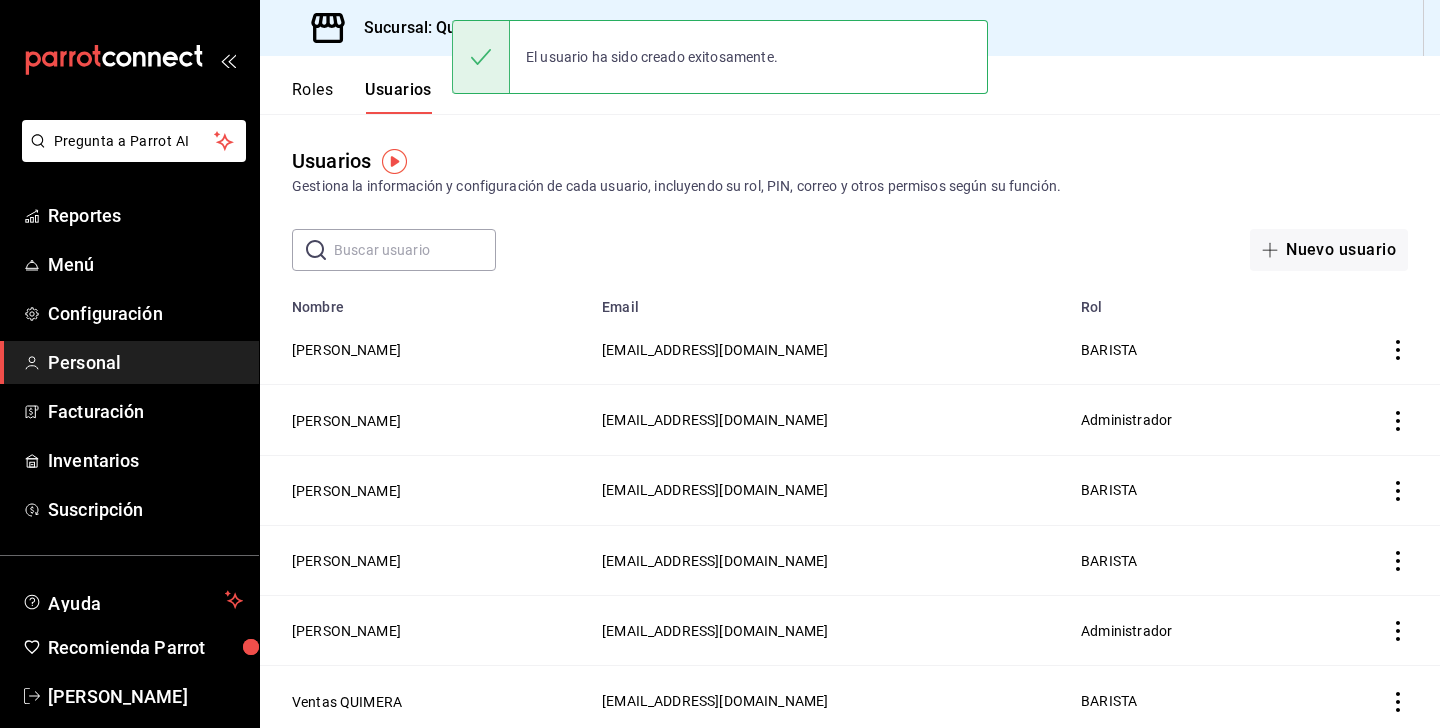 click 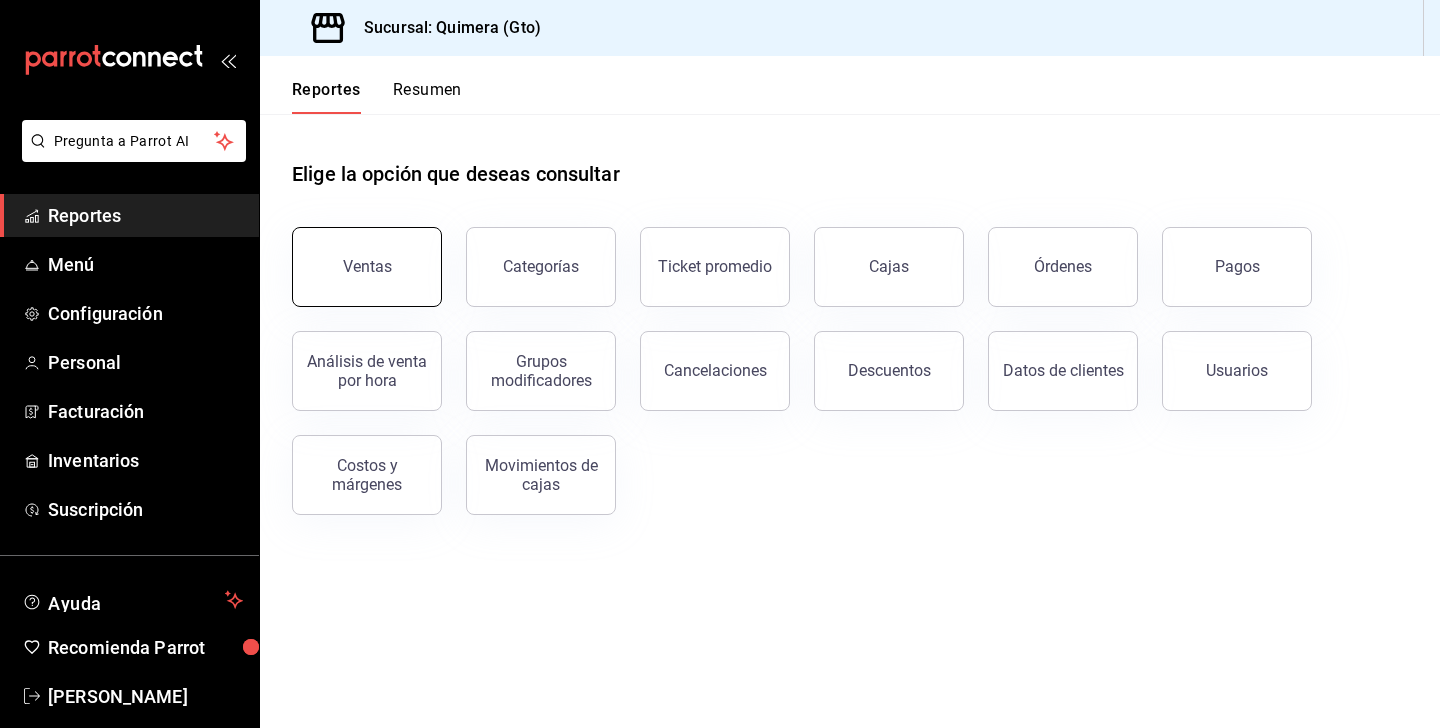 click on "Ventas" at bounding box center (367, 266) 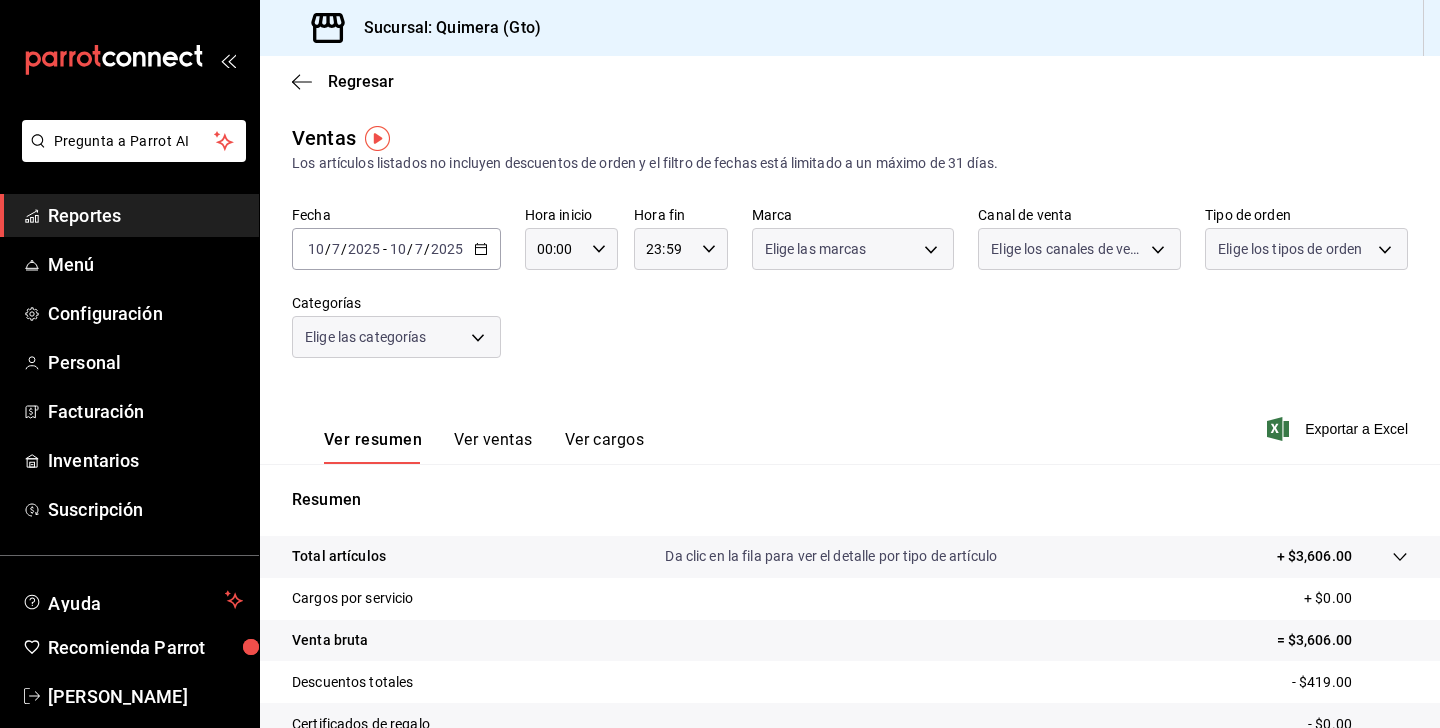 click on "Ver resumen Ver ventas Ver cargos Exportar a Excel" at bounding box center [850, 423] 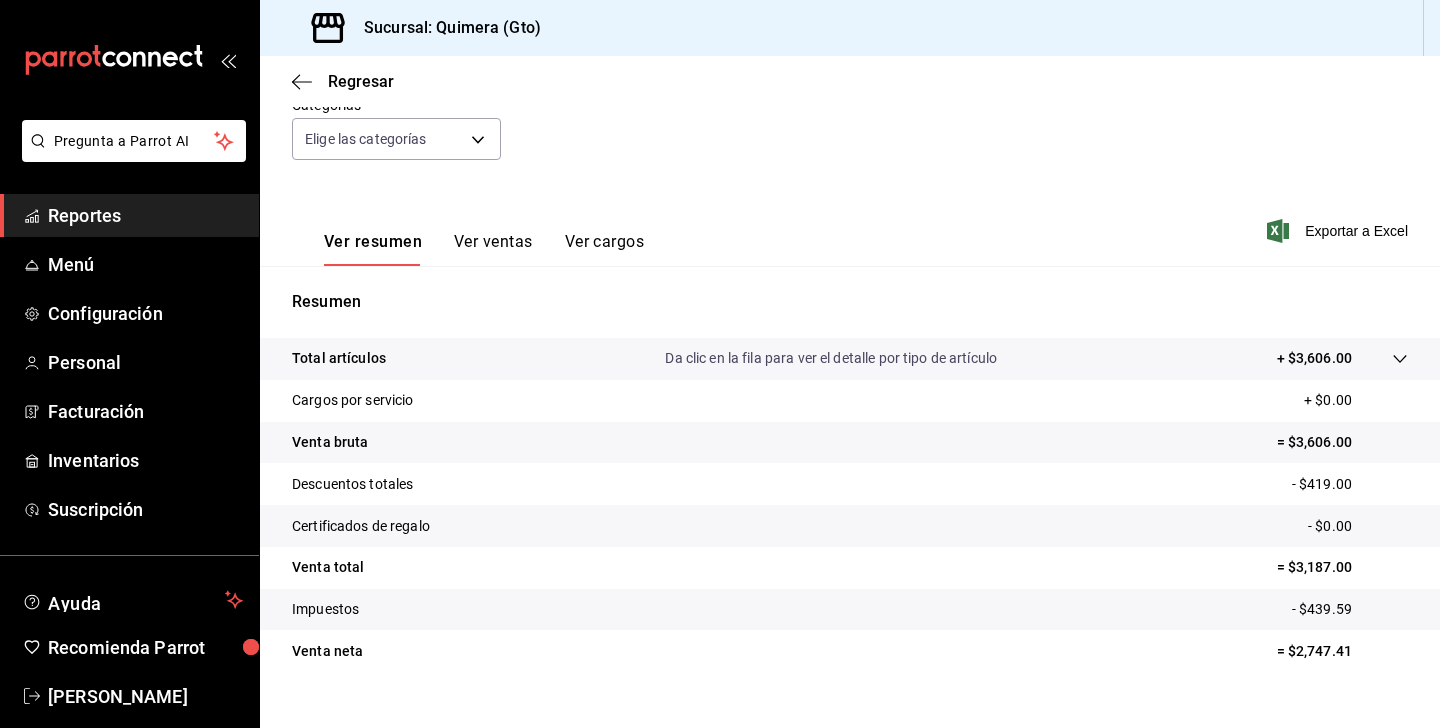 scroll, scrollTop: 230, scrollLeft: 0, axis: vertical 